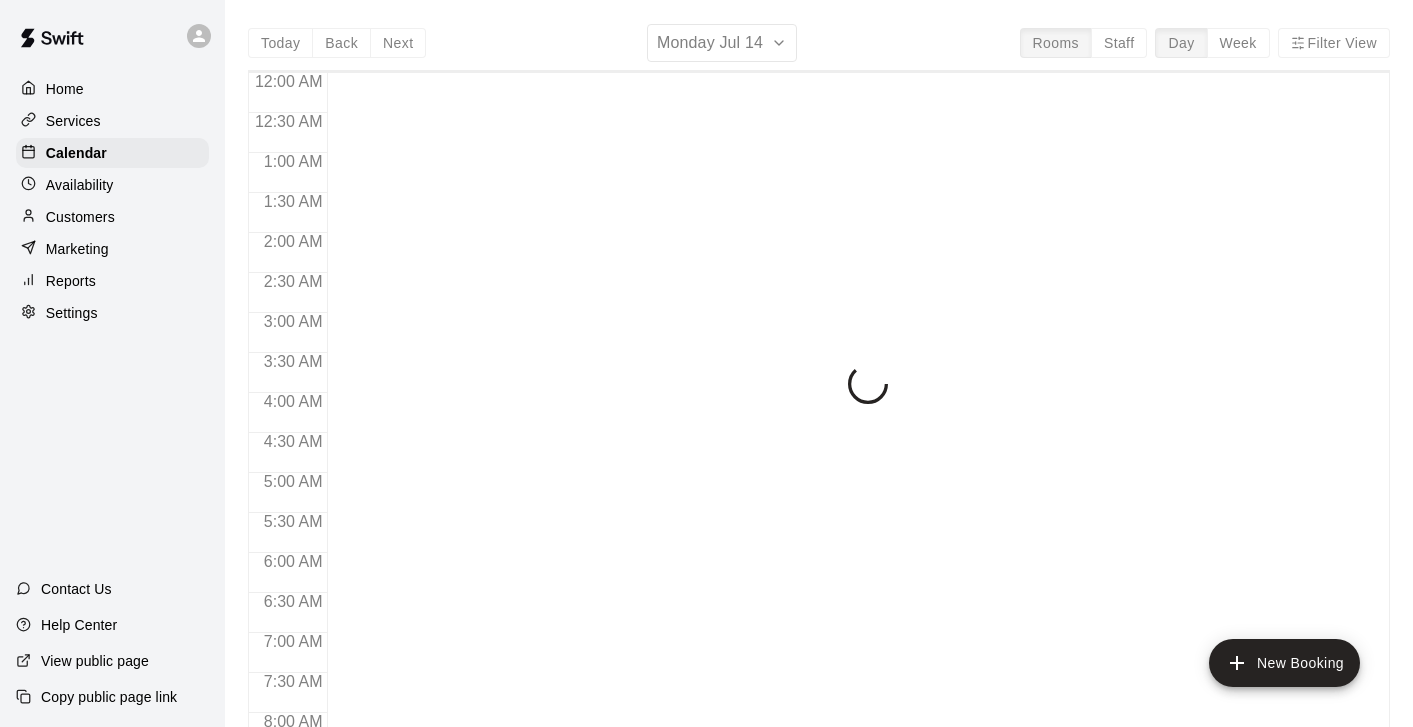 scroll, scrollTop: 0, scrollLeft: 0, axis: both 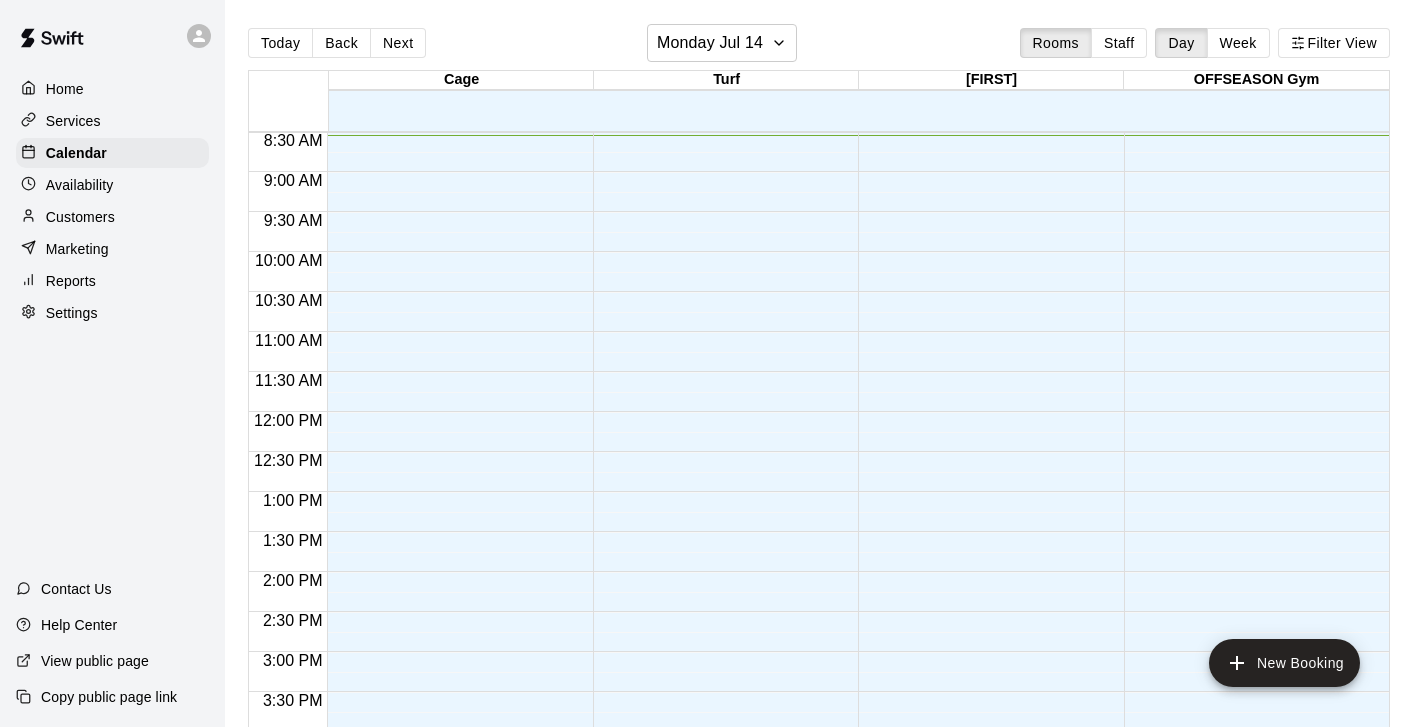 click on "Today Back Next Monday Jul 14 Rooms Staff Day Week Filter View Cage 14 Mon Turf 14 Mon Emily 14 Mon OFFSEASON Gym 14 Mon 12:00 AM 12:30 AM 1:00 AM 1:30 AM 2:00 AM 2:30 AM 3:00 AM 3:30 AM 4:00 AM 4:30 AM 5:00 AM 5:30 AM 6:00 AM 6:30 AM 7:00 AM 7:30 AM 8:00 AM 8:30 AM 9:00 AM 9:30 AM 10:00 AM 10:30 AM 11:00 AM 11:30 AM 12:00 PM 12:30 PM 1:00 PM 1:30 PM 2:00 PM 2:30 PM 3:00 PM 3:30 PM 4:00 PM 4:30 PM 5:00 PM 5:30 PM 6:00 PM 6:30 PM 7:00 PM 7:30 PM 8:00 PM 8:30 PM 9:00 PM 9:30 PM 10:00 PM 10:30 PM 11:00 PM 11:30 PM 12:00 AM – 6:00 AM Closed 11:00 PM – 11:59 PM Closed 12:00 AM – 6:00 AM Closed 11:00 PM – 11:59 PM Closed 12:00 AM – 7:00 AM Closed 8:00 PM – 11:59 PM Closed 12:00 AM – 6:00 AM Closed 11:00 PM – 11:59 PM Closed New Booking" at bounding box center (819, 379) 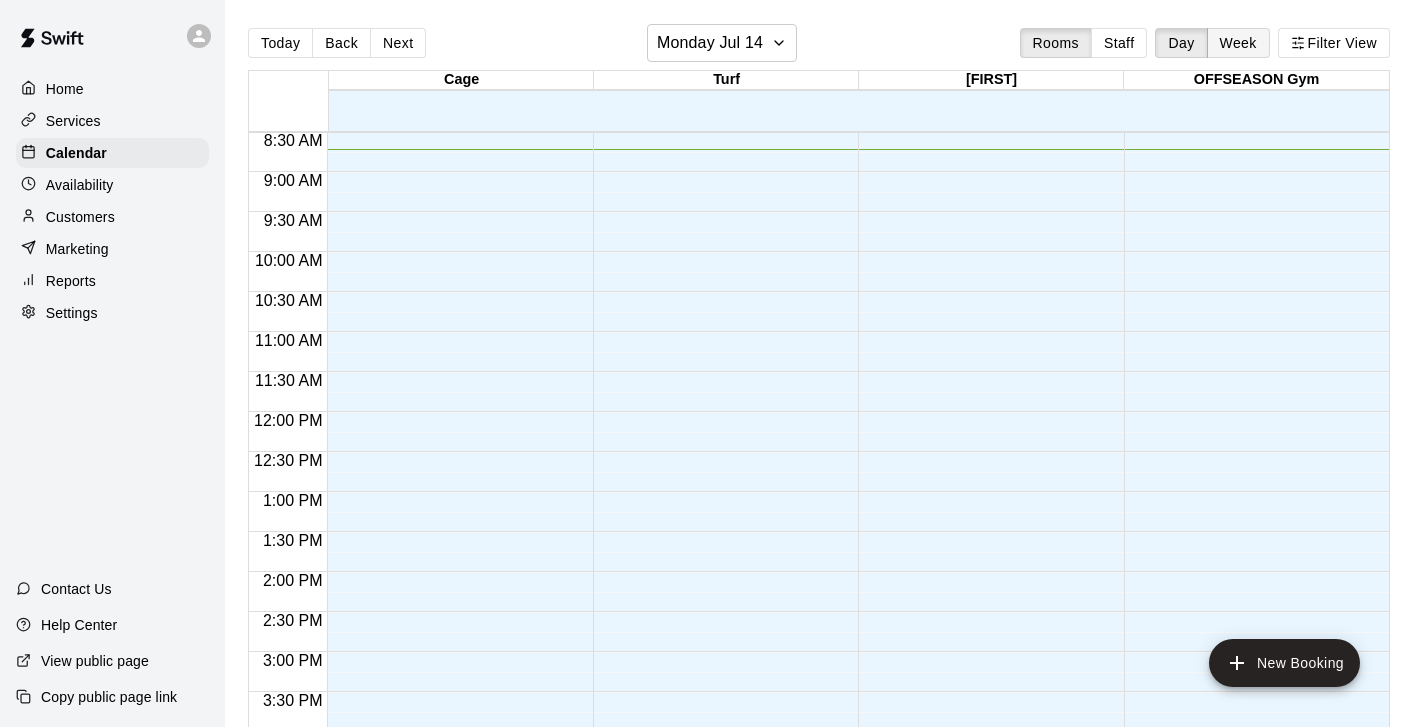 click on "Week" at bounding box center (1238, 43) 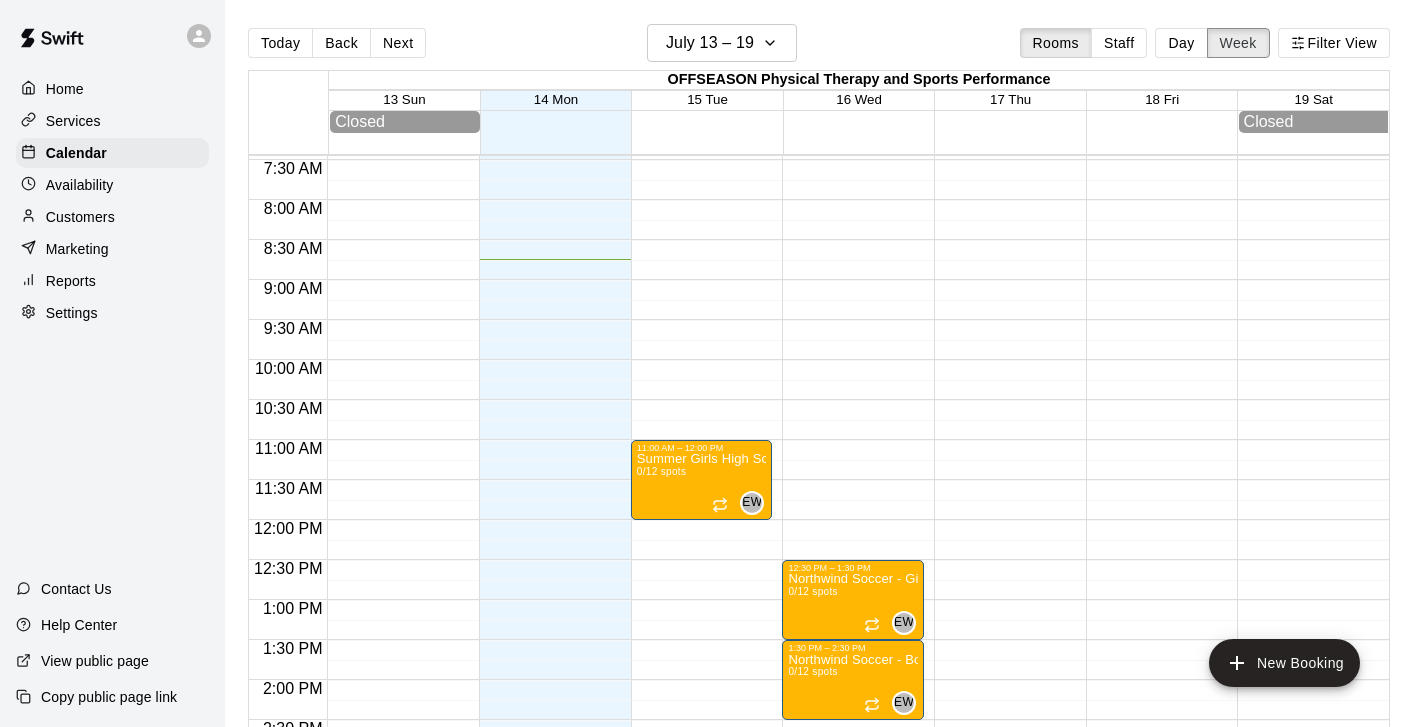 scroll, scrollTop: 597, scrollLeft: 0, axis: vertical 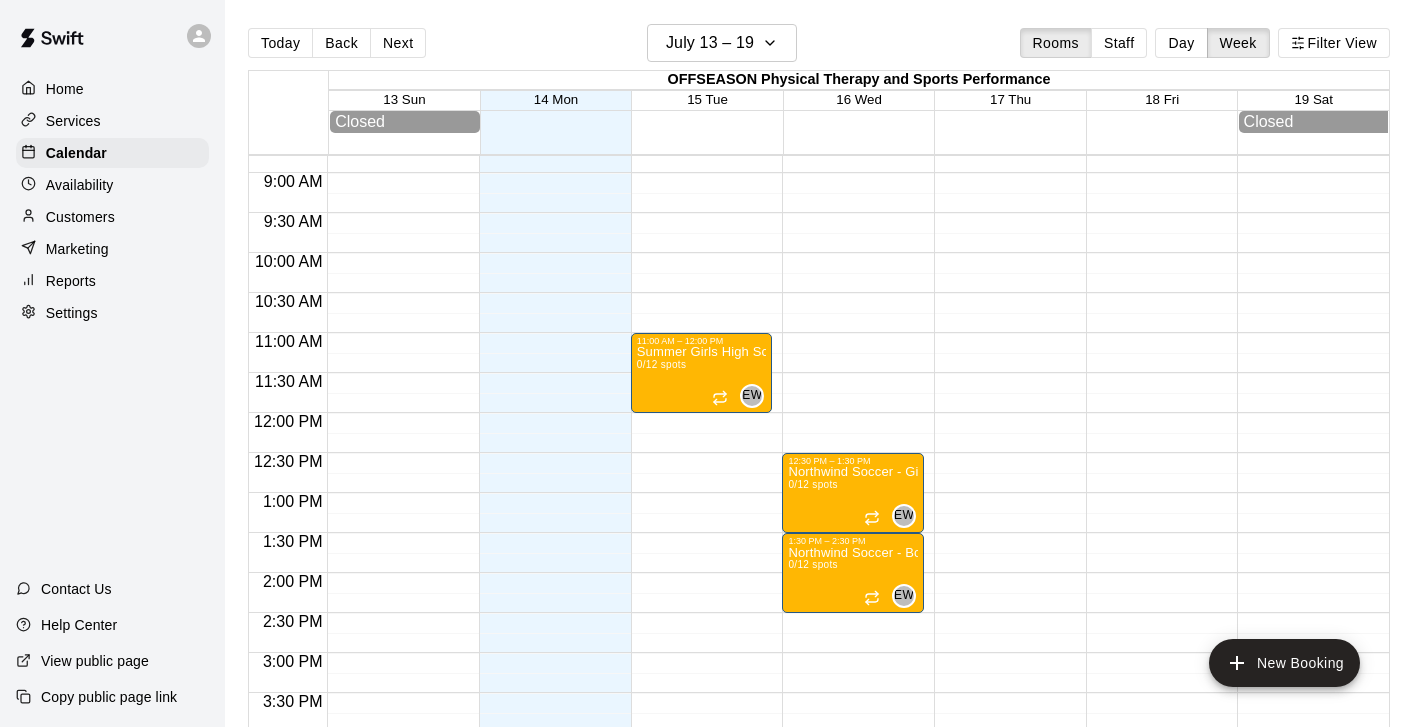 click on "12:00 AM – 7:00 AM Closed 8:00 PM – 11:59 PM Closed" at bounding box center [550, 413] 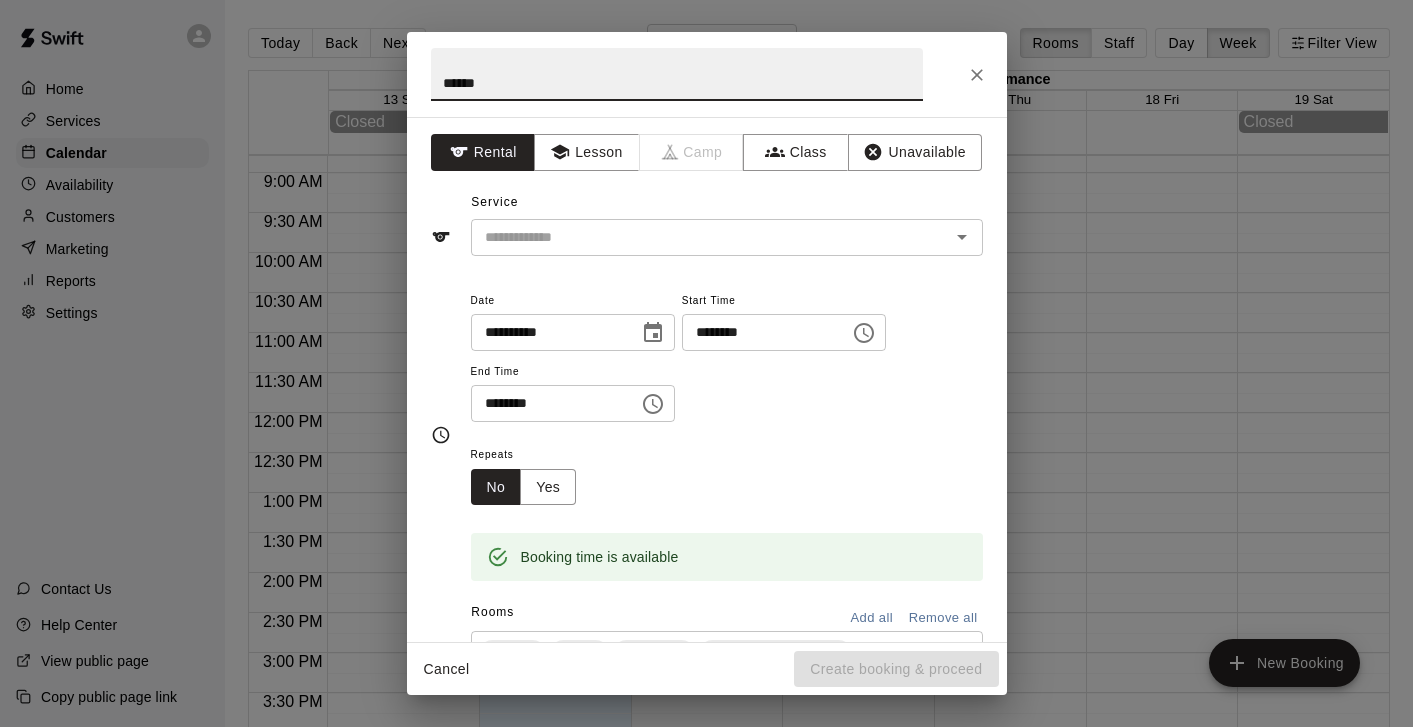 type on "******" 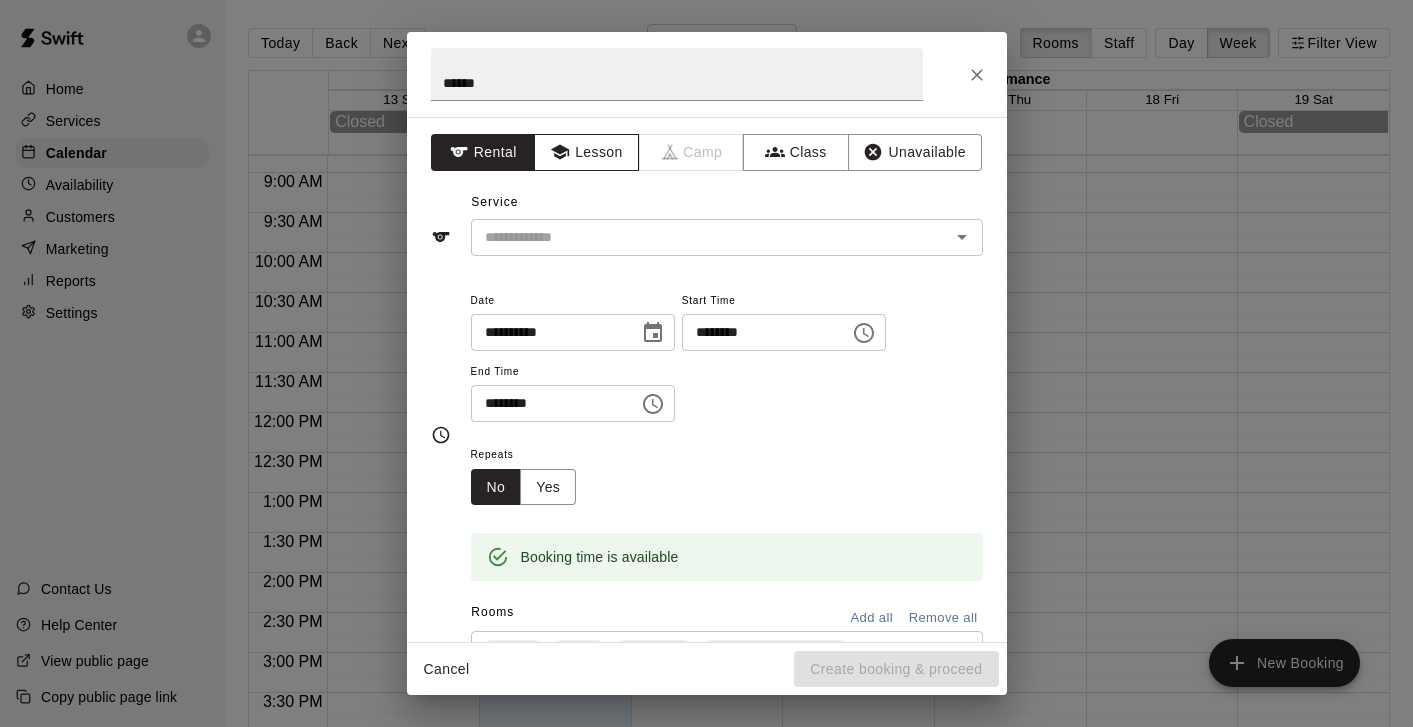 click on "Lesson" at bounding box center [586, 152] 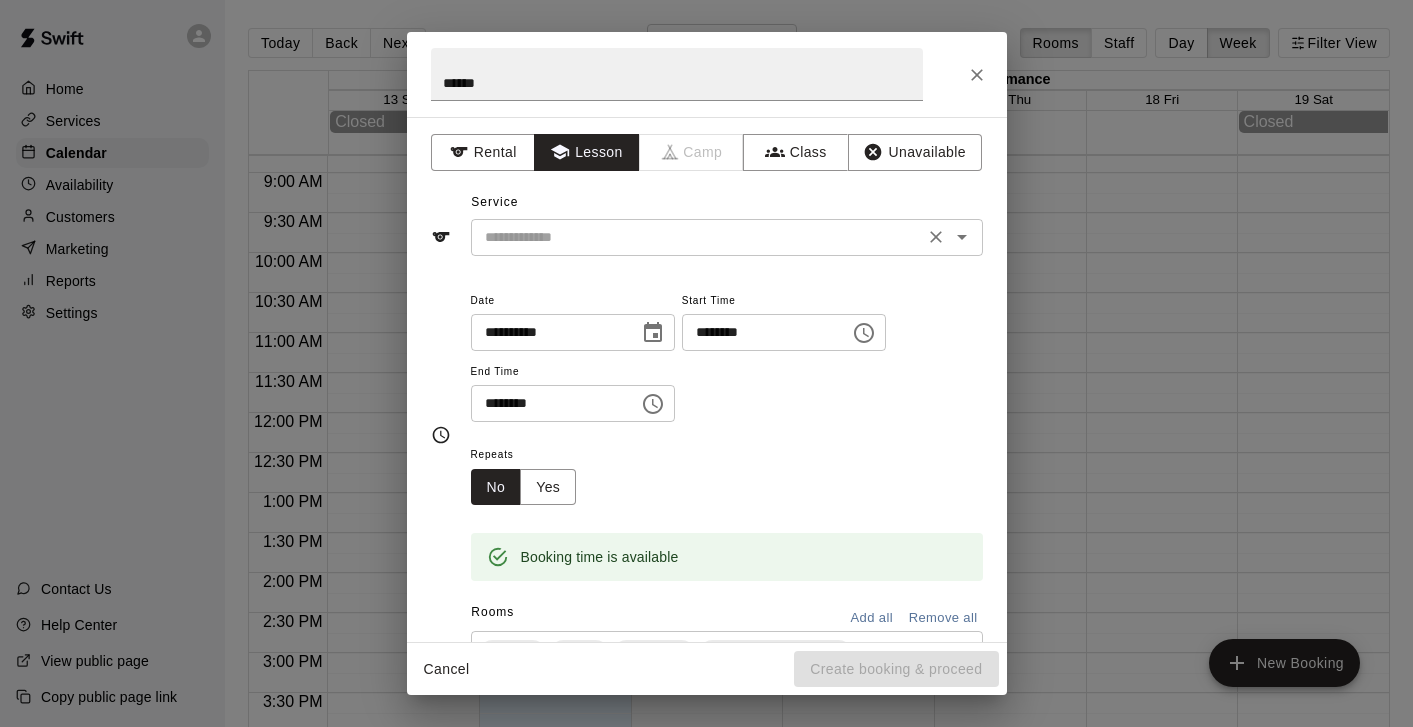click on "​" at bounding box center [727, 237] 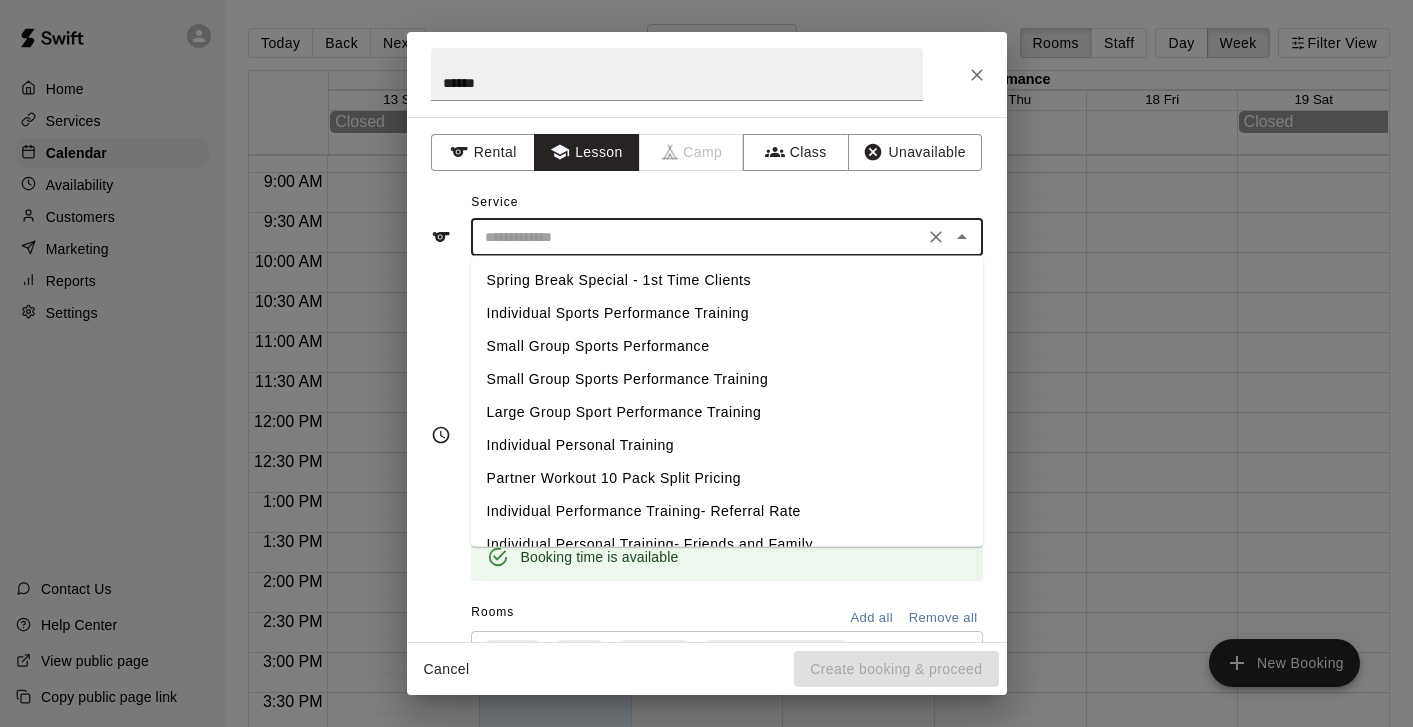 click on "Individual Sports Performance Training" at bounding box center (727, 313) 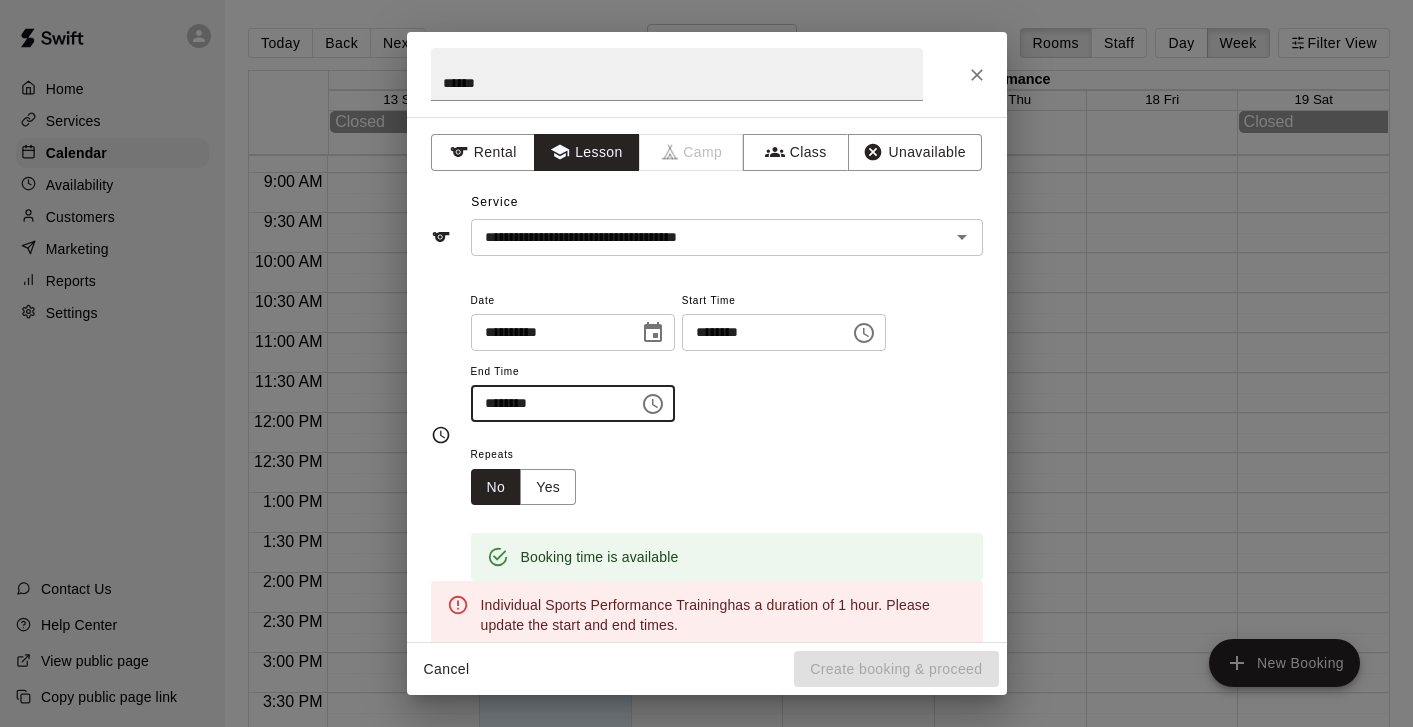 click on "********" at bounding box center (548, 403) 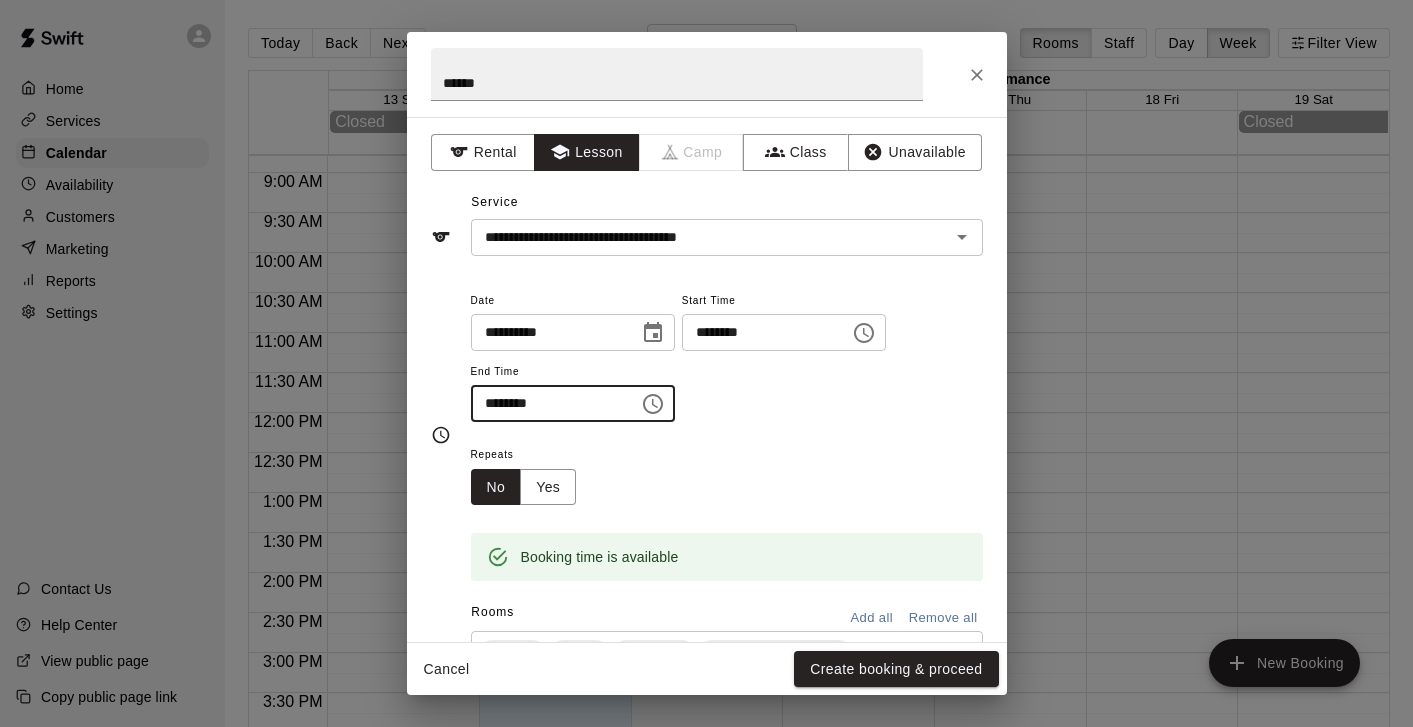 type on "********" 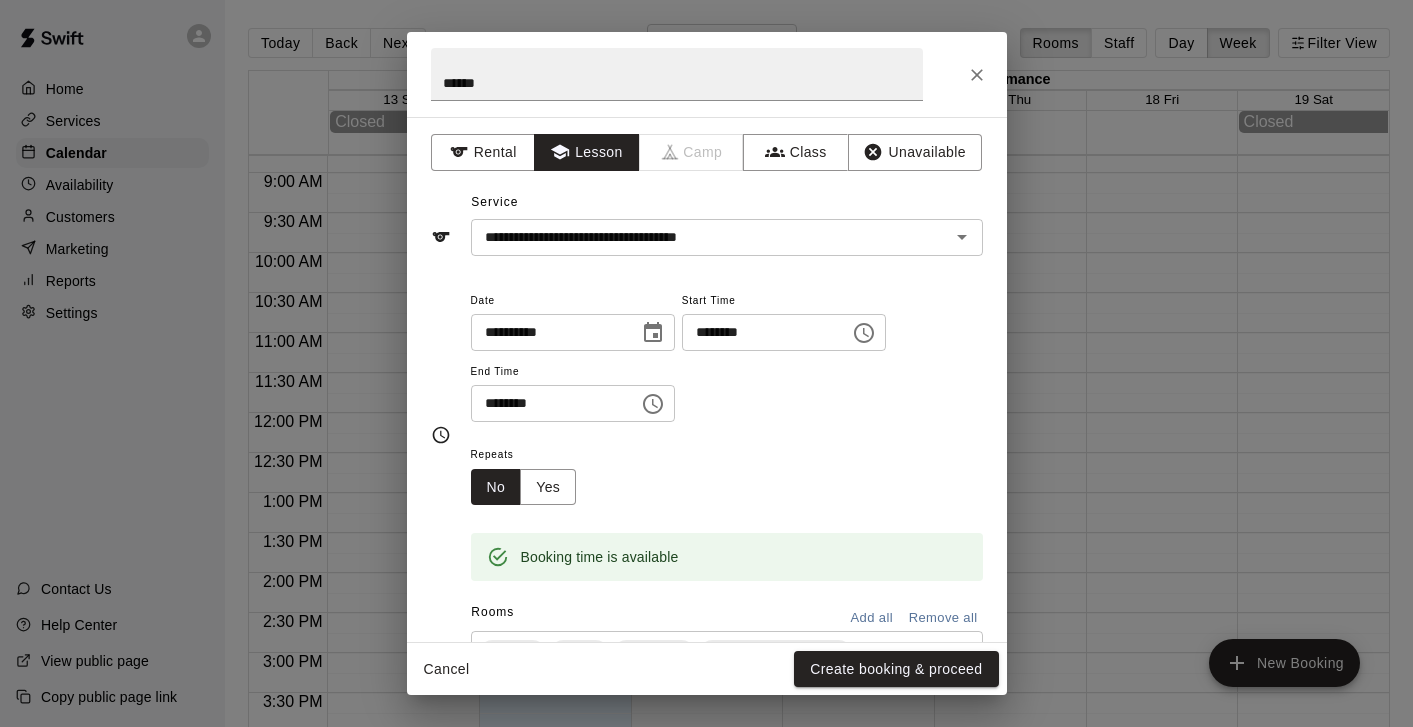 click on "**********" at bounding box center (727, 355) 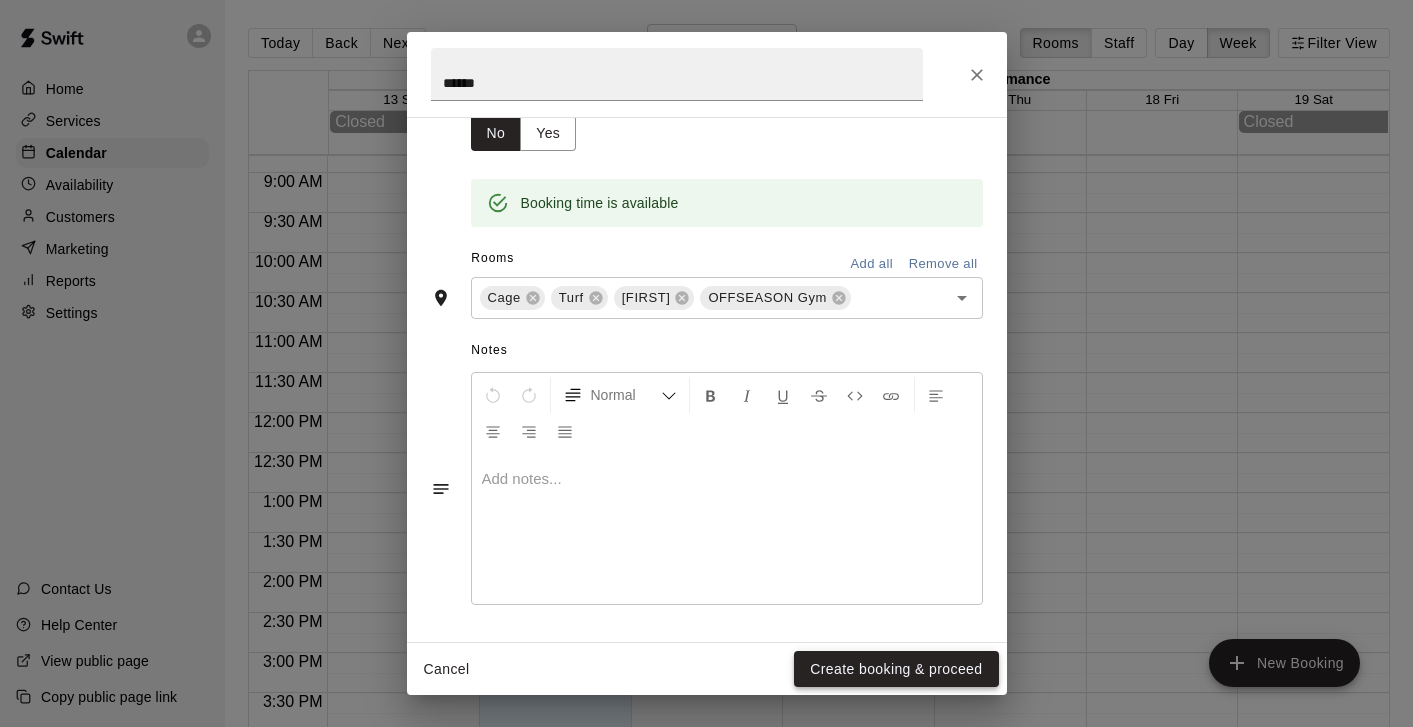 click on "Create booking & proceed" at bounding box center (896, 669) 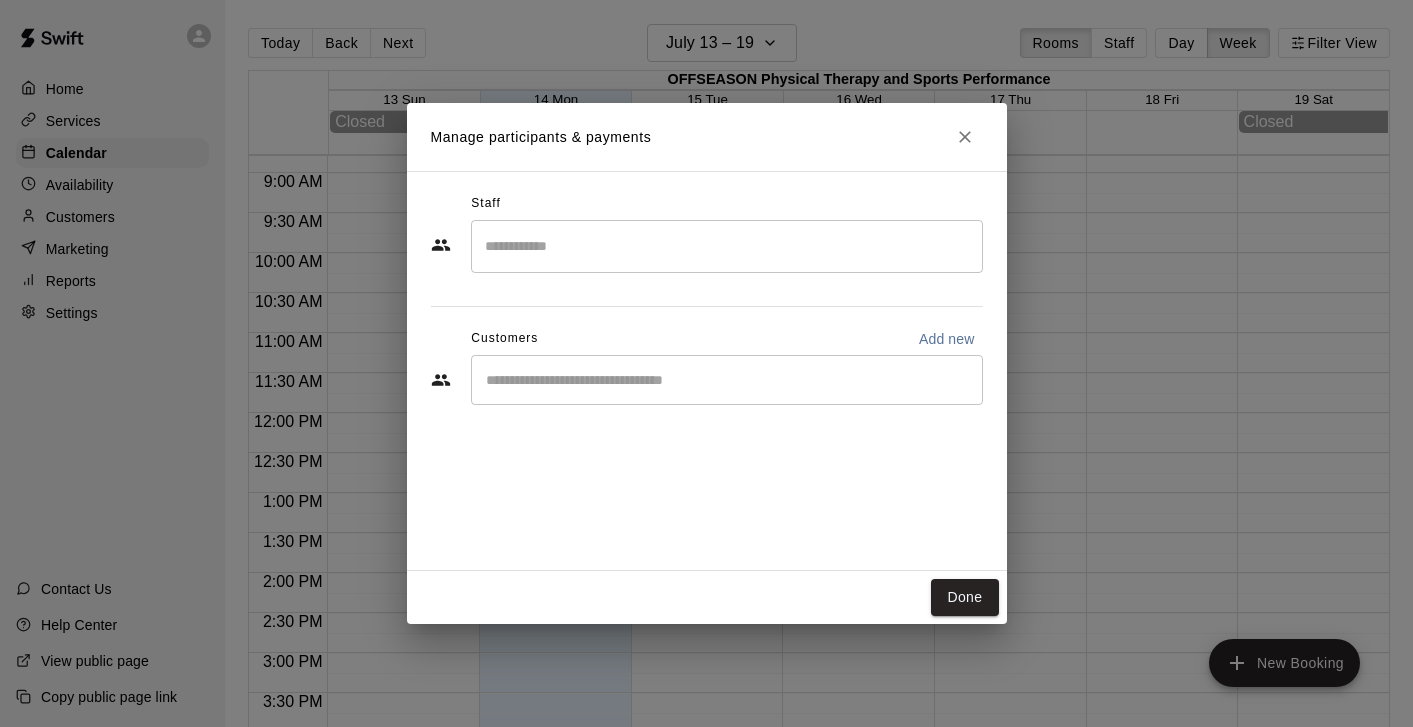 click at bounding box center [727, 380] 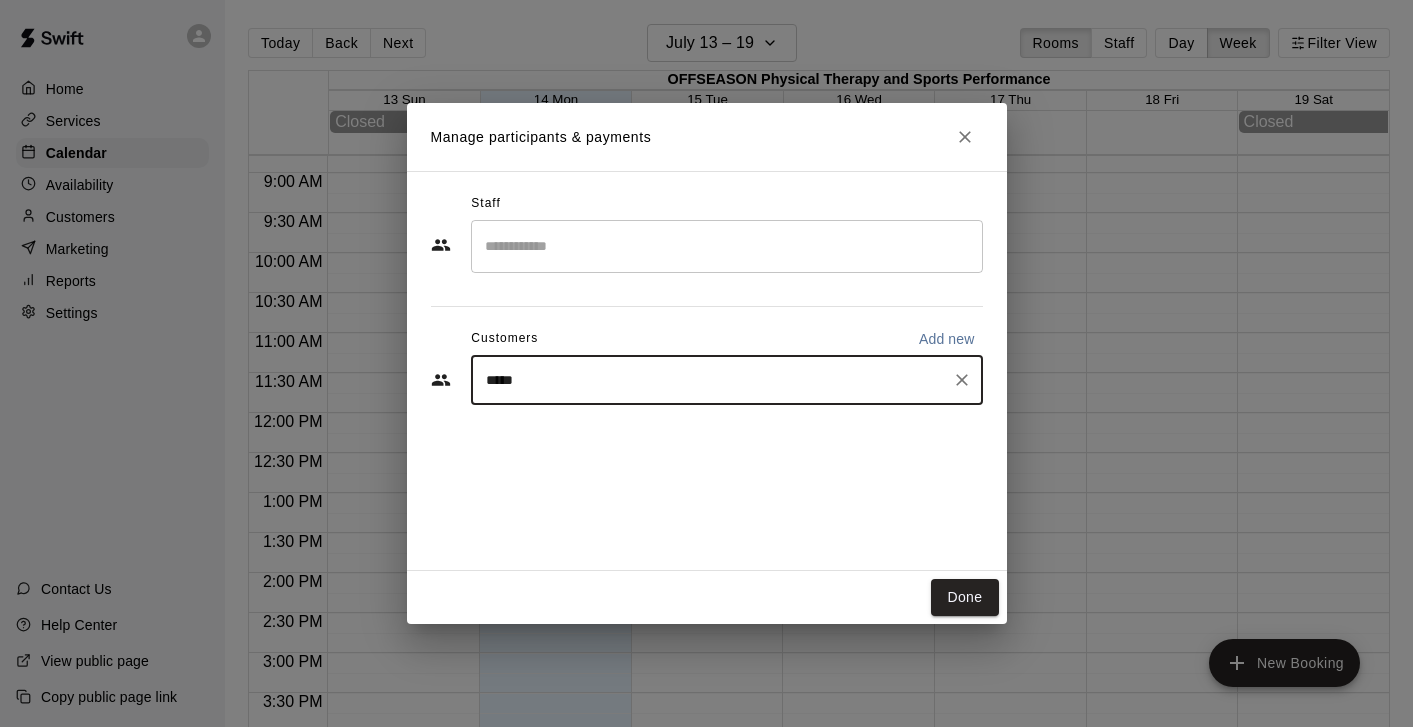 type on "******" 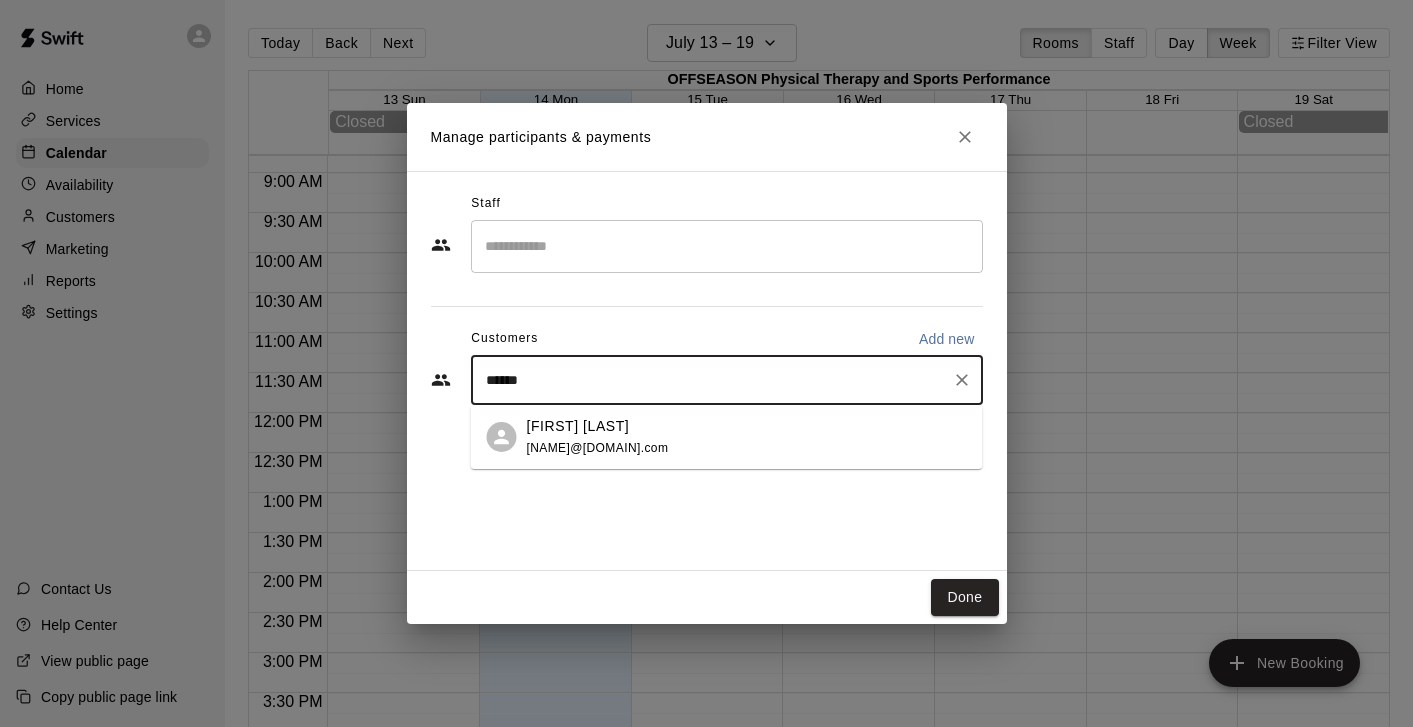click on "[FIRST] [LAST] [NAME]@[DOMAIN].com" at bounding box center [598, 437] 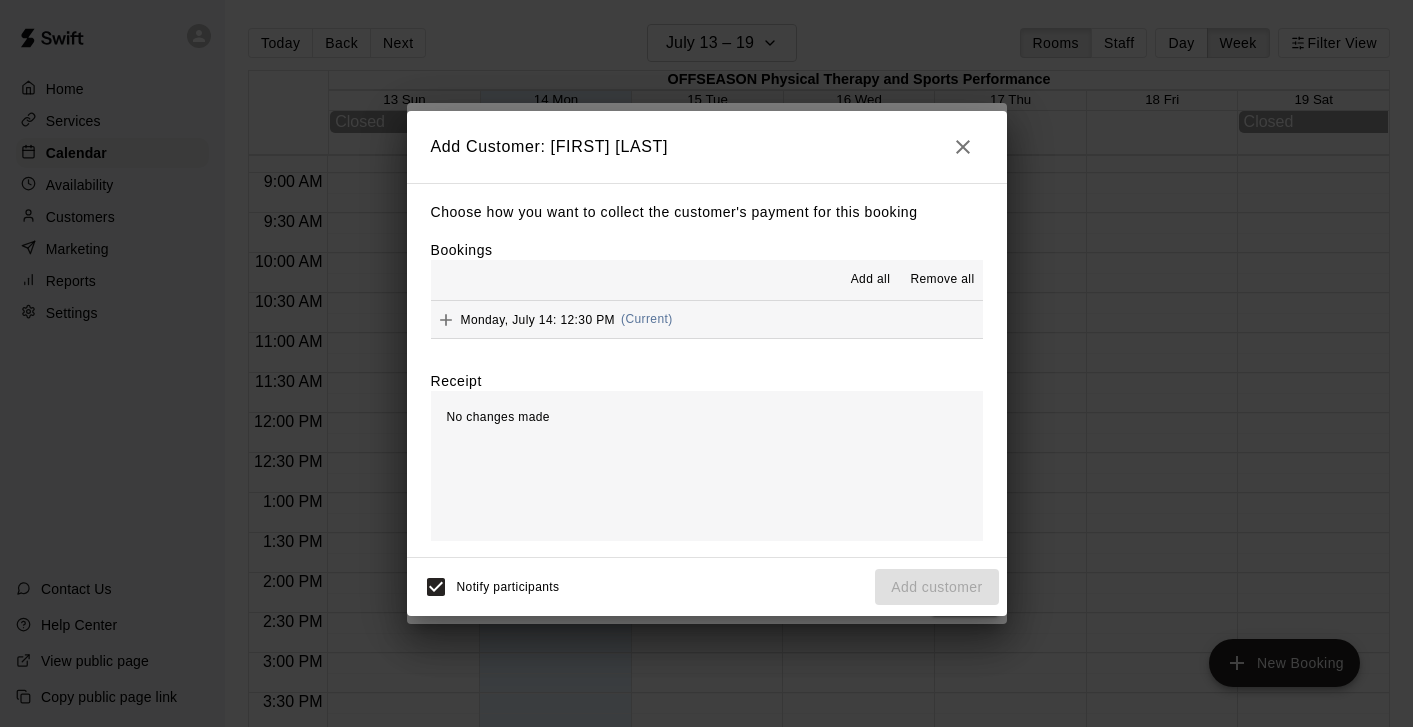 click 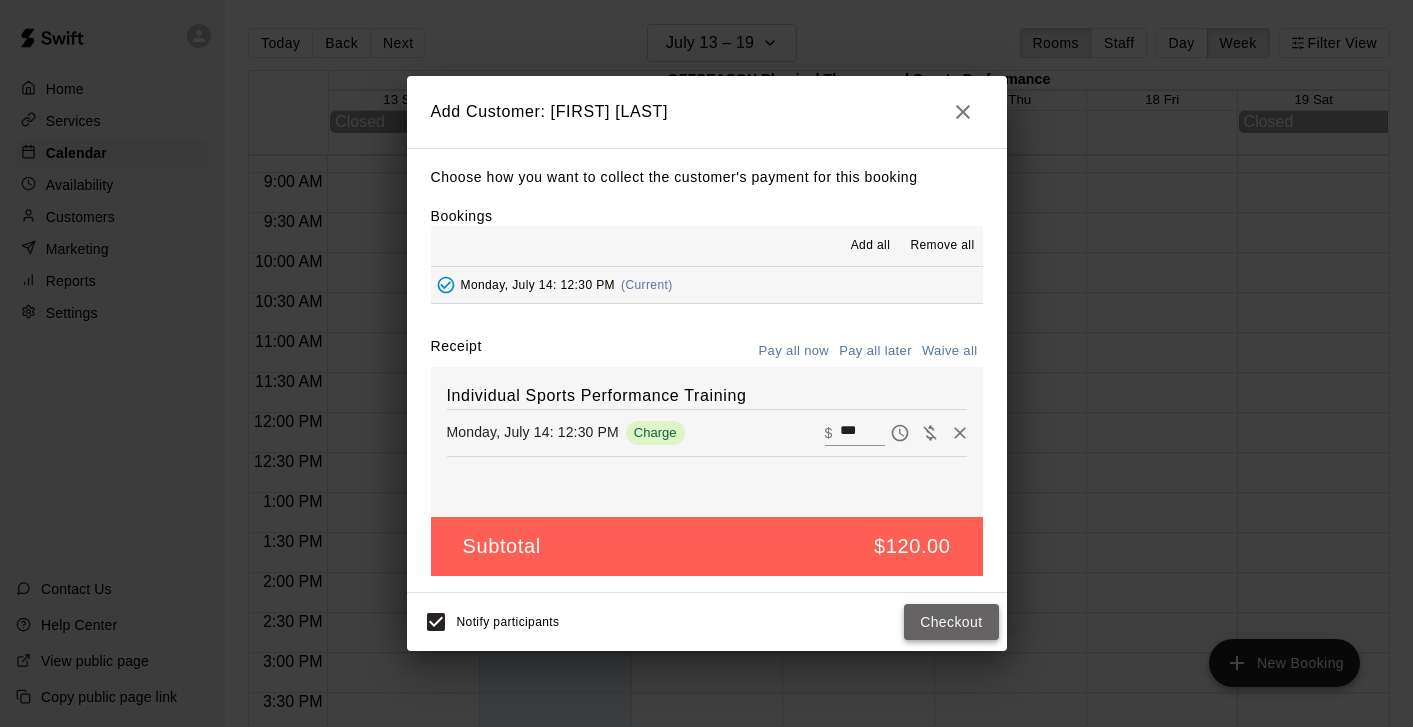 click on "Checkout" at bounding box center (951, 622) 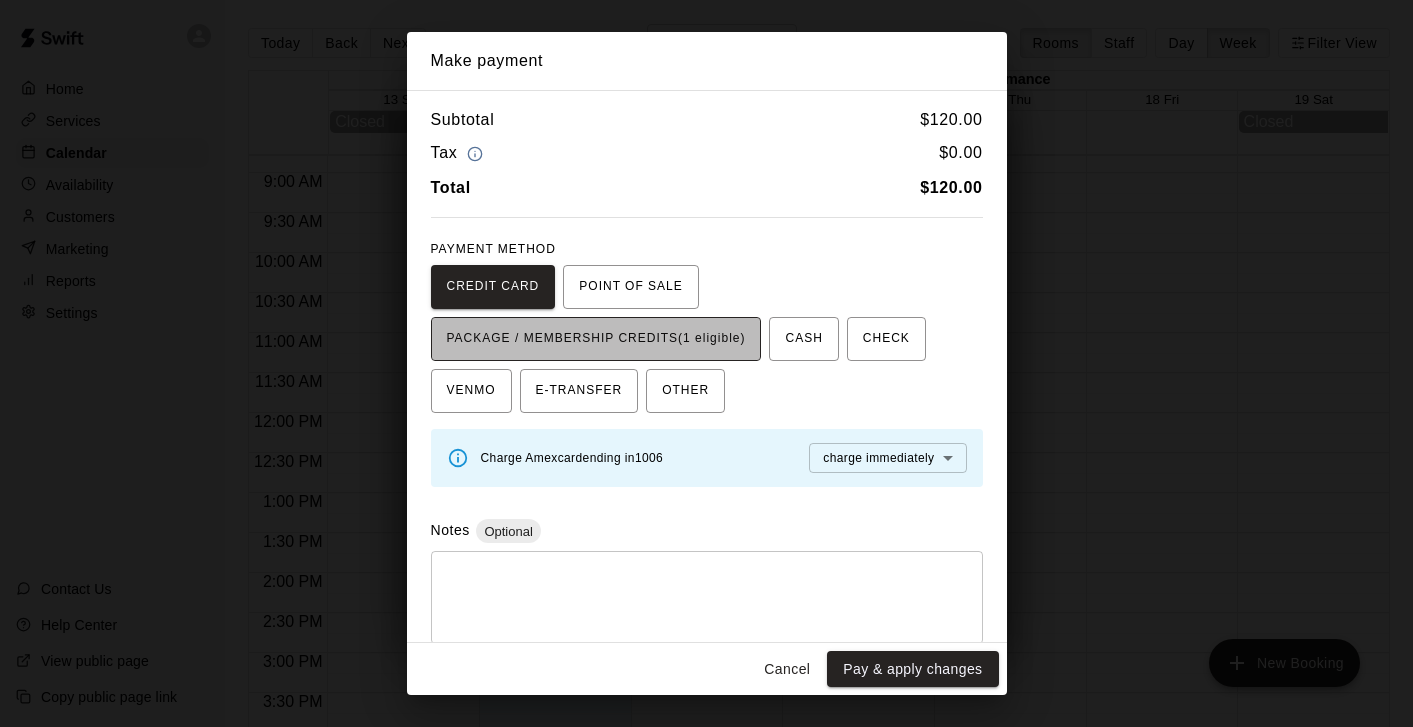 click on "PACKAGE / MEMBERSHIP CREDITS  (1 eligible)" at bounding box center (596, 339) 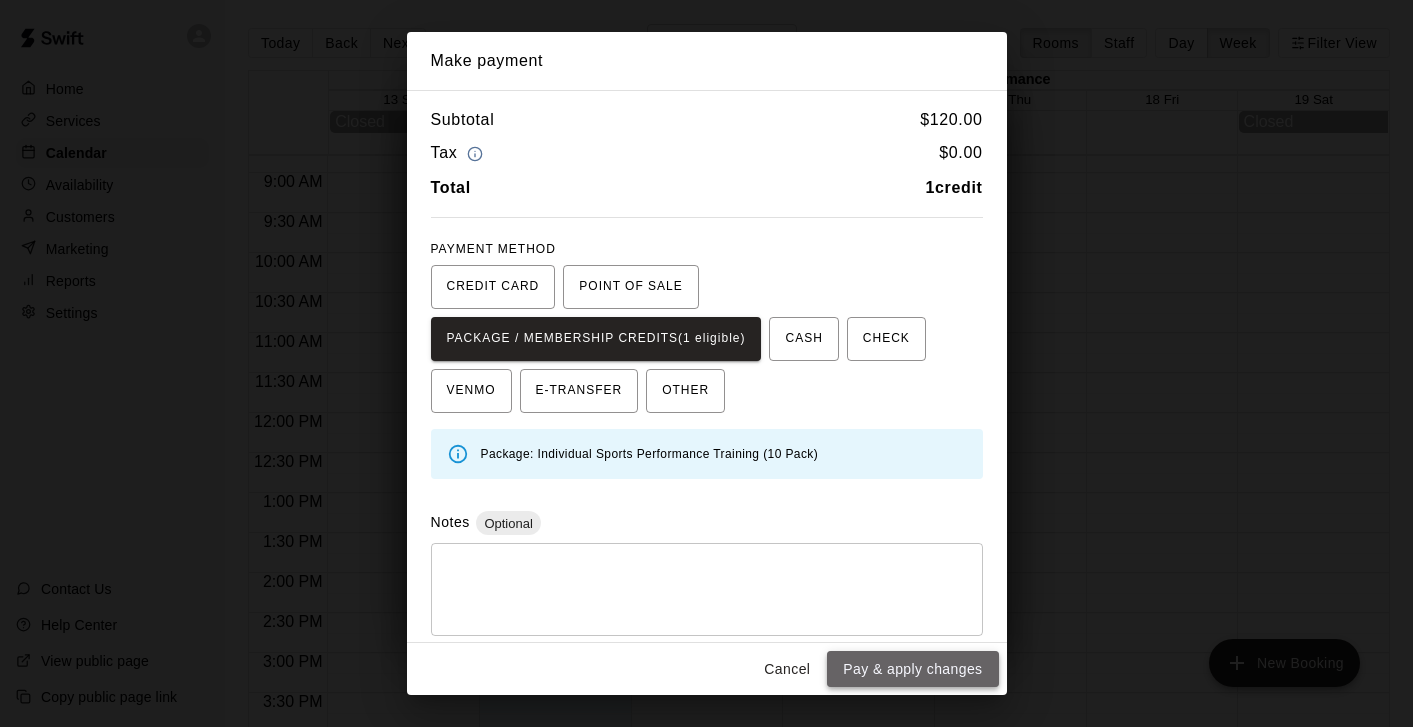 click on "Pay & apply changes" at bounding box center (912, 669) 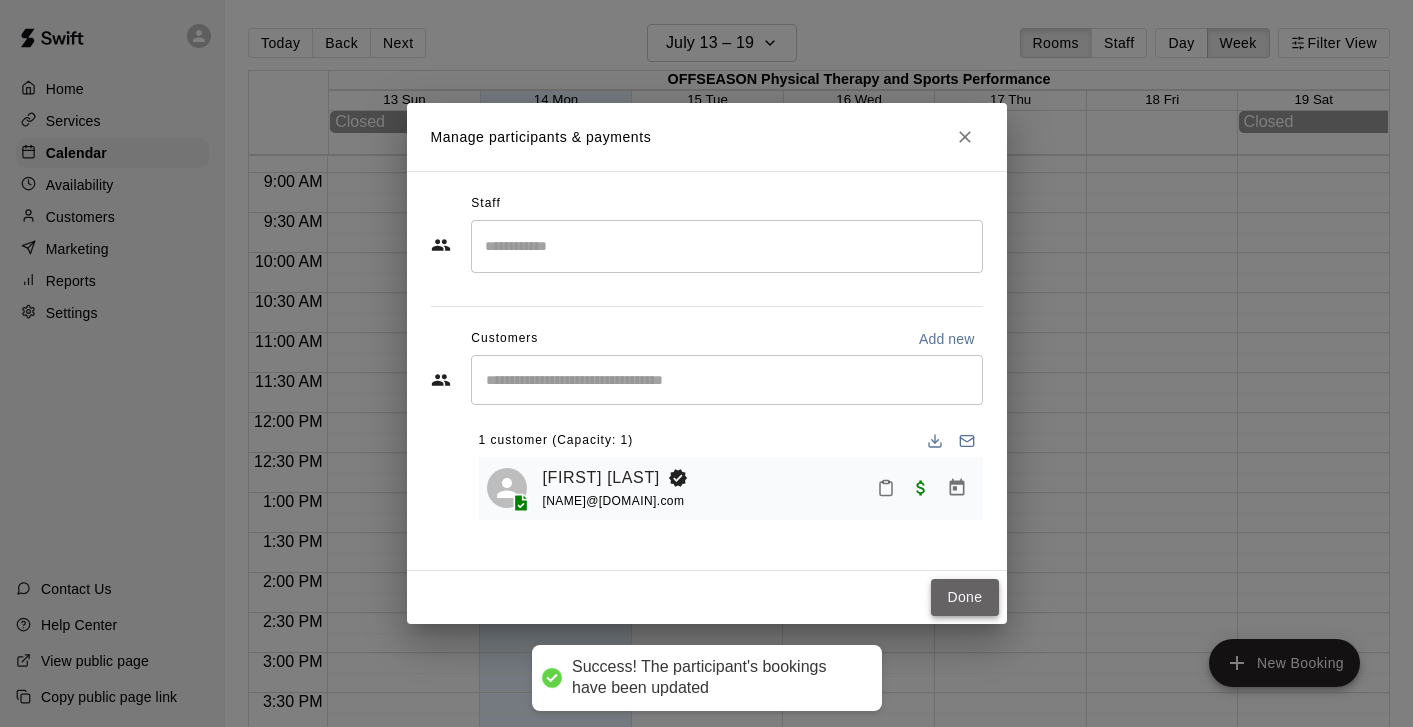click on "Done" at bounding box center (964, 597) 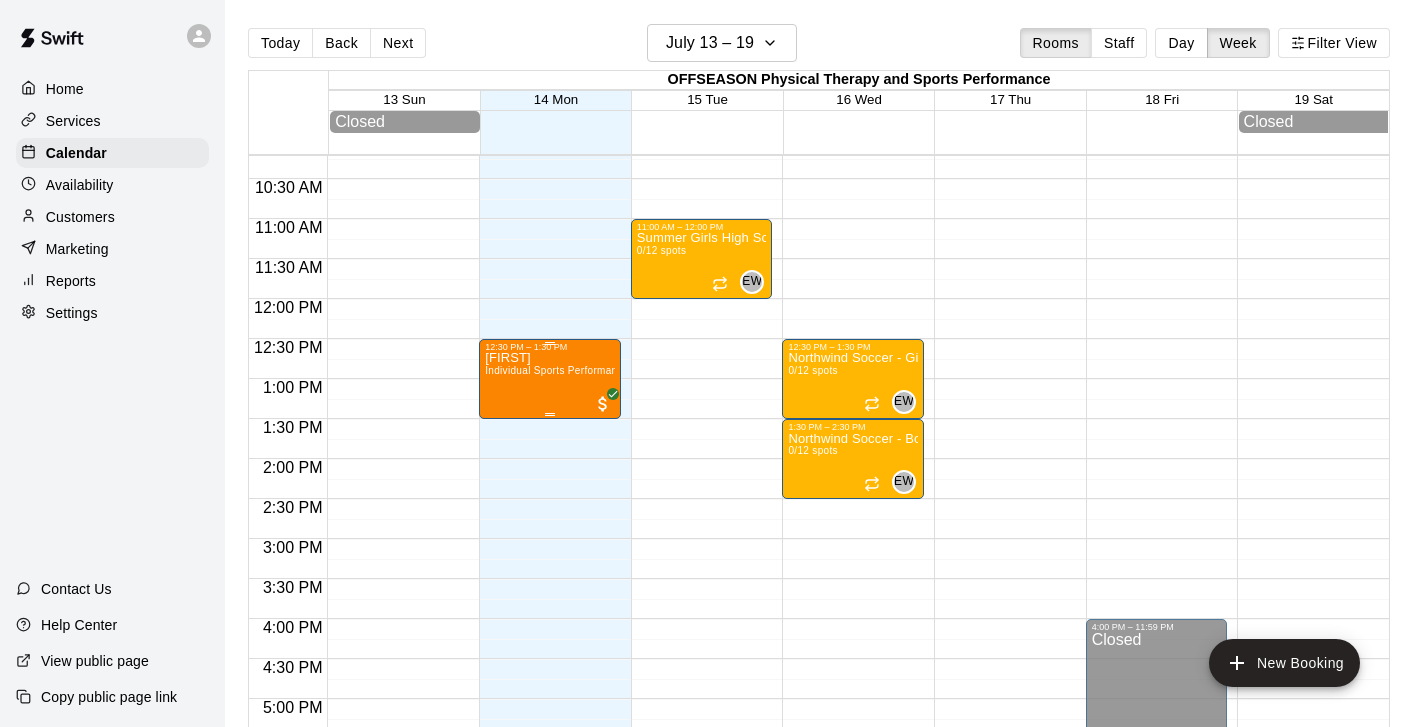 scroll, scrollTop: 840, scrollLeft: 0, axis: vertical 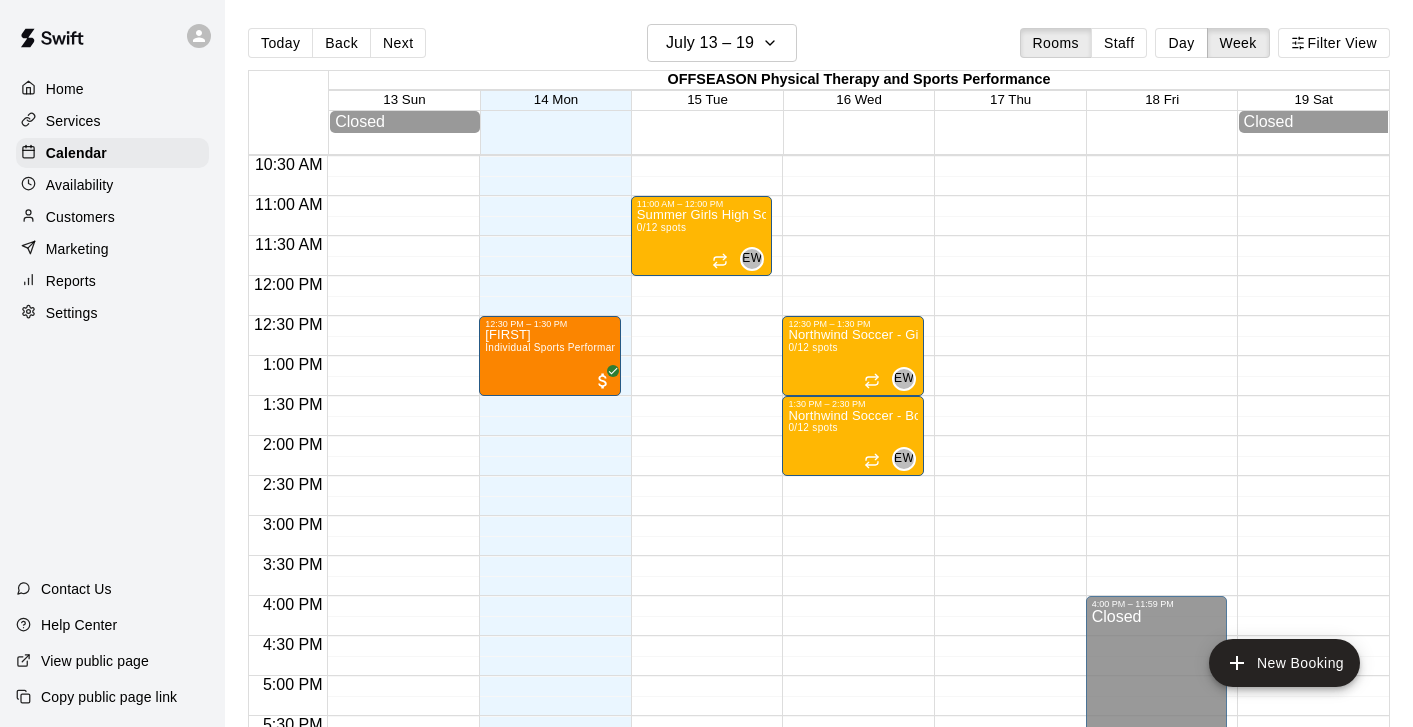 click on "12:00 AM – 7:00 AM Closed 12:30 PM – 1:30 PM [FIRST] Individual Sports Performance Training 8:00 PM – 11:59 PM Closed" at bounding box center (550, 276) 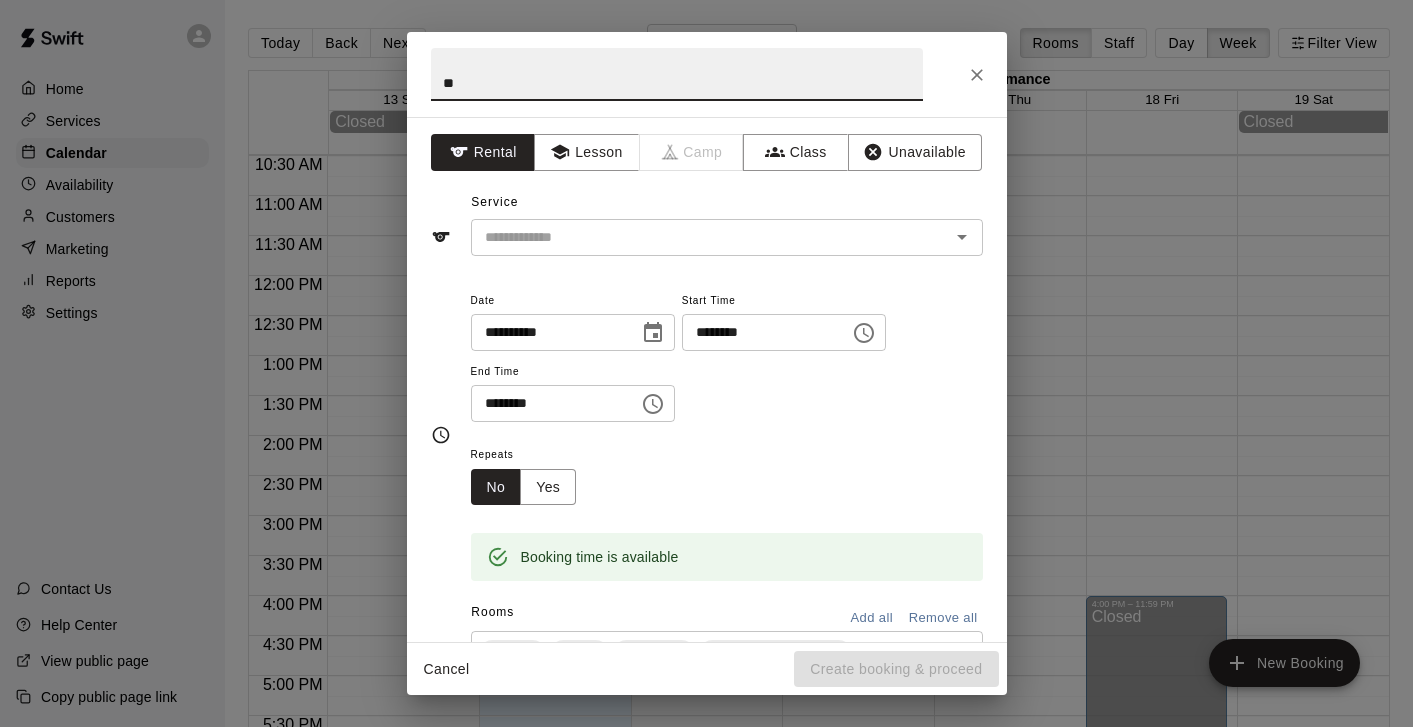type on "*" 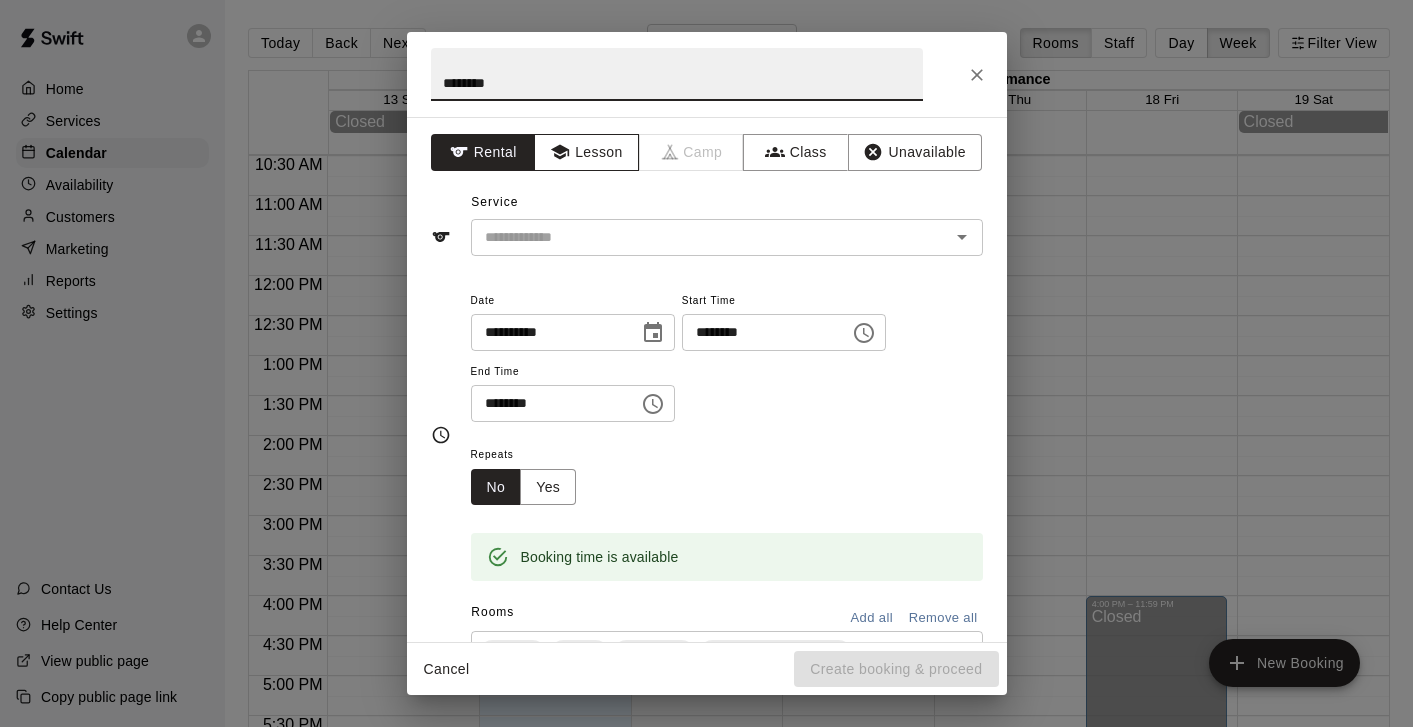 type on "********" 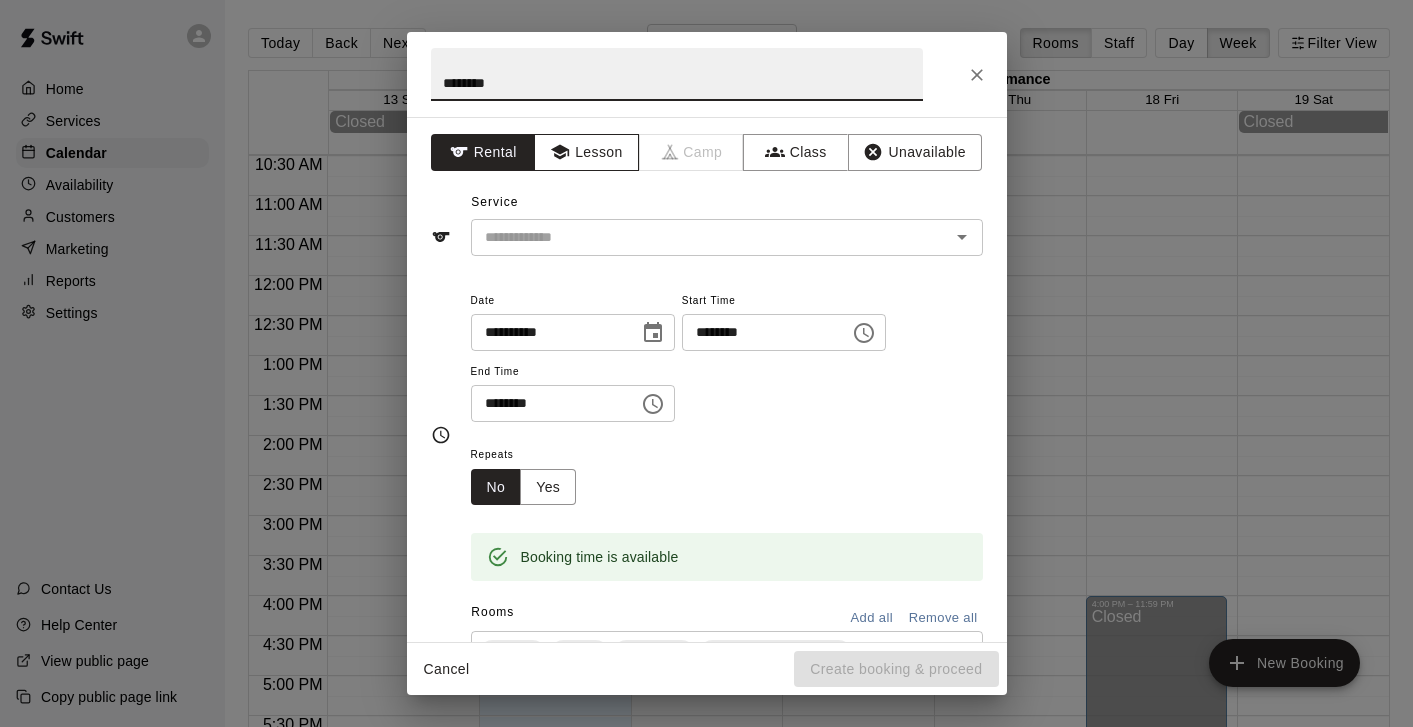 click on "Lesson" at bounding box center (586, 152) 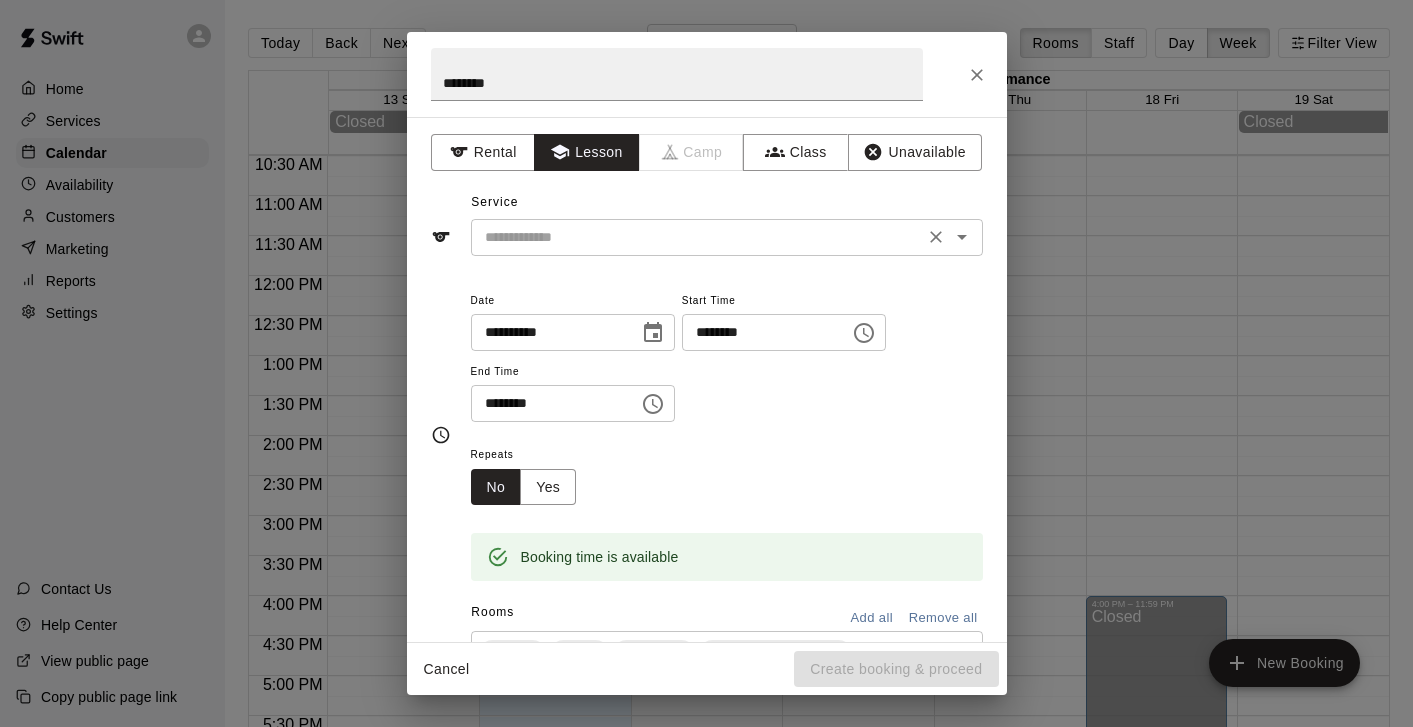 click at bounding box center (697, 237) 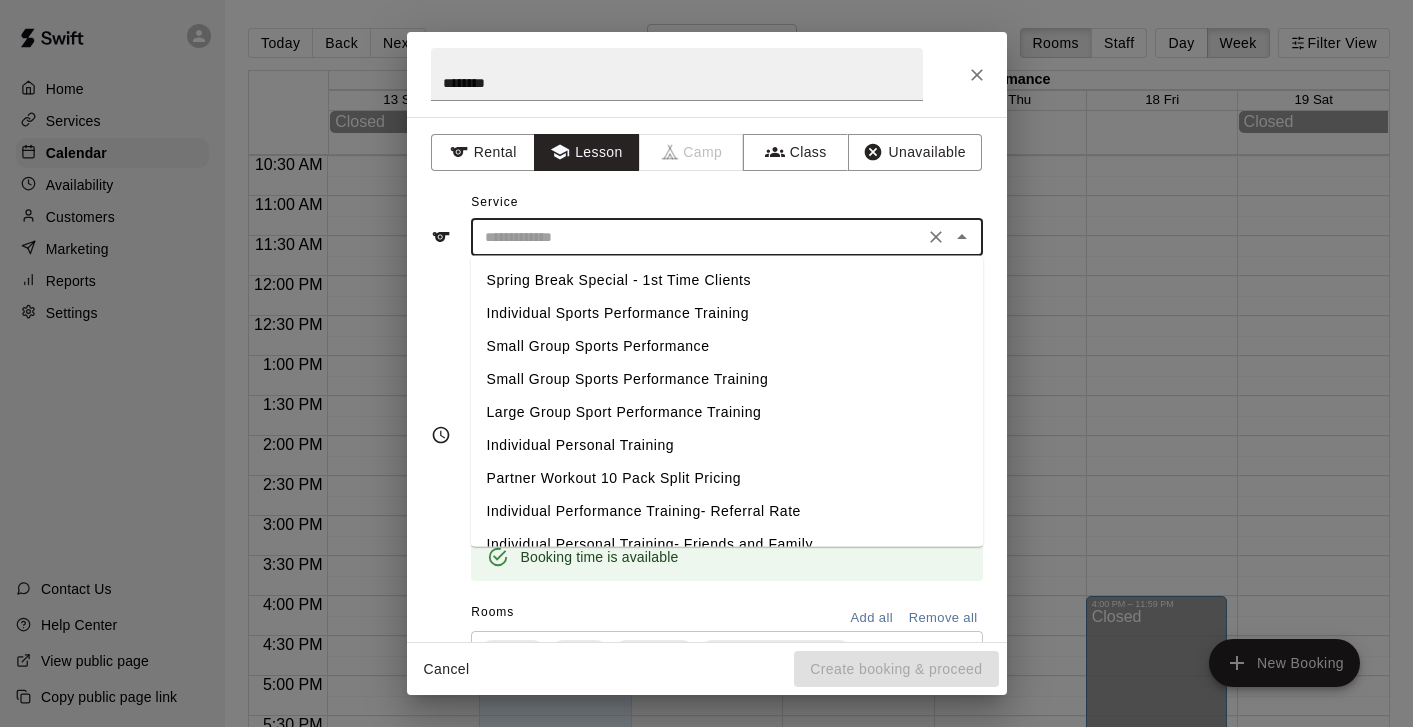 click on "Individual Sports Performance Training" at bounding box center (727, 313) 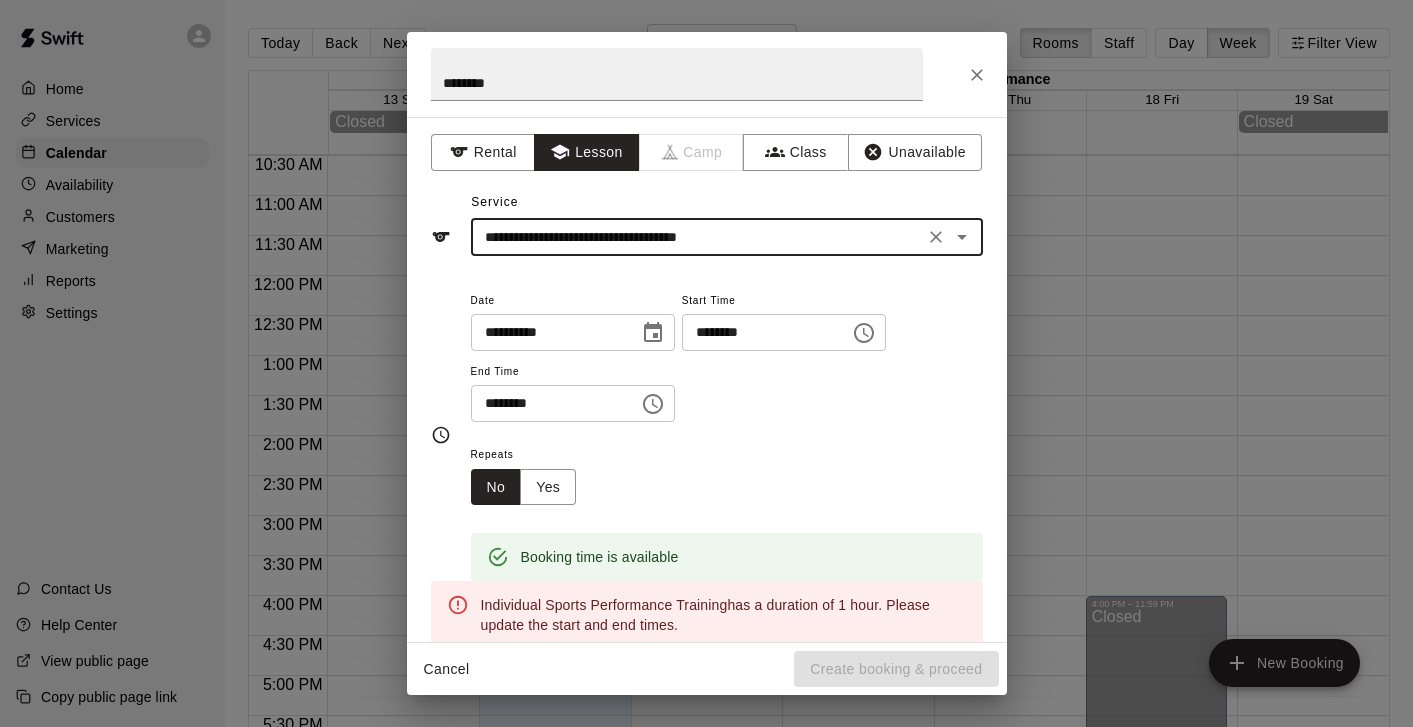click on "********" at bounding box center (548, 403) 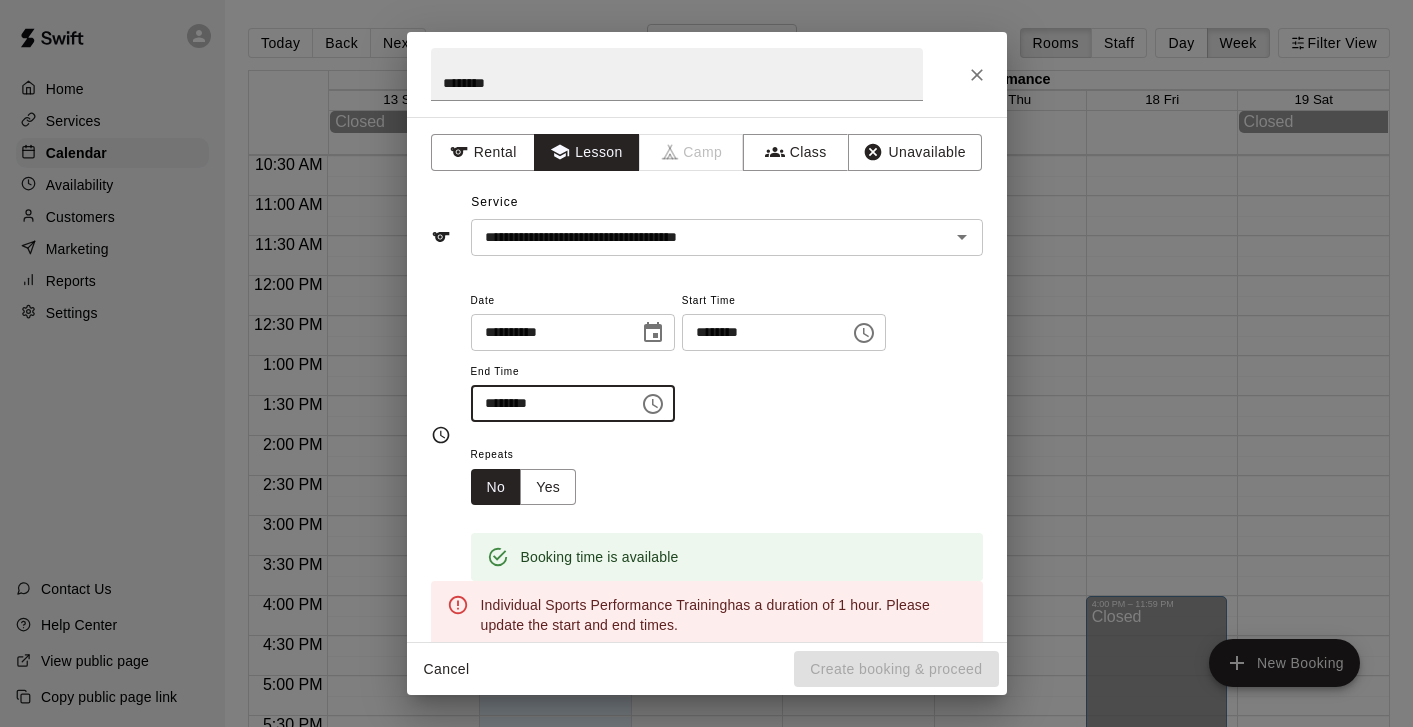 click on "********" at bounding box center [548, 403] 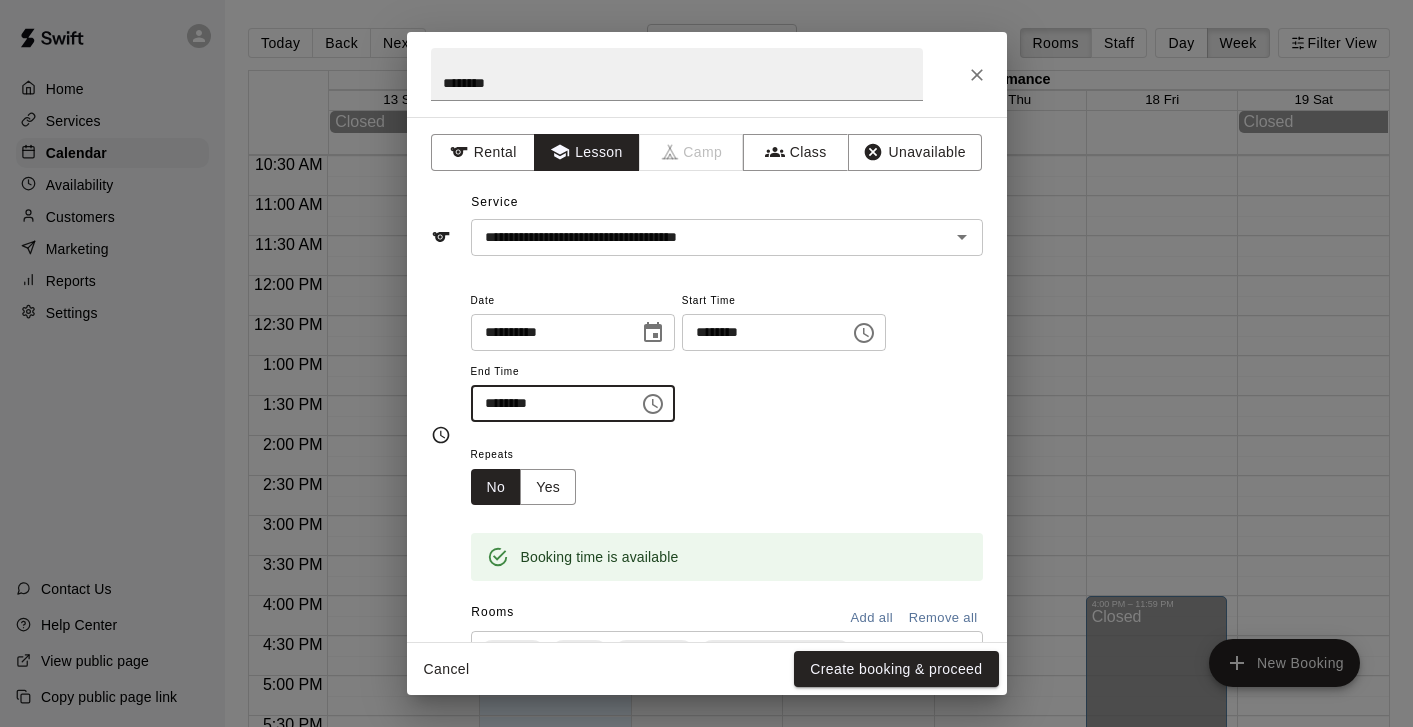 type on "********" 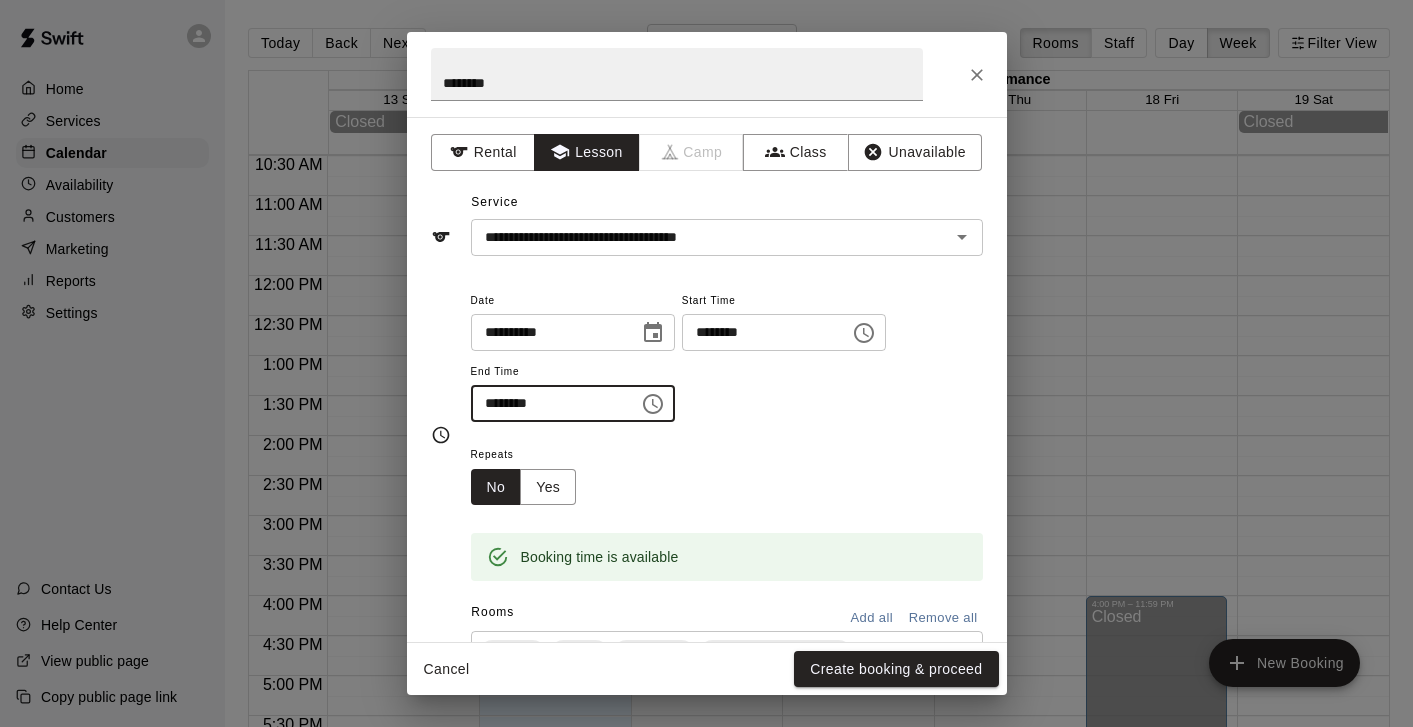 click on "**********" at bounding box center [727, 365] 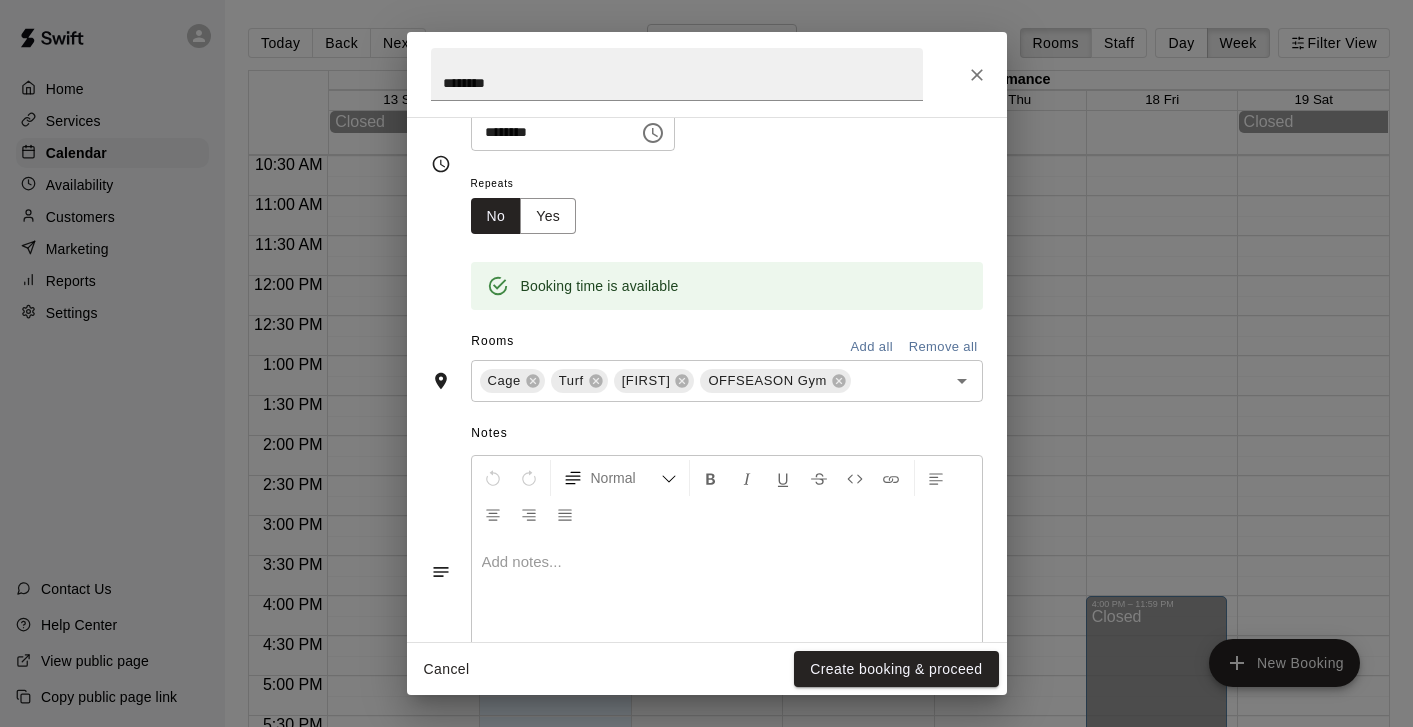scroll, scrollTop: 354, scrollLeft: 0, axis: vertical 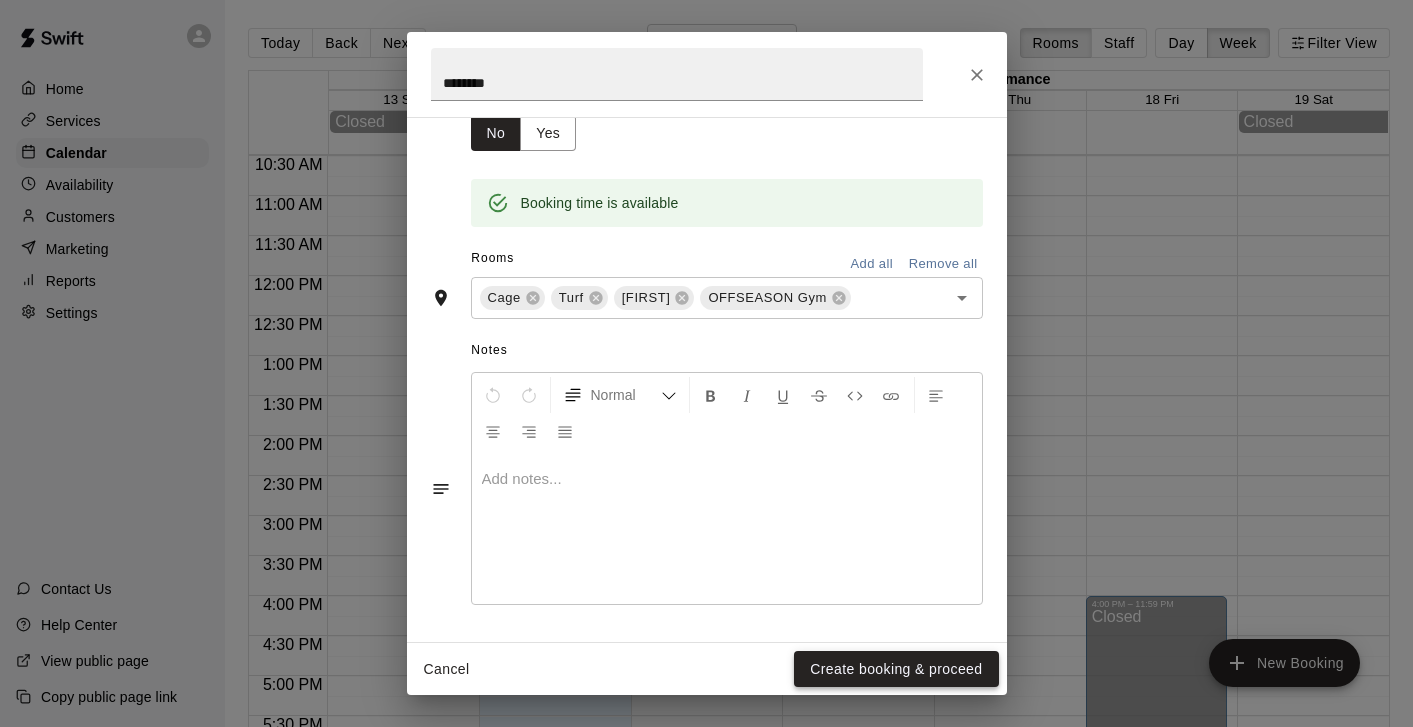 click on "Create booking & proceed" at bounding box center [896, 669] 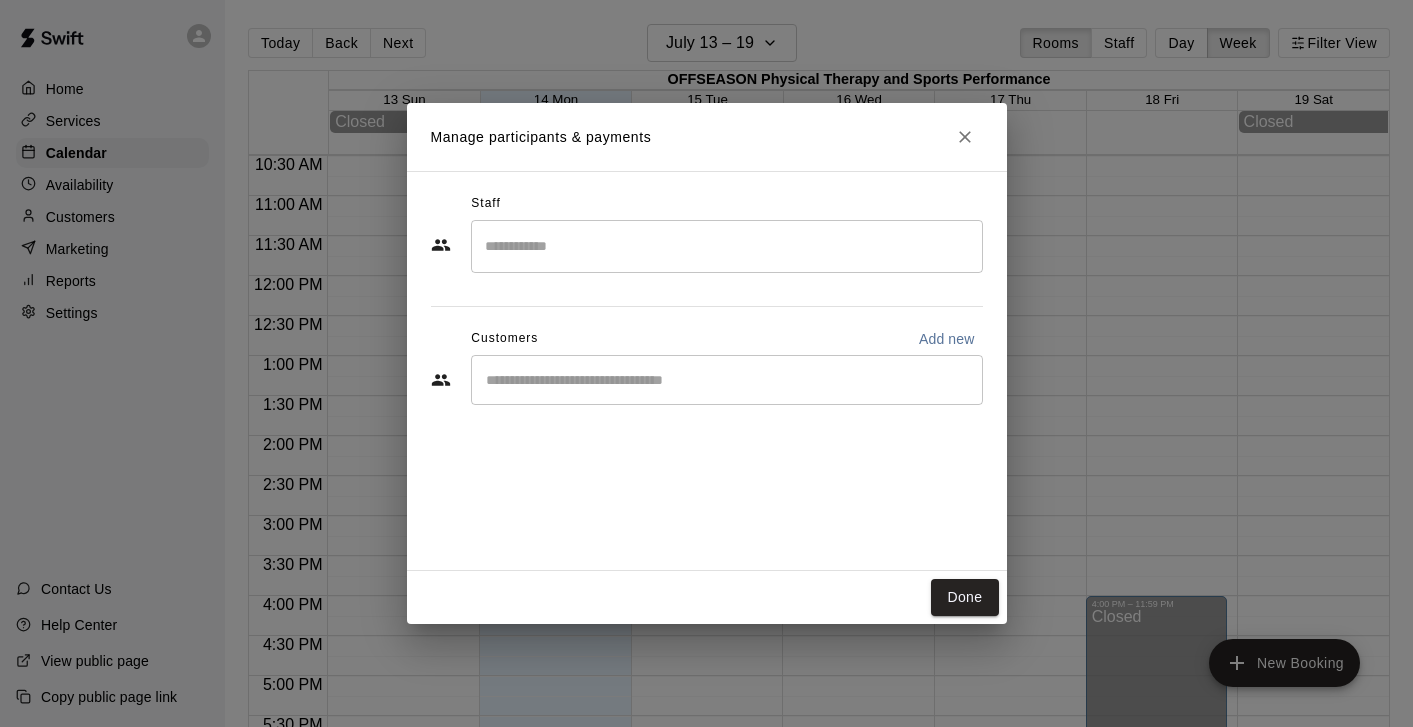 click on "​" at bounding box center (727, 380) 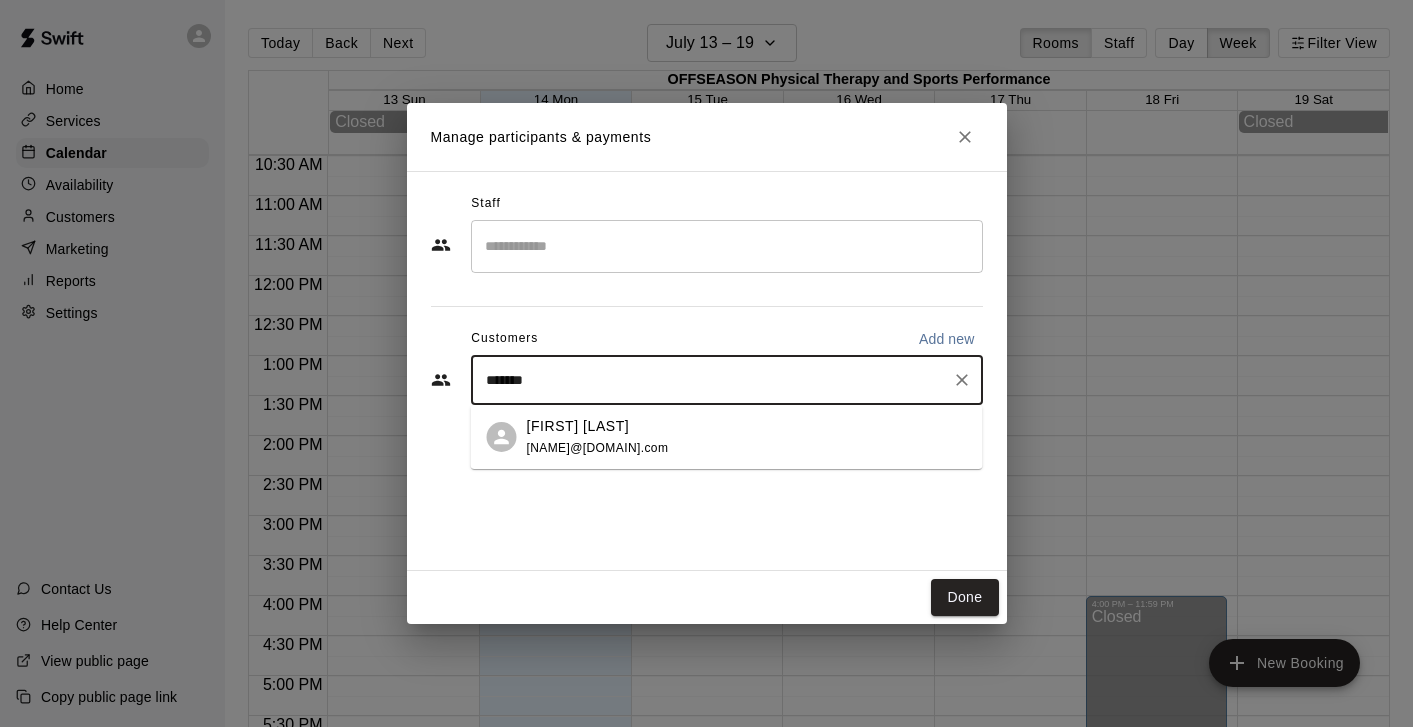 type on "********" 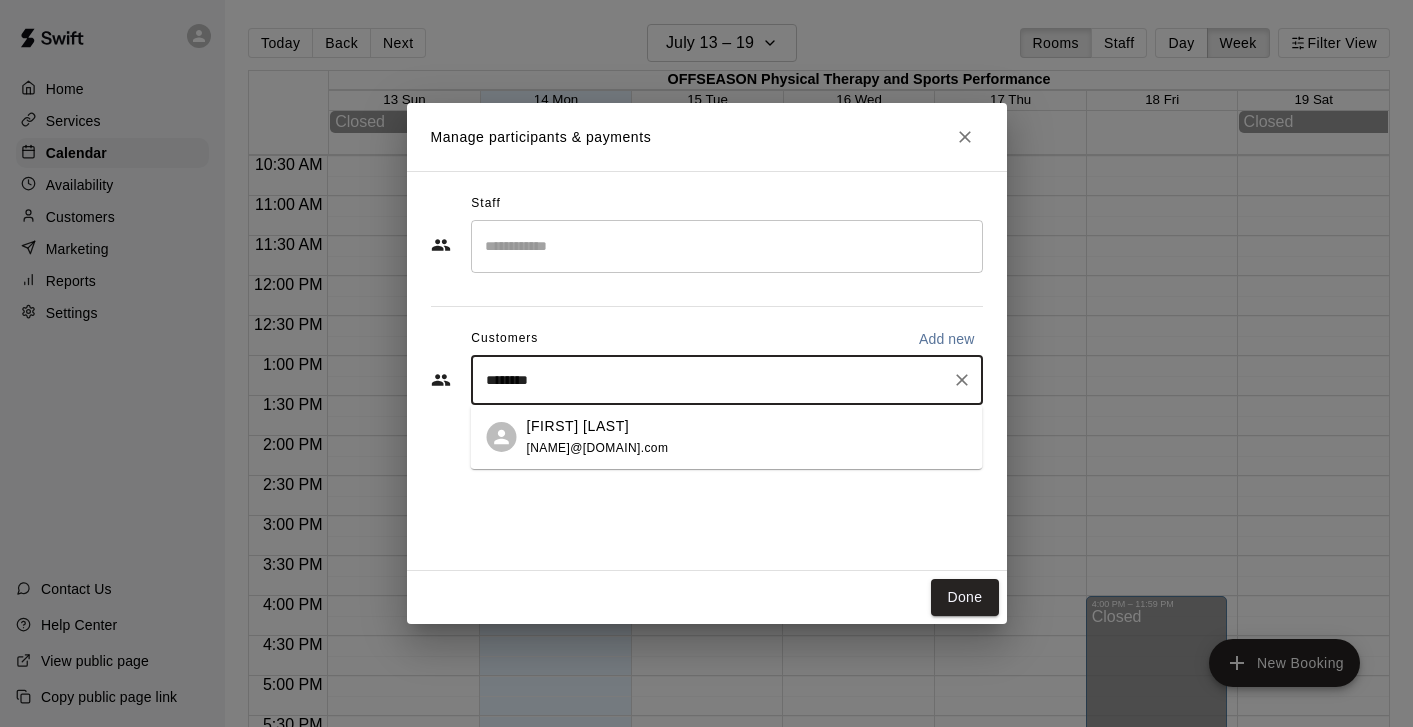 click on "[FIRST] [LAST] [EMAIL]" at bounding box center [747, 437] 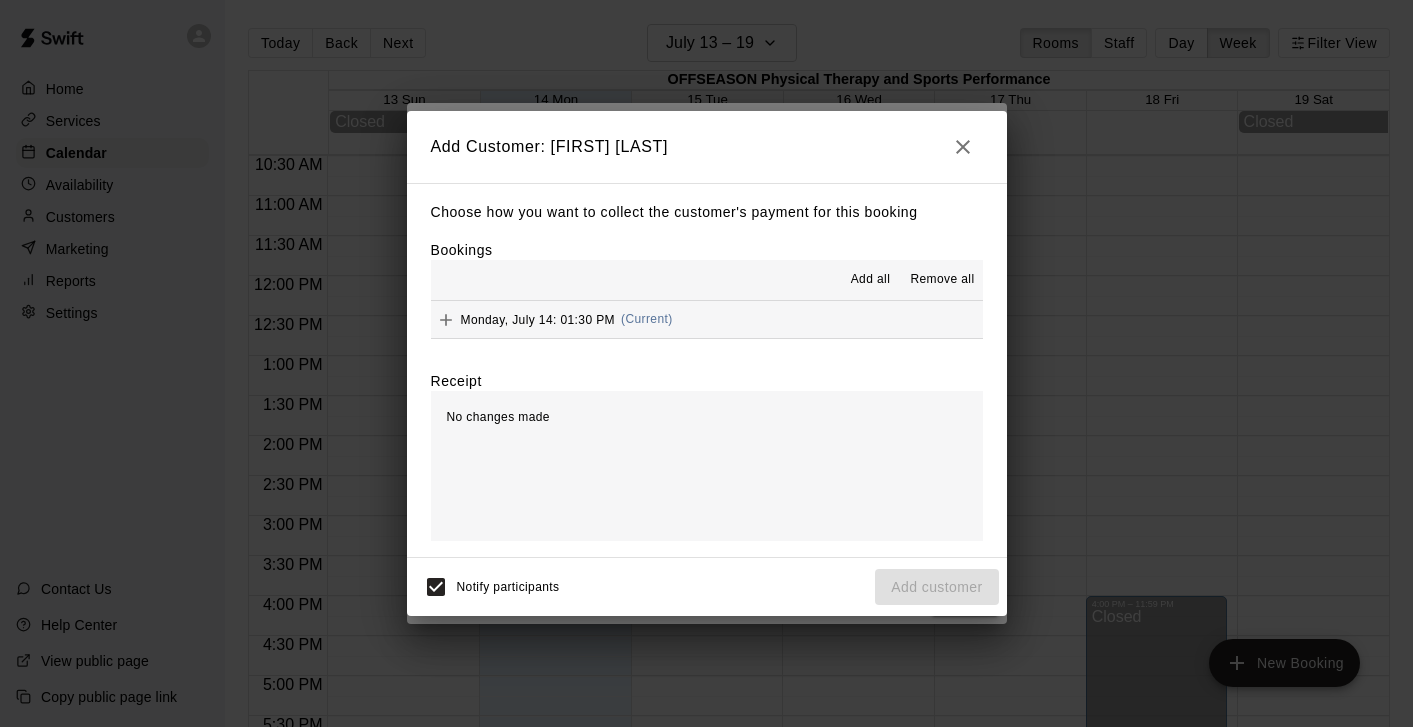 click at bounding box center (446, 320) 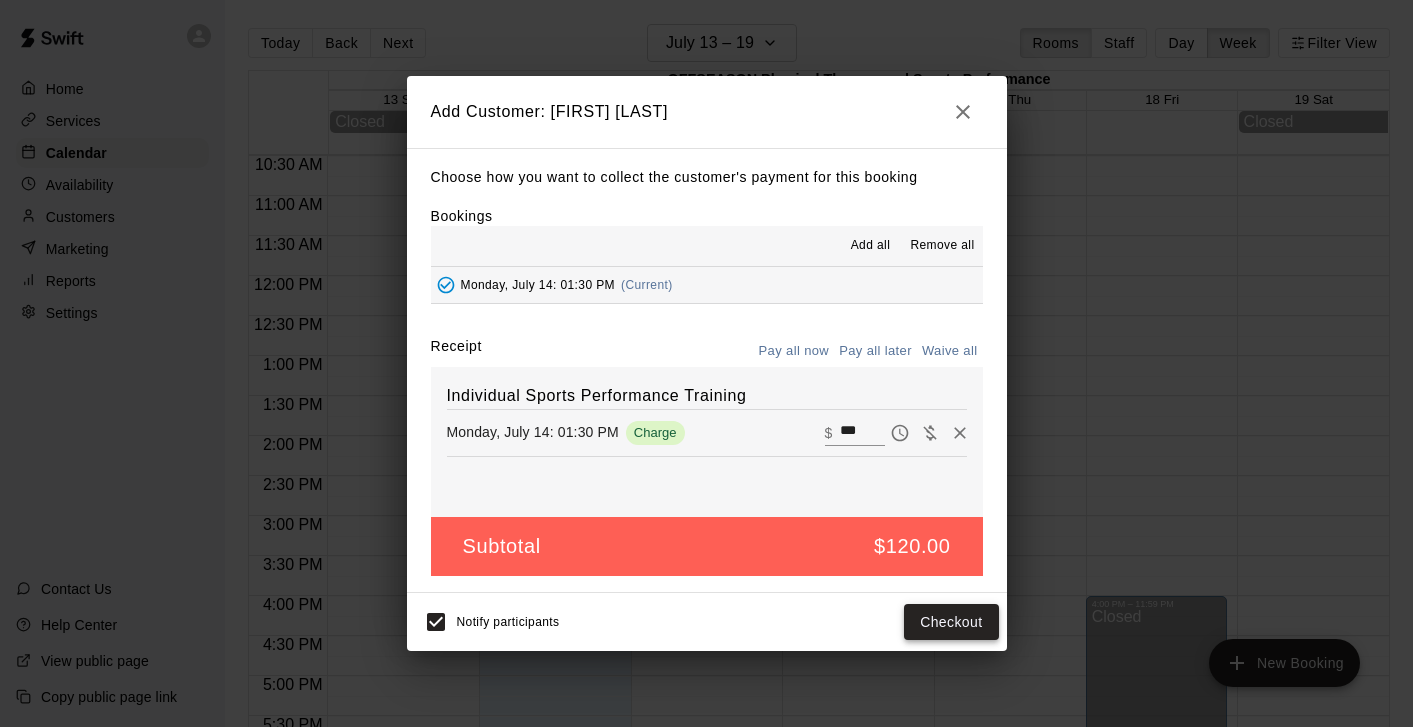 click on "Checkout" at bounding box center (951, 622) 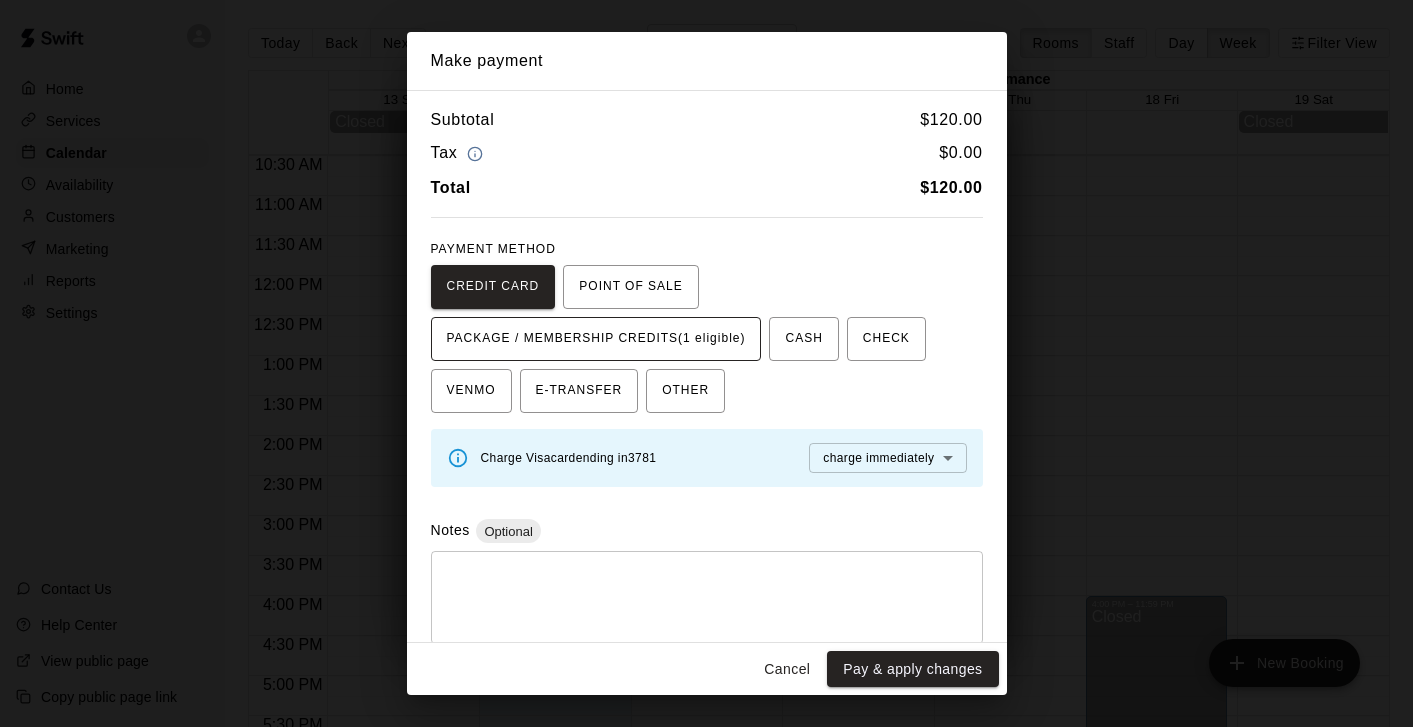 click on "PACKAGE / MEMBERSHIP CREDITS  (1 eligible)" at bounding box center (596, 339) 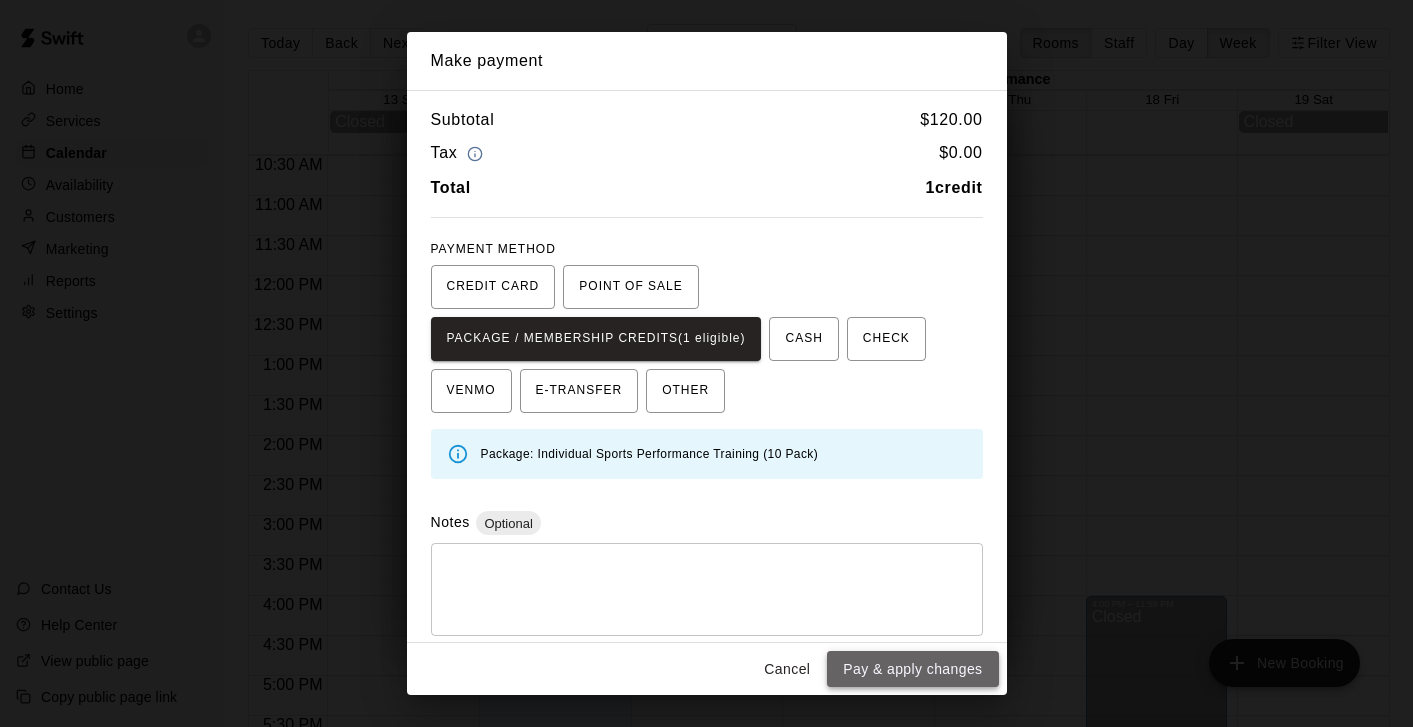 click on "Pay & apply changes" at bounding box center [912, 669] 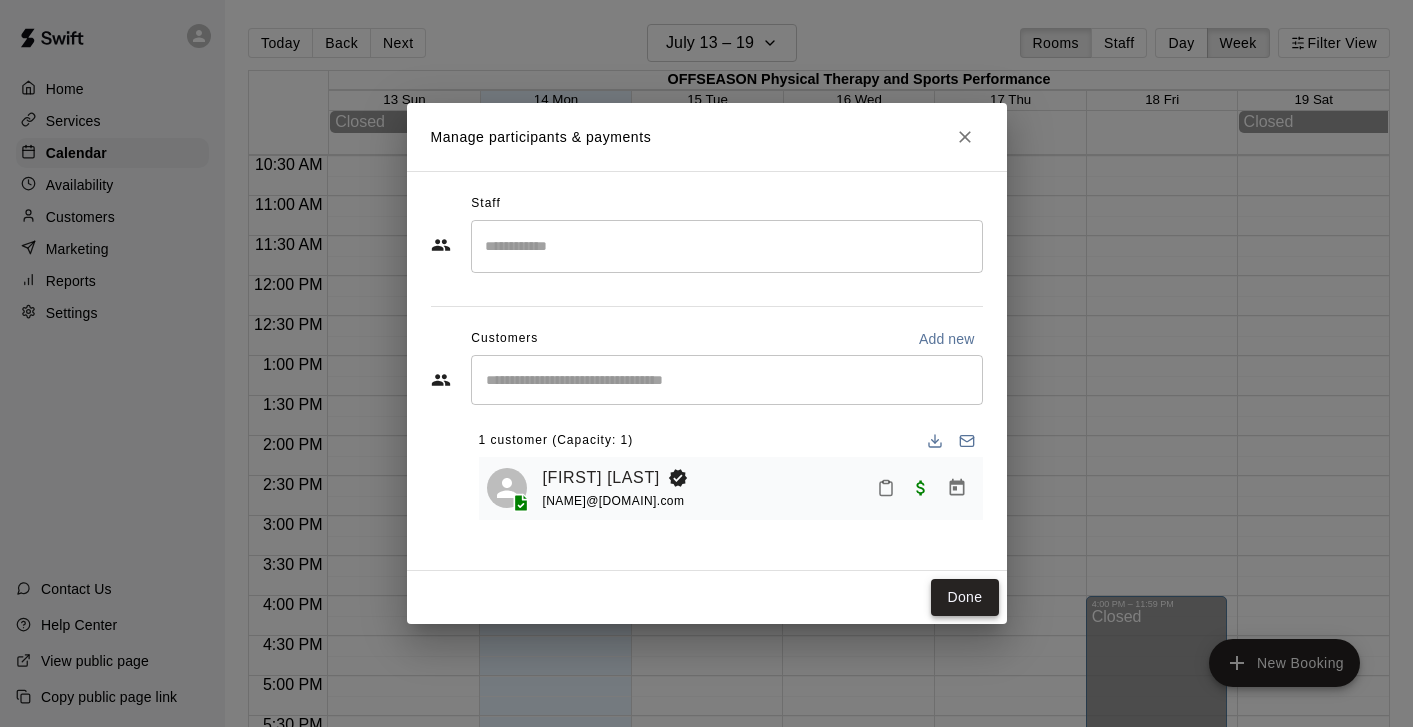 click on "Done" at bounding box center (964, 597) 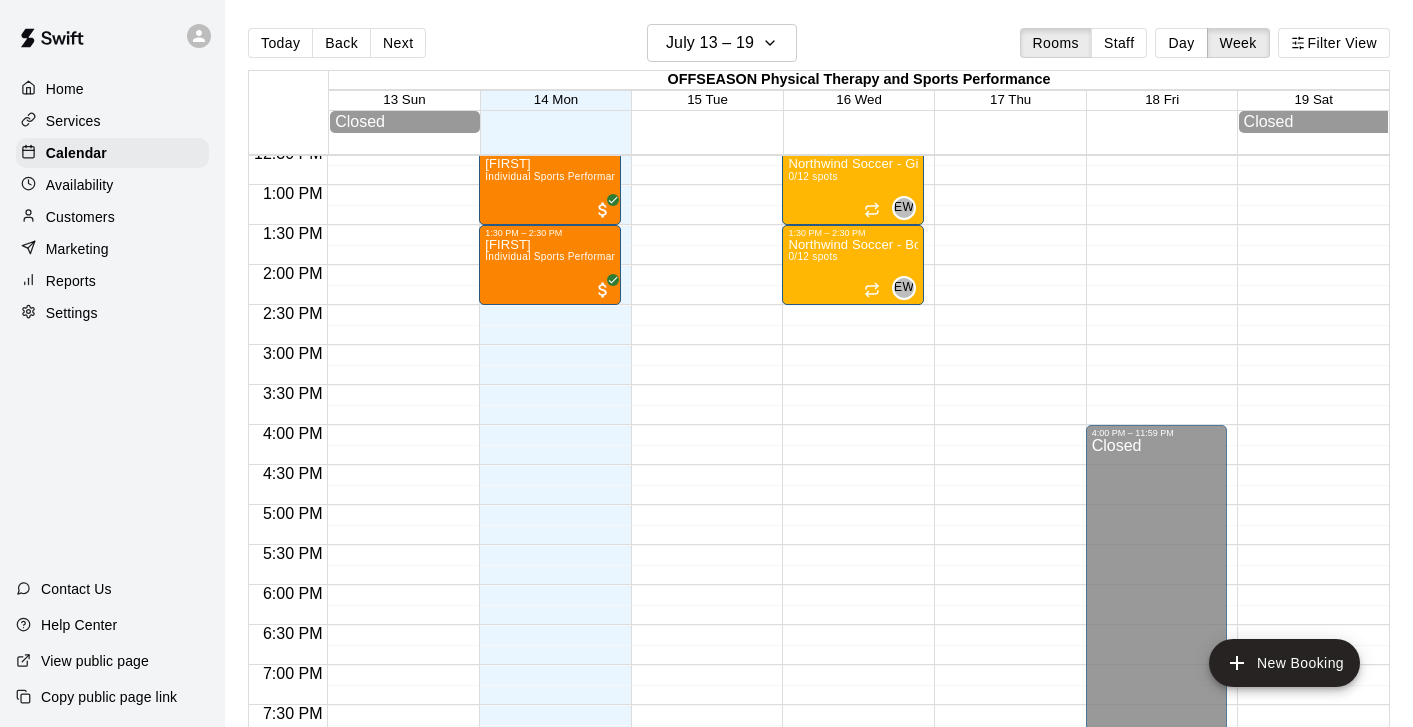scroll, scrollTop: 1012, scrollLeft: 0, axis: vertical 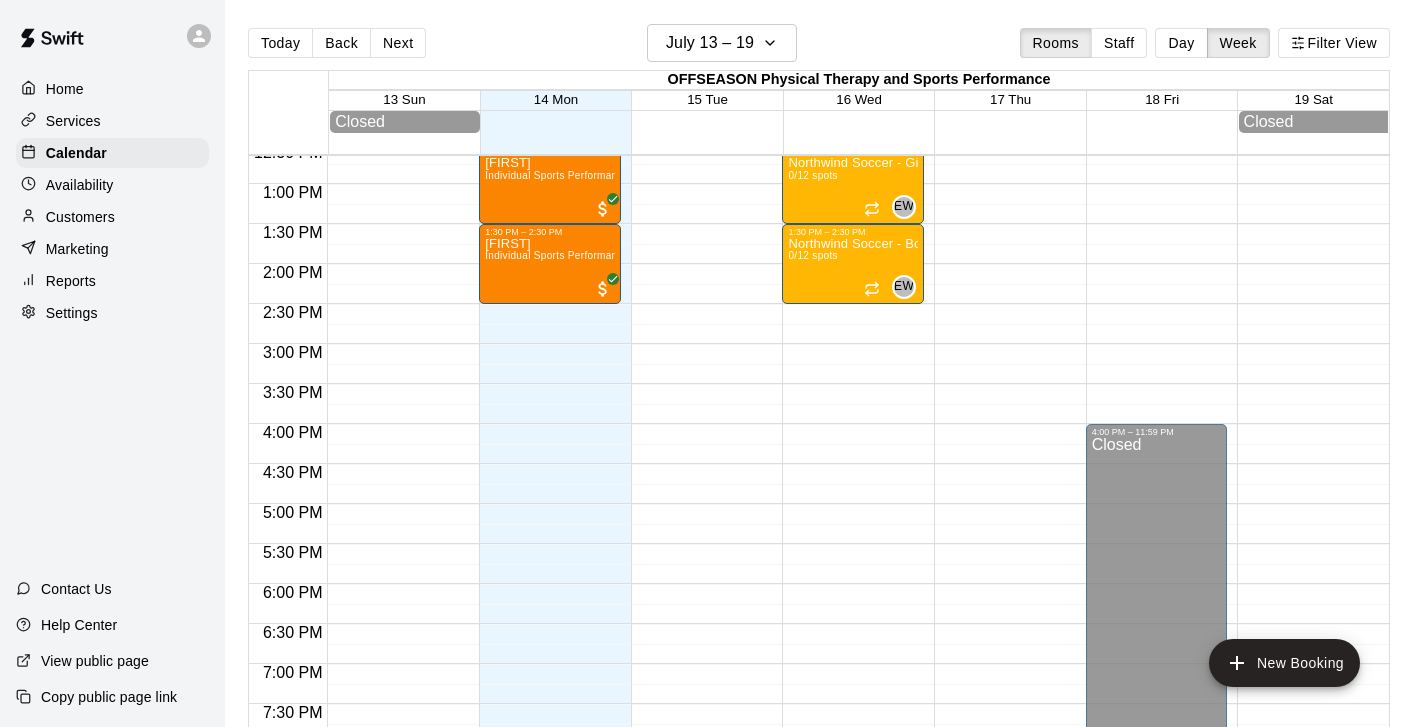 click on "12:00 AM – 7:00 AM Closed 12:30 PM – 1:30 PM Parker Individual Sports Performance Training 1:30 PM – 2:30 PM Georgina Individual Sports Performance Training 8:00 PM – 11:59 PM Closed" at bounding box center (550, 104) 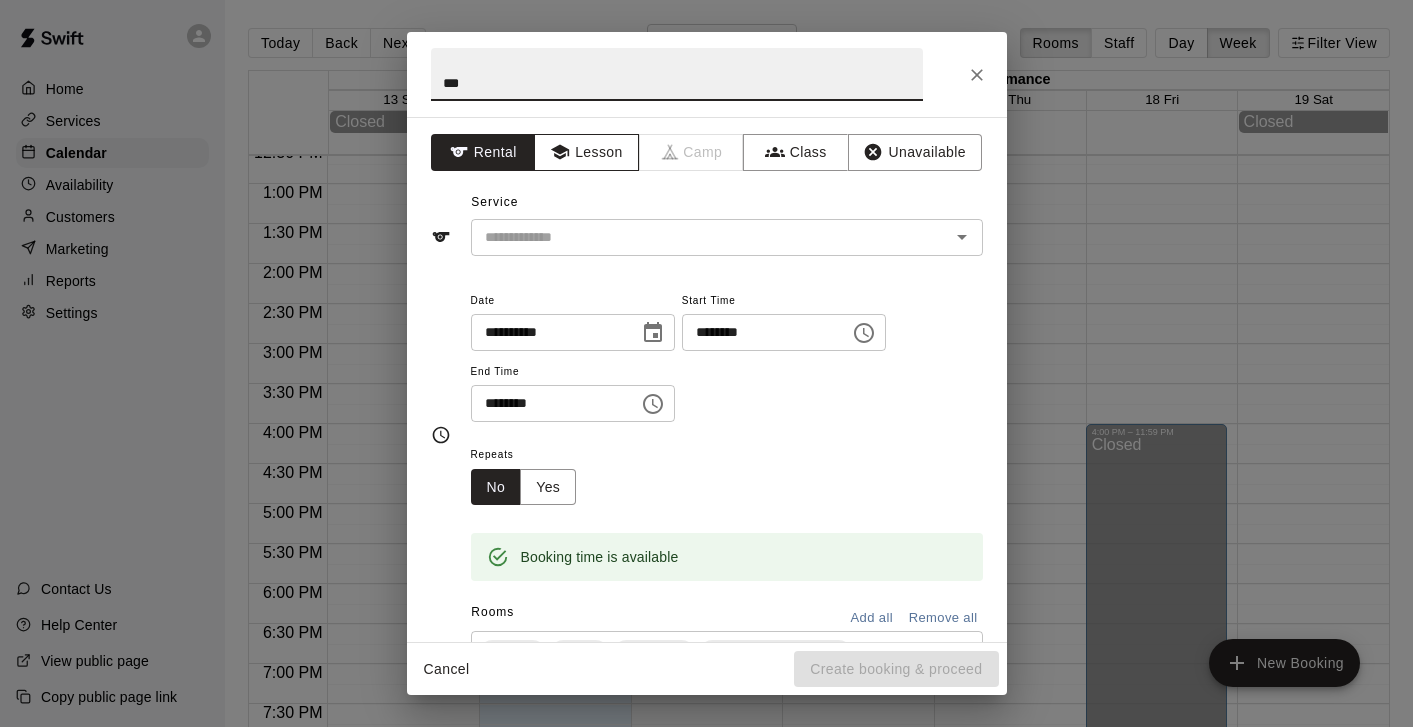 type on "***" 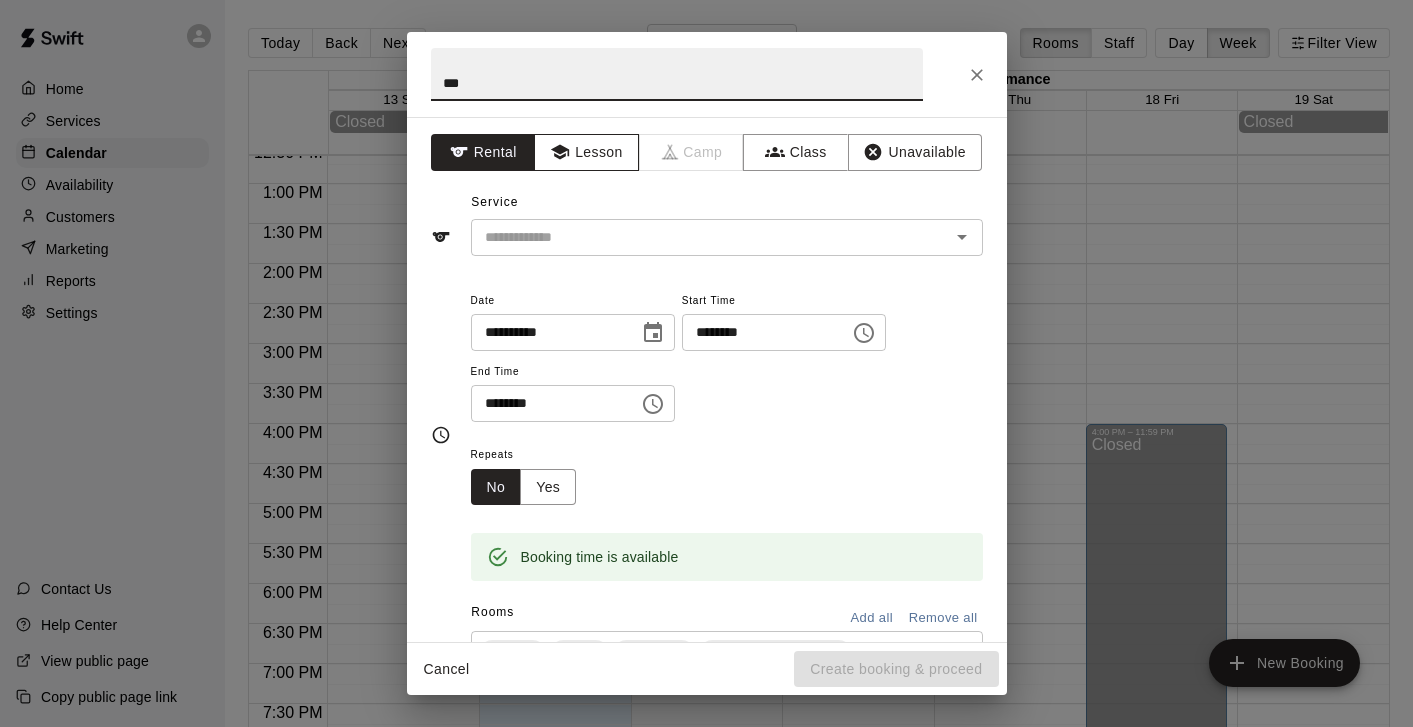 click on "Lesson" at bounding box center (586, 152) 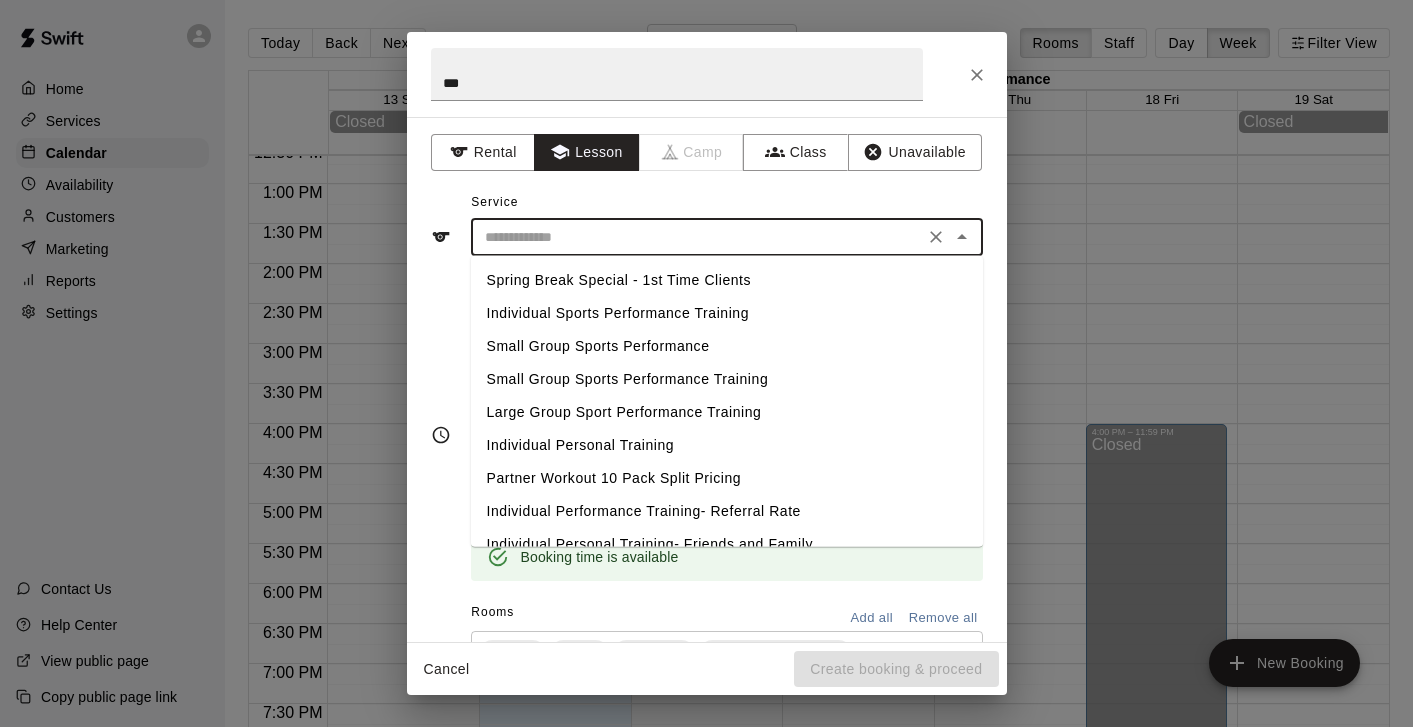 click at bounding box center (697, 237) 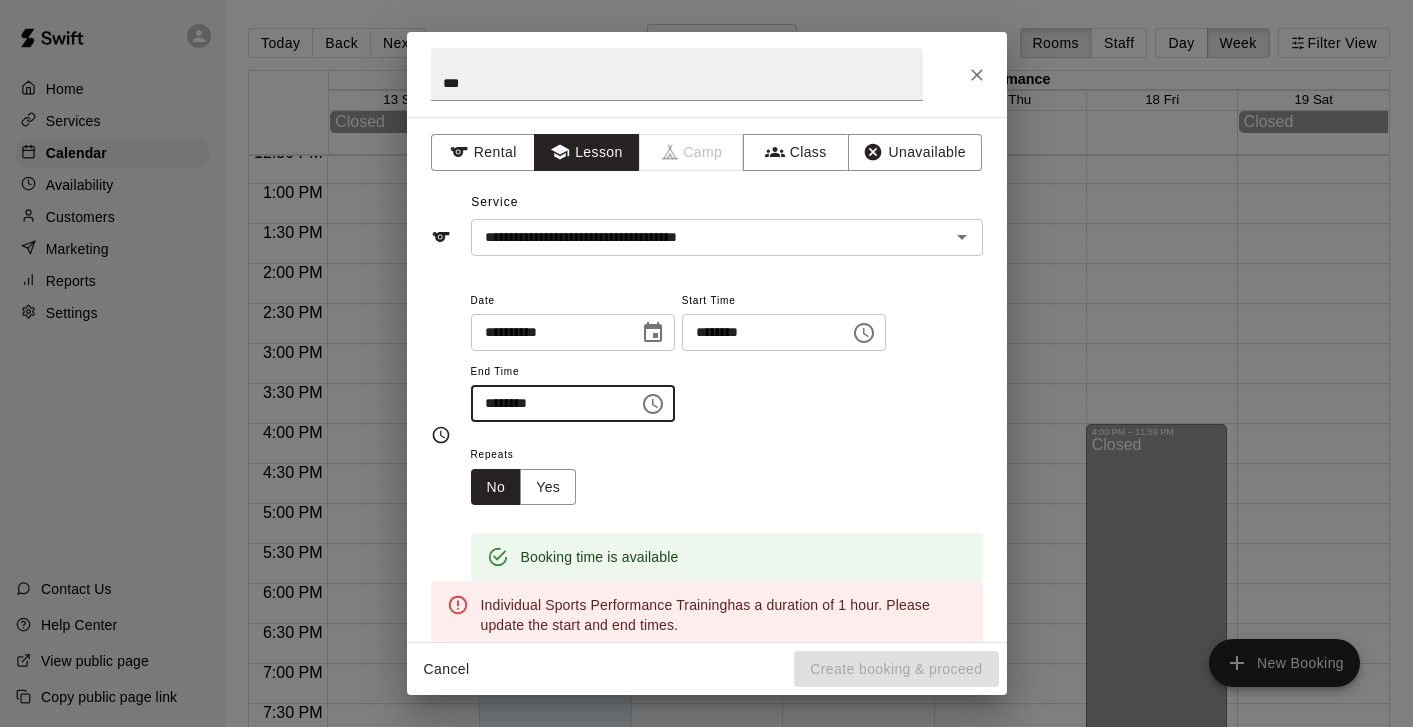click on "********" at bounding box center (548, 403) 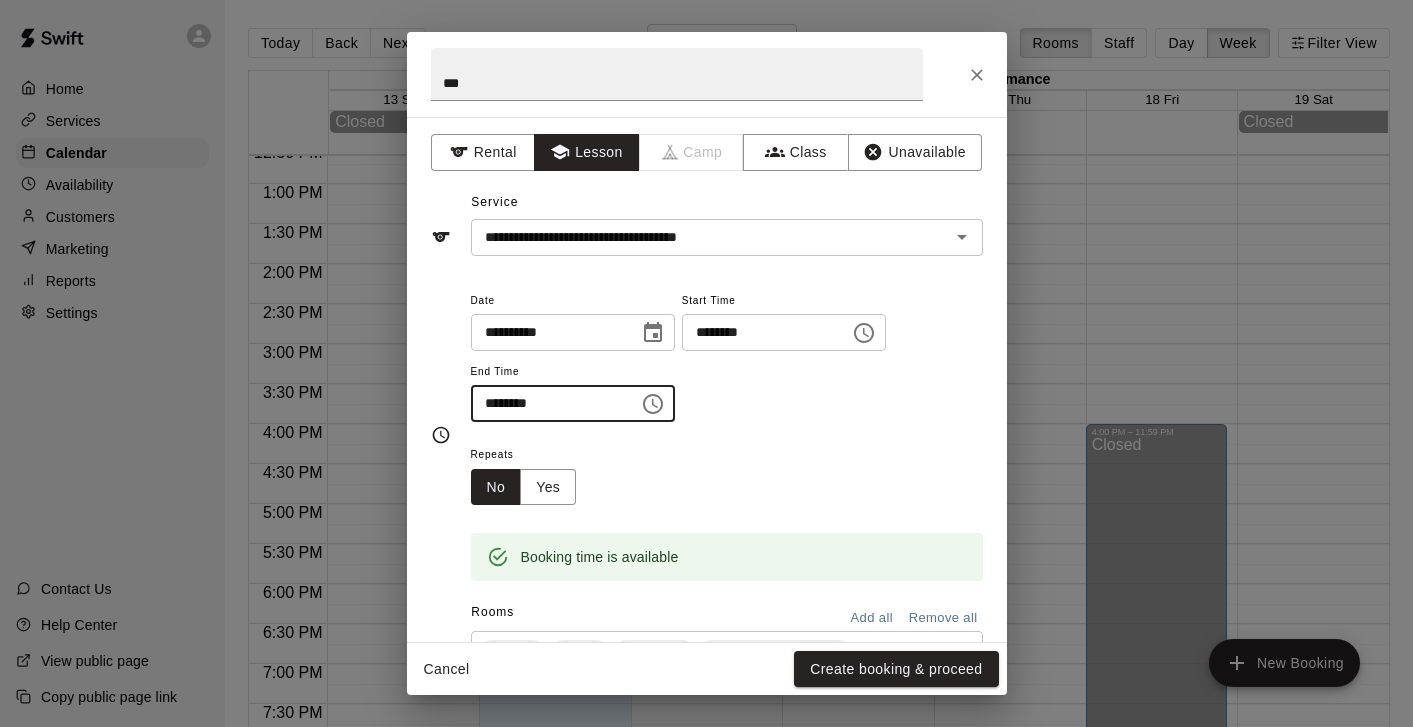 type on "********" 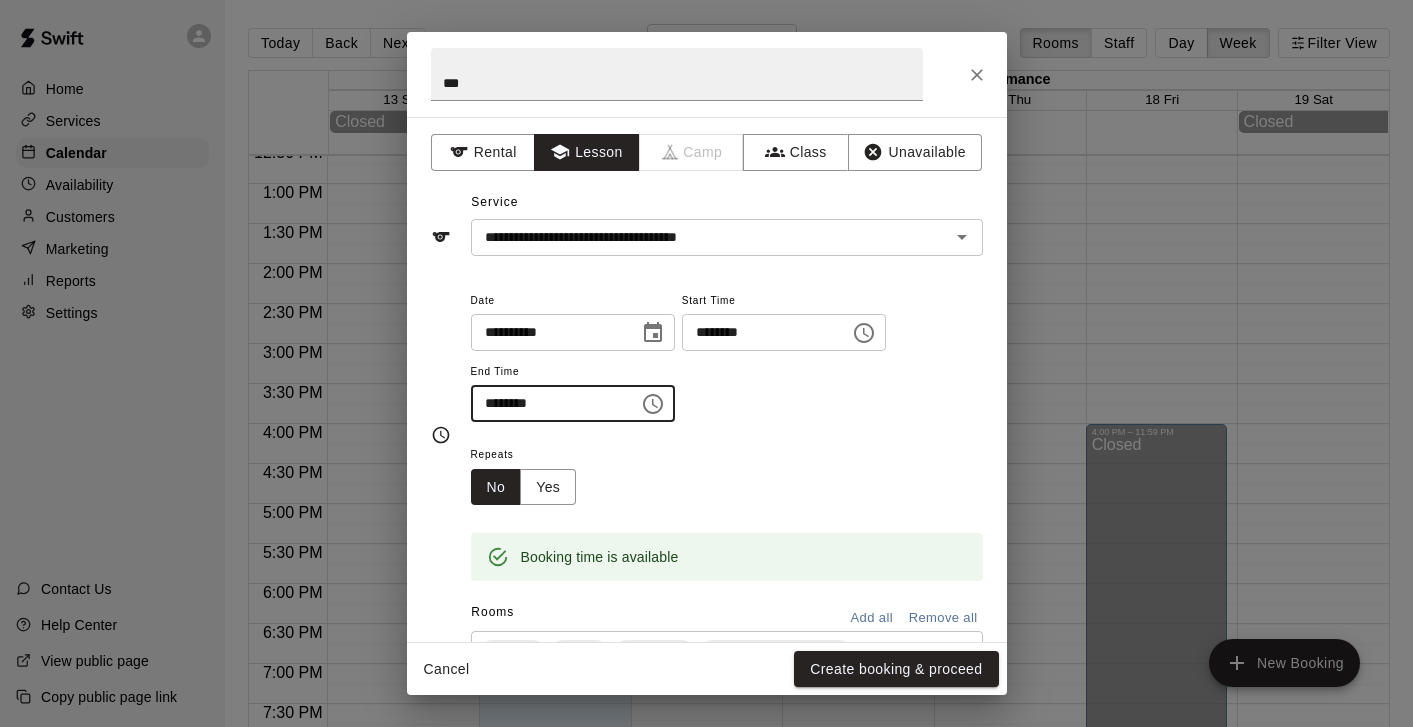 click on "Booking time is available" at bounding box center (600, 557) 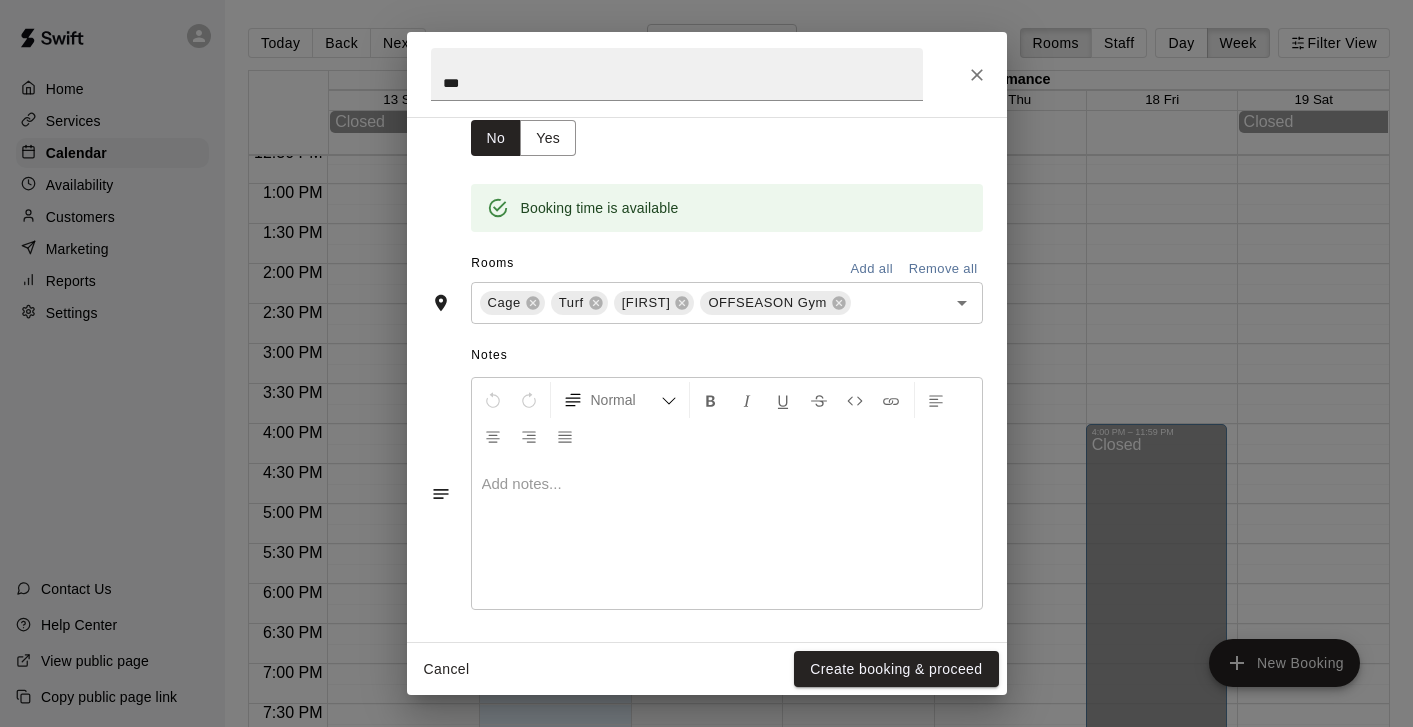 scroll, scrollTop: 354, scrollLeft: 0, axis: vertical 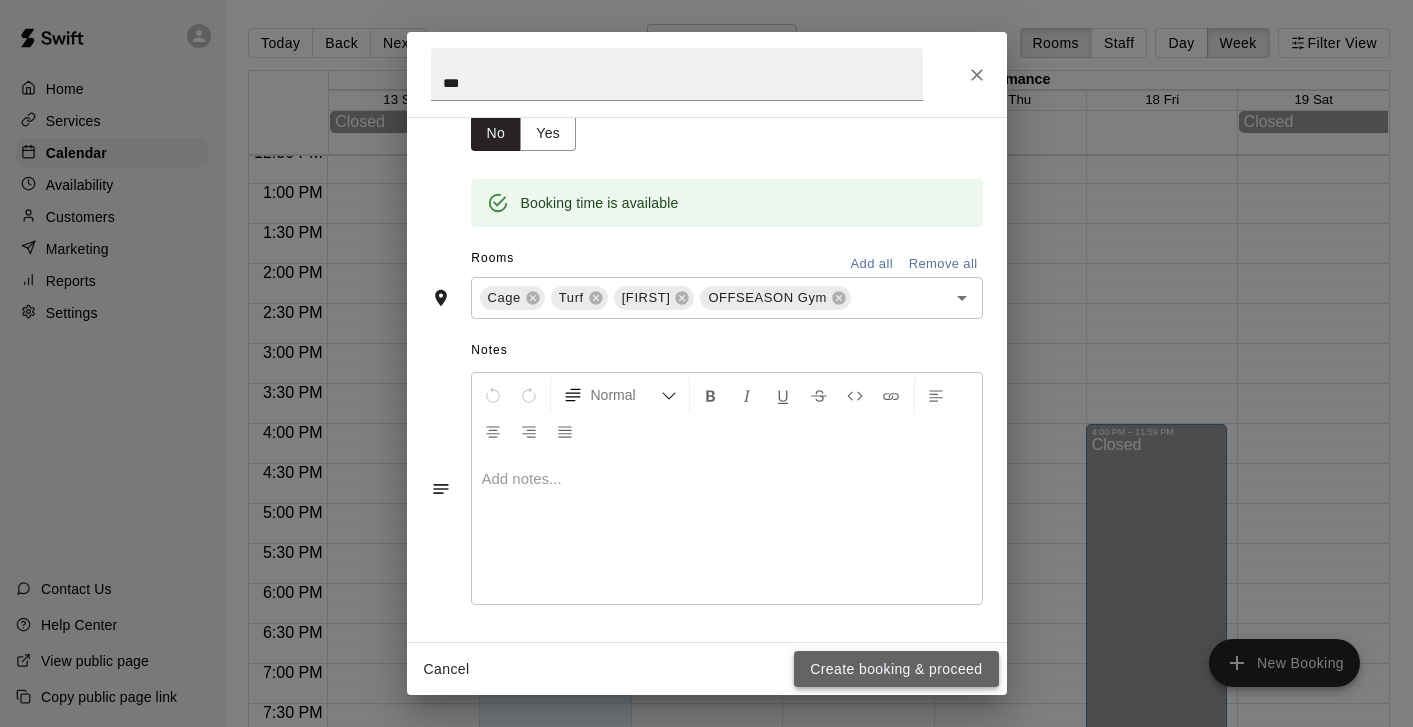 click on "Create booking & proceed" at bounding box center [896, 669] 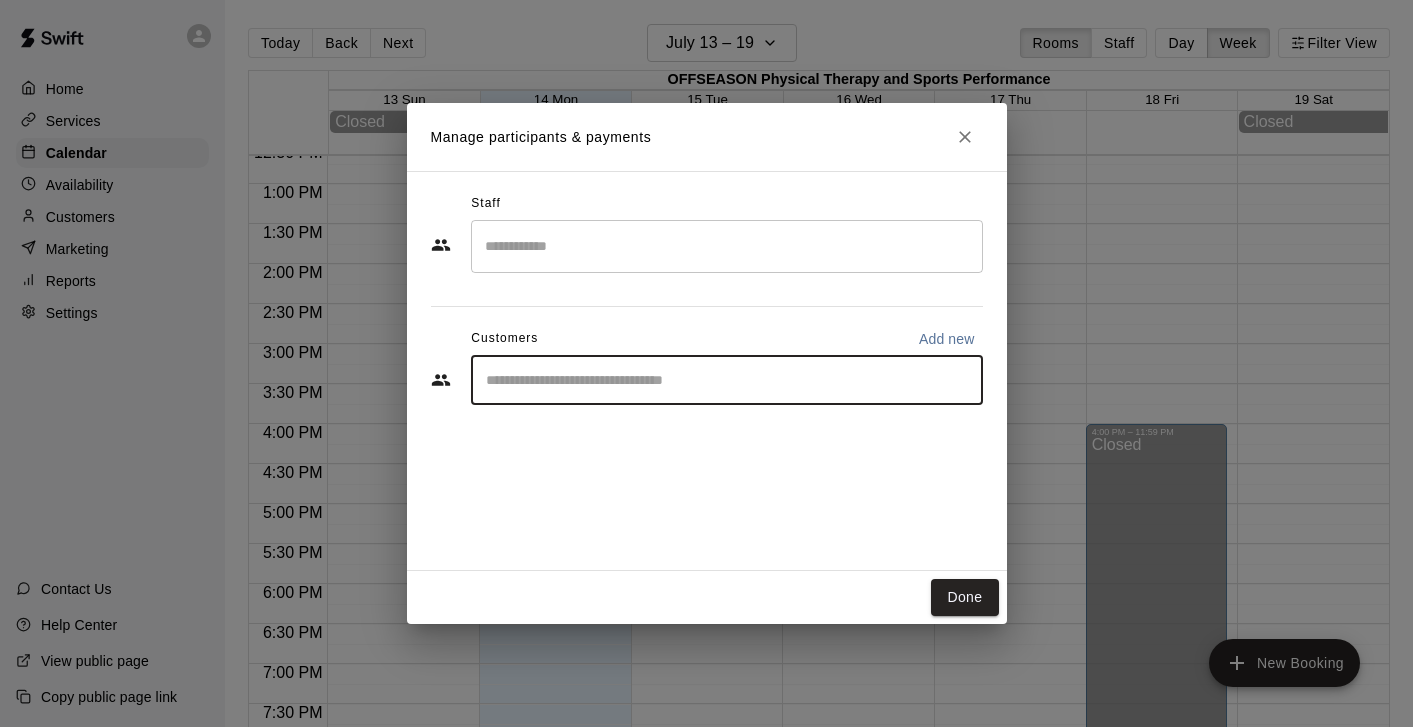 click at bounding box center (727, 380) 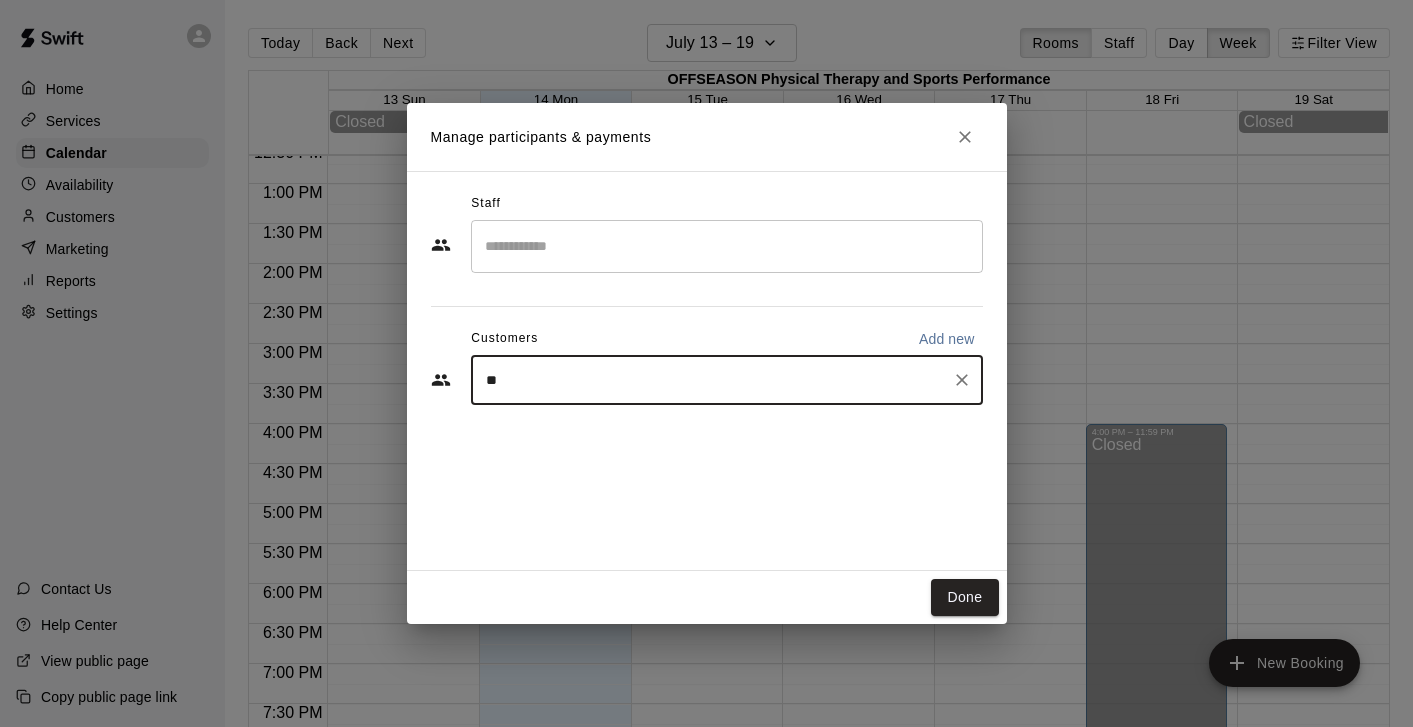 type on "***" 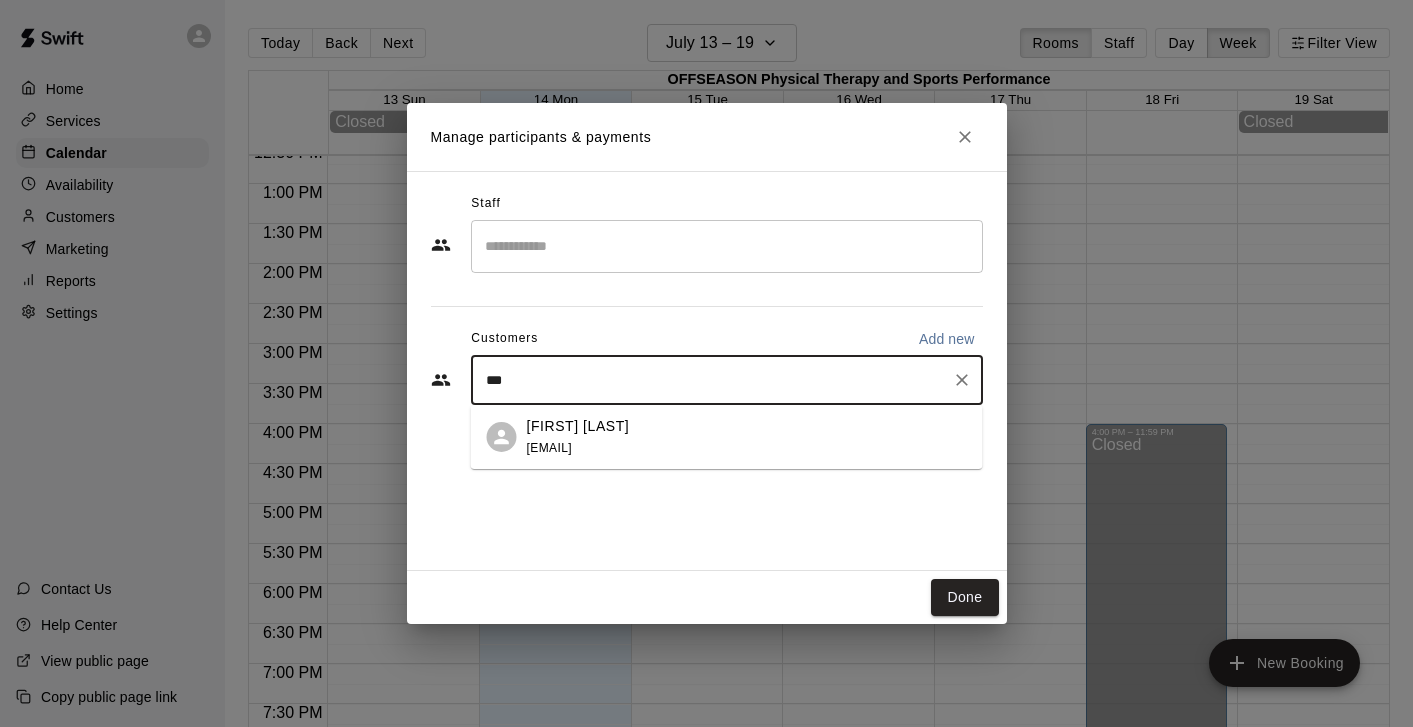 click on "[FIRST] [LAST]" at bounding box center (578, 426) 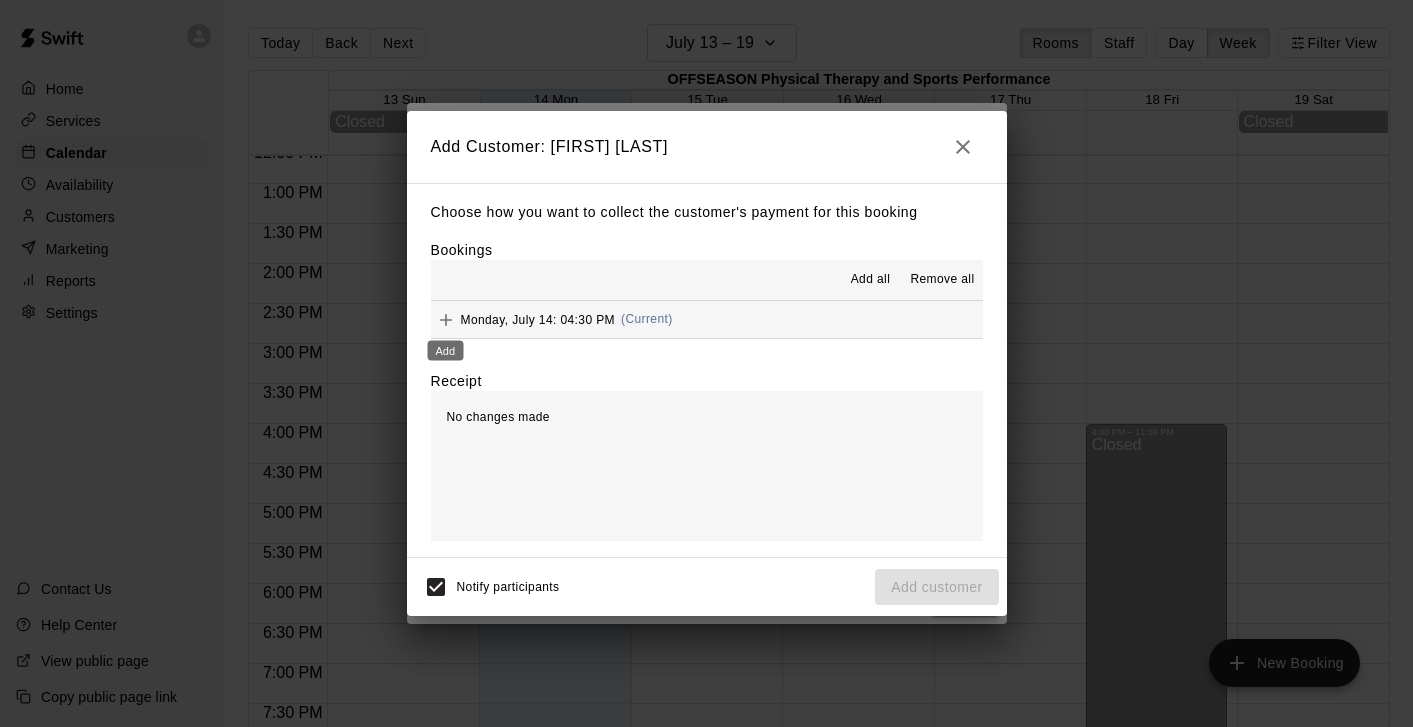 click 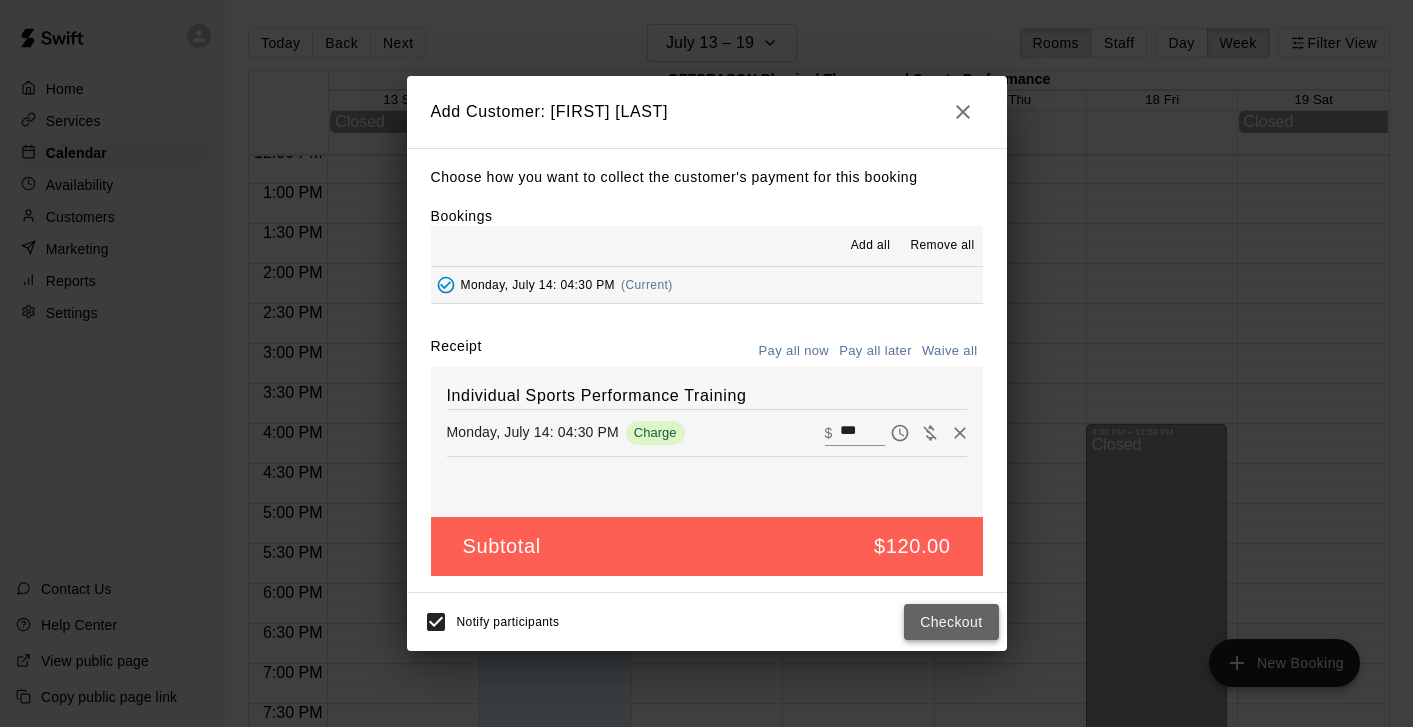 click on "Checkout" at bounding box center (951, 622) 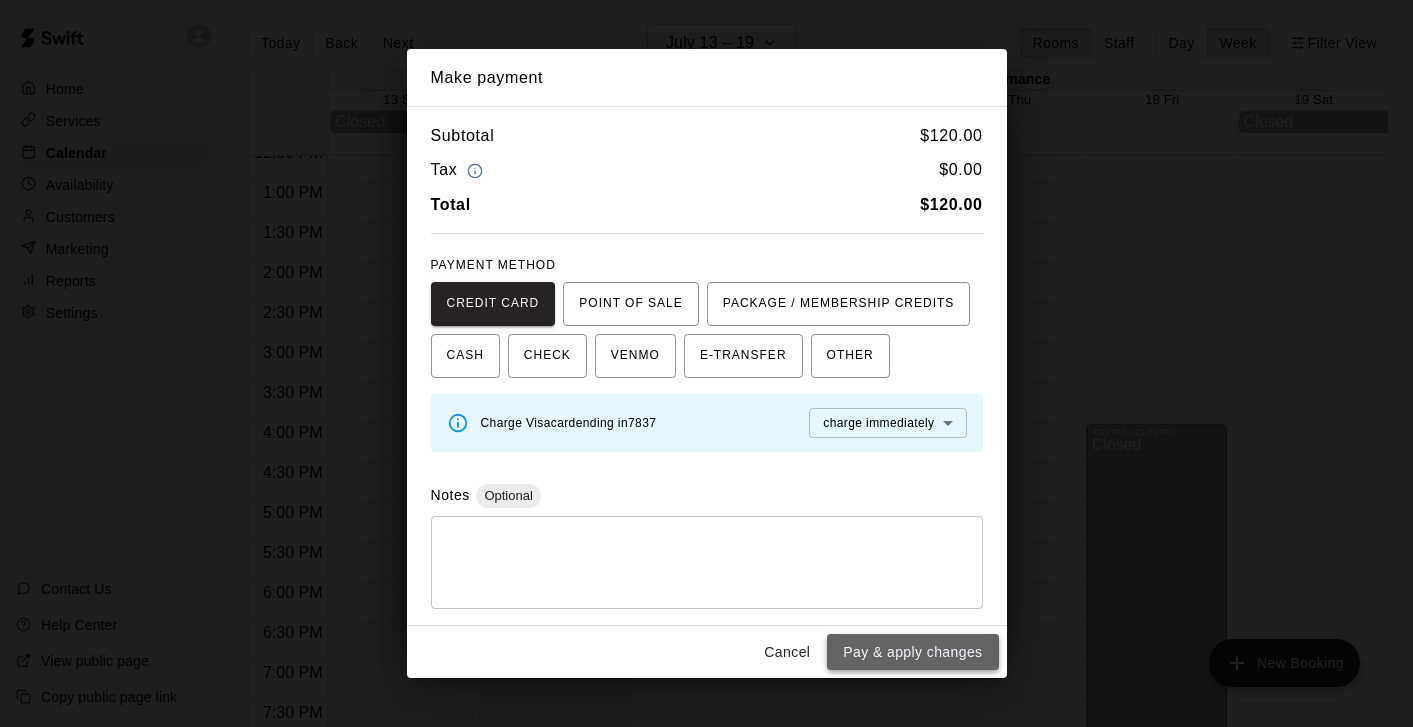 click on "Pay & apply changes" at bounding box center (912, 652) 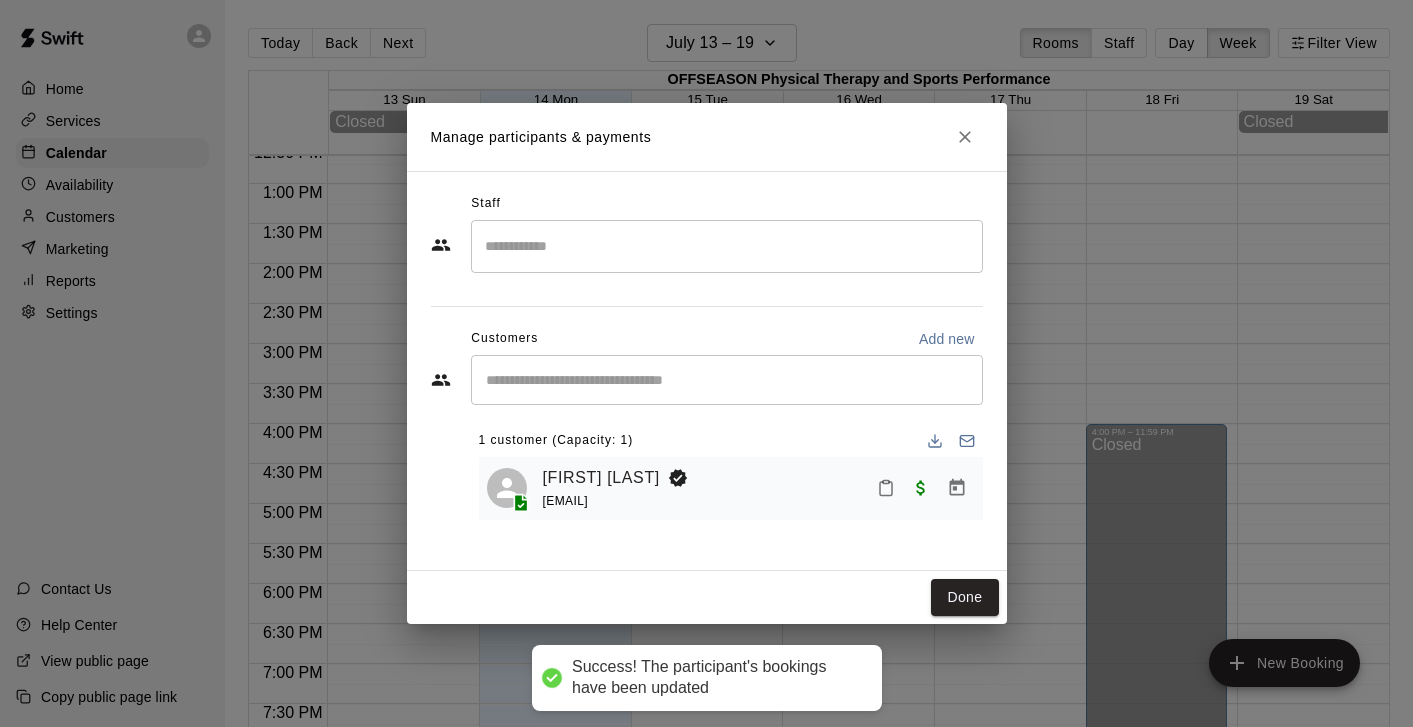 click on "Manage participants & payments Staff ​ Customers Add new ​ 1   customer (Capacity: 1) [FIRST] [LAST] [NAME]@[DOMAIN].com Done" at bounding box center (706, 363) 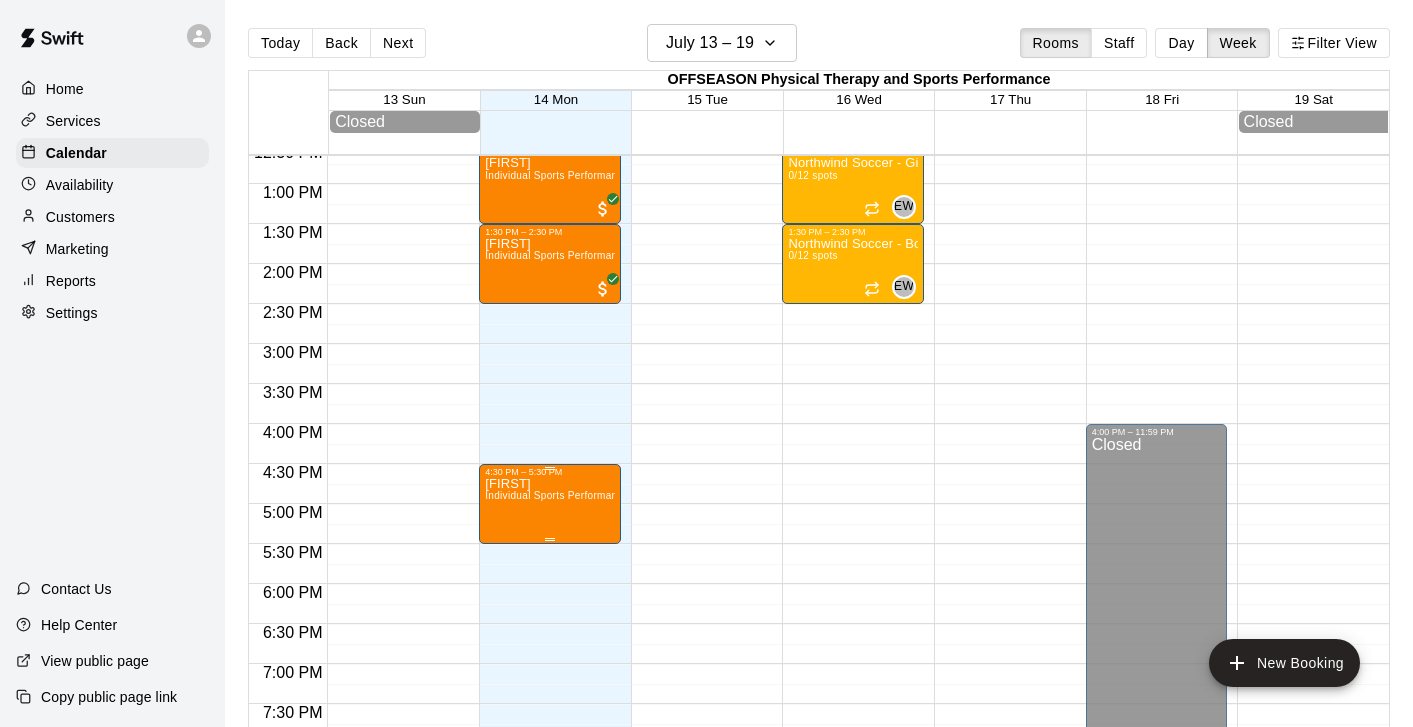 click on "[FIRST] Individual Sports Performance Training" at bounding box center [550, 840] 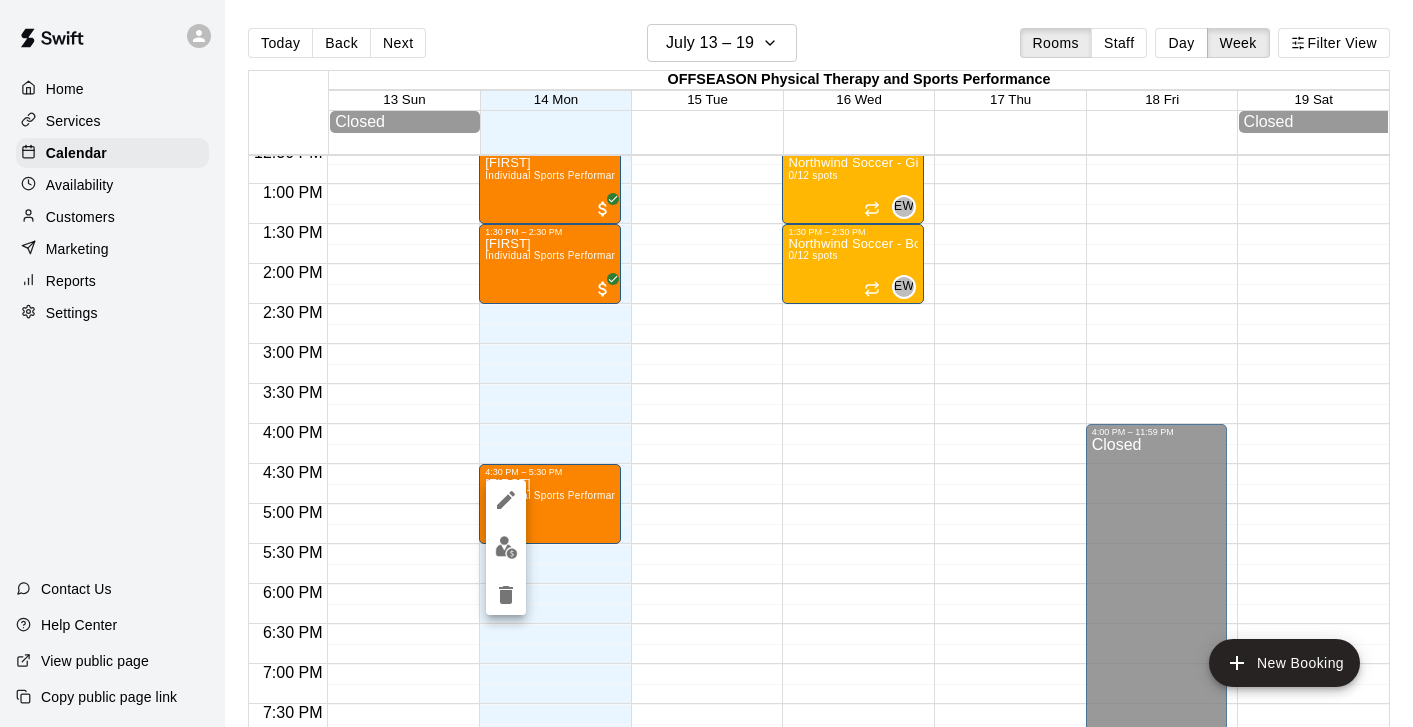 click at bounding box center [506, 547] 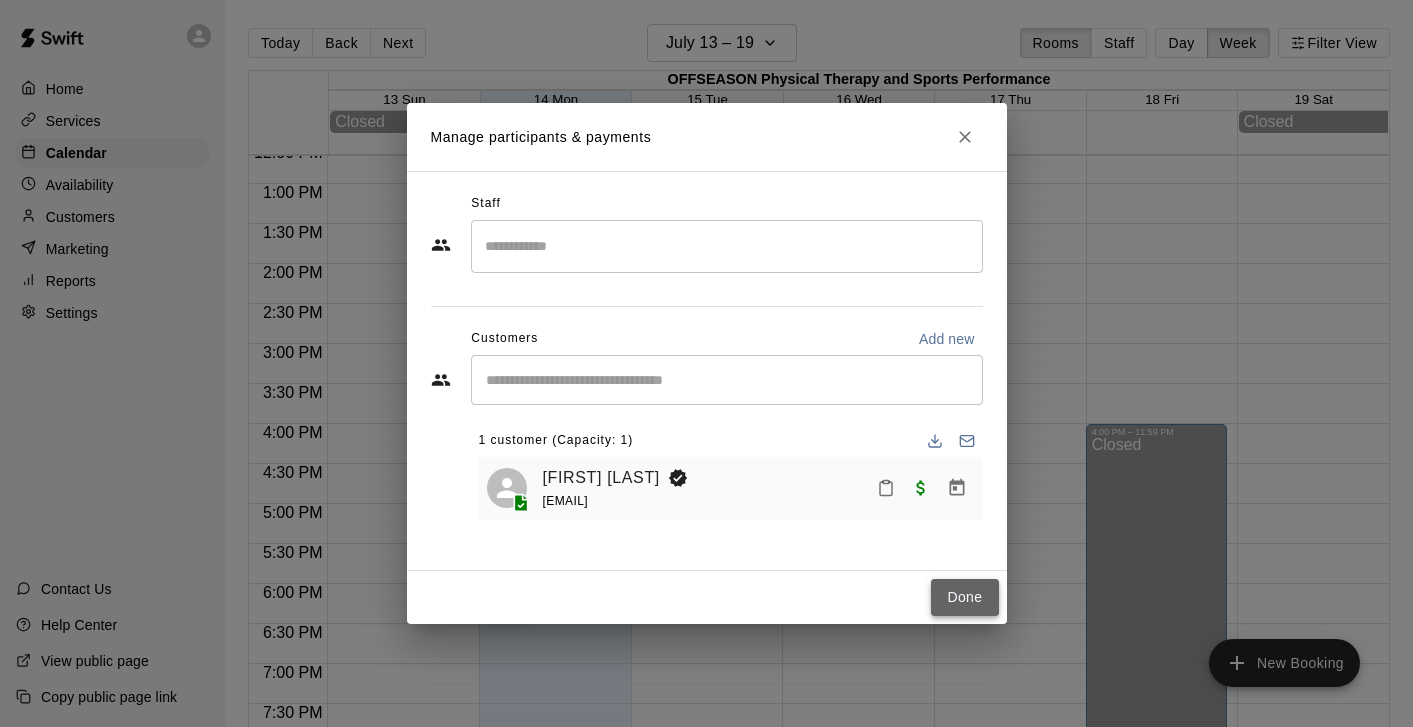 click on "Done" at bounding box center [964, 597] 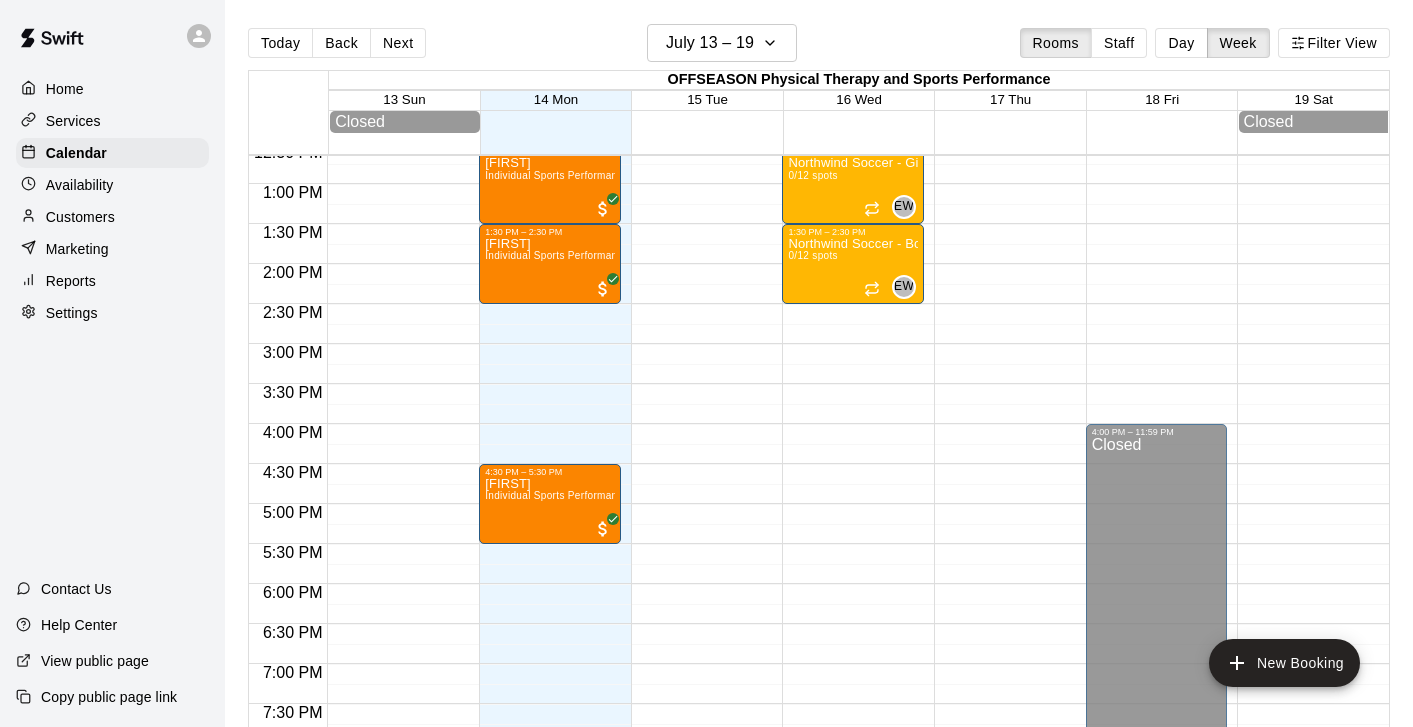click on "12:00 AM – 7:00 AM Closed 12:30 PM – 1:30 PM [FIRST] Individual Sports Performance Training 1:30 PM – 2:30 PM [FIRST] Individual Sports Performance Training 4:30 PM – 5:30 PM [FIRST] Individual Sports Performance Training 8:00 PM – 11:59 PM Closed" at bounding box center [550, 104] 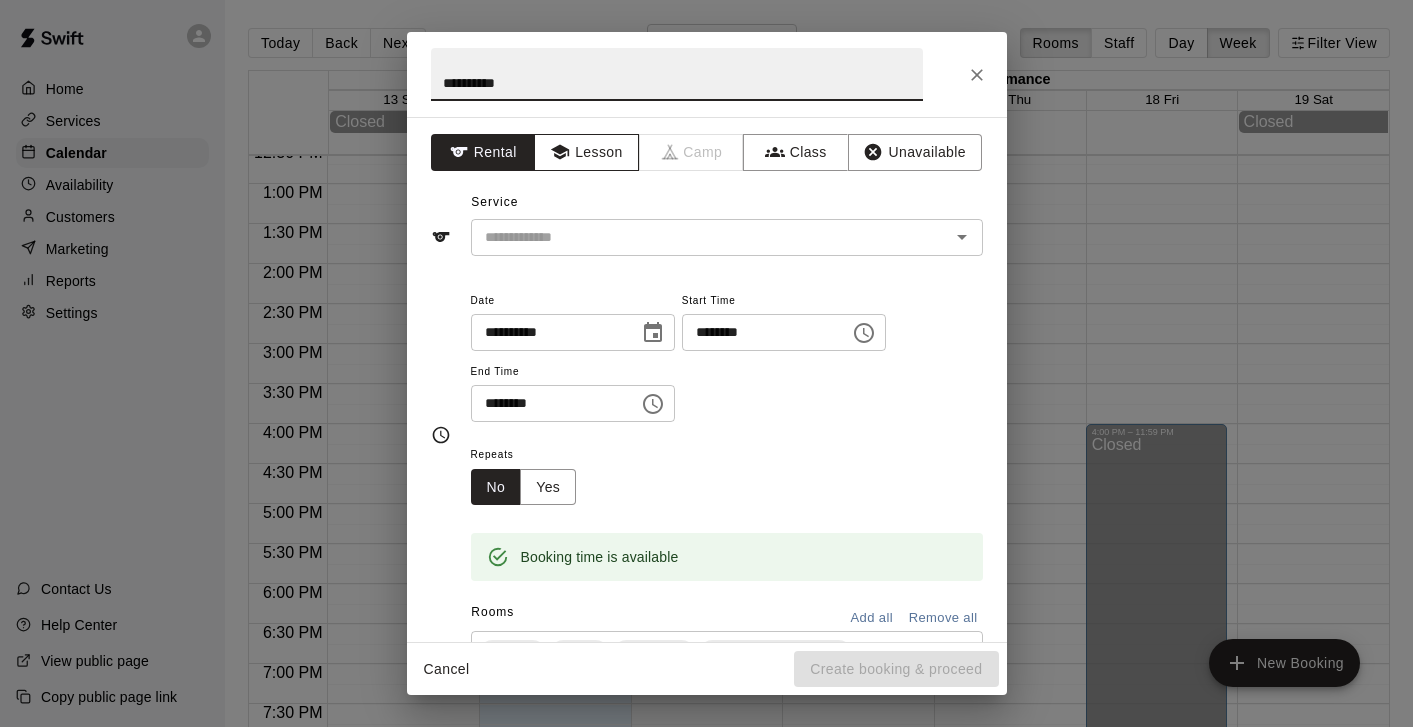 type on "**********" 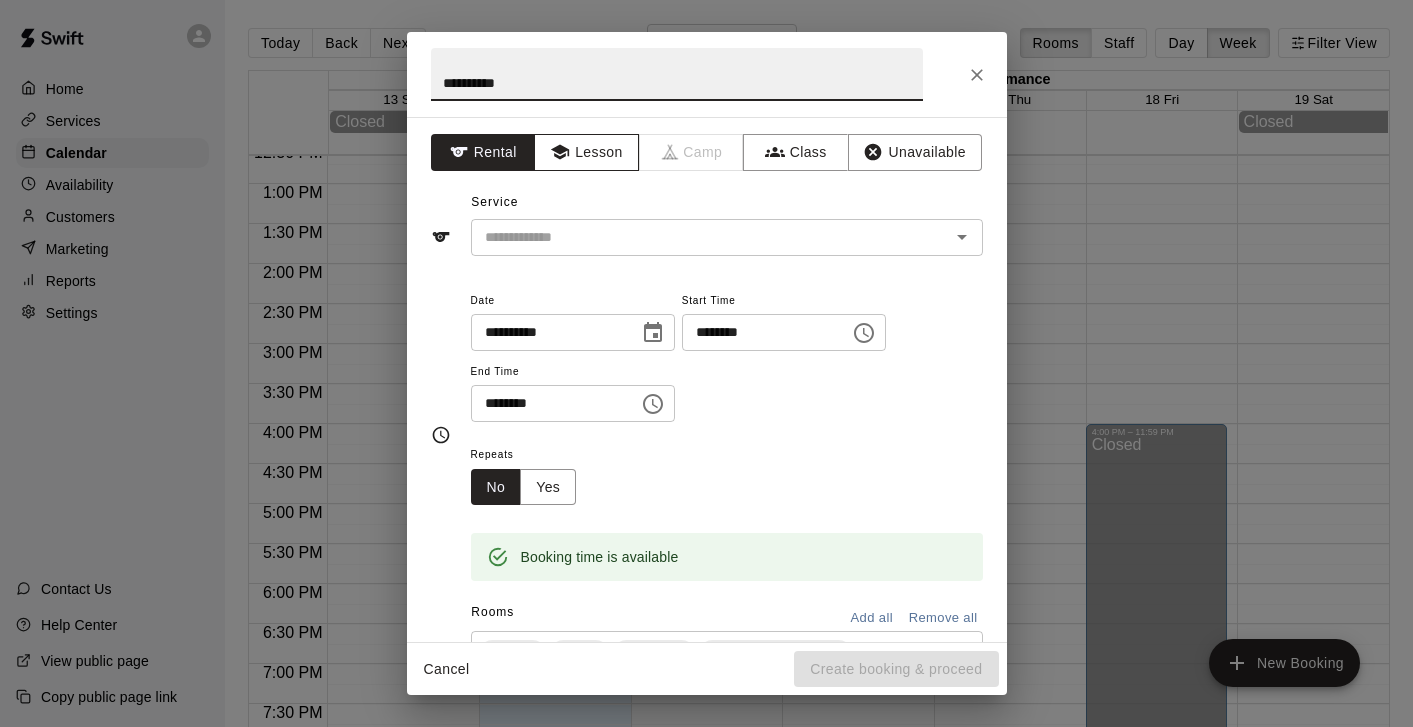 click on "Lesson" at bounding box center [586, 152] 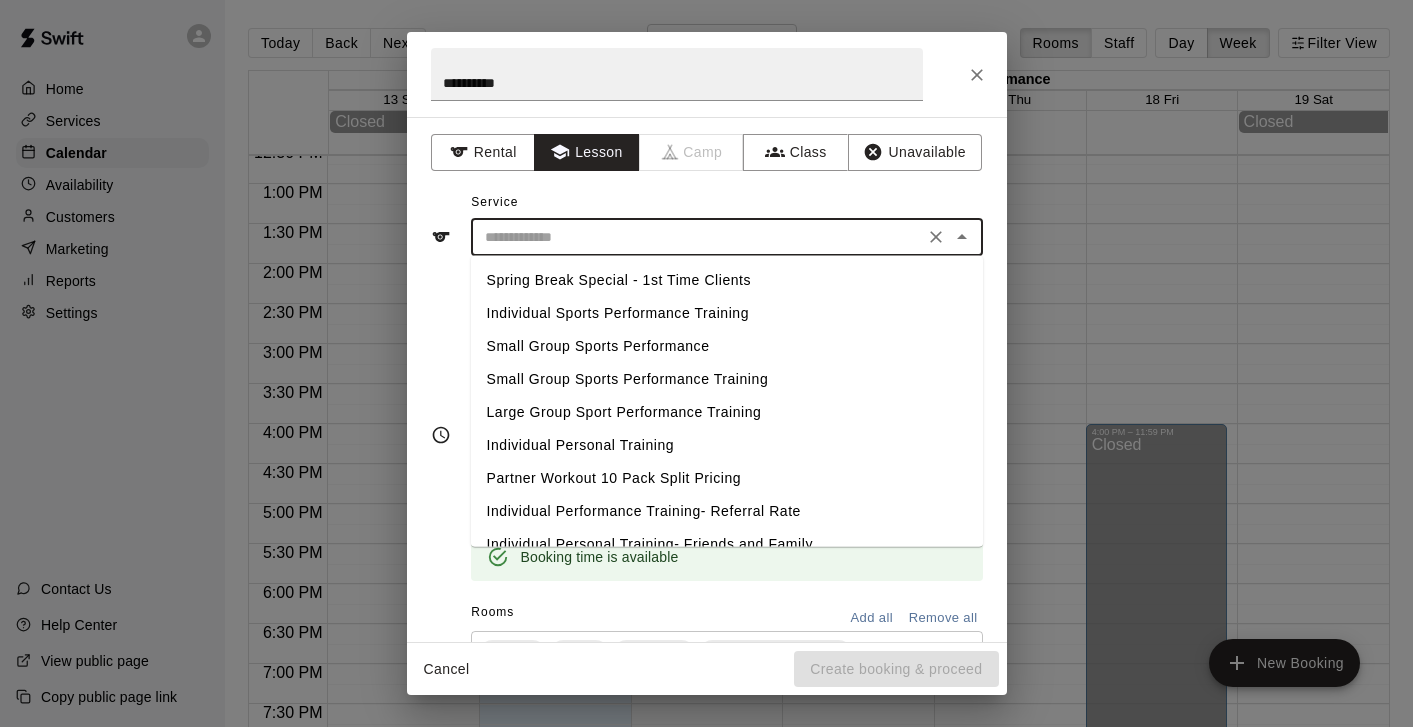 click at bounding box center [697, 237] 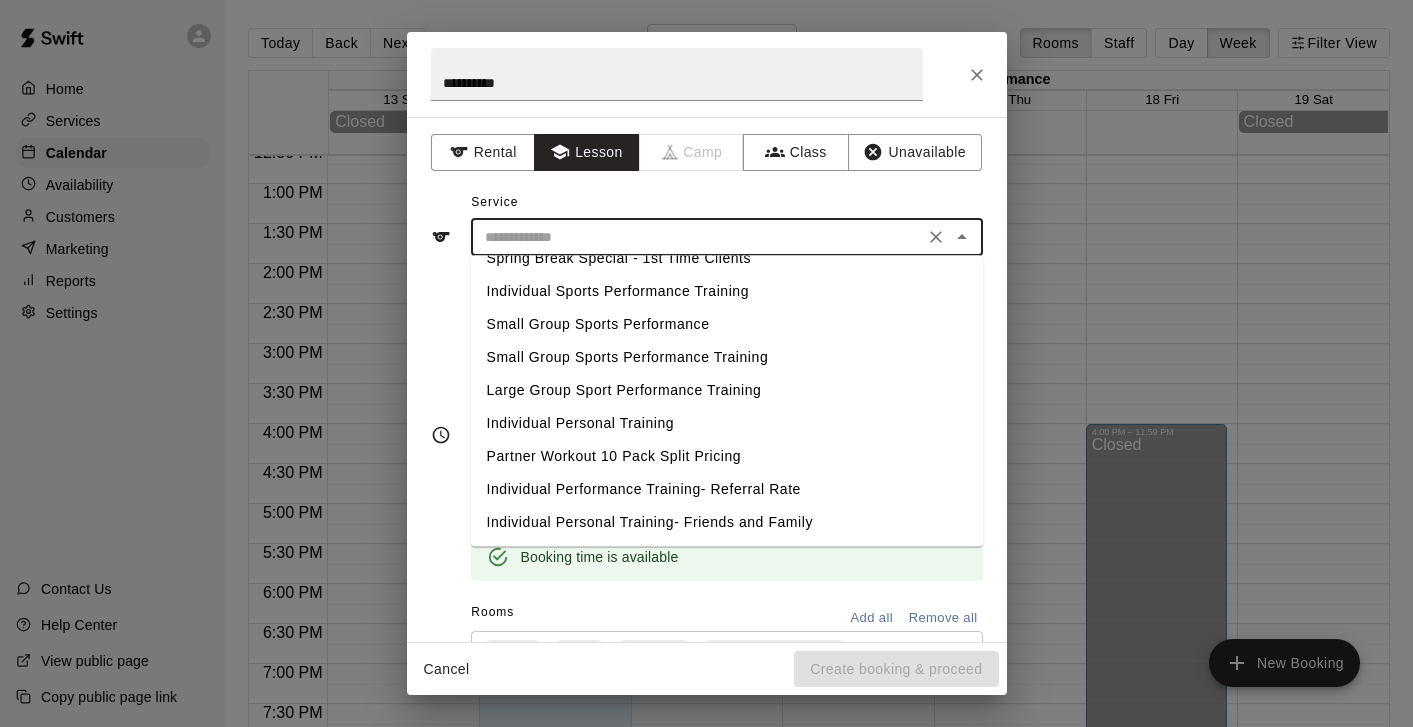 click on "Partner Workout 10 Pack Split Pricing" at bounding box center (727, 456) 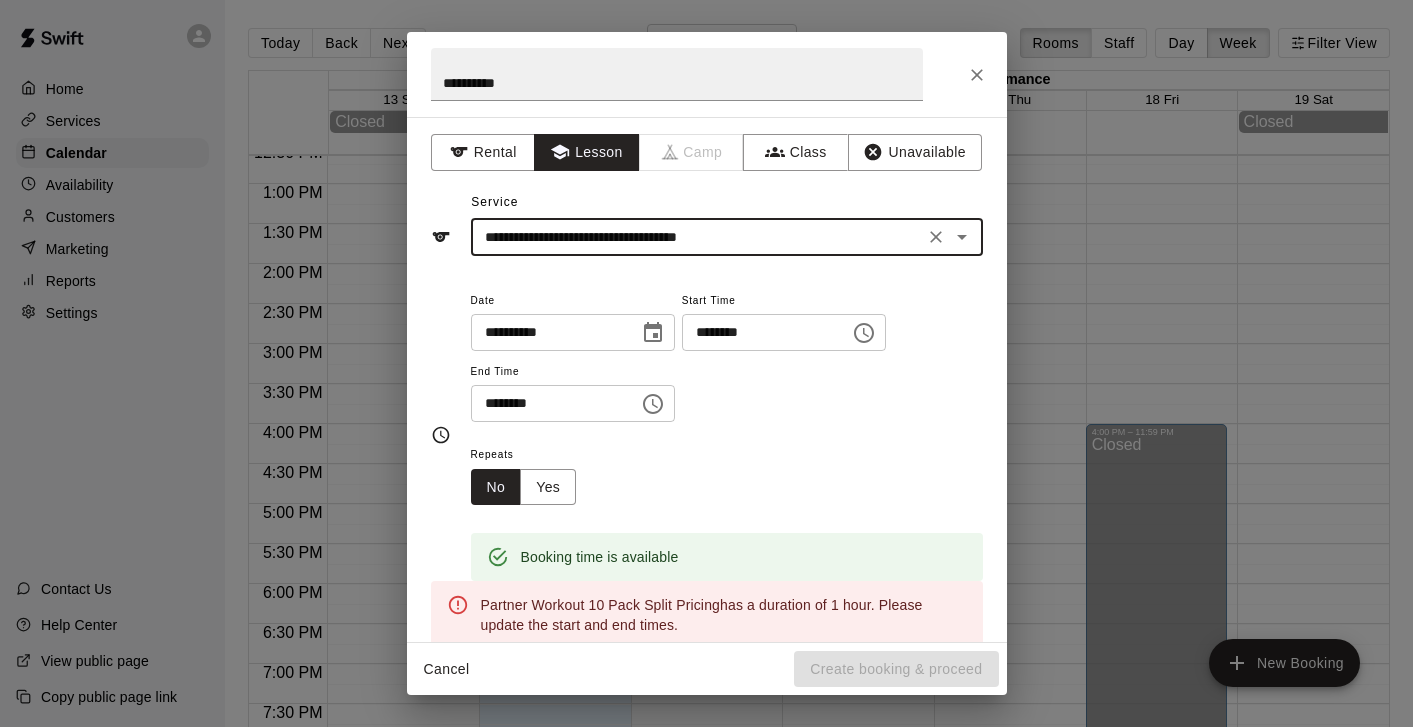 click on "********" at bounding box center [548, 403] 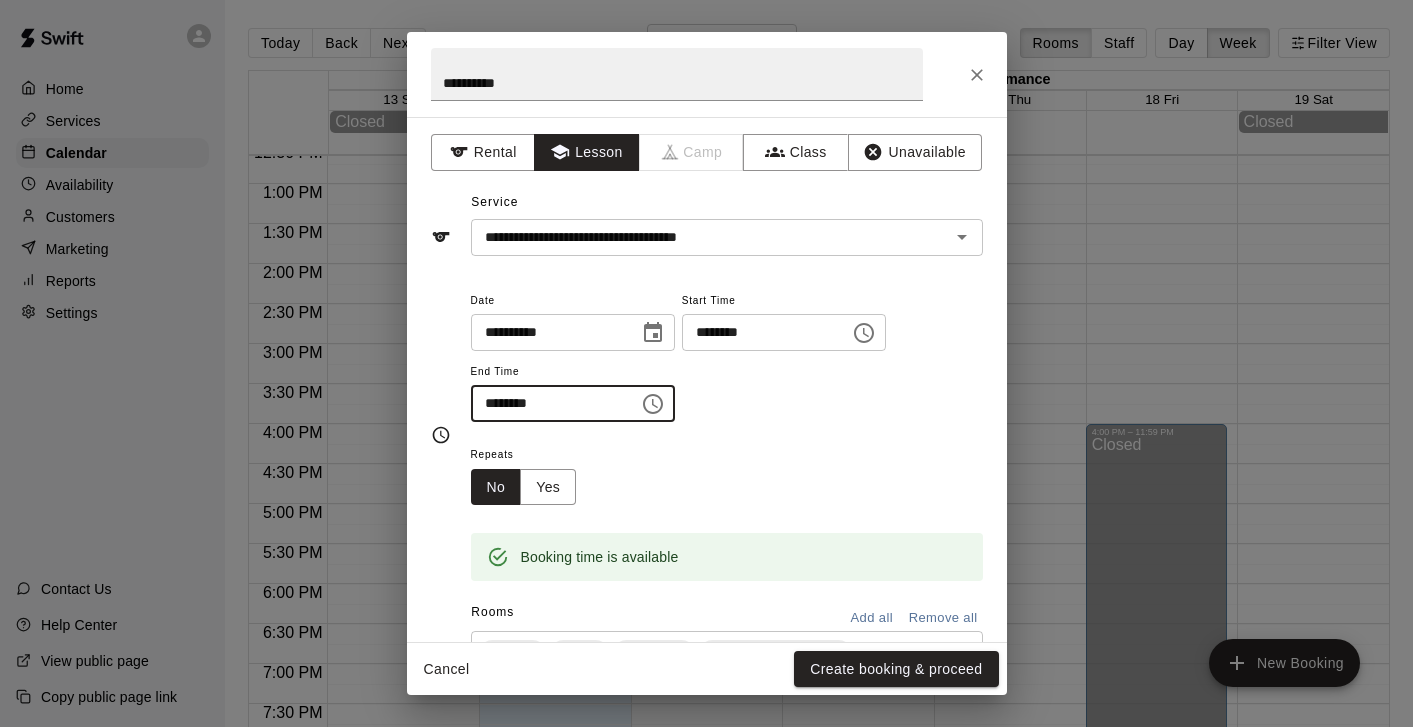 type on "********" 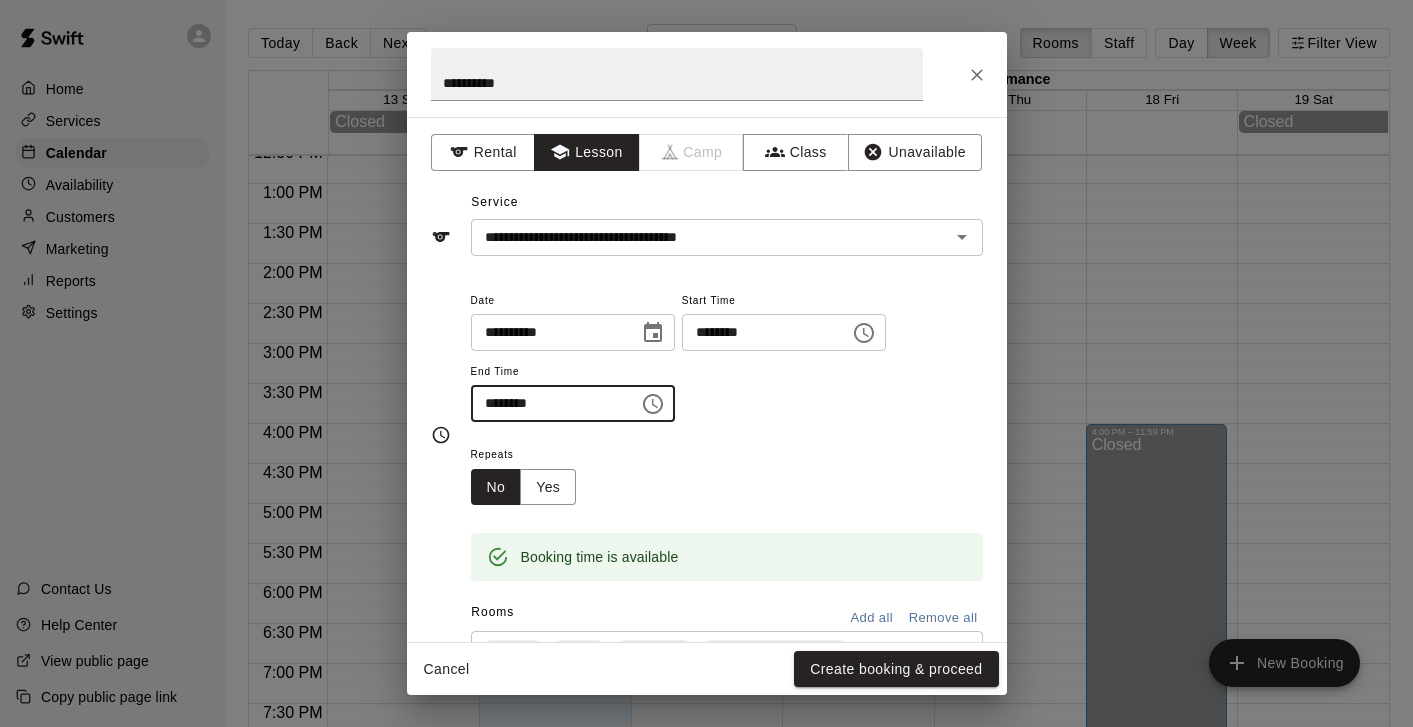 click on "**********" at bounding box center [727, 365] 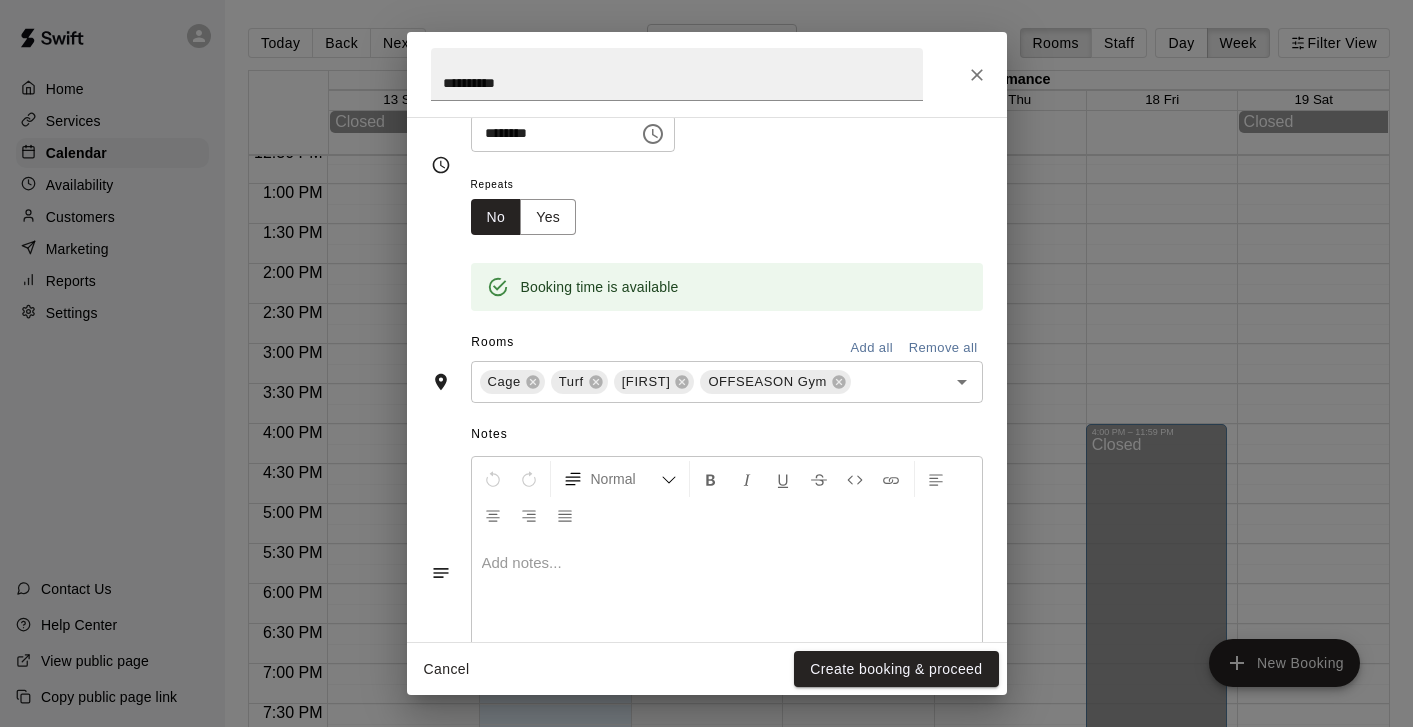 scroll, scrollTop: 354, scrollLeft: 0, axis: vertical 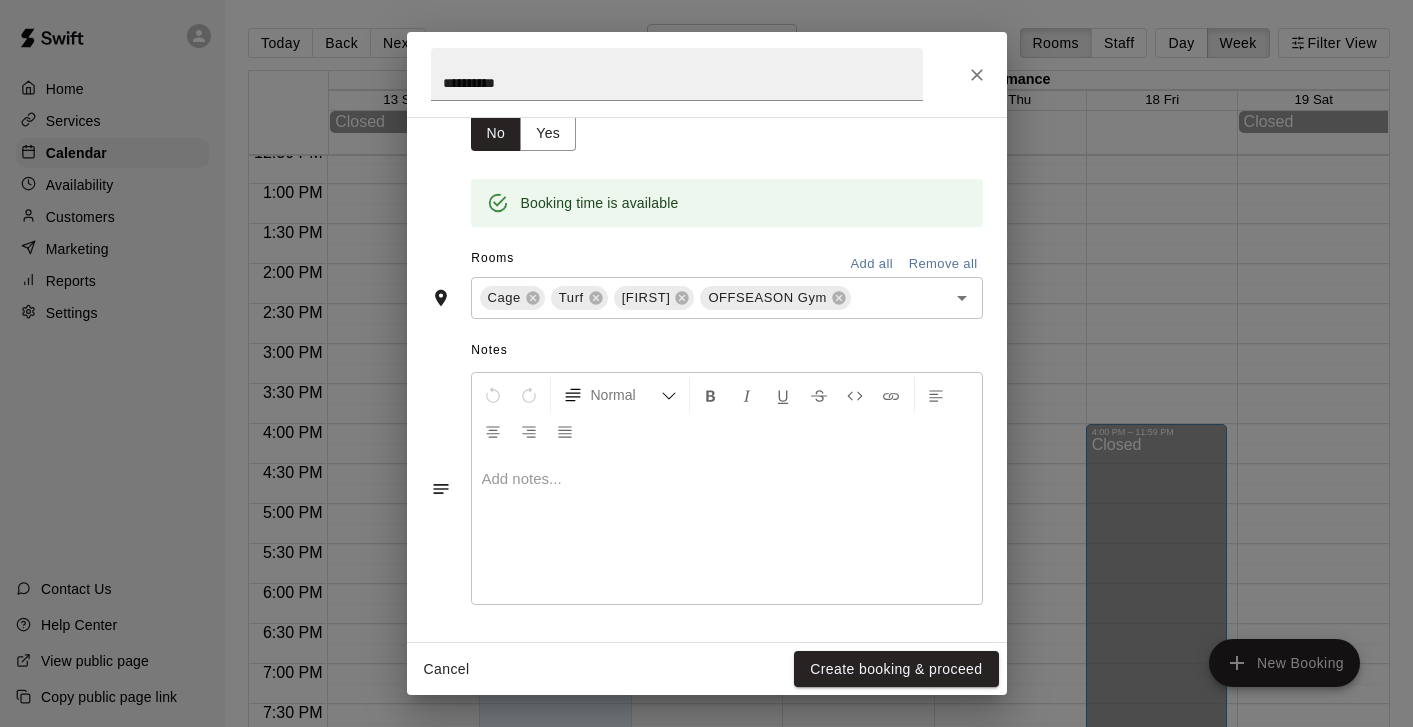 click on "Create booking & proceed" at bounding box center [896, 669] 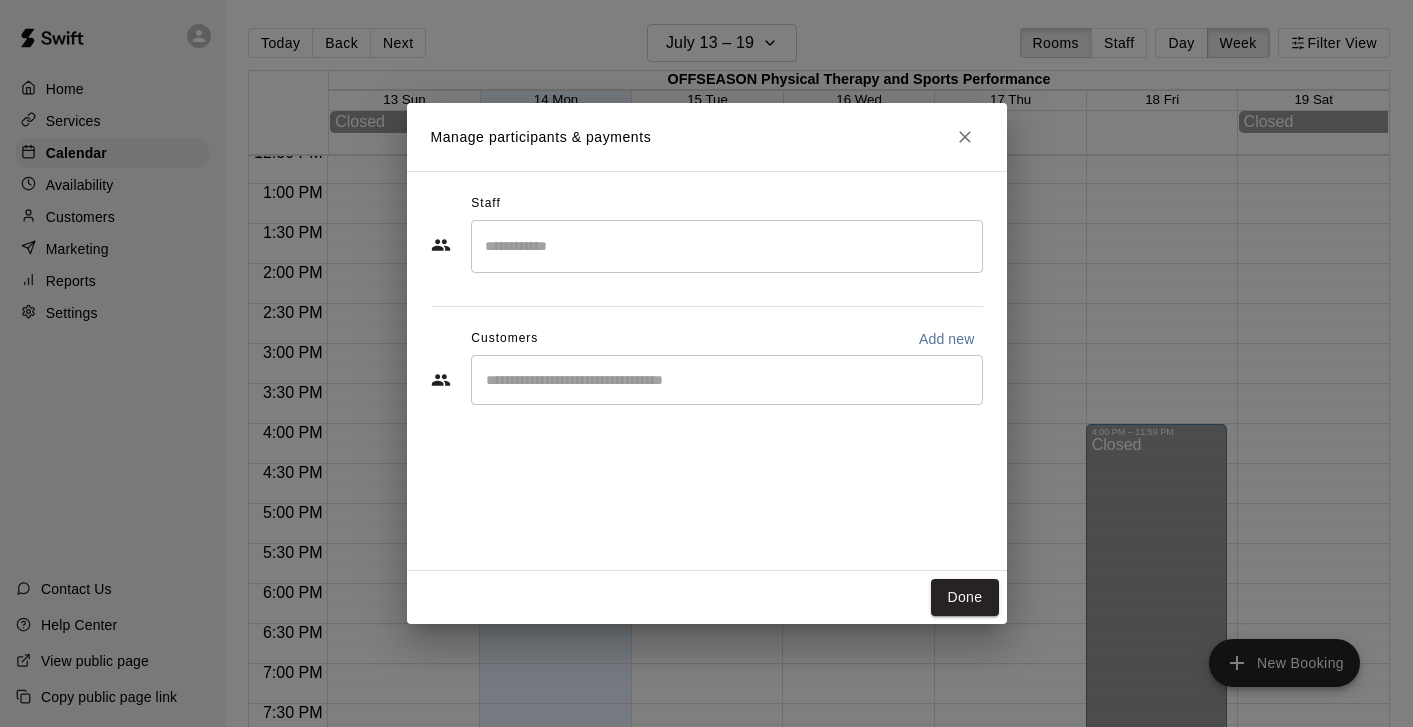 click at bounding box center [727, 380] 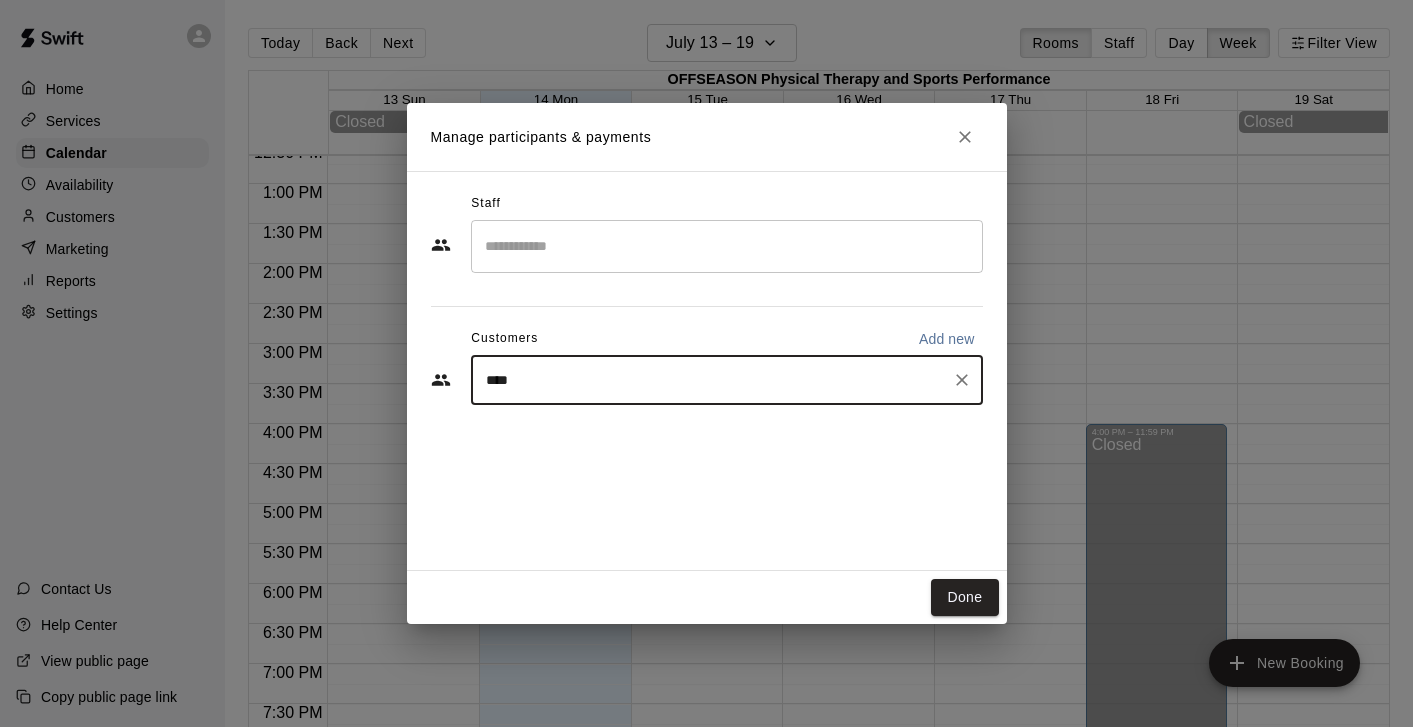 type on "*****" 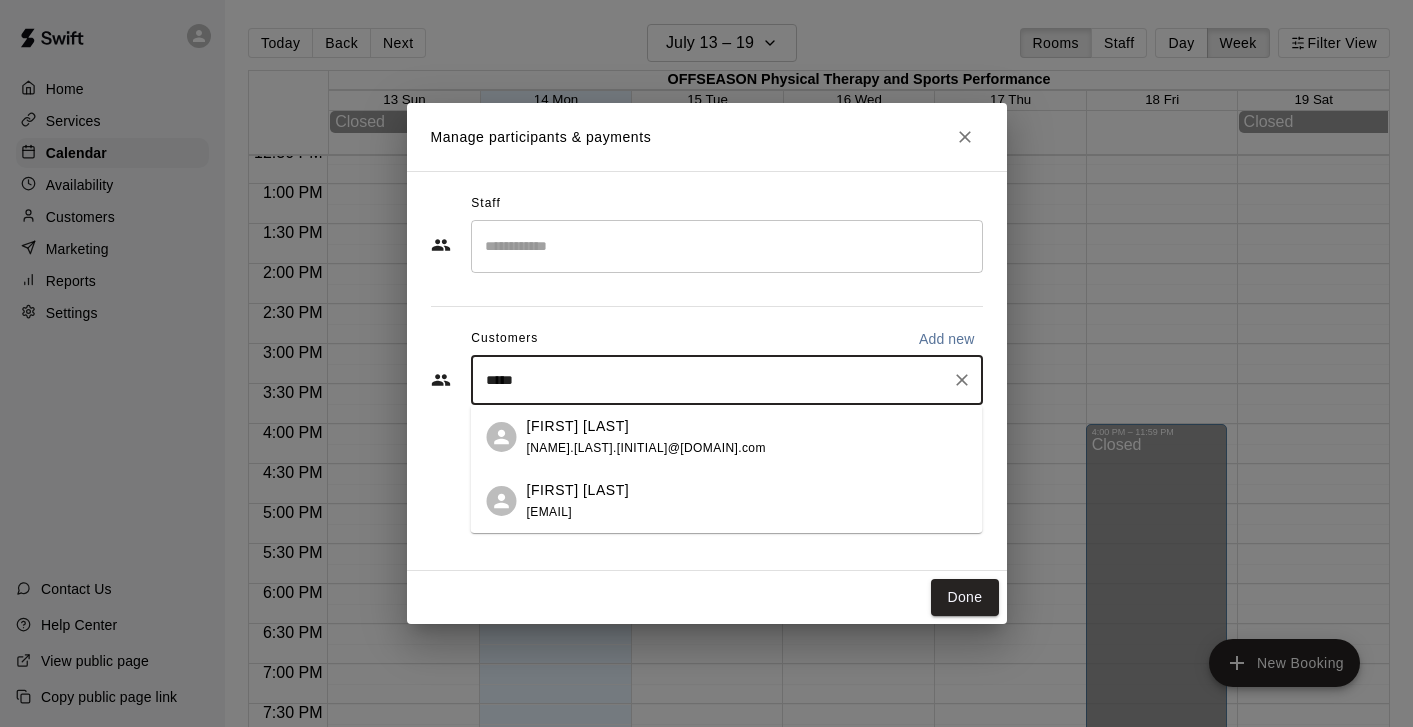 click on "[NAME].[LAST].[INITIAL]@[DOMAIN].com" at bounding box center [646, 448] 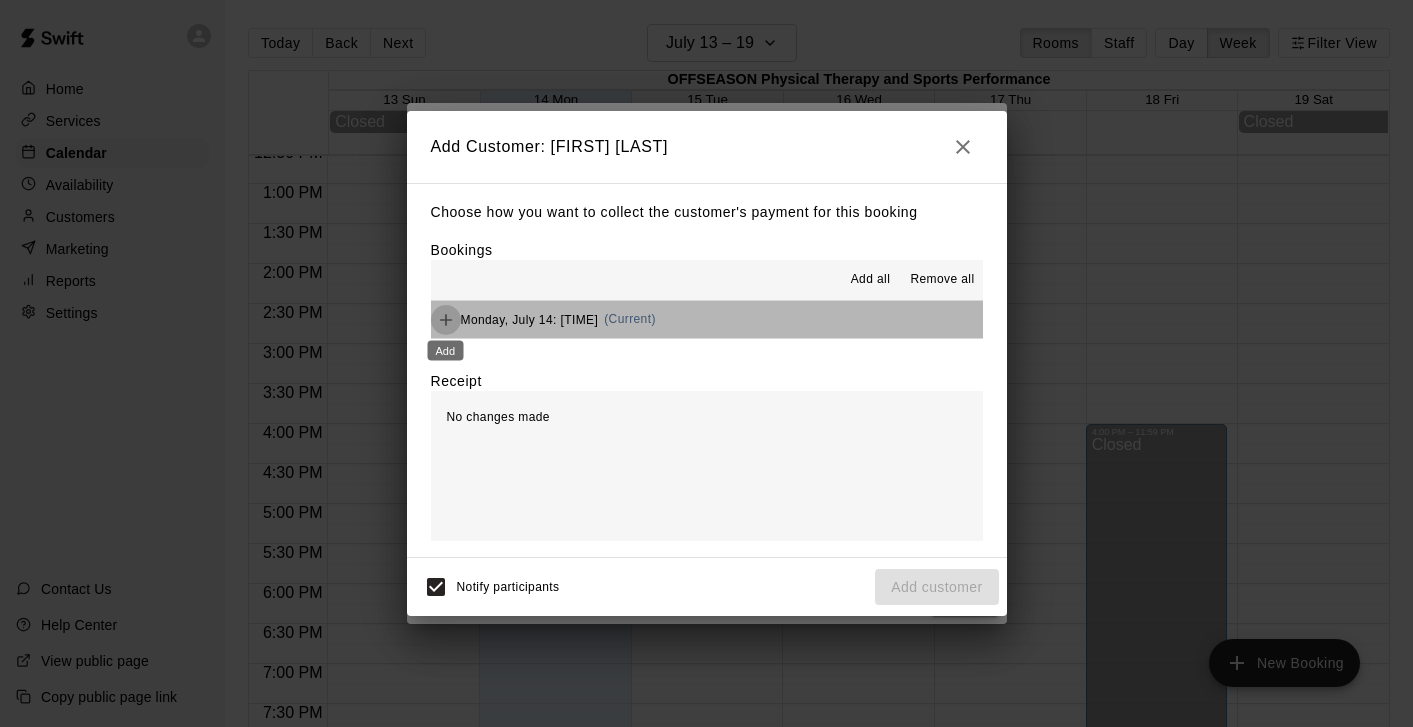 click 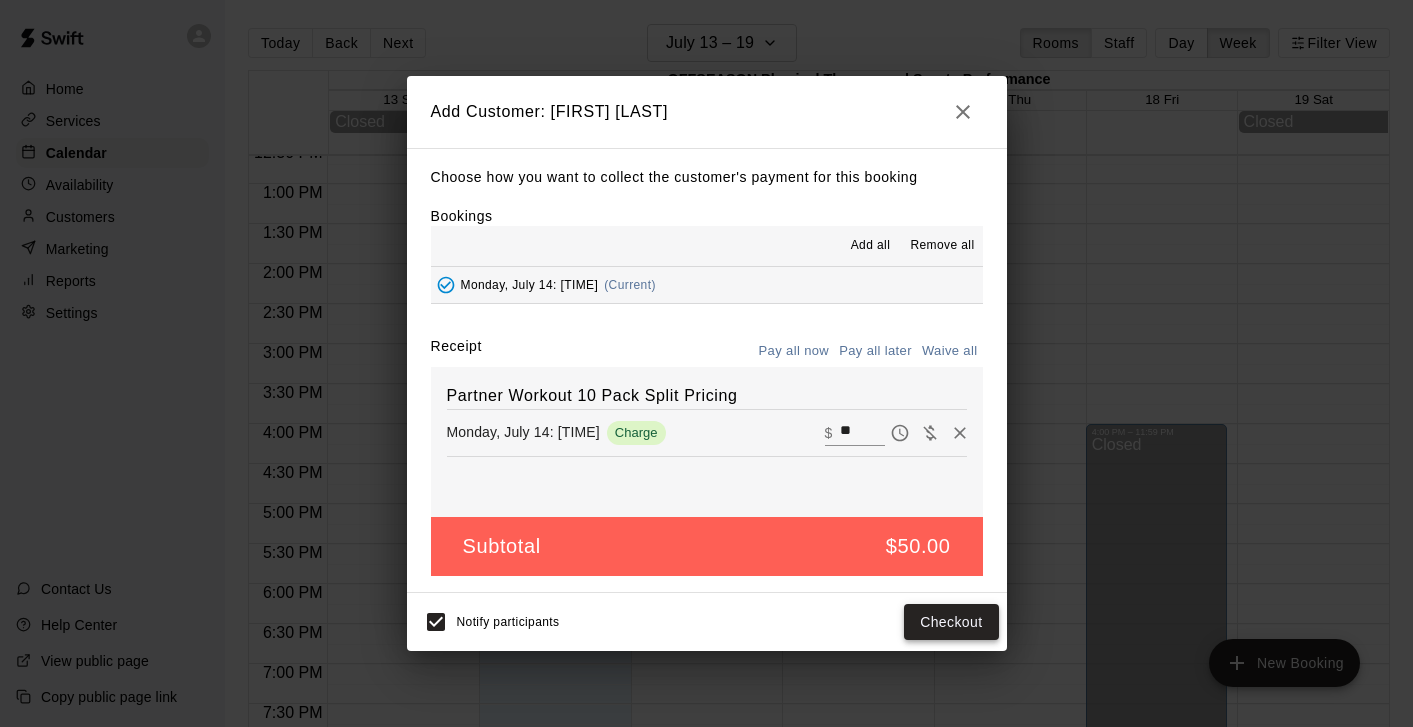 click on "Checkout" at bounding box center [951, 622] 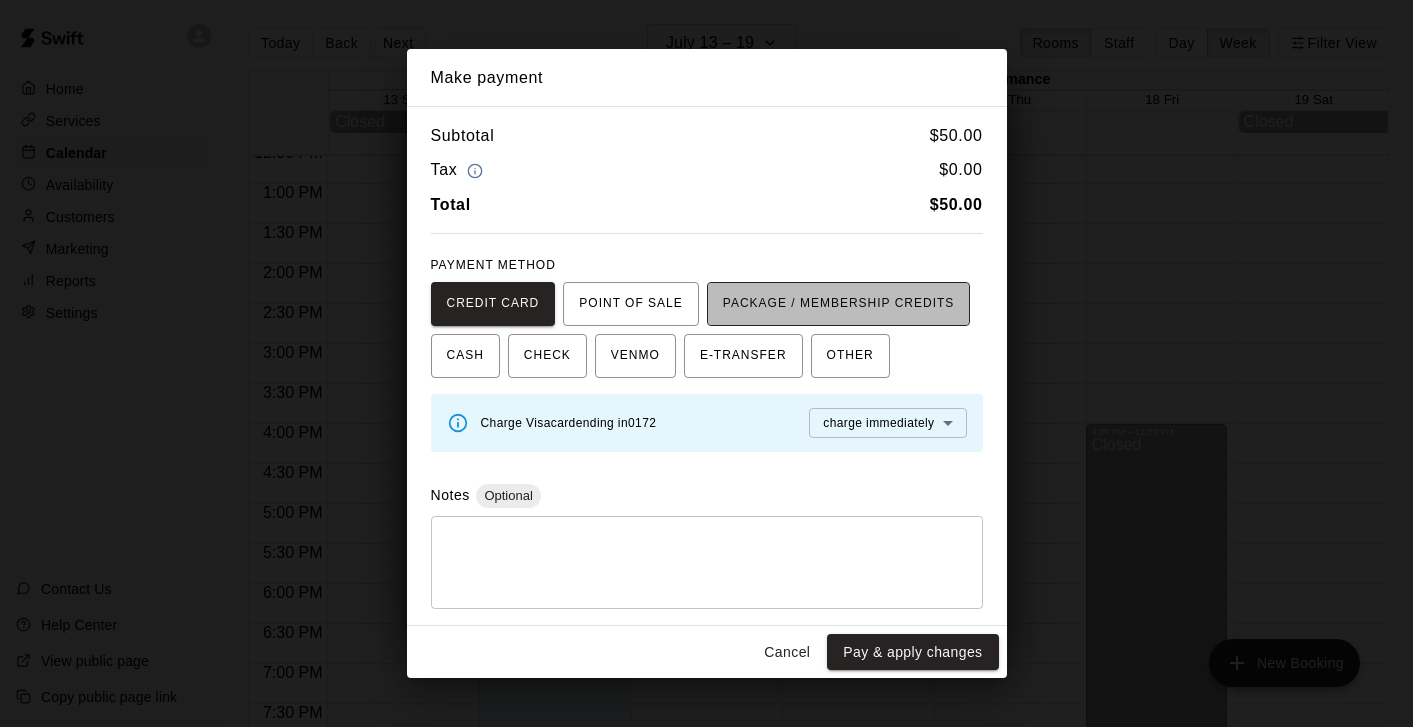 click on "PACKAGE / MEMBERSHIP CREDITS" at bounding box center [839, 304] 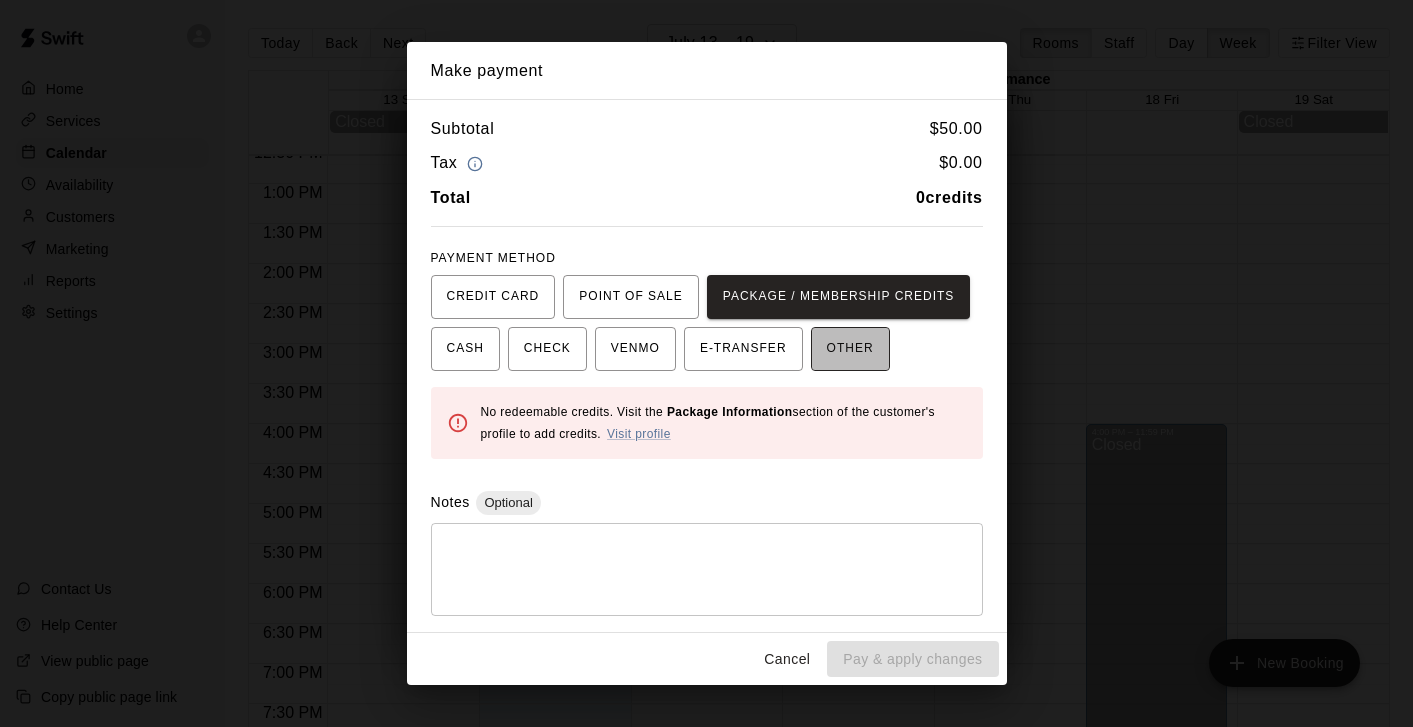 click on "OTHER" at bounding box center [850, 349] 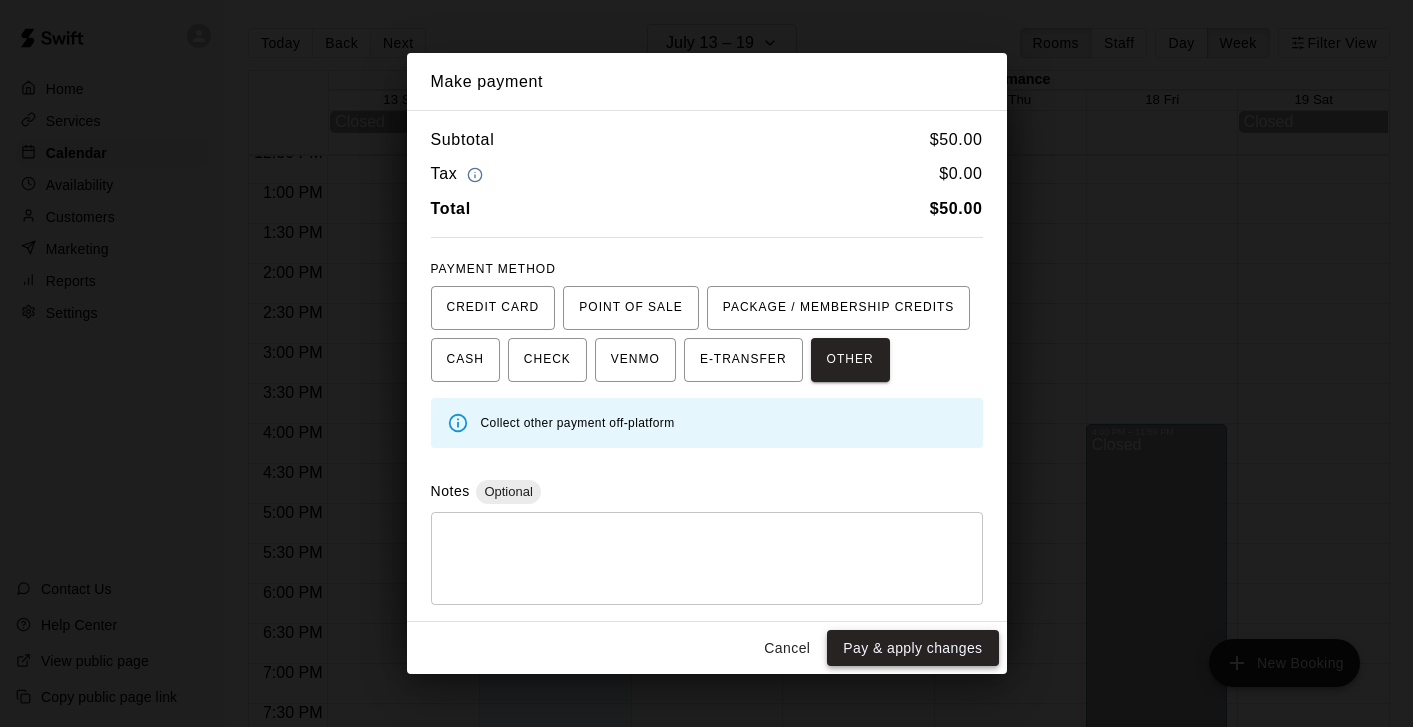 click on "Pay & apply changes" at bounding box center (912, 648) 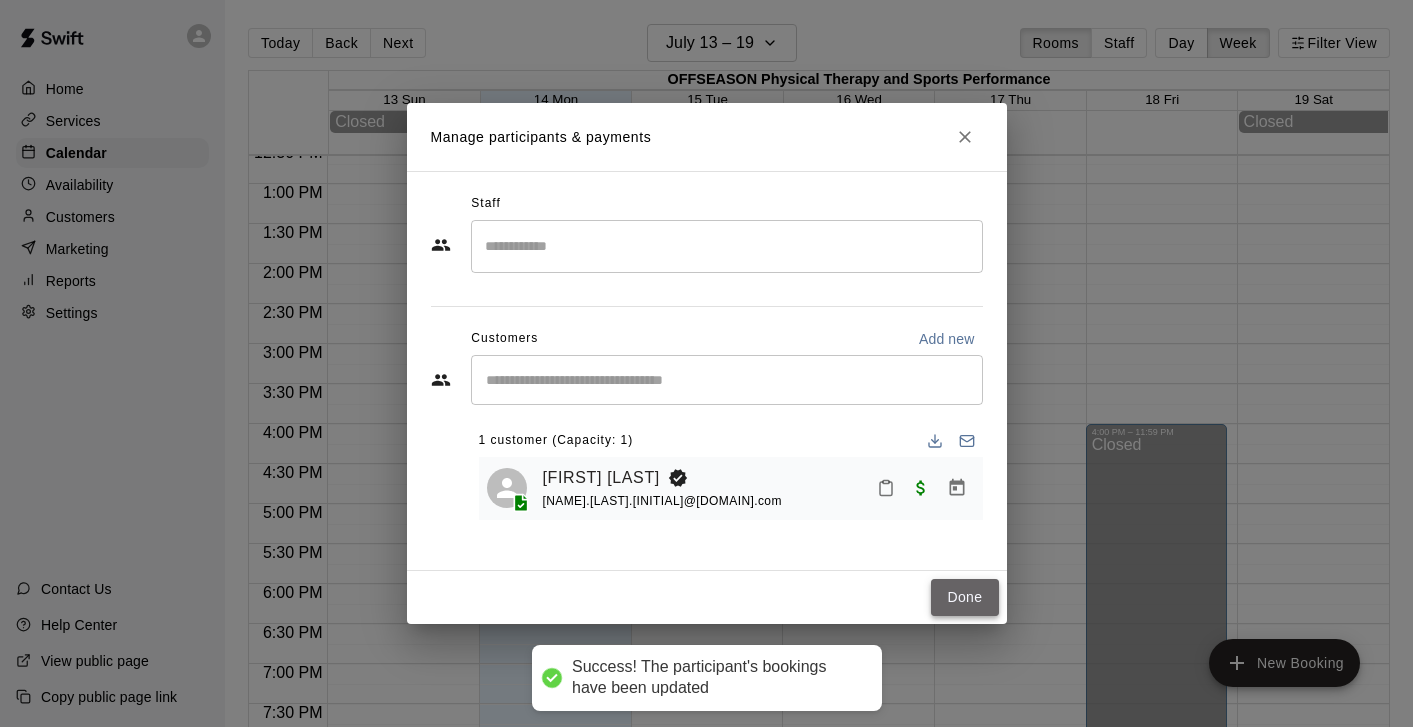 click on "Done" at bounding box center (964, 597) 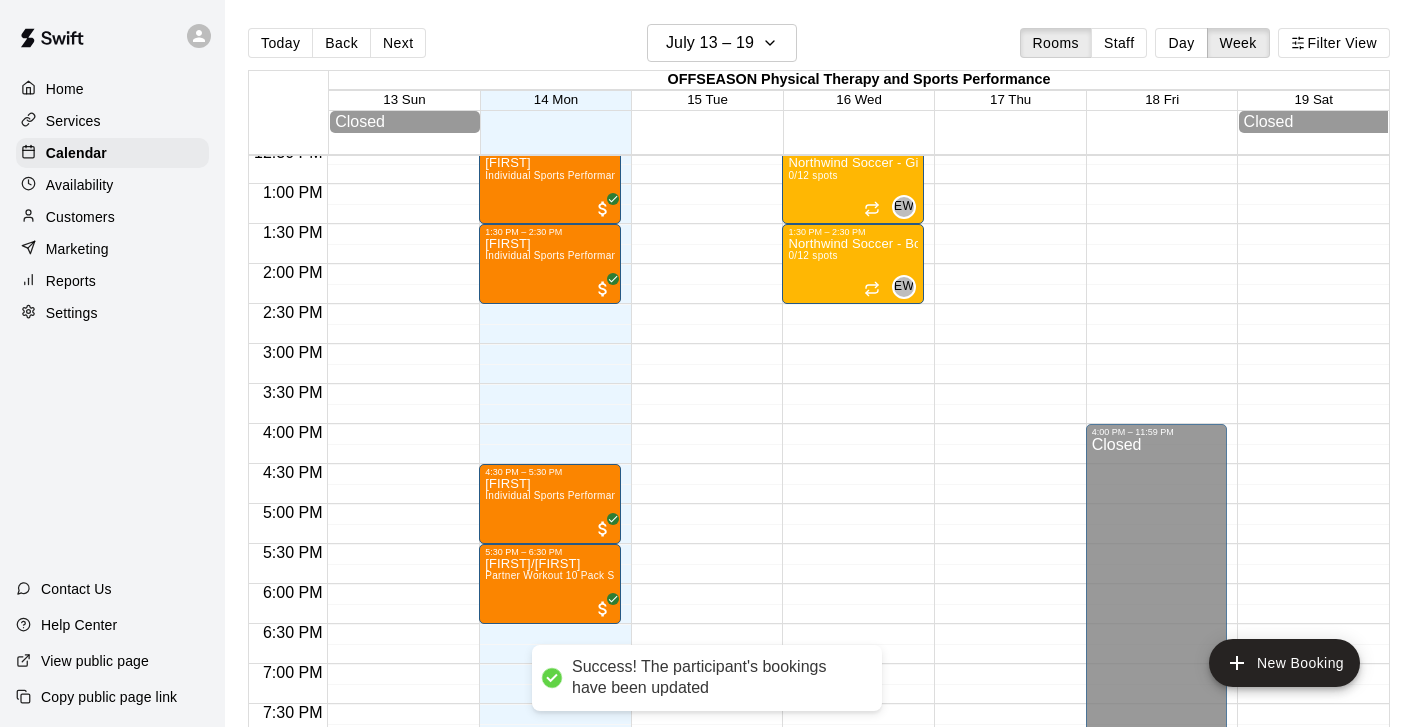 scroll, scrollTop: 1109, scrollLeft: 0, axis: vertical 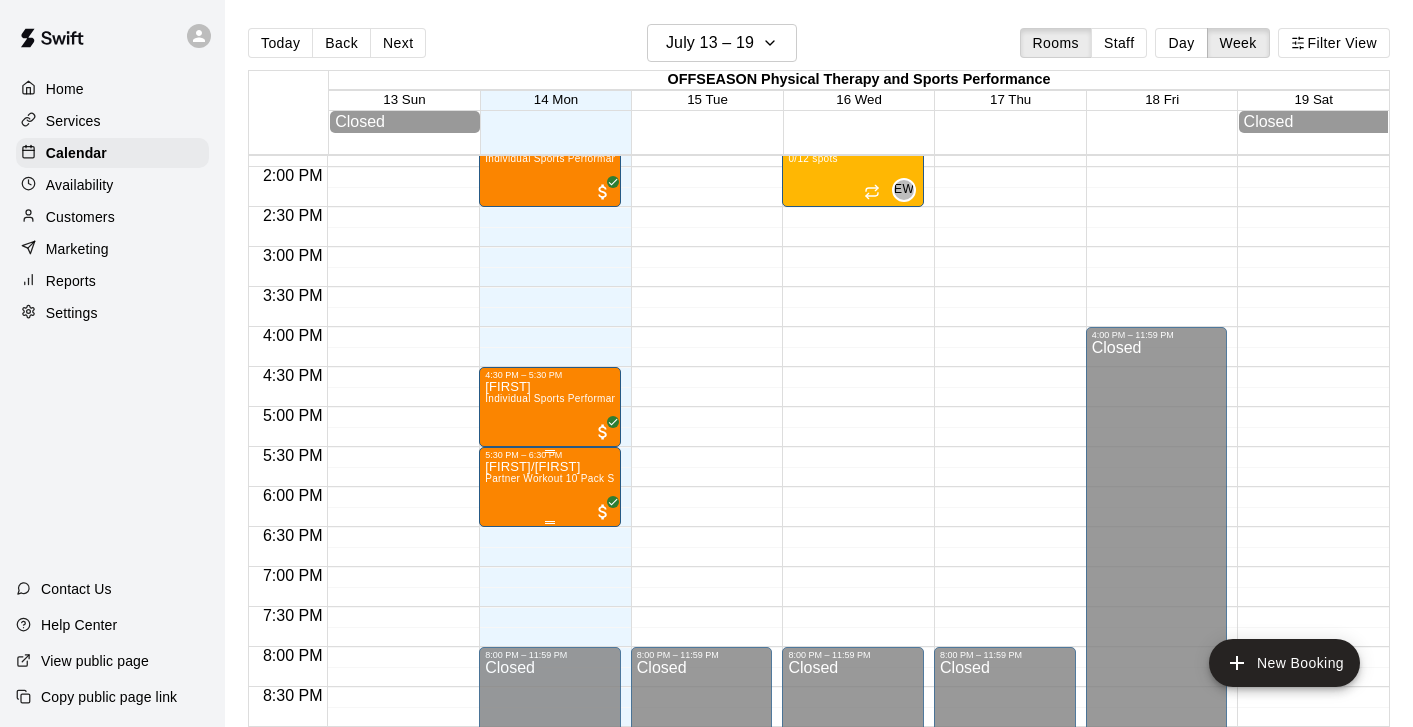 click on "Colin/Alex Partner Workout 10 Pack Split Pricing" at bounding box center (550, 823) 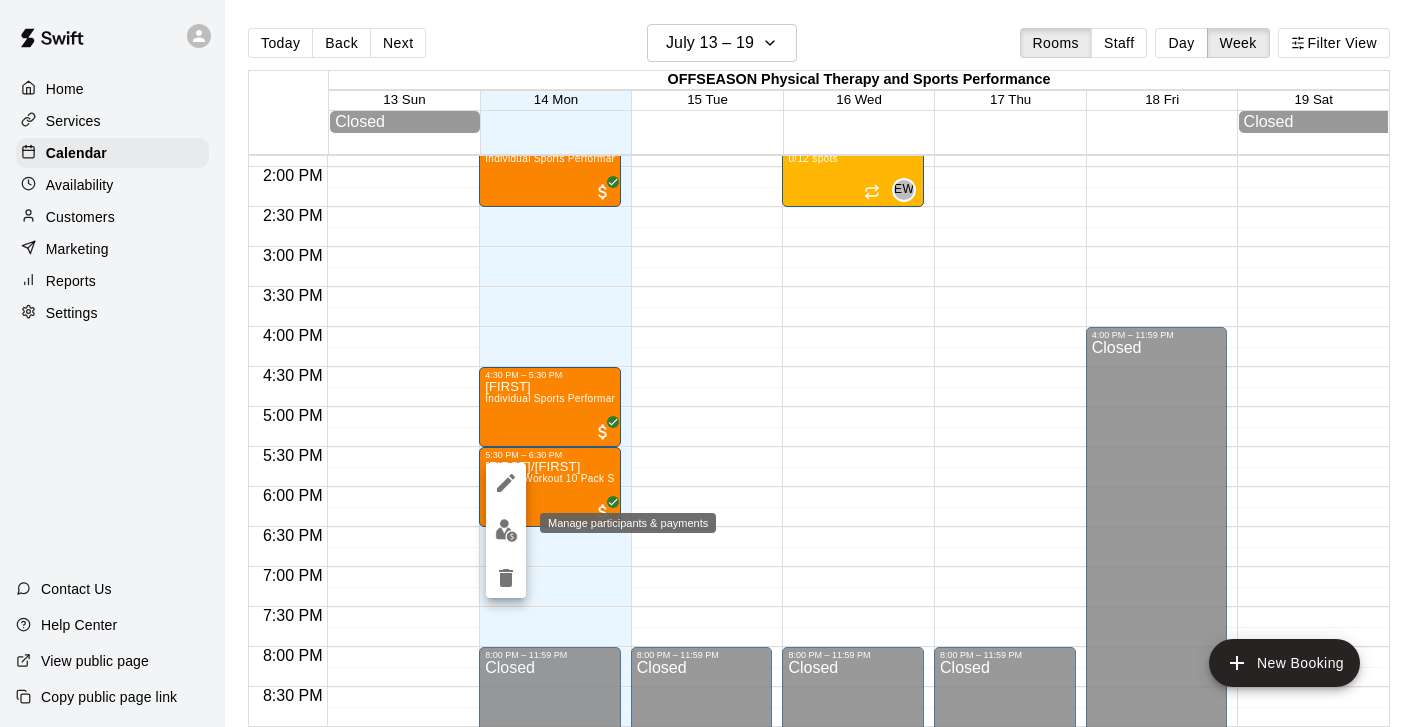 click at bounding box center [506, 530] 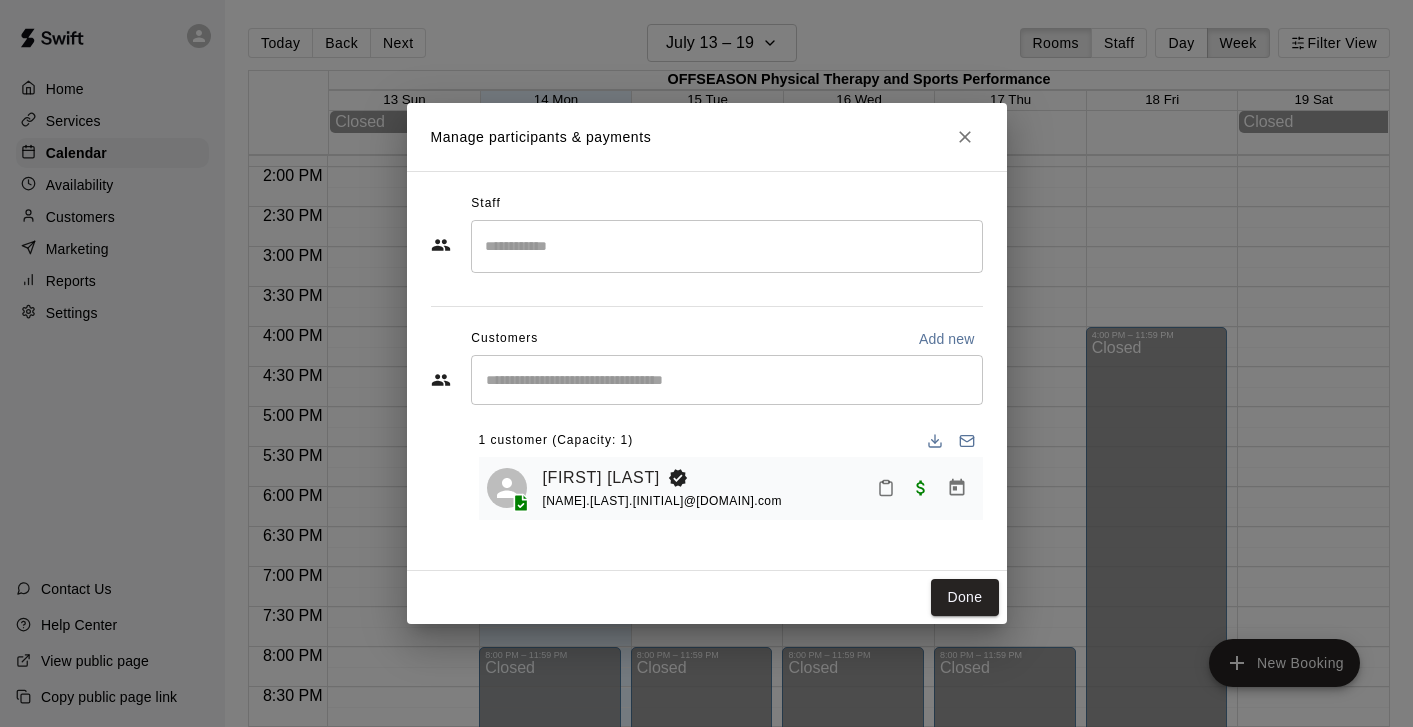 click on "​" at bounding box center (727, 380) 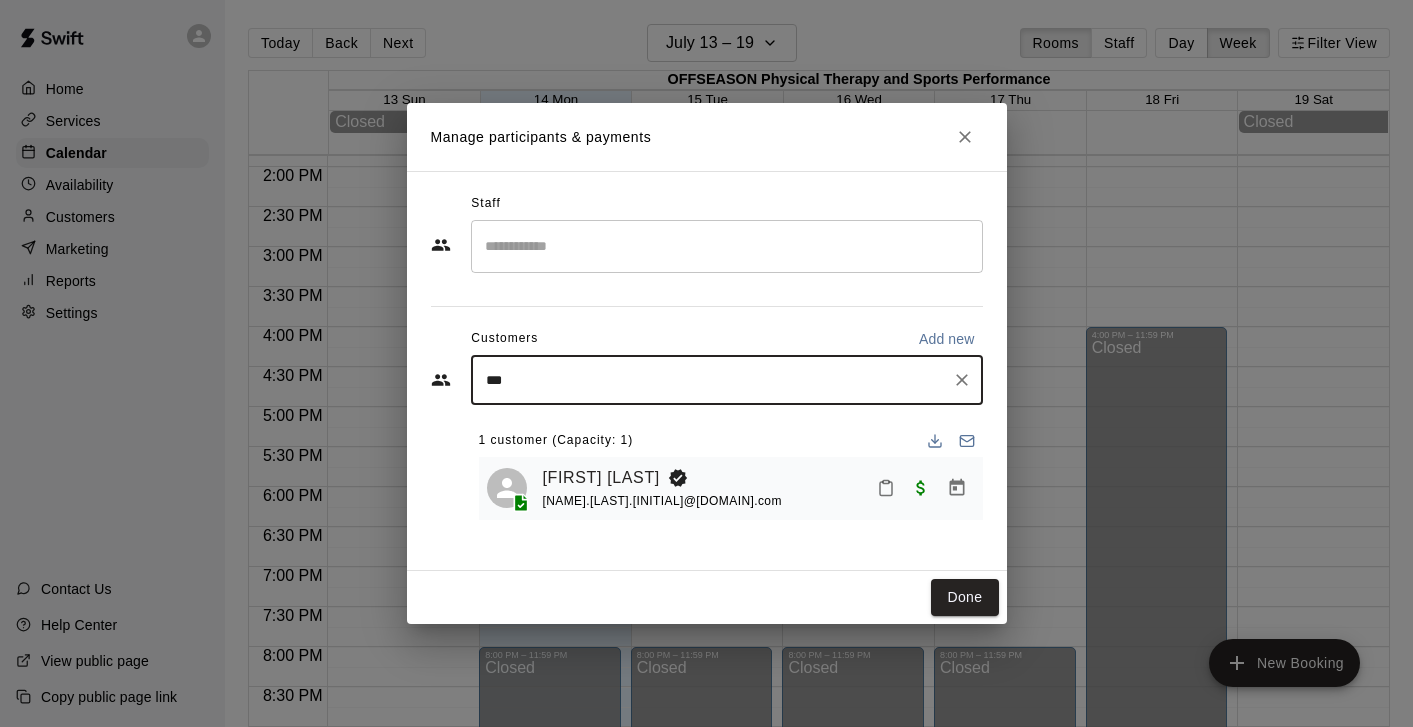 type on "****" 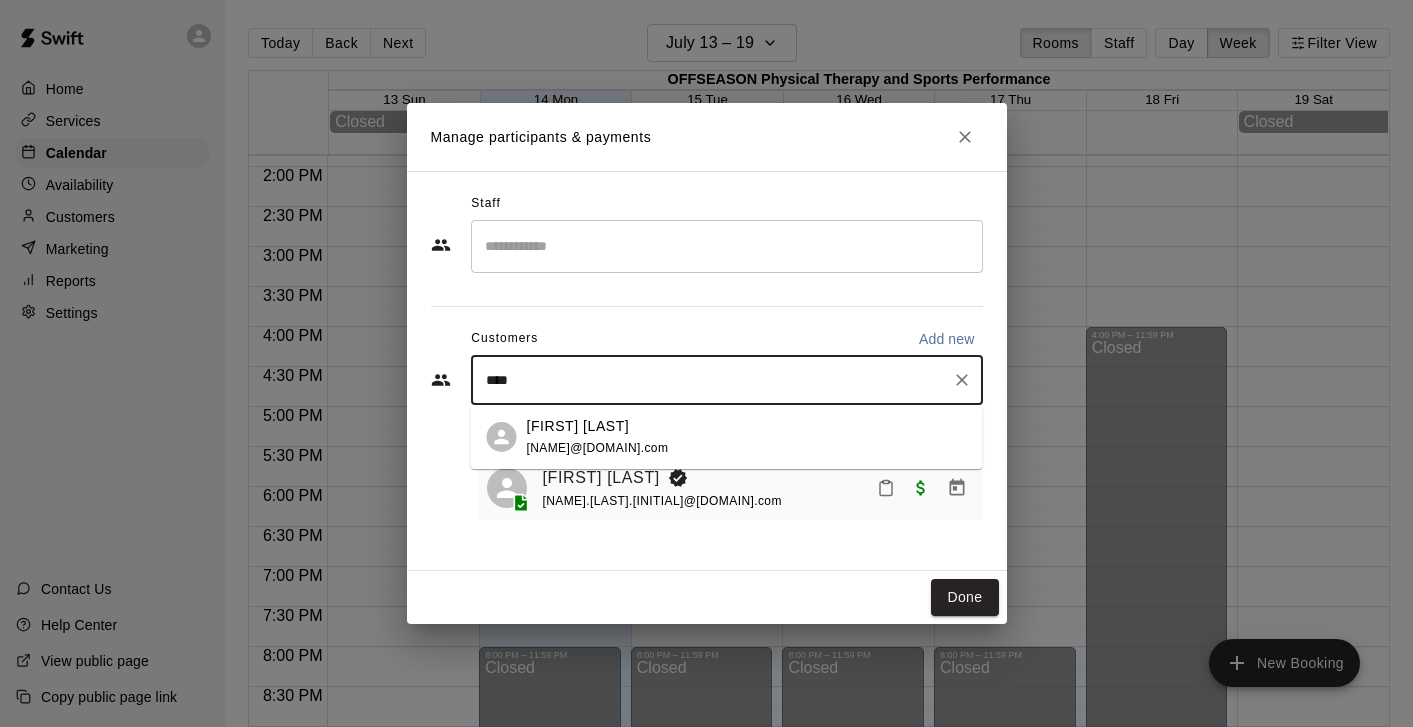 click on "[NAME]@[DOMAIN].com" at bounding box center (598, 448) 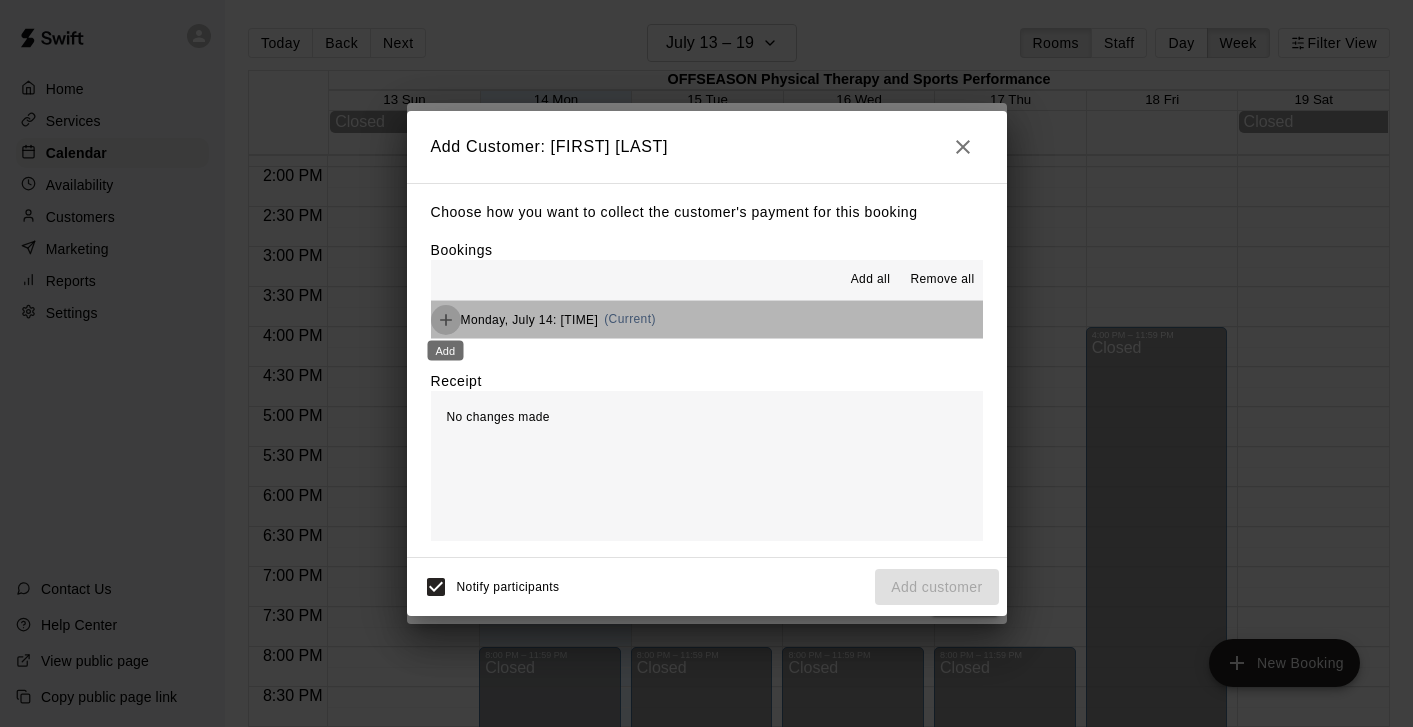 click 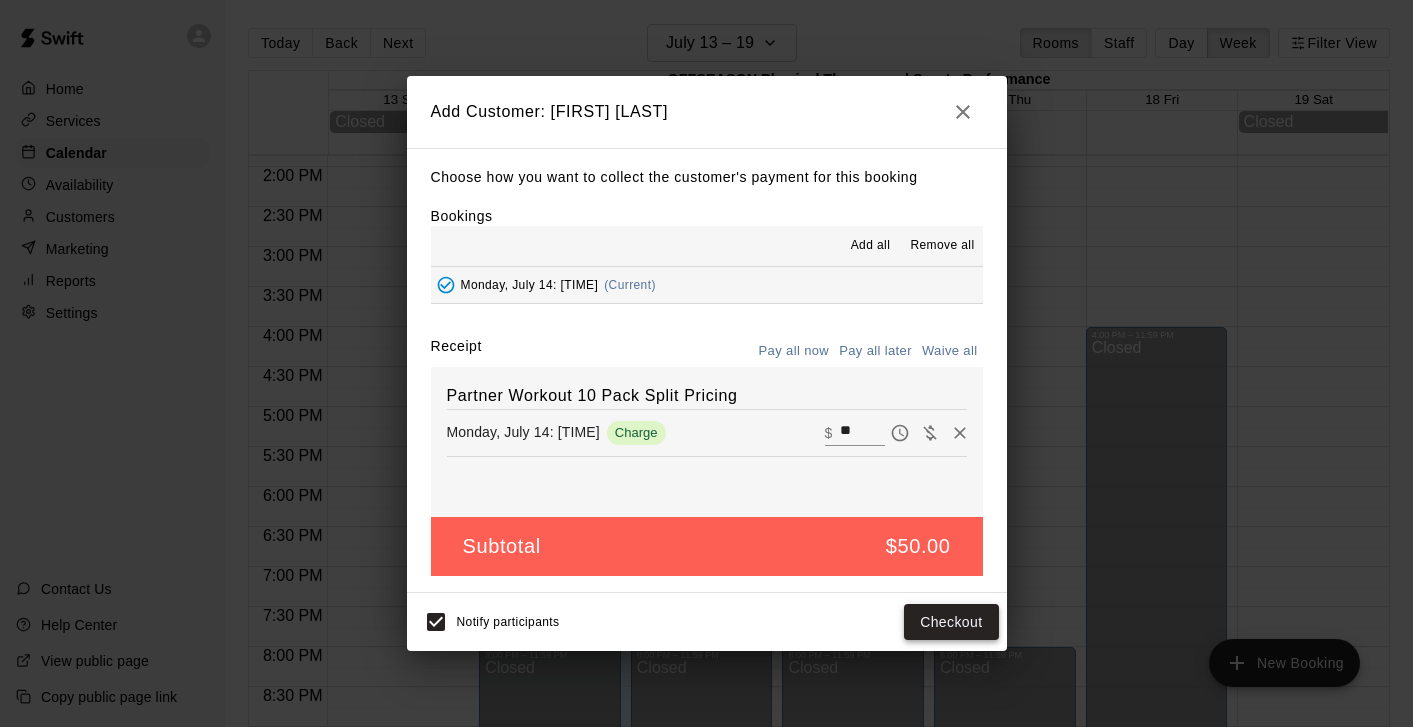 click on "Checkout" at bounding box center [951, 622] 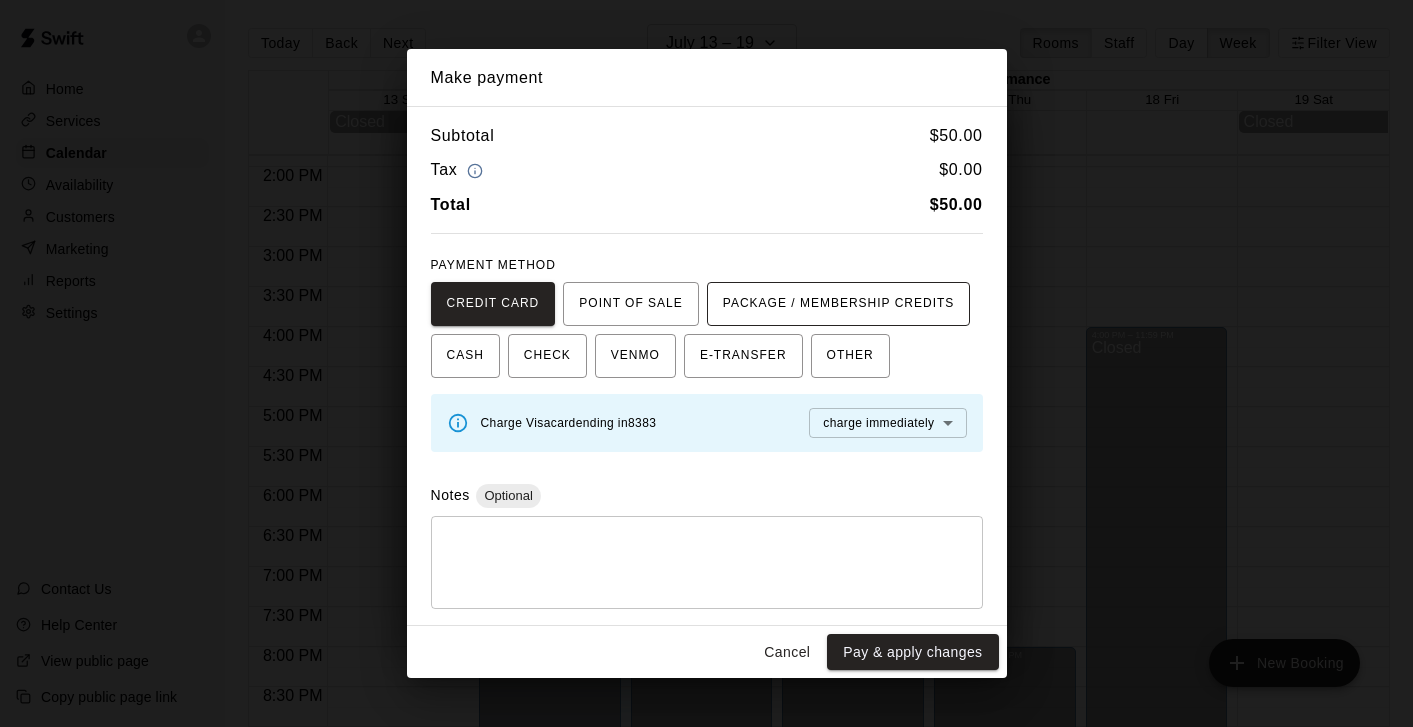 click on "PACKAGE / MEMBERSHIP CREDITS" at bounding box center [839, 304] 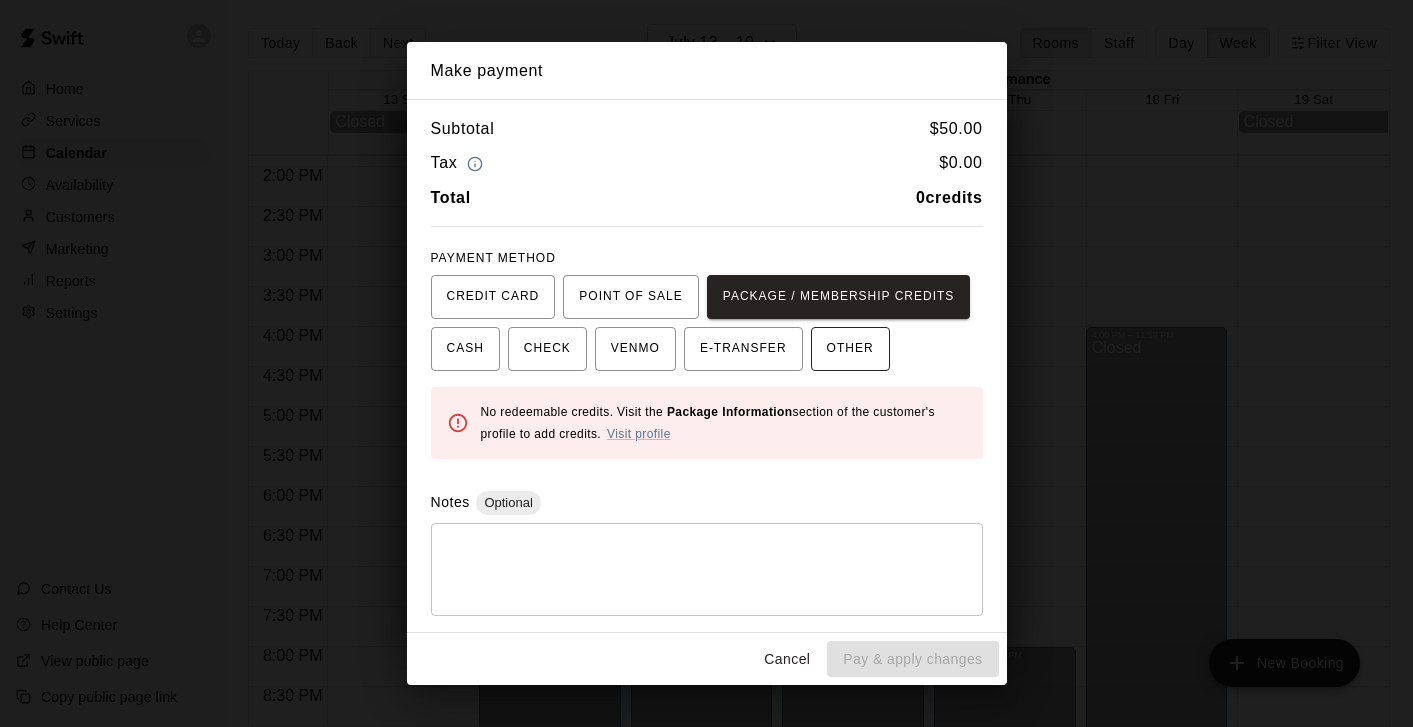 click on "OTHER" at bounding box center [850, 349] 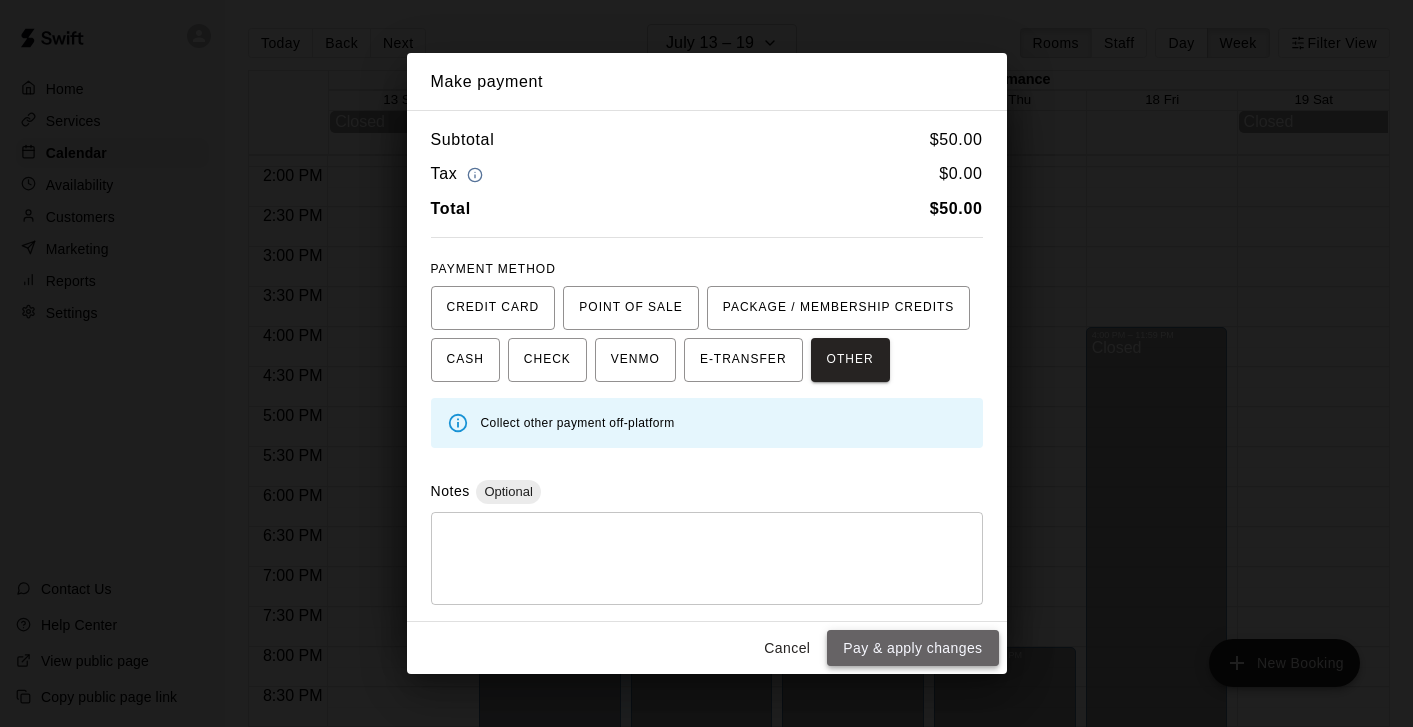 click on "Pay & apply changes" at bounding box center [912, 648] 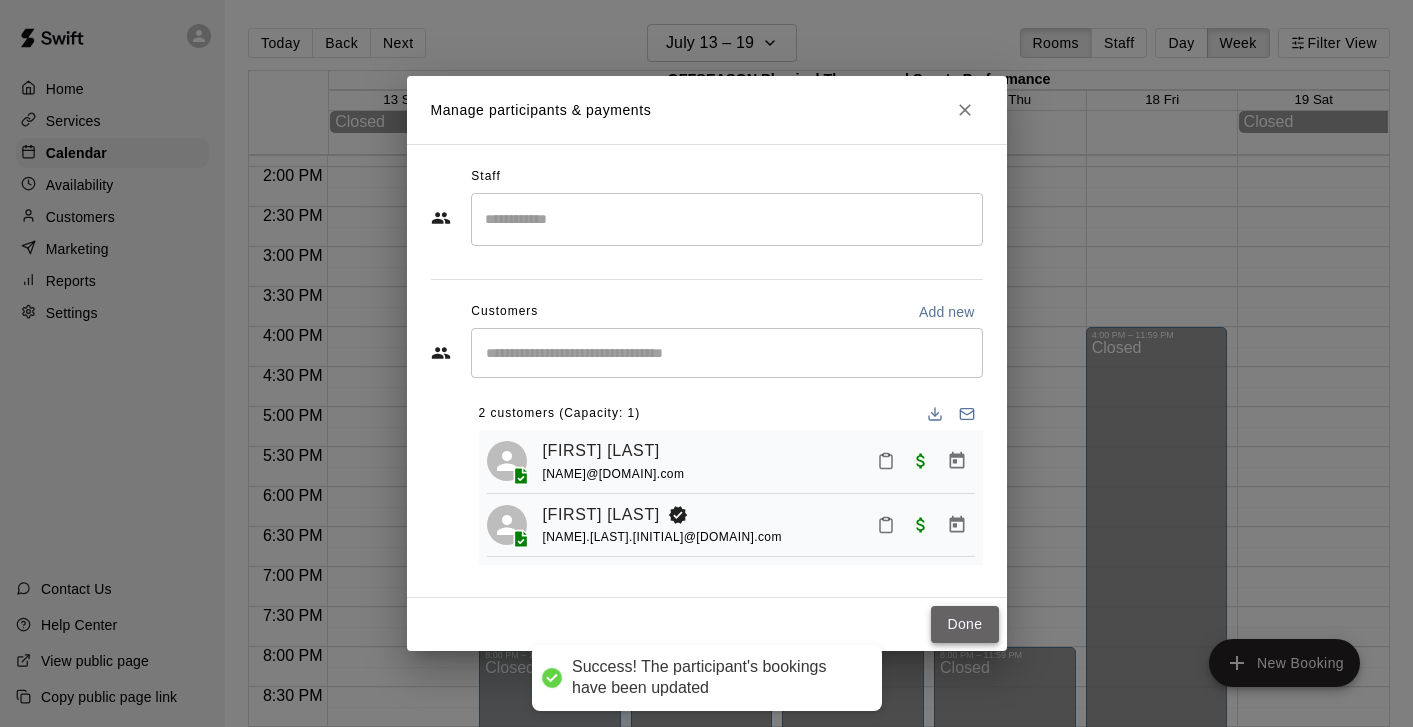 click on "Done" at bounding box center [964, 624] 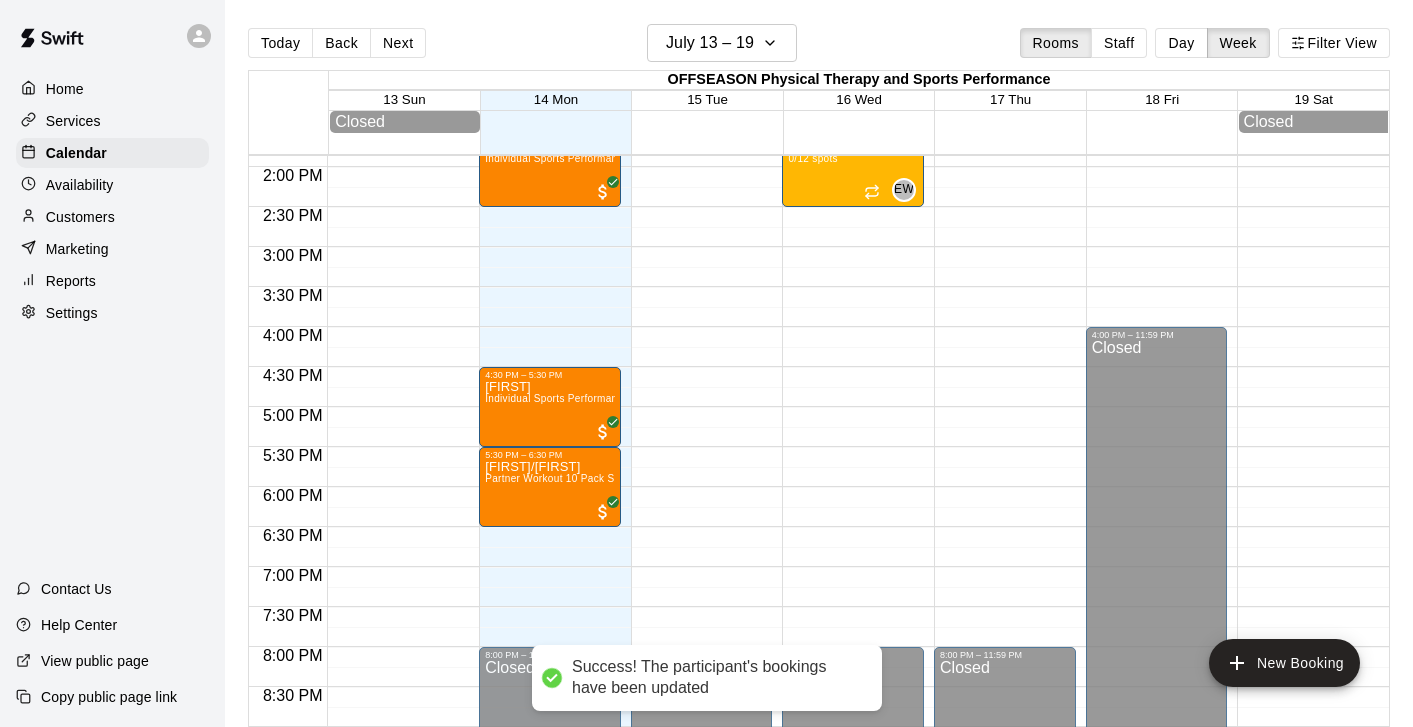 click on "Customers" at bounding box center (80, 217) 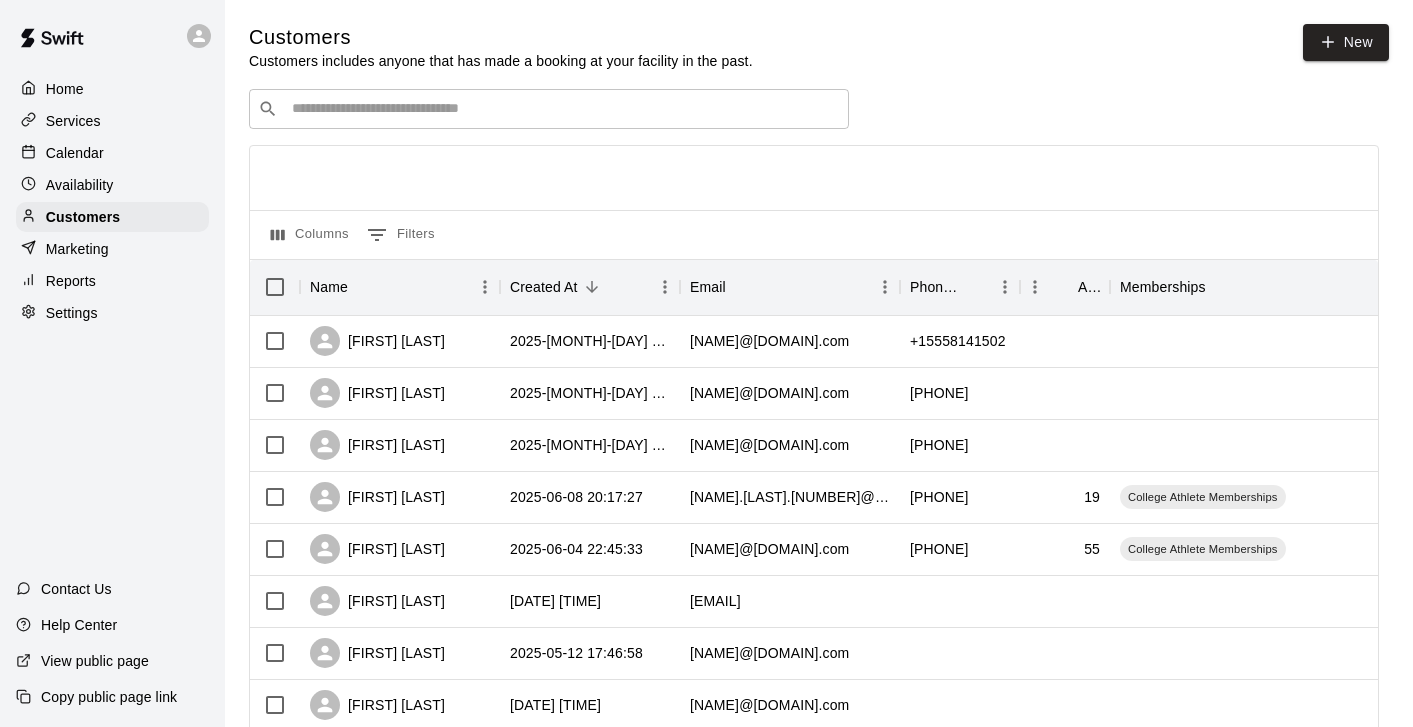 click at bounding box center [563, 109] 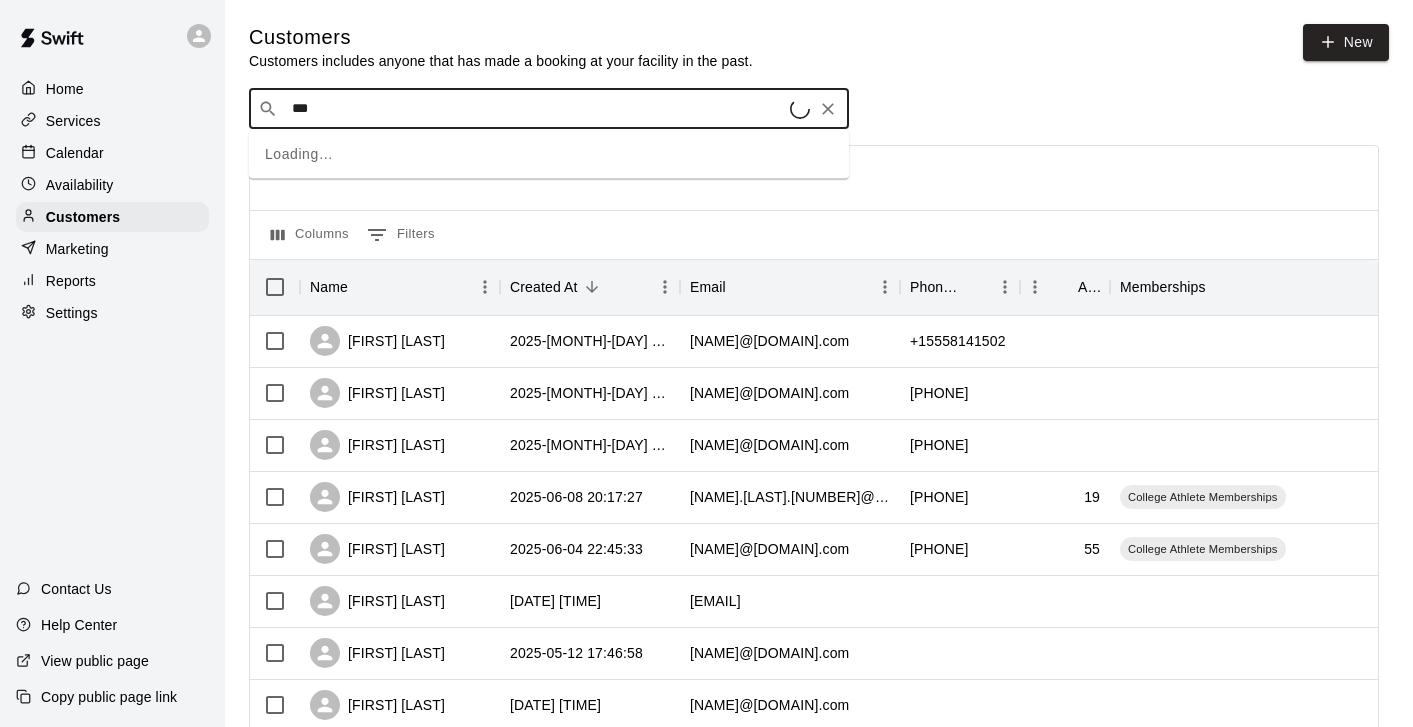 type on "****" 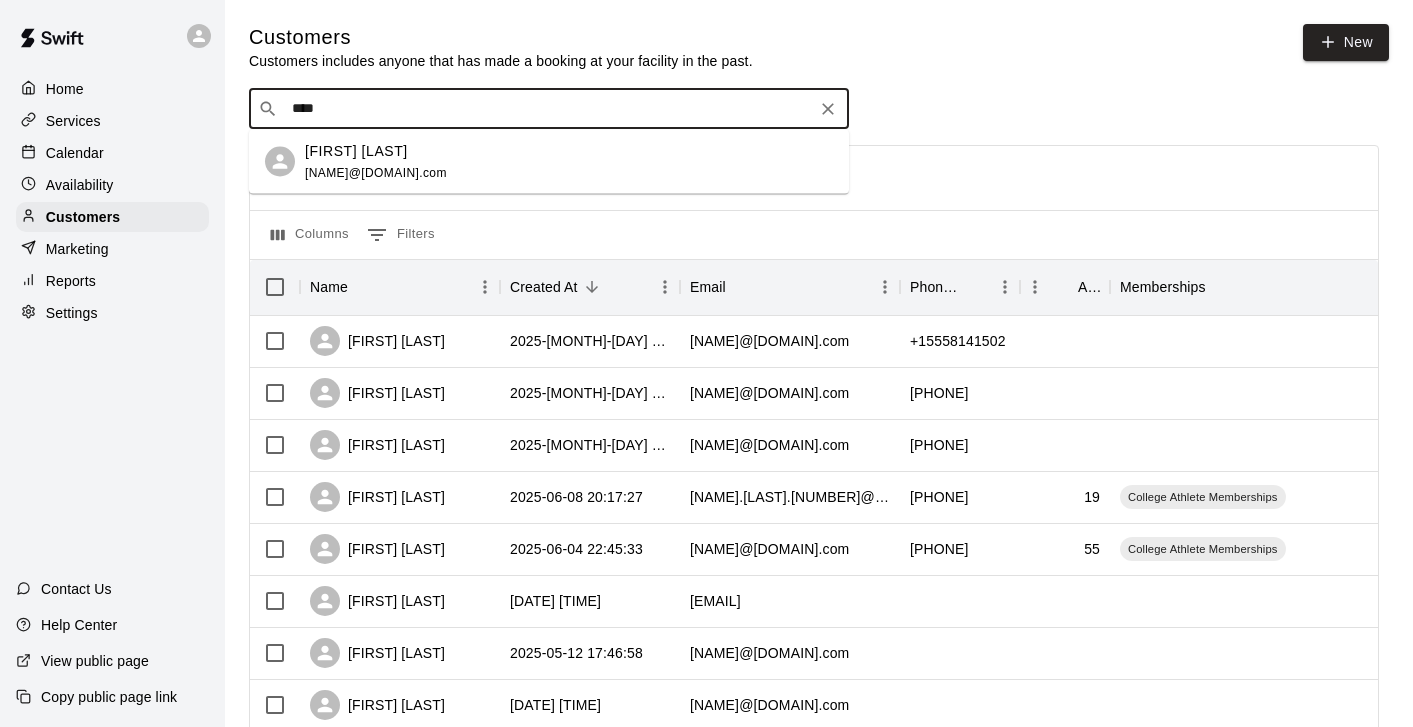 click on "[NAME]@[DOMAIN].com" at bounding box center [376, 172] 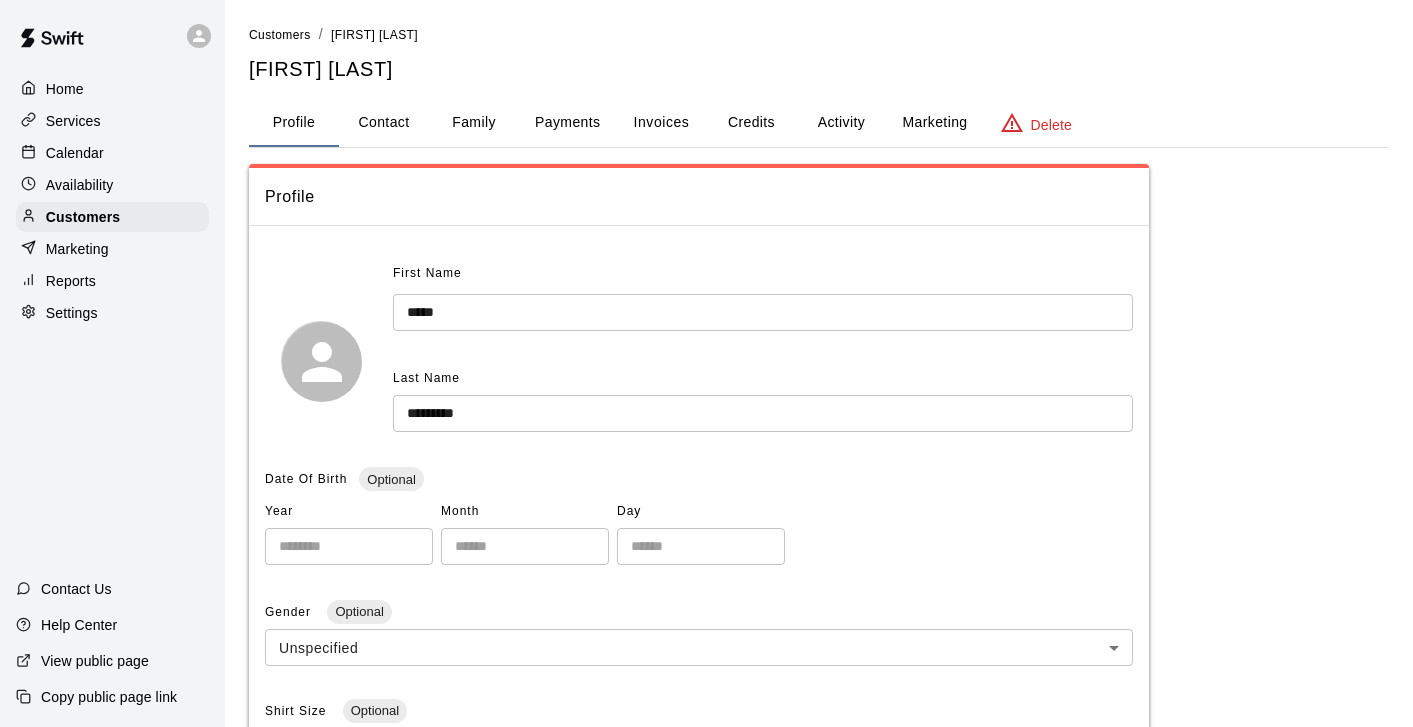 click on "Credits" at bounding box center (751, 123) 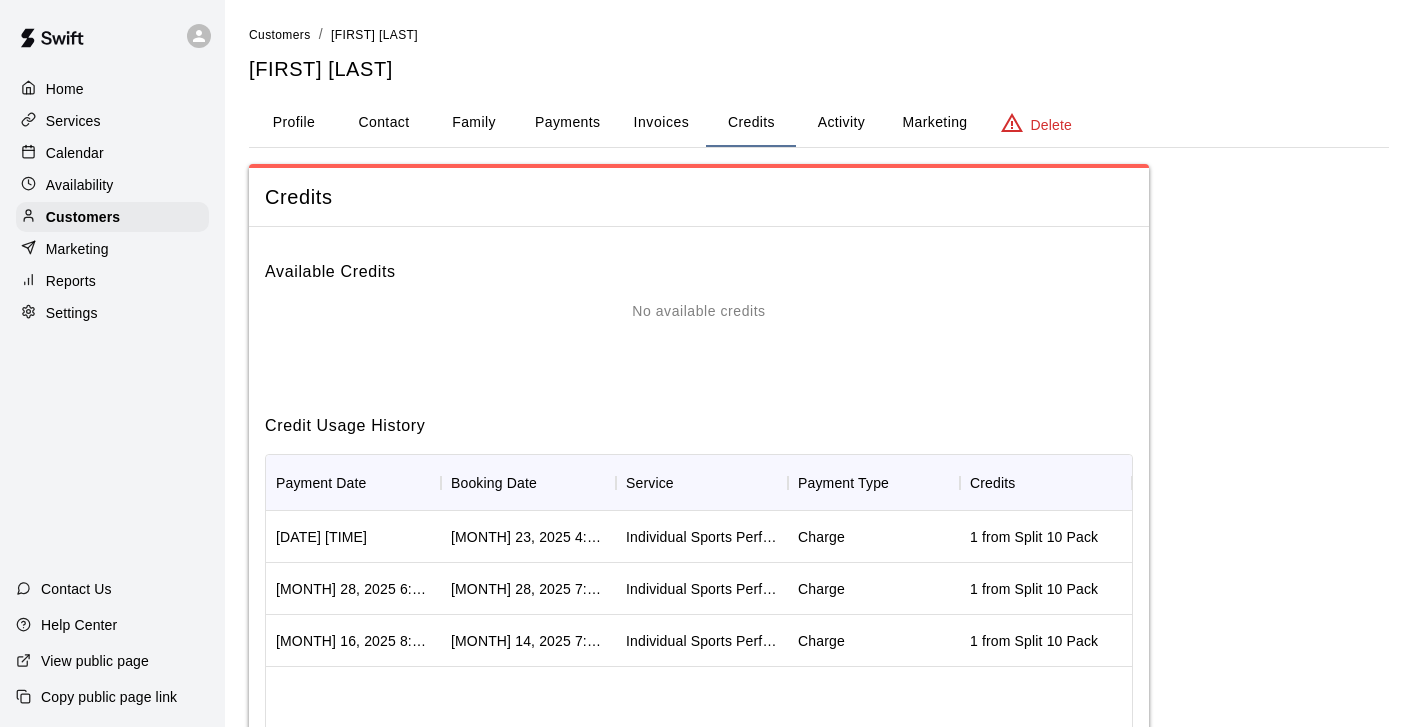 click on "Activity" at bounding box center [841, 123] 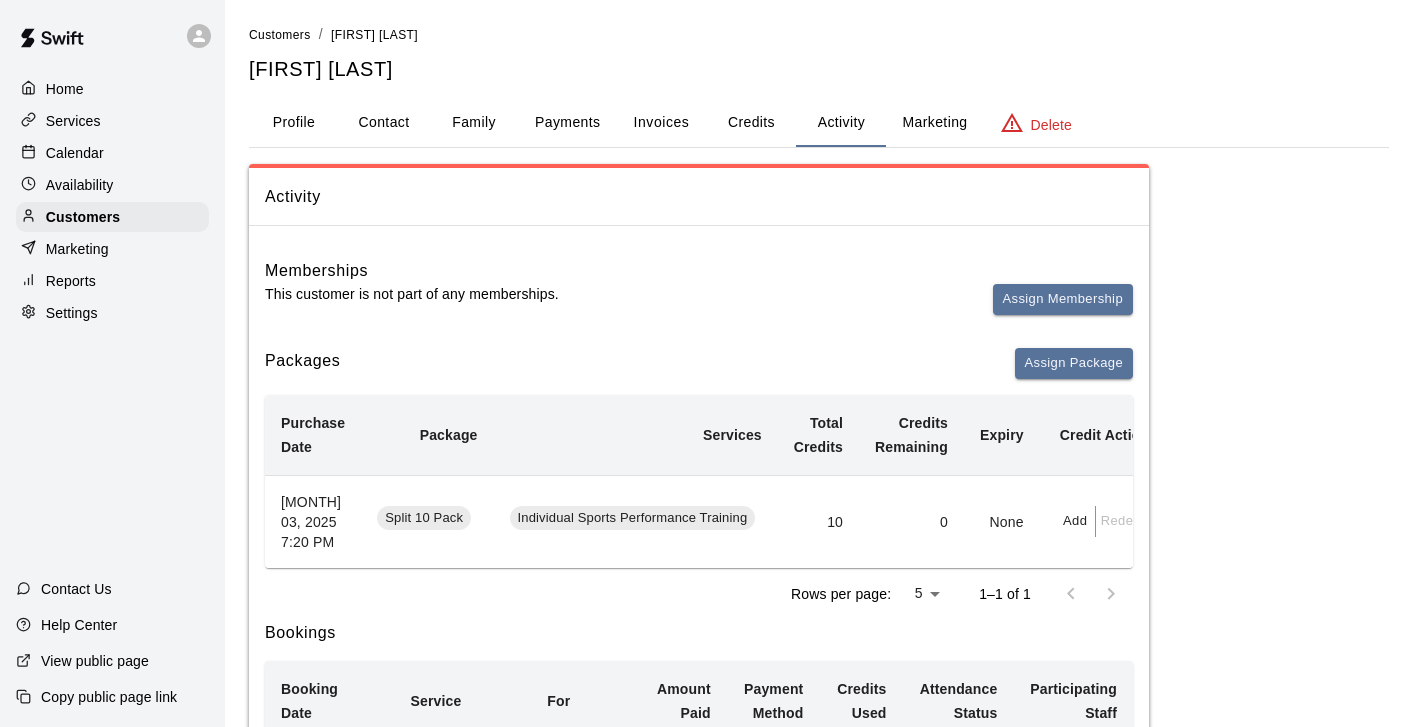 scroll, scrollTop: 0, scrollLeft: 40, axis: horizontal 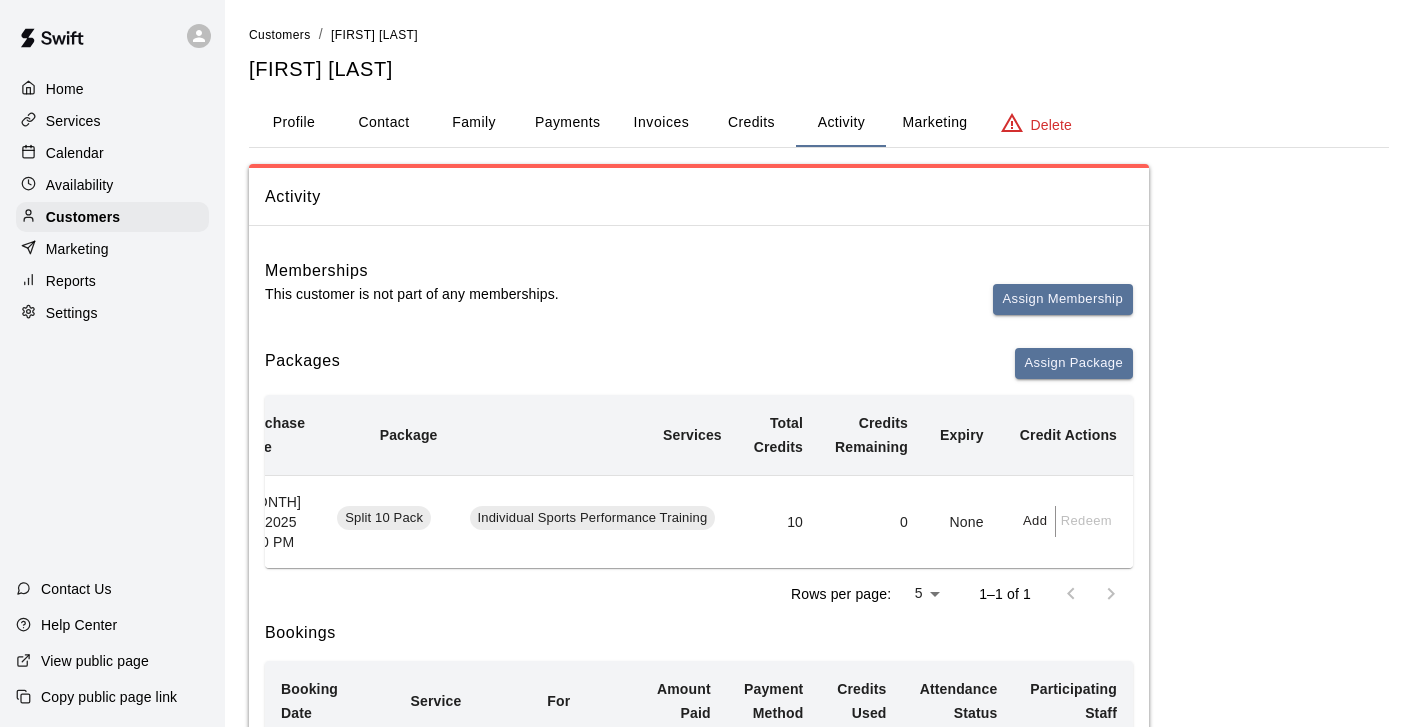 click on "Add" at bounding box center (1036, 521) 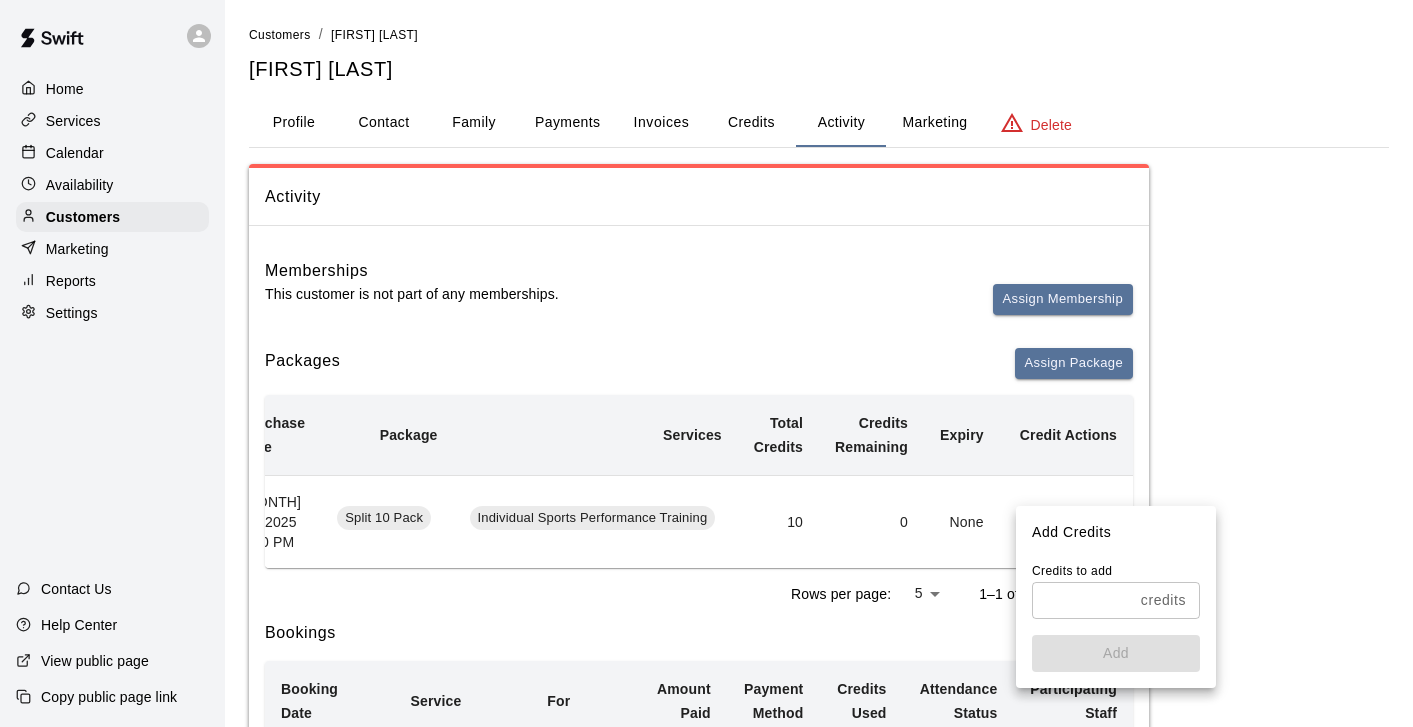 click at bounding box center [1082, 600] 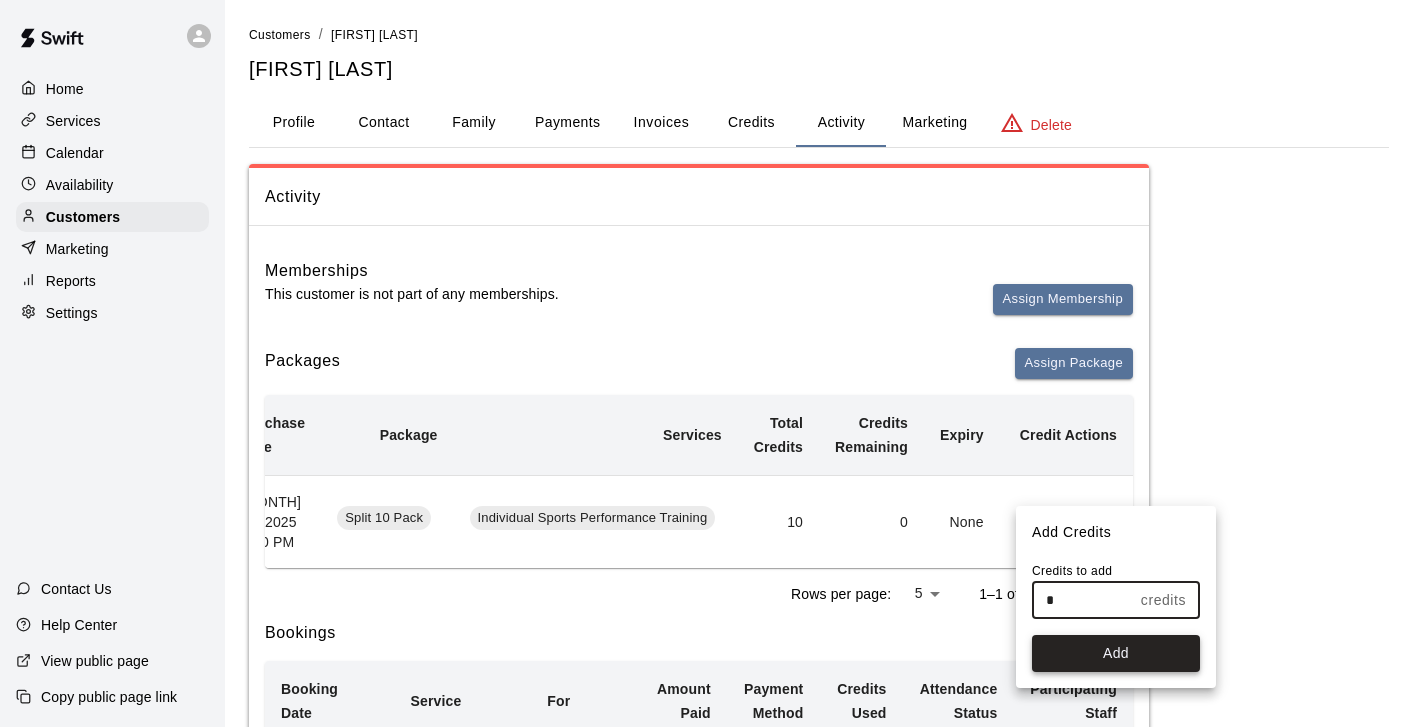 type on "*" 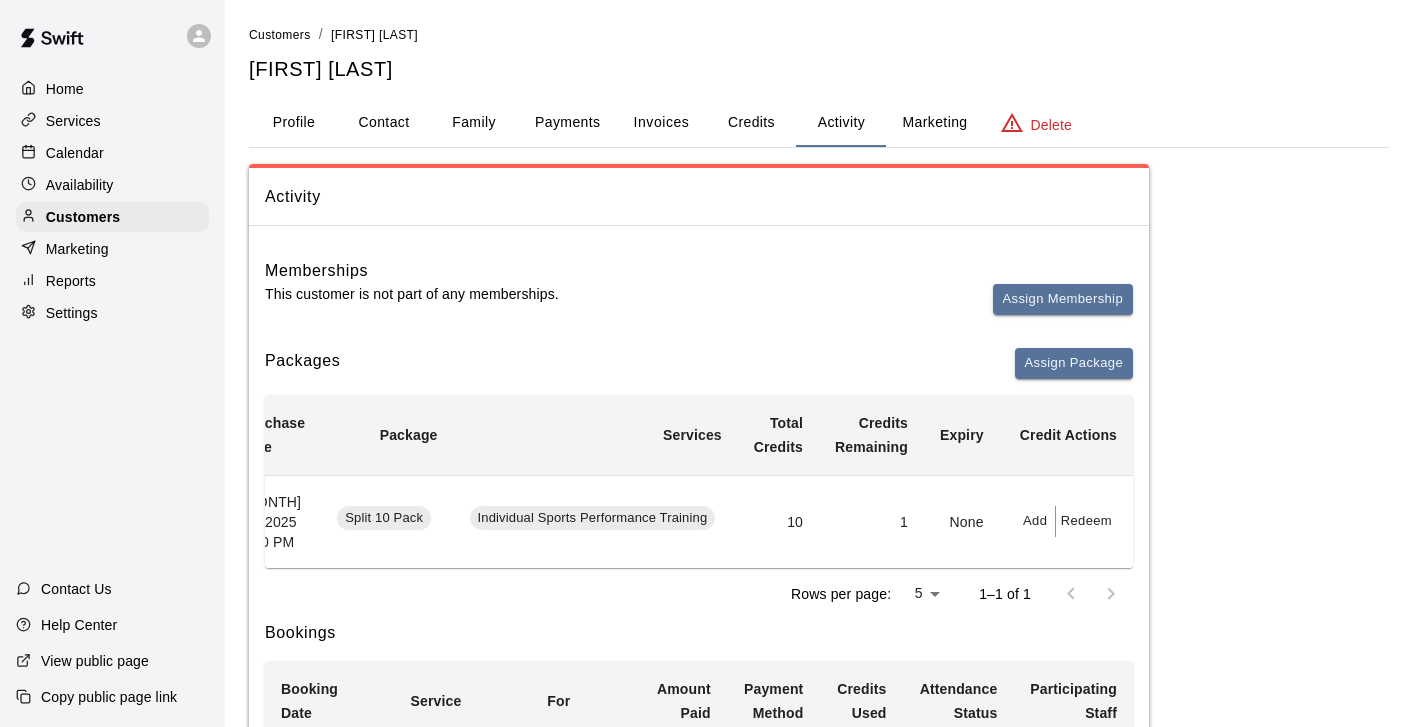 click on "Redeem" at bounding box center [1086, 521] 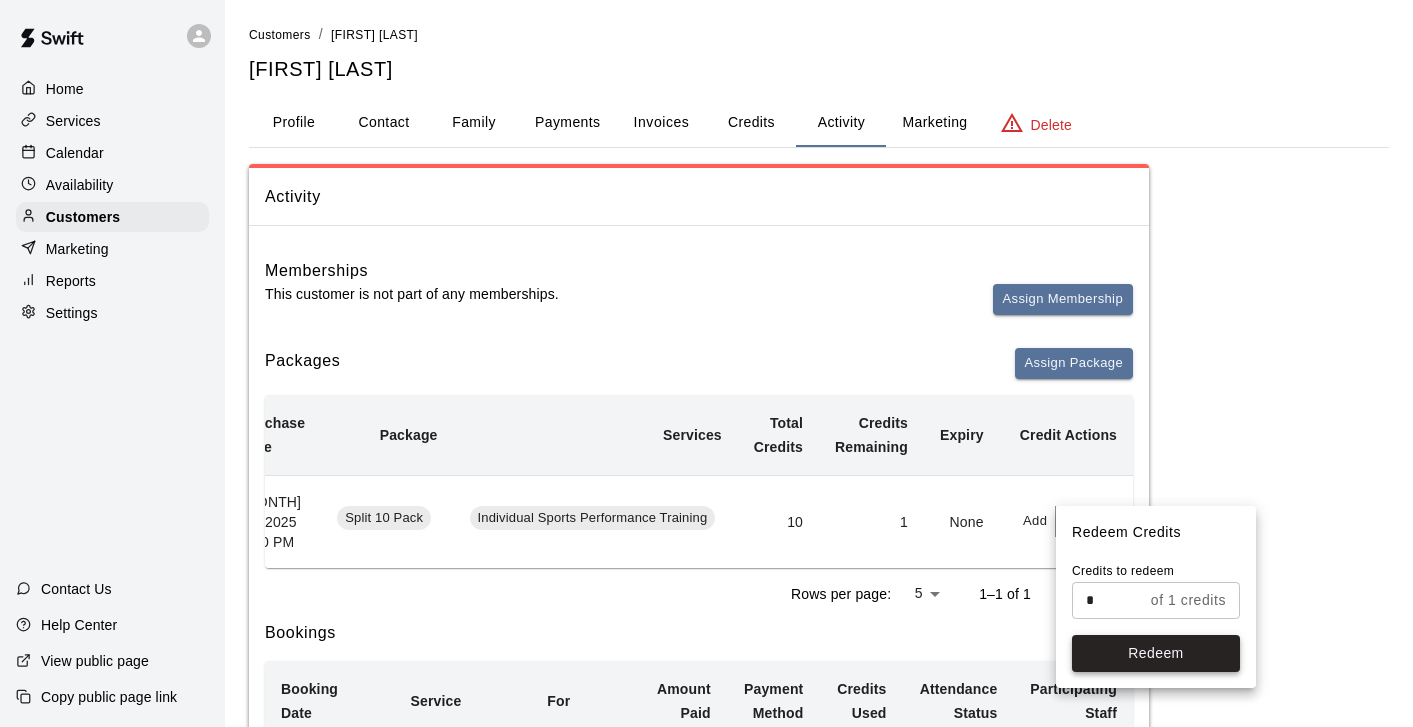 click on "Redeem" at bounding box center [1156, 653] 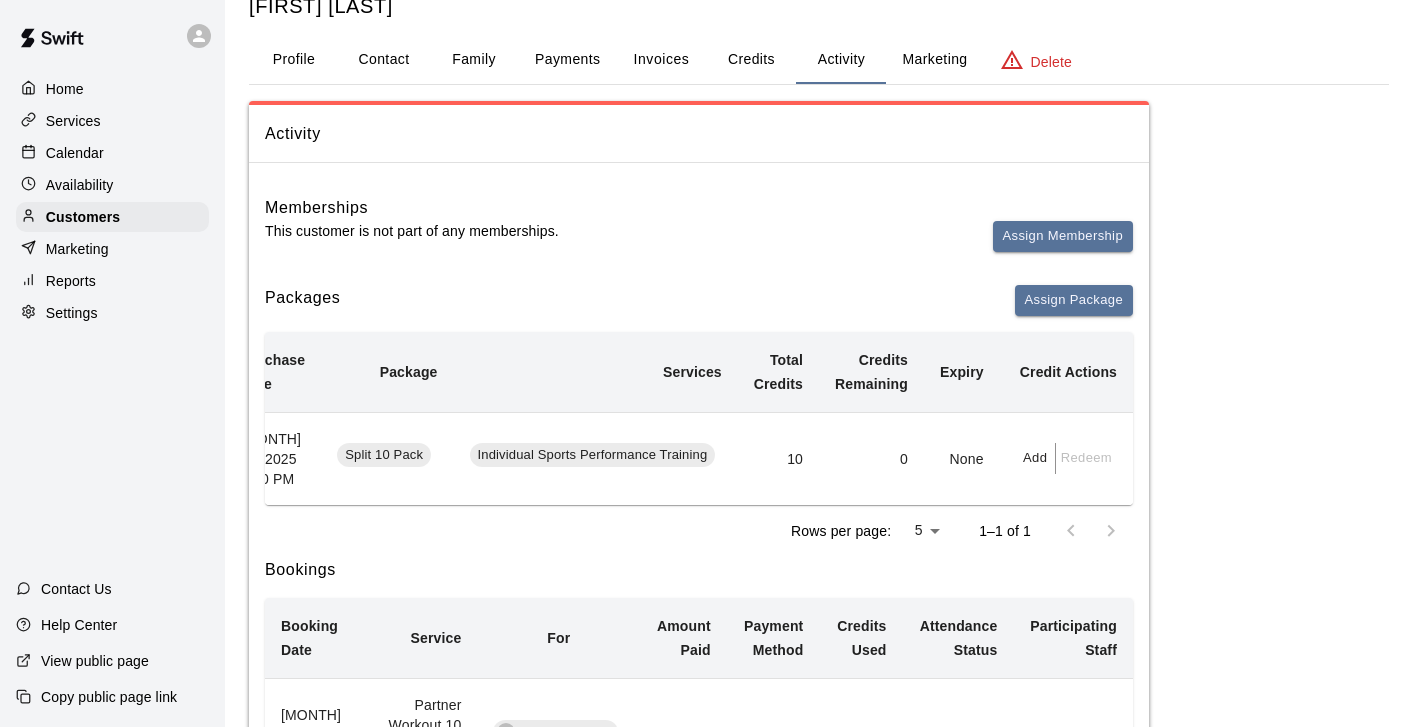 scroll, scrollTop: 62, scrollLeft: 0, axis: vertical 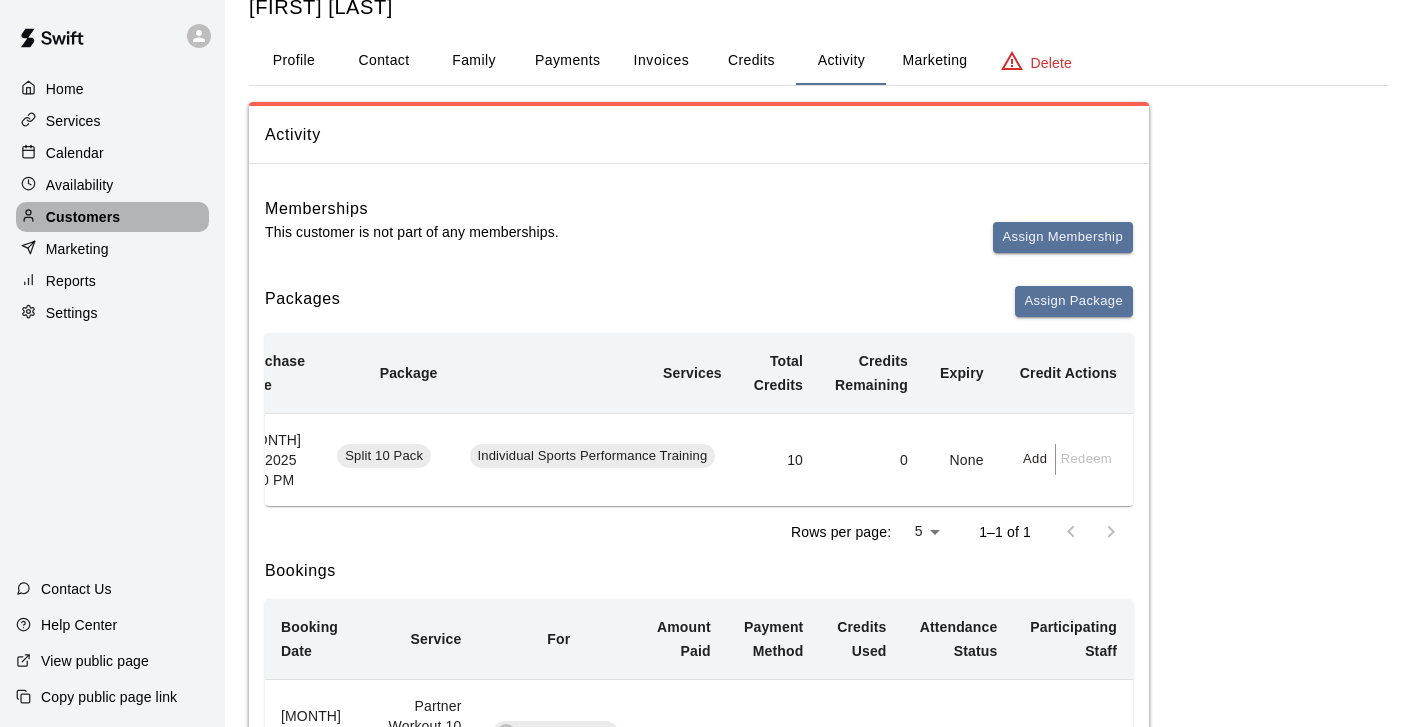 click on "Customers" at bounding box center [83, 217] 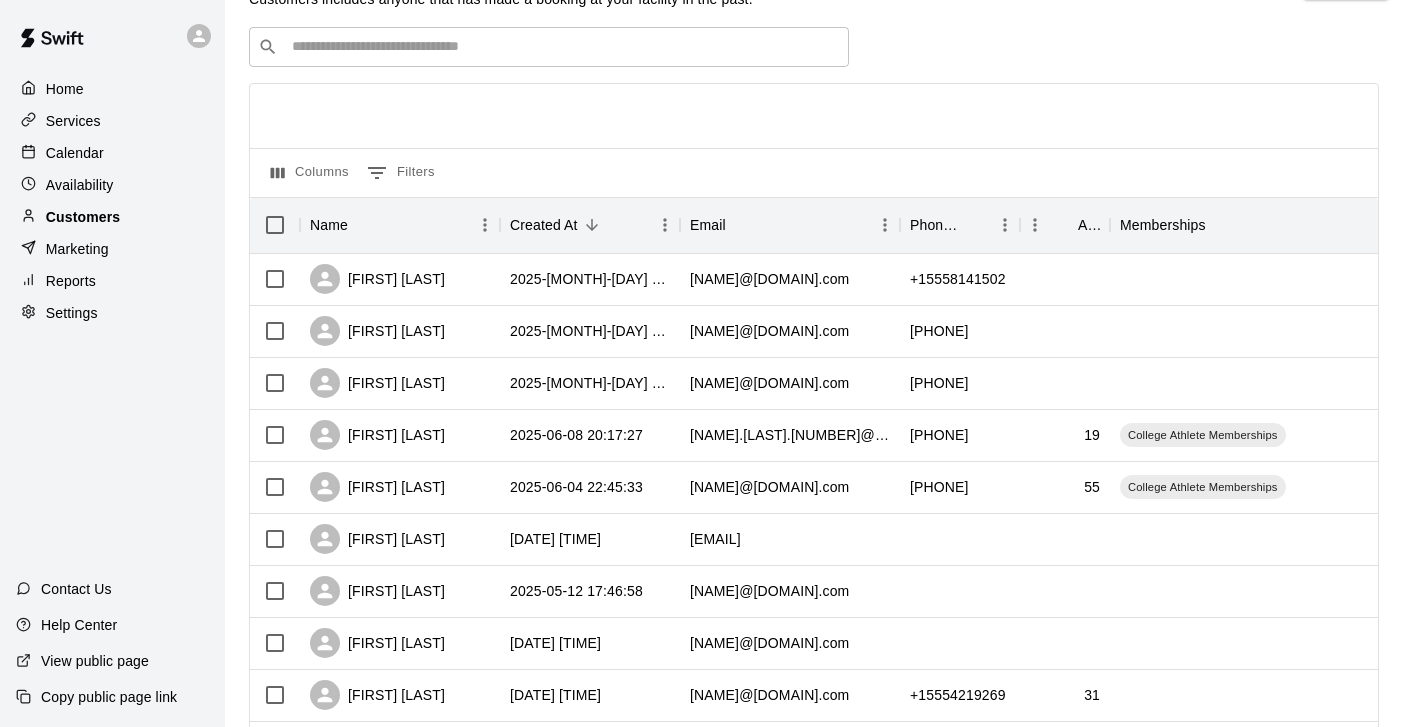 scroll, scrollTop: 0, scrollLeft: 0, axis: both 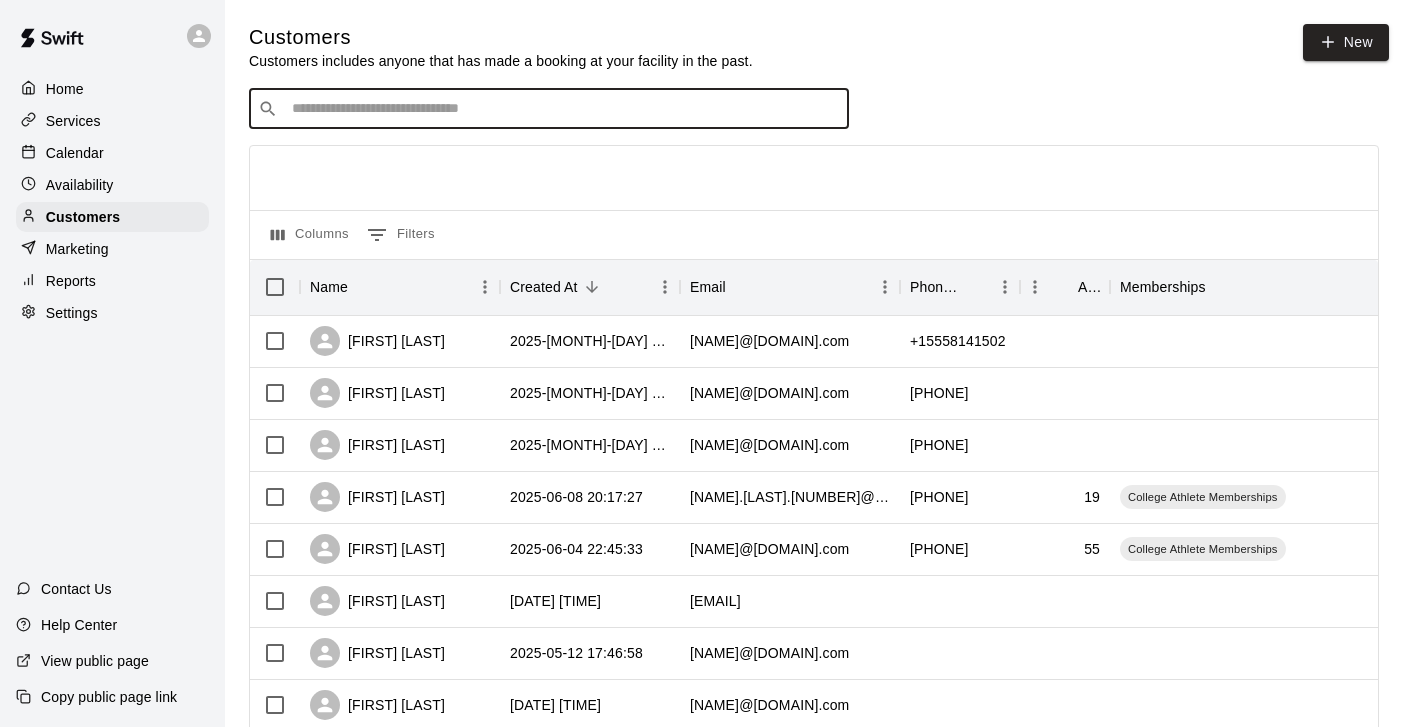 click at bounding box center (563, 109) 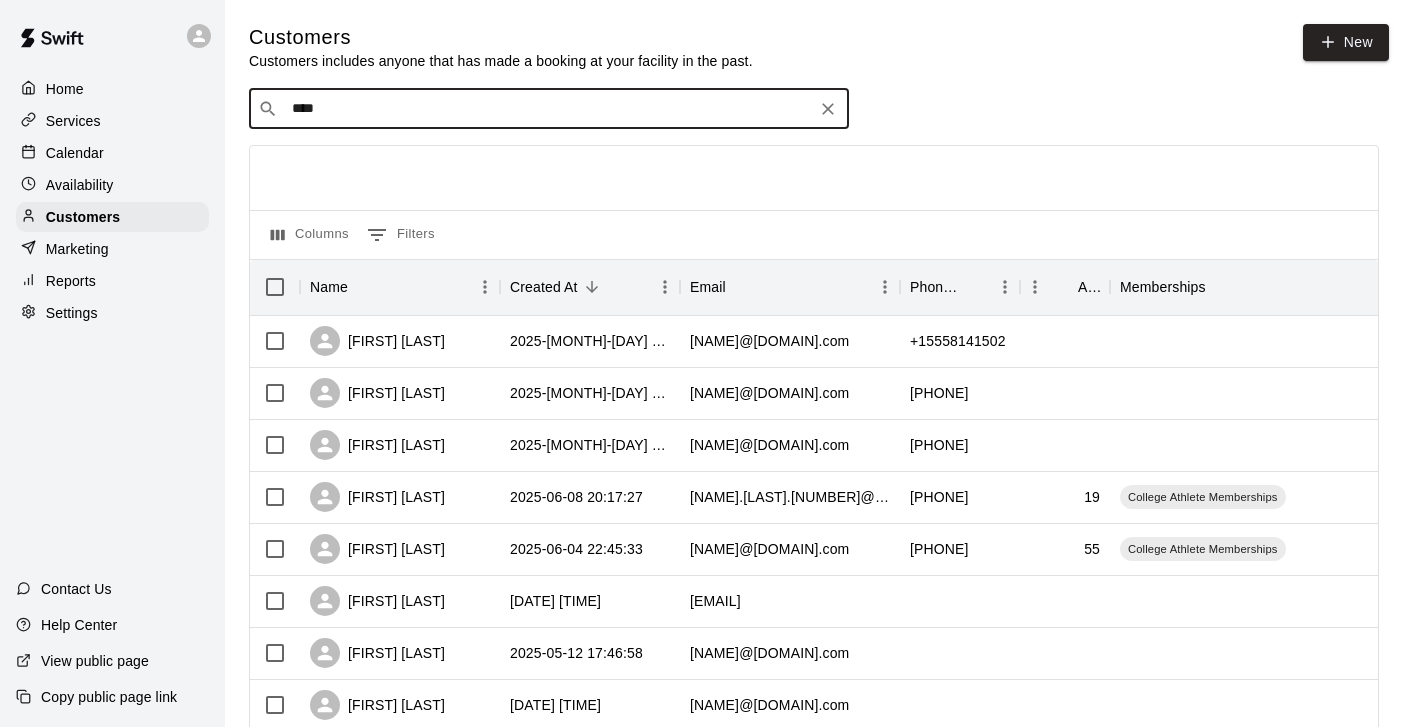type on "*****" 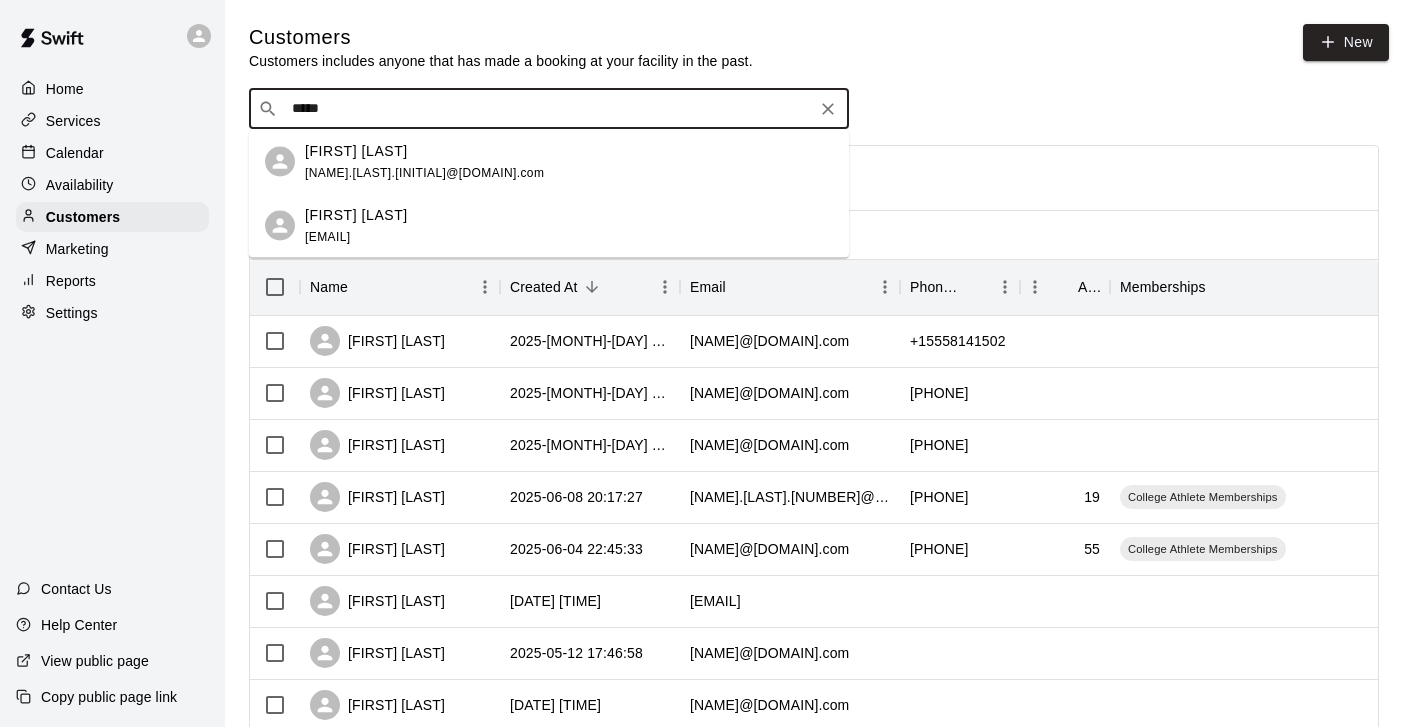 click on "[NAME].[LAST].[INITIAL]@[DOMAIN].com" at bounding box center [424, 172] 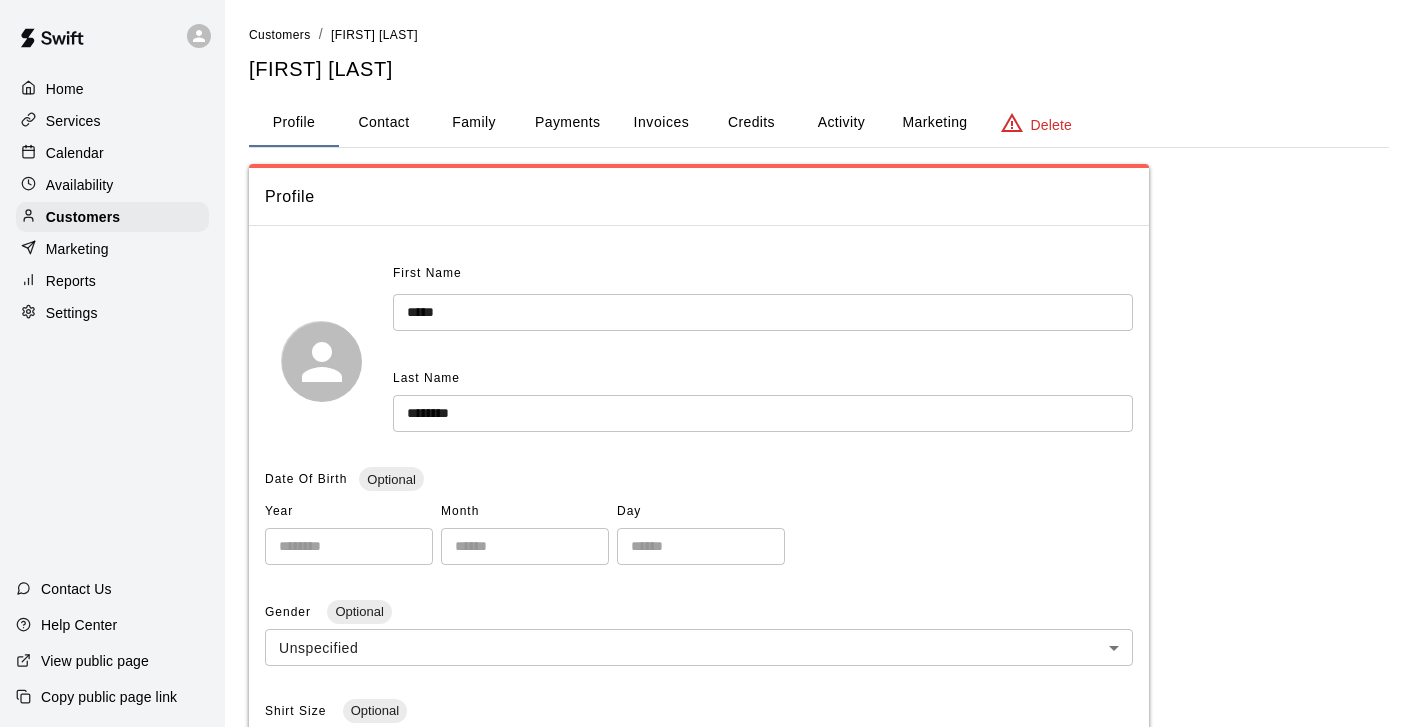 click on "Credits" at bounding box center (751, 123) 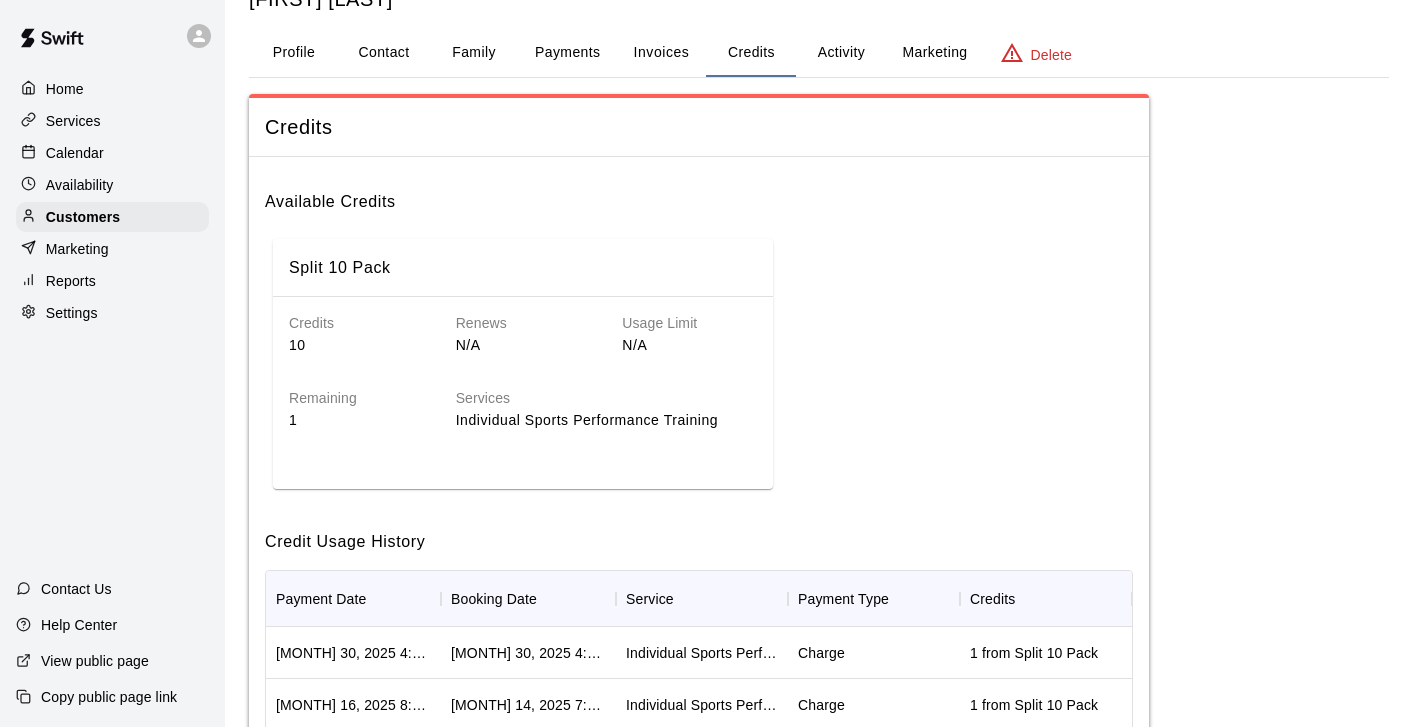 scroll, scrollTop: 26, scrollLeft: 0, axis: vertical 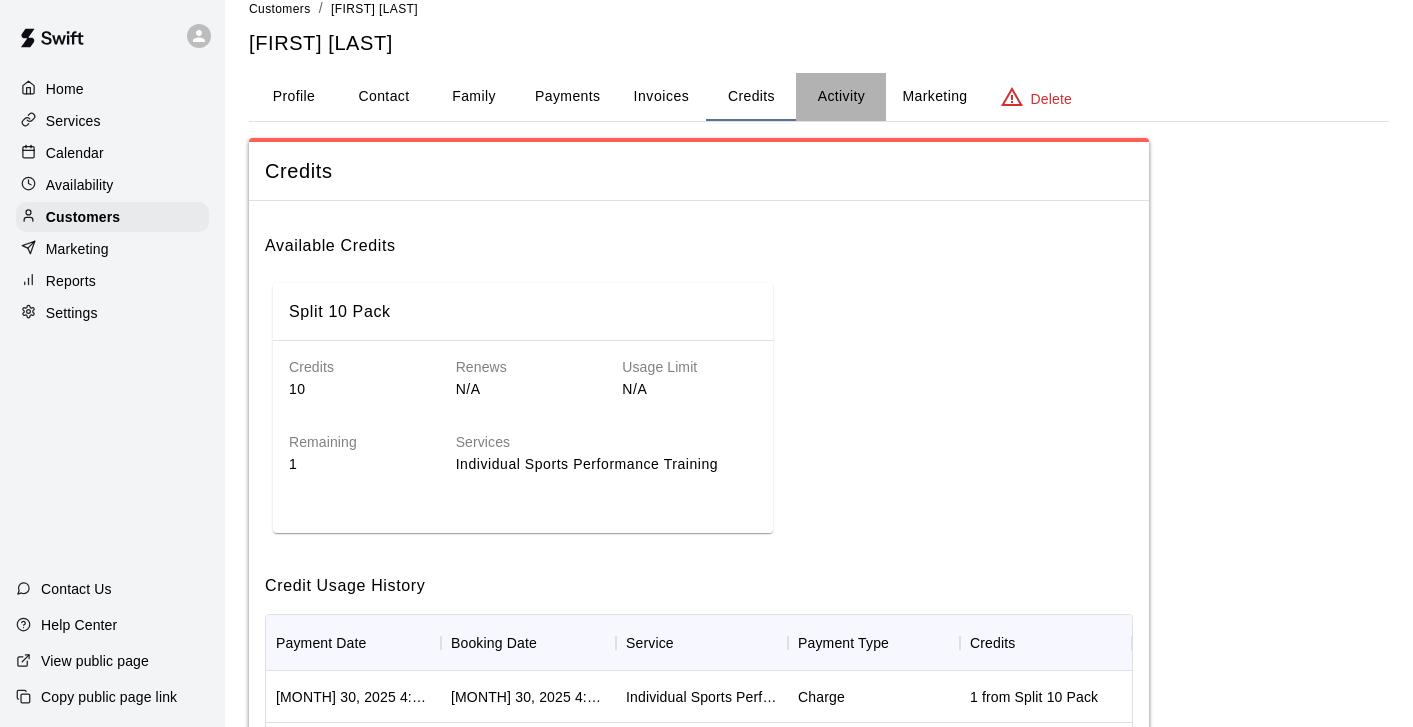 click on "Activity" at bounding box center [841, 97] 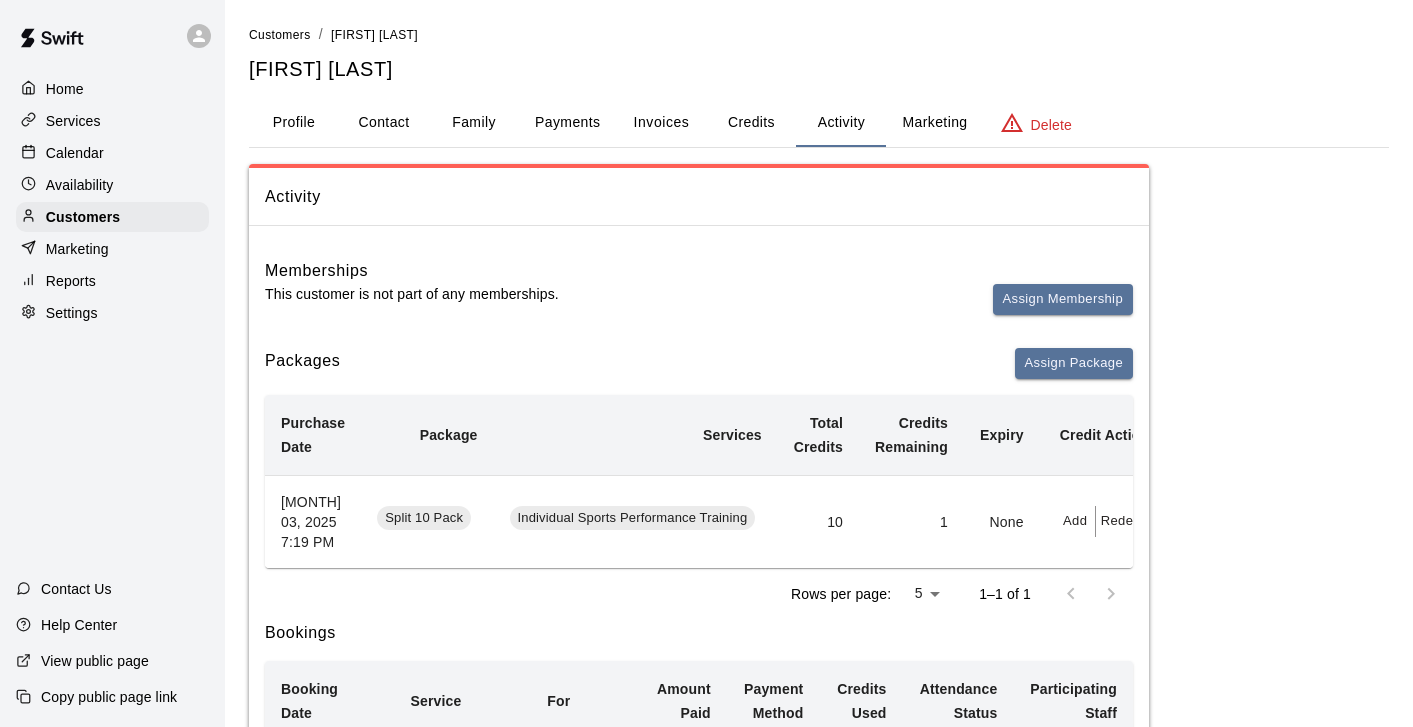 scroll, scrollTop: 0, scrollLeft: 40, axis: horizontal 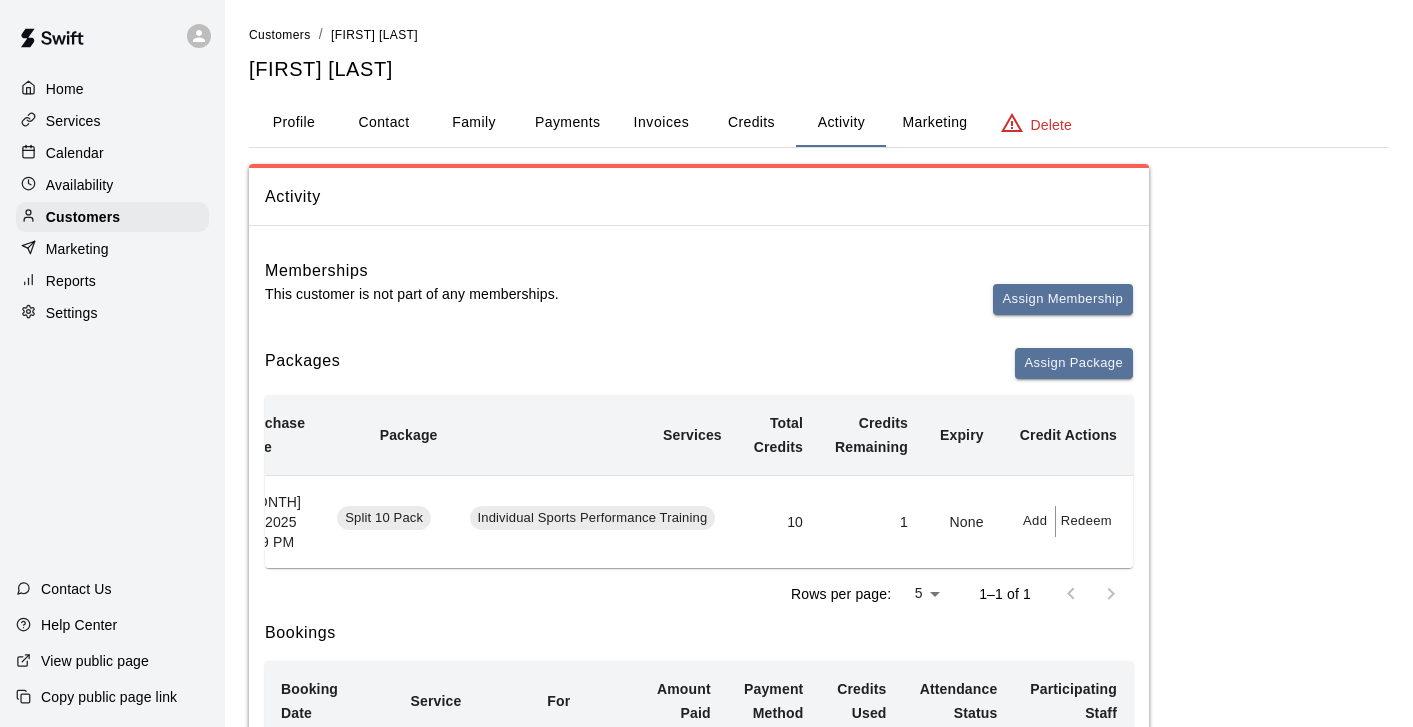 click on "Redeem" at bounding box center (1086, 521) 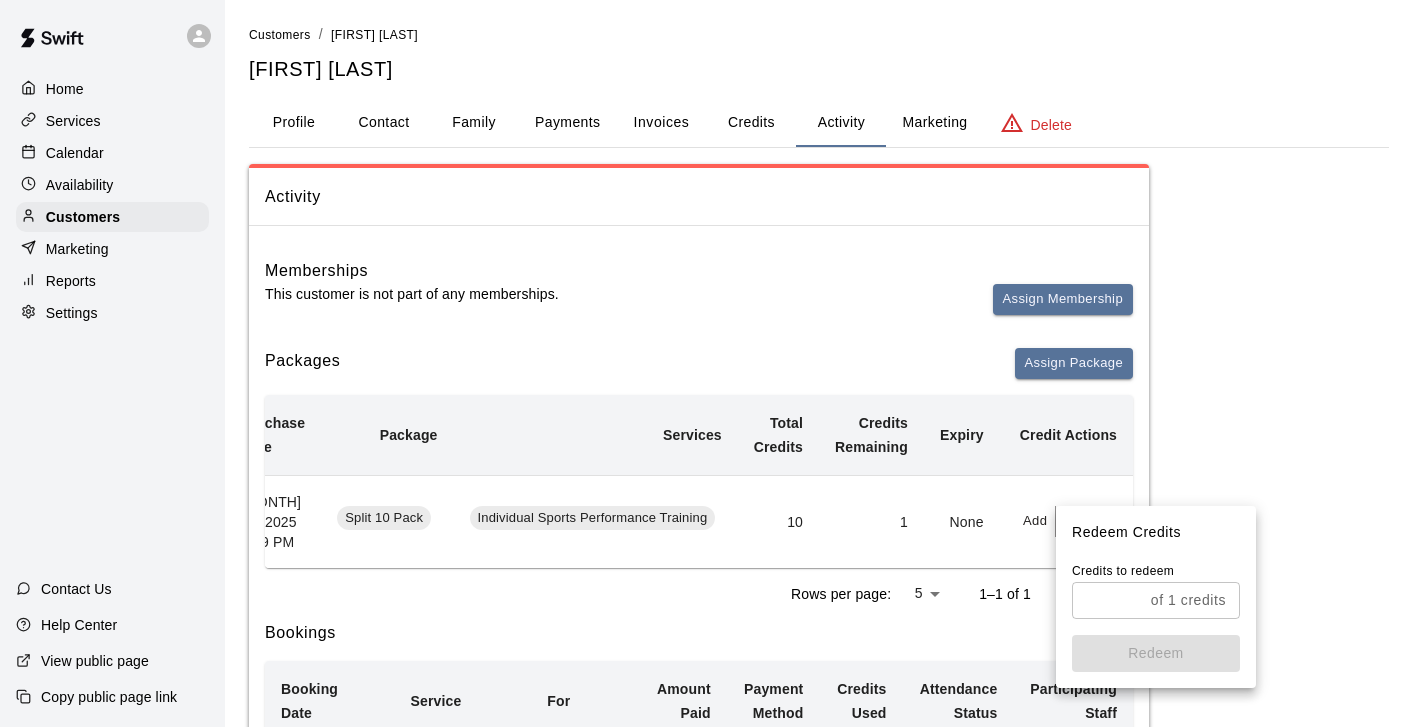 click at bounding box center (1107, 600) 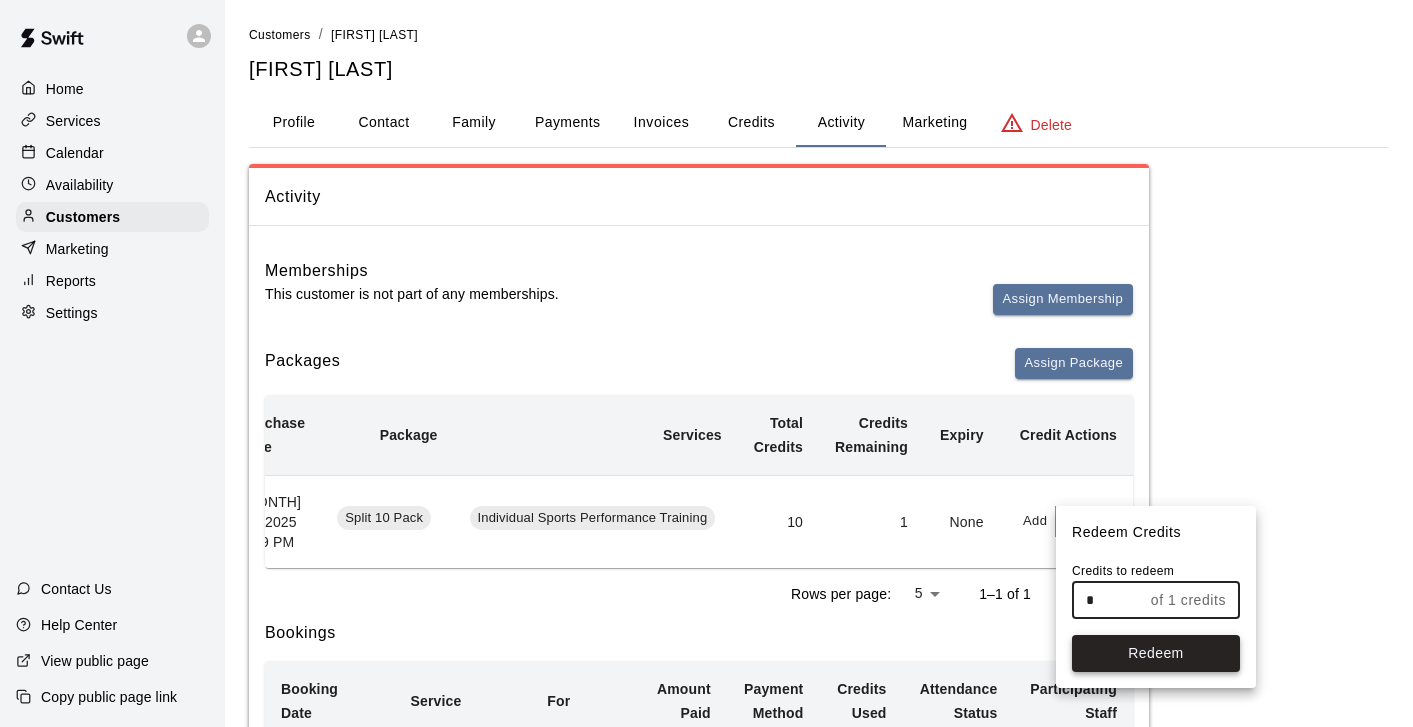 type on "*" 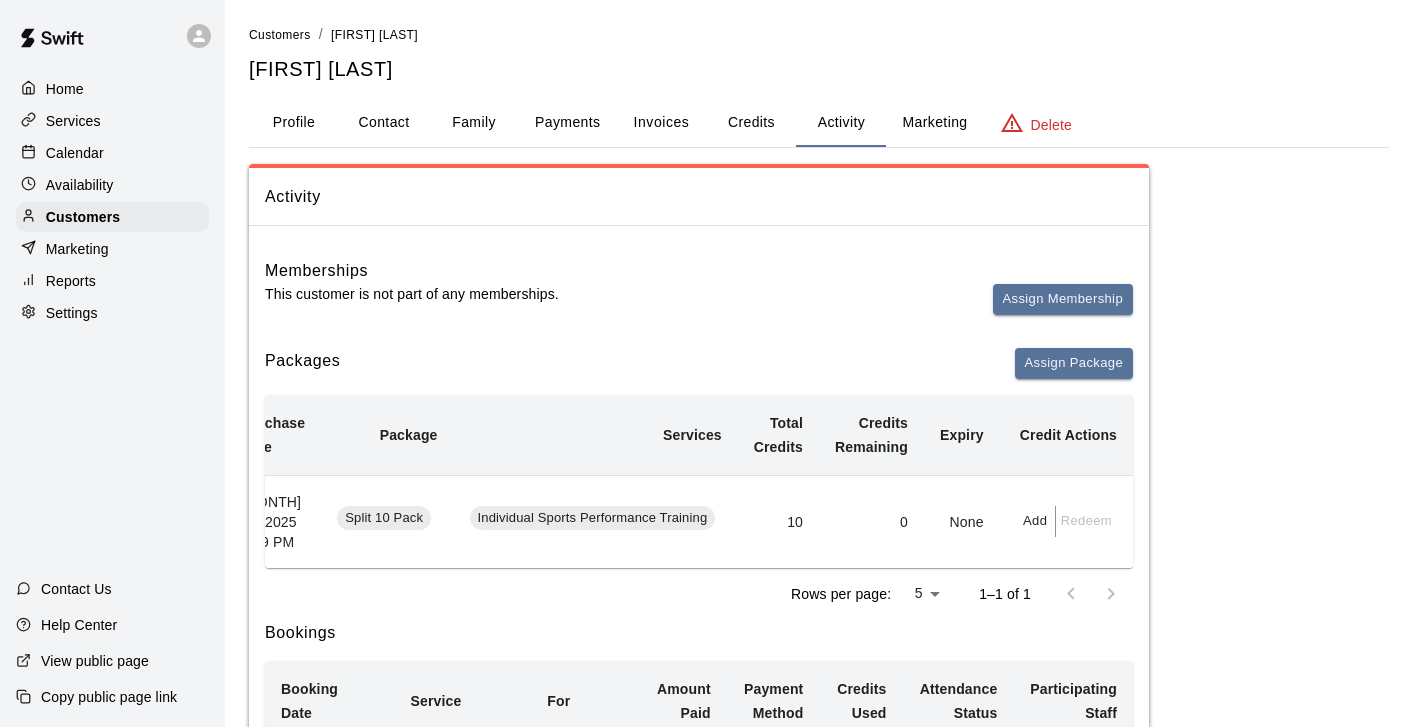click on "Activity Memberships This customer is not part of any memberships. Assign Membership Packages Assign Package Purchase Date   Package Services Total Credits Credits Remaining Expiry Credit Actions April 03, 2025 7:19 PM Split 10 Pack  Individual Sports Performance Training 10 0 None Add Redeem Rows per page: 5 * 1–1 of 1 Bookings Booking Date   Service For Amount Paid Payment Method Credits Used Attendance Status Participating Staff July 14, 2025 5:30 PM Partner Workout 10 Pack Split Pricing  [FIRST] [LAST] 50 Other N/A Unknown None June 30, 2025 4:30 PM Individual Sports Performance Training [FIRST] [LAST] 0 Credit 1 from Split 10 Pack  Unknown None June 16, 2025 4:30 PM Partner Workout 10 Pack Split Pricing  [FIRST] [LAST] 0 N/A Unknown None June 09, 2025 7:00 PM Partner Workout 10 Pack Split Pricing  [FIRST] [LAST] 5 Other N/A Unknown None June 02, 2025 7:00 PM Partner Workout 10 Pack Split Pricing  [FIRST] [LAST] 1 Other May 19, 2025 7:00 PM Partner Workout 10 Pack Split Pricing  1 Other" at bounding box center (819, 999) 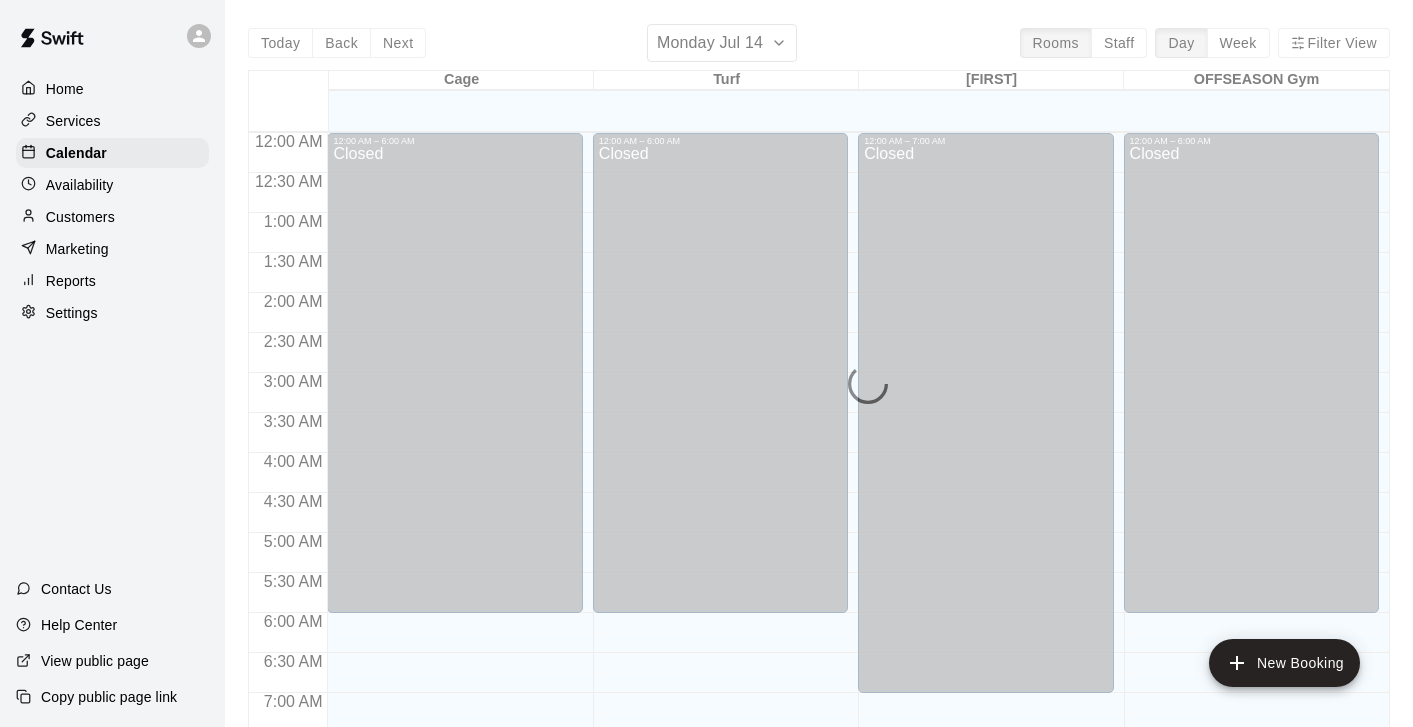scroll, scrollTop: 705, scrollLeft: 0, axis: vertical 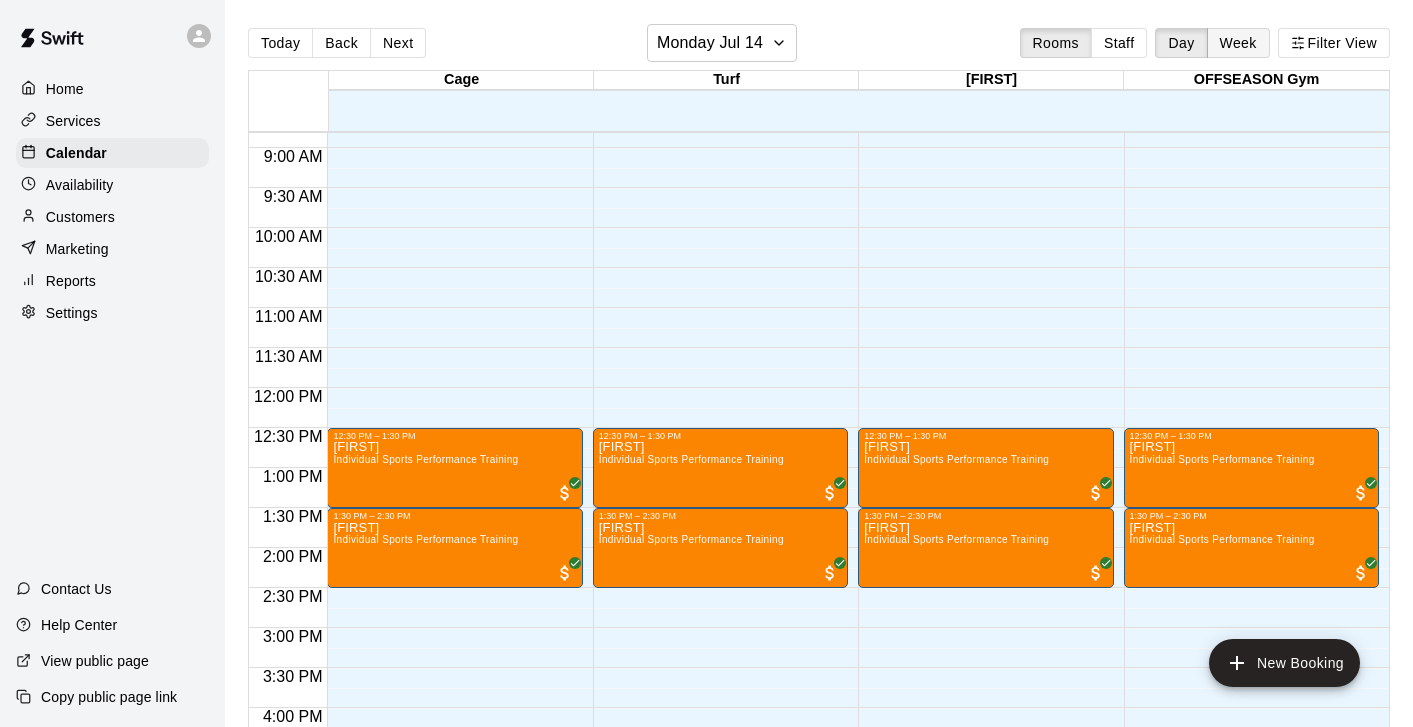 click on "Week" at bounding box center (1238, 43) 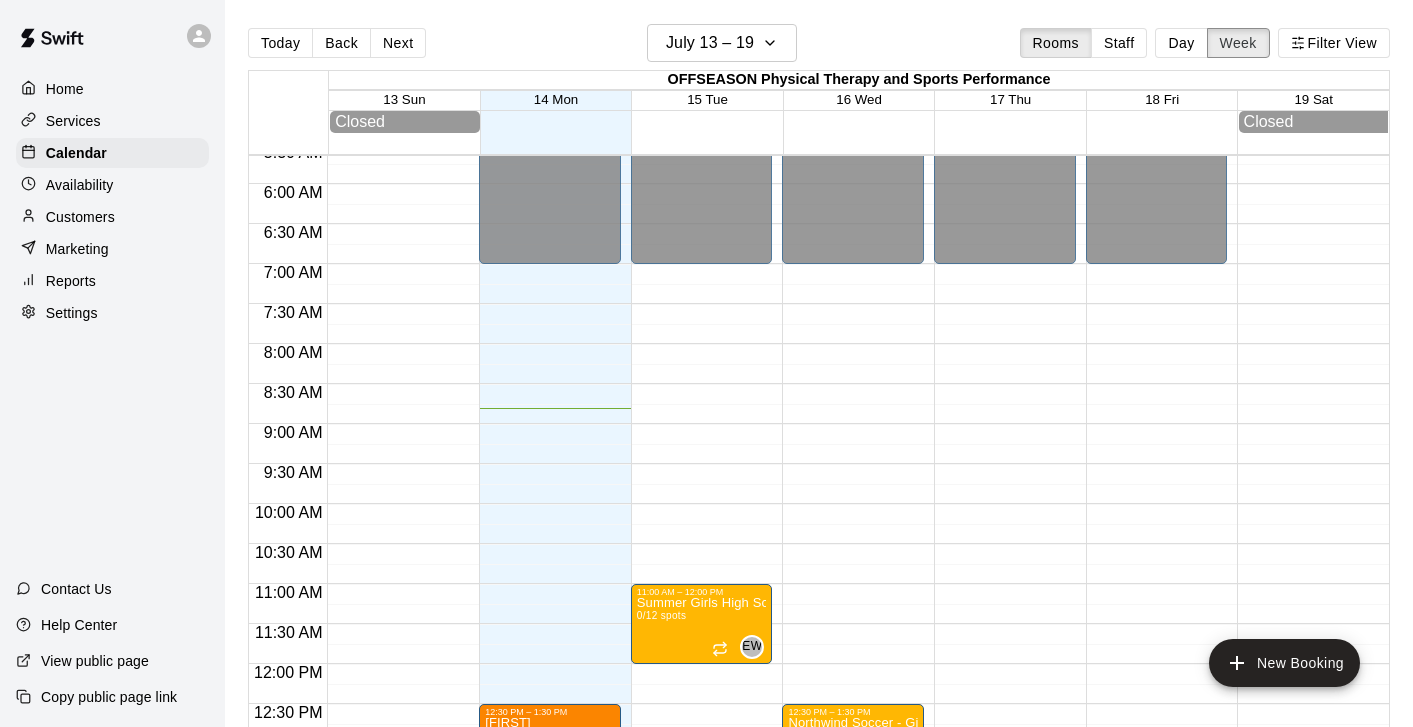 scroll, scrollTop: 444, scrollLeft: 0, axis: vertical 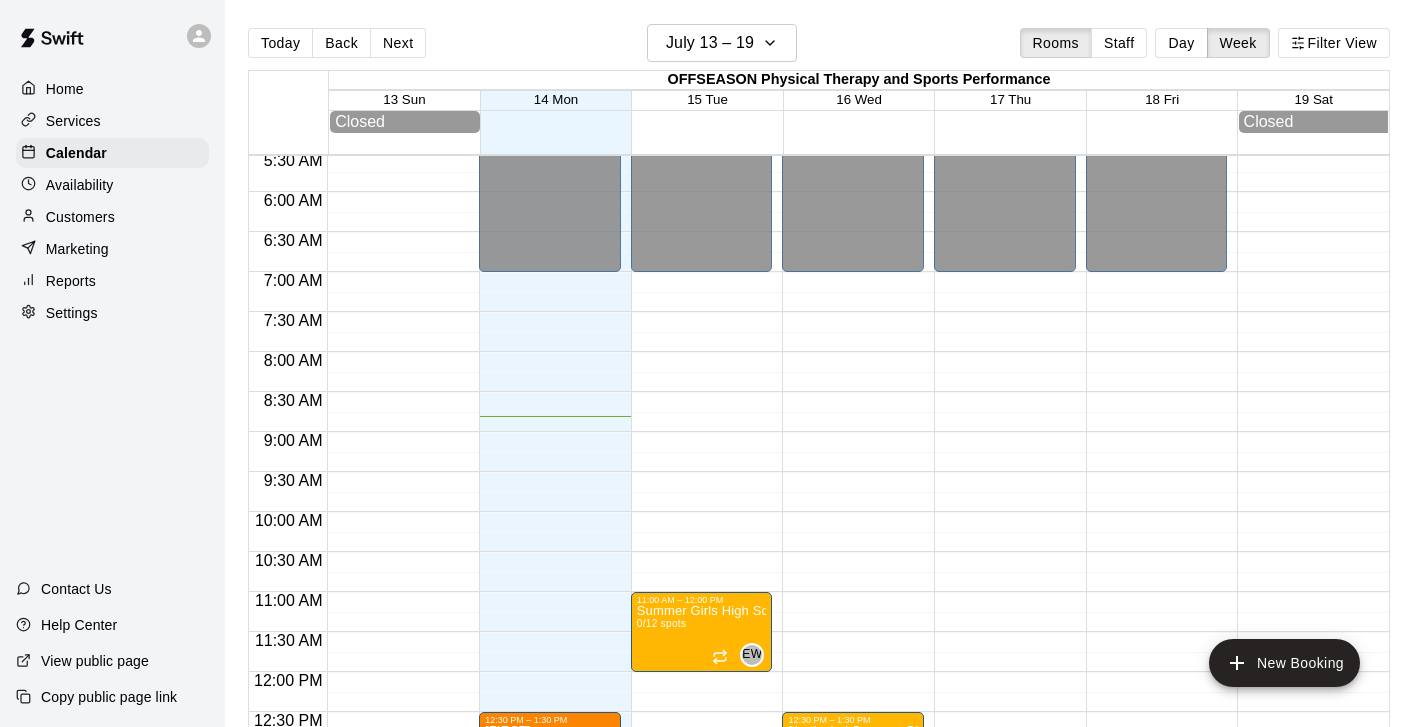 click on "12:00 AM – 7:00 AM Closed 11:00 AM – 12:00 PM Summer Girls High School Academy 0/12 spots EW 0 8:00 PM – 11:59 PM Closed" at bounding box center [702, 672] 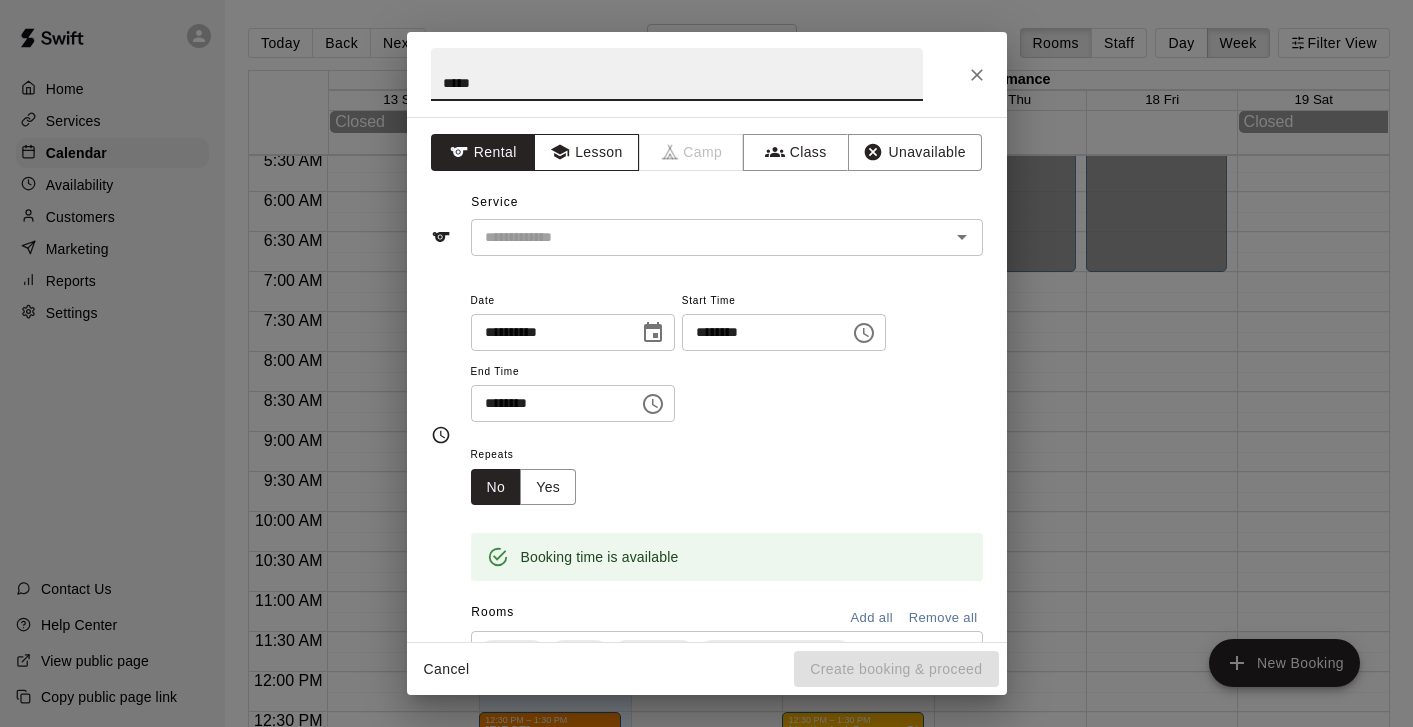 type on "*****" 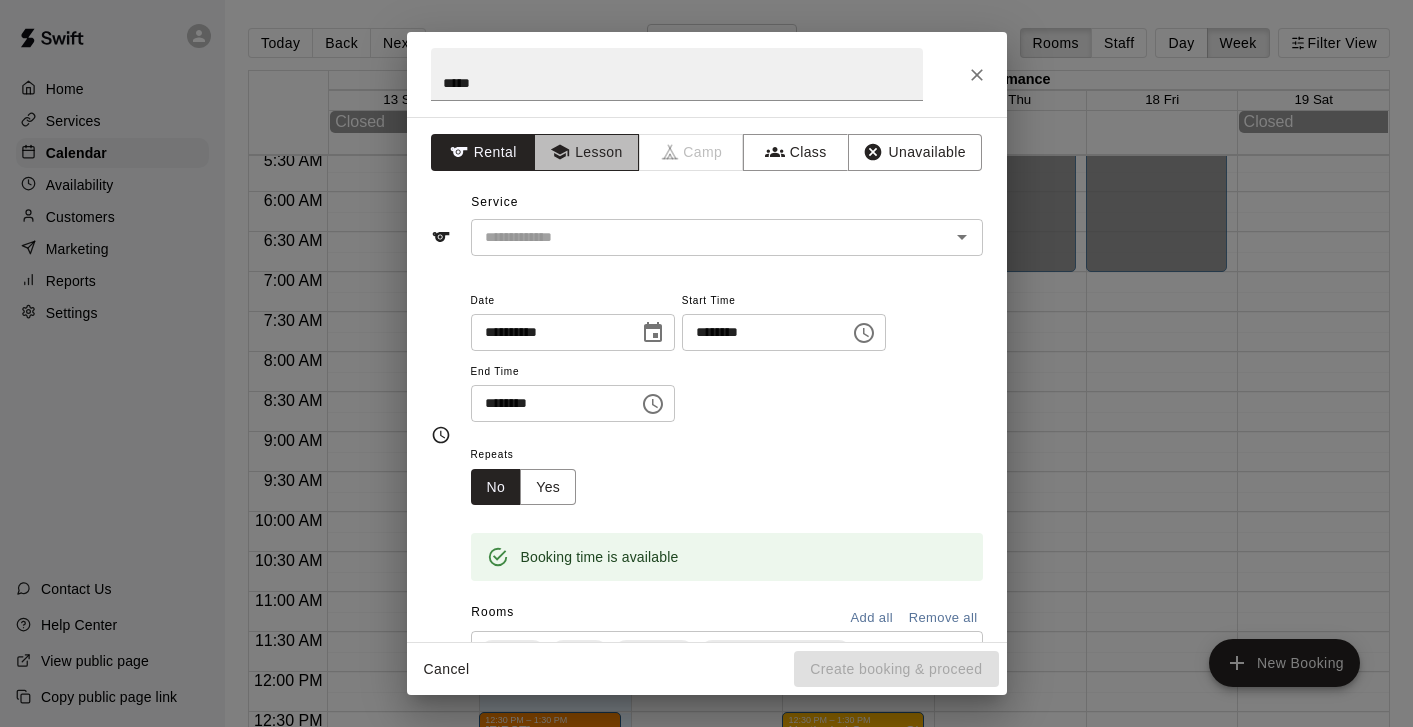 click on "Lesson" at bounding box center [586, 152] 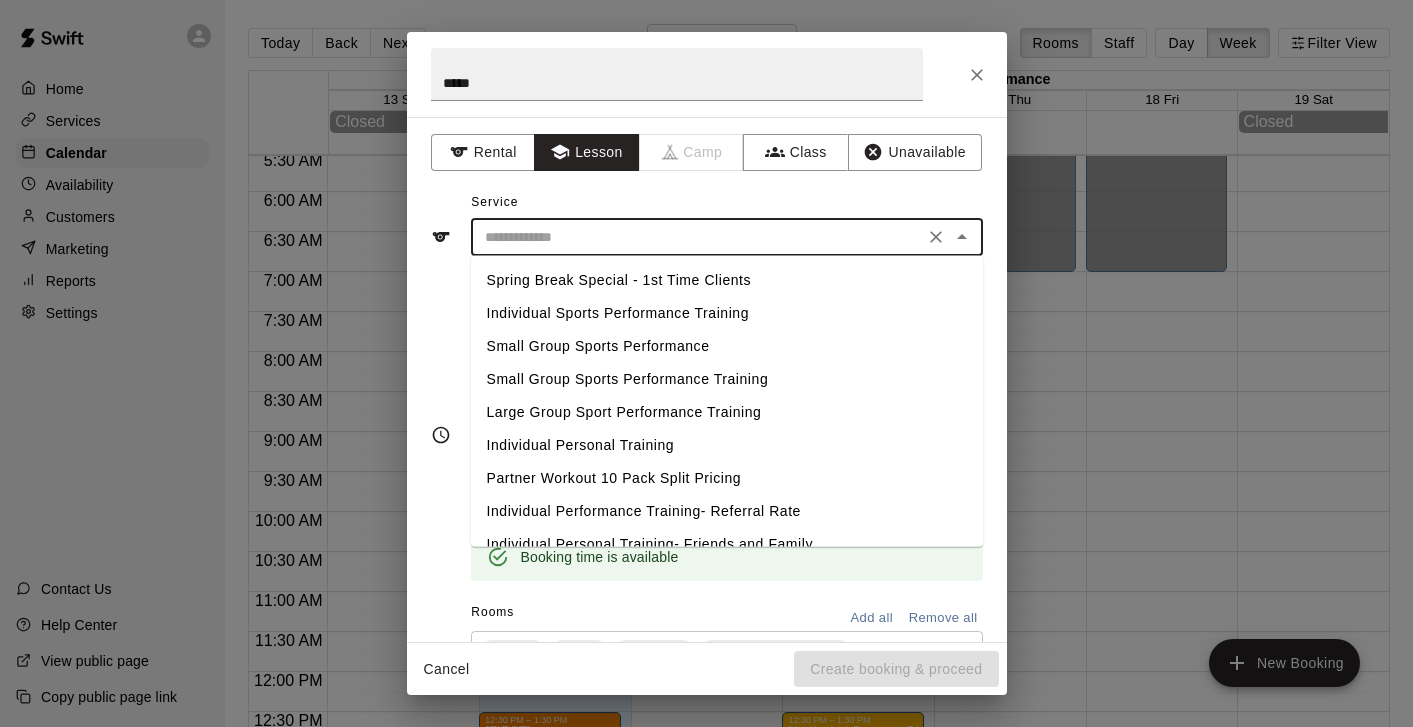 click at bounding box center [697, 237] 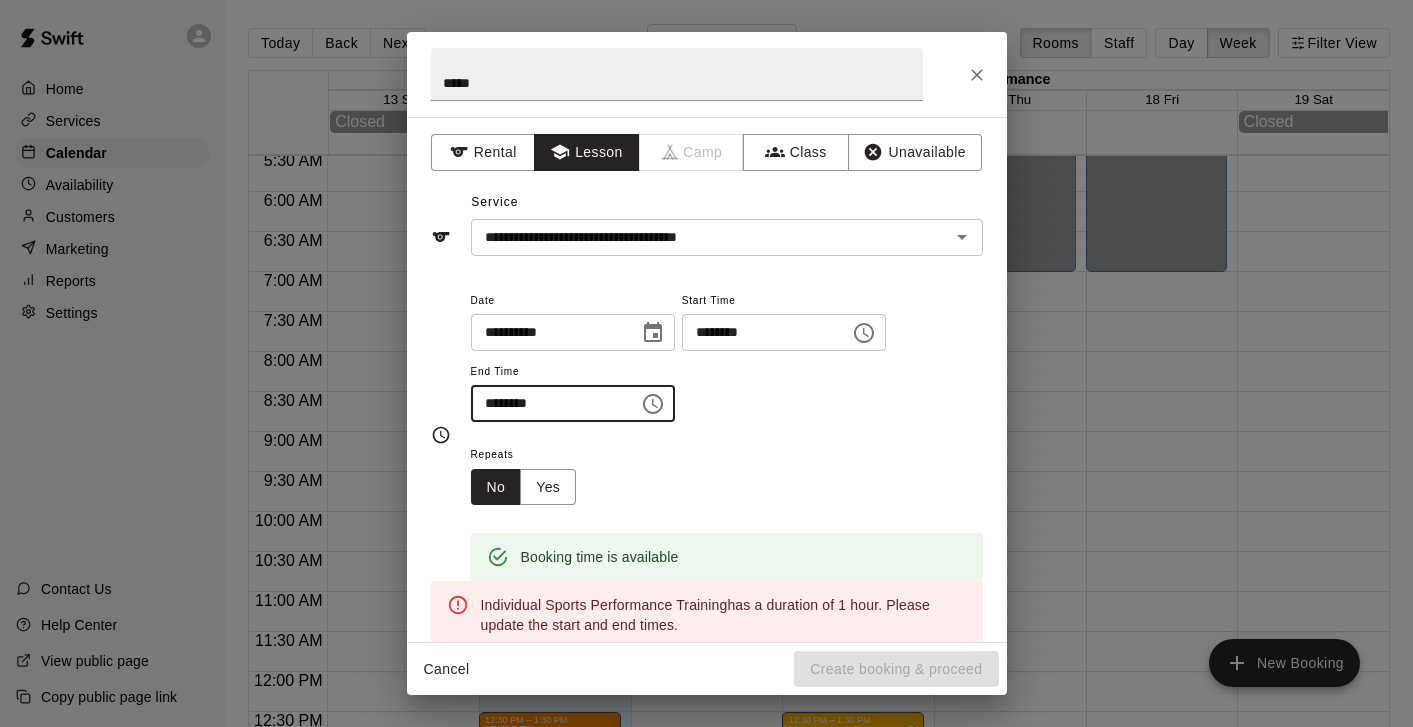 click on "********" at bounding box center [548, 403] 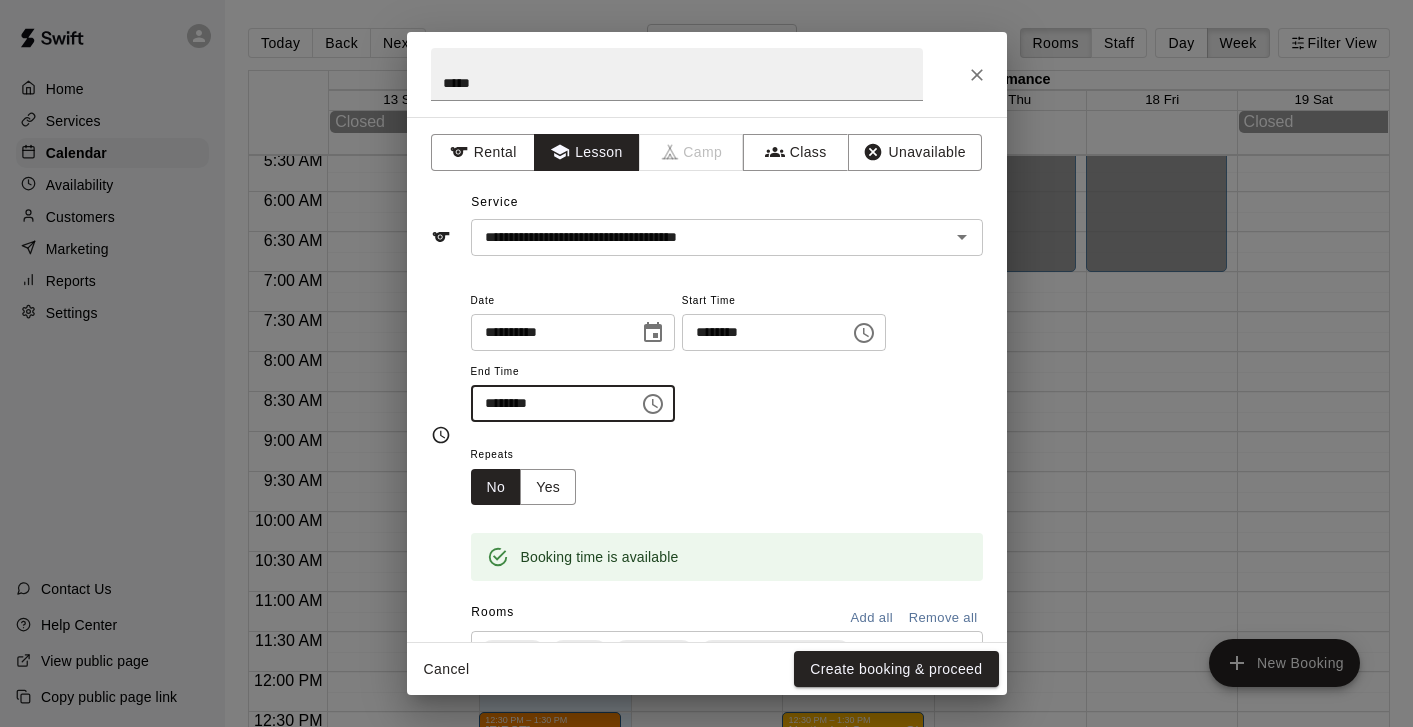 type on "********" 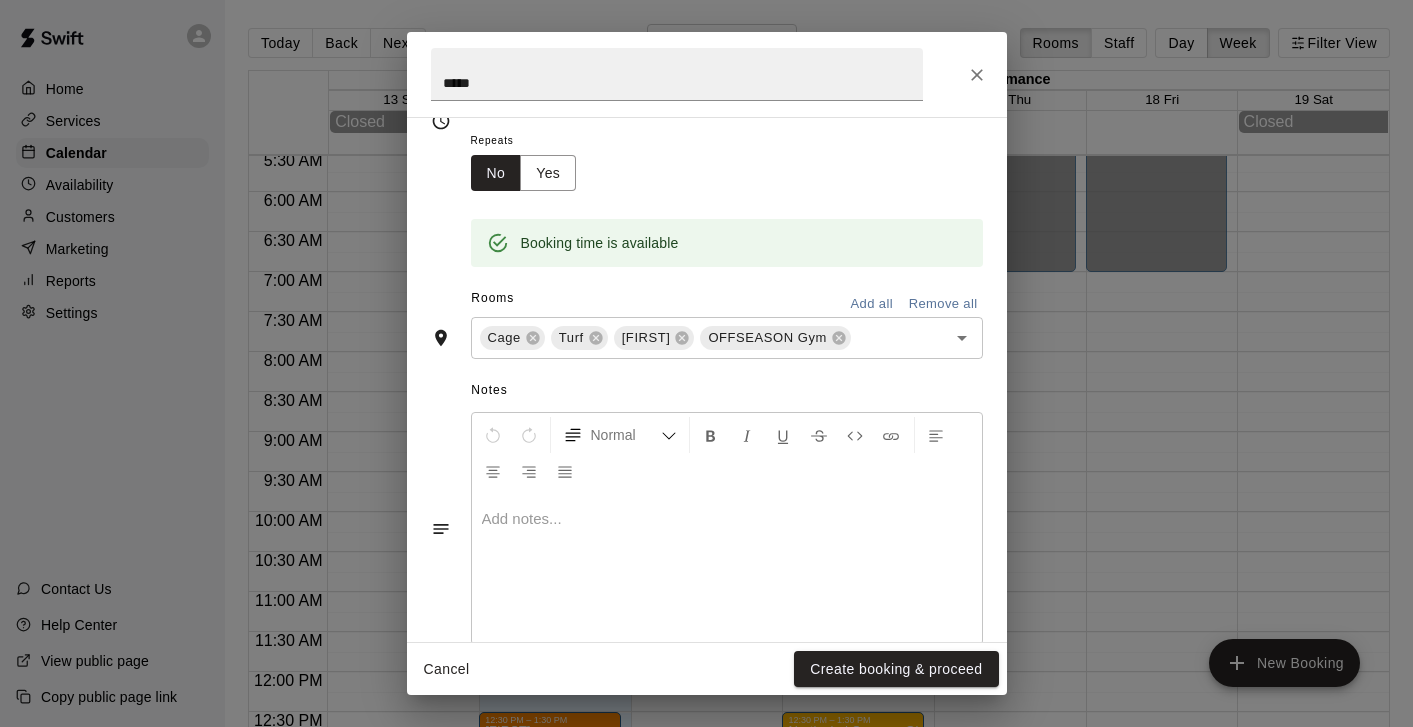 scroll, scrollTop: 354, scrollLeft: 0, axis: vertical 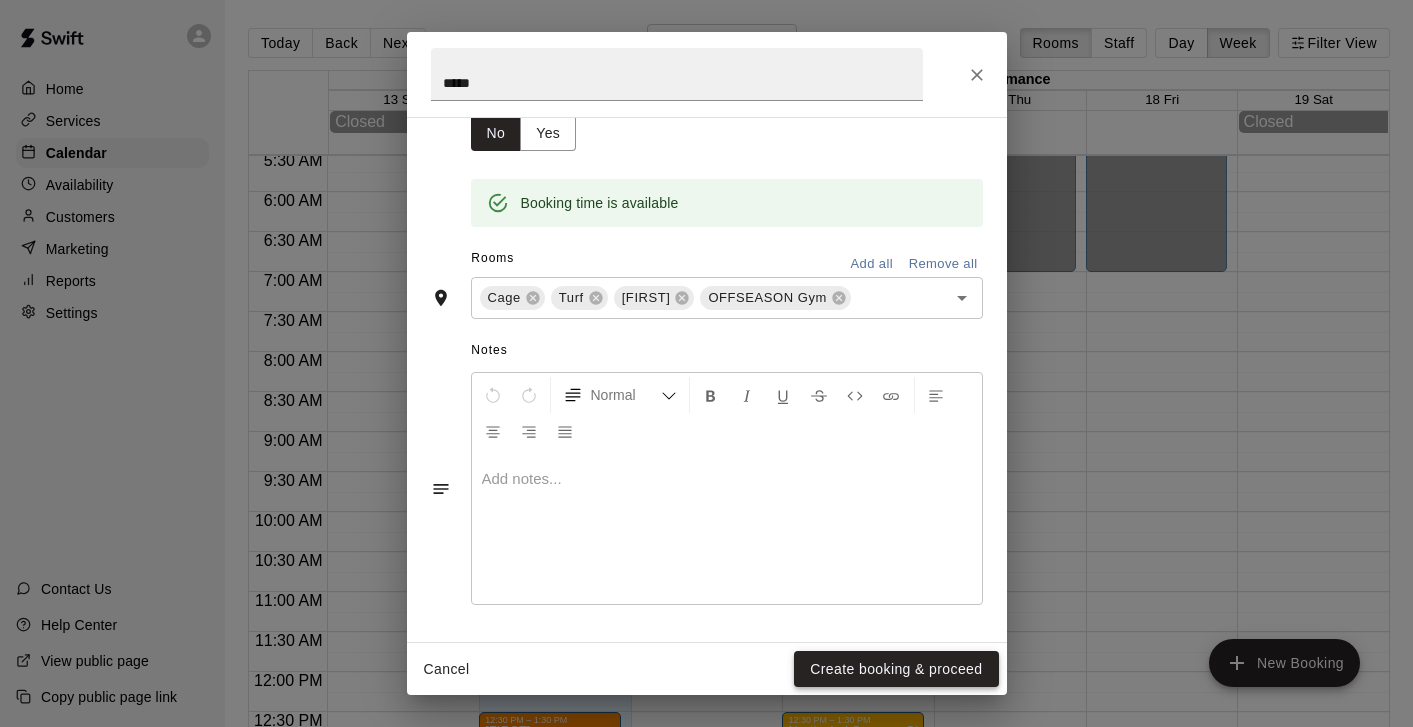 click on "Create booking & proceed" at bounding box center [896, 669] 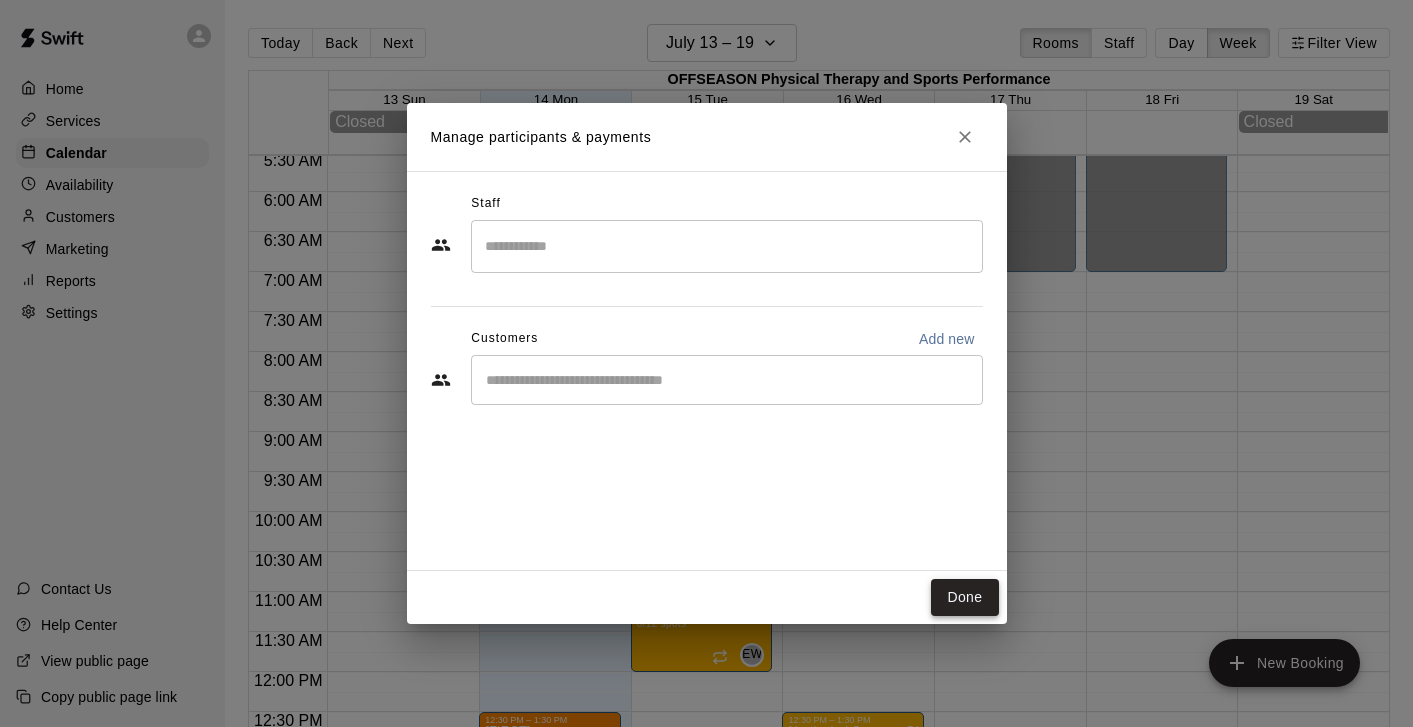 click on "Done" at bounding box center (964, 597) 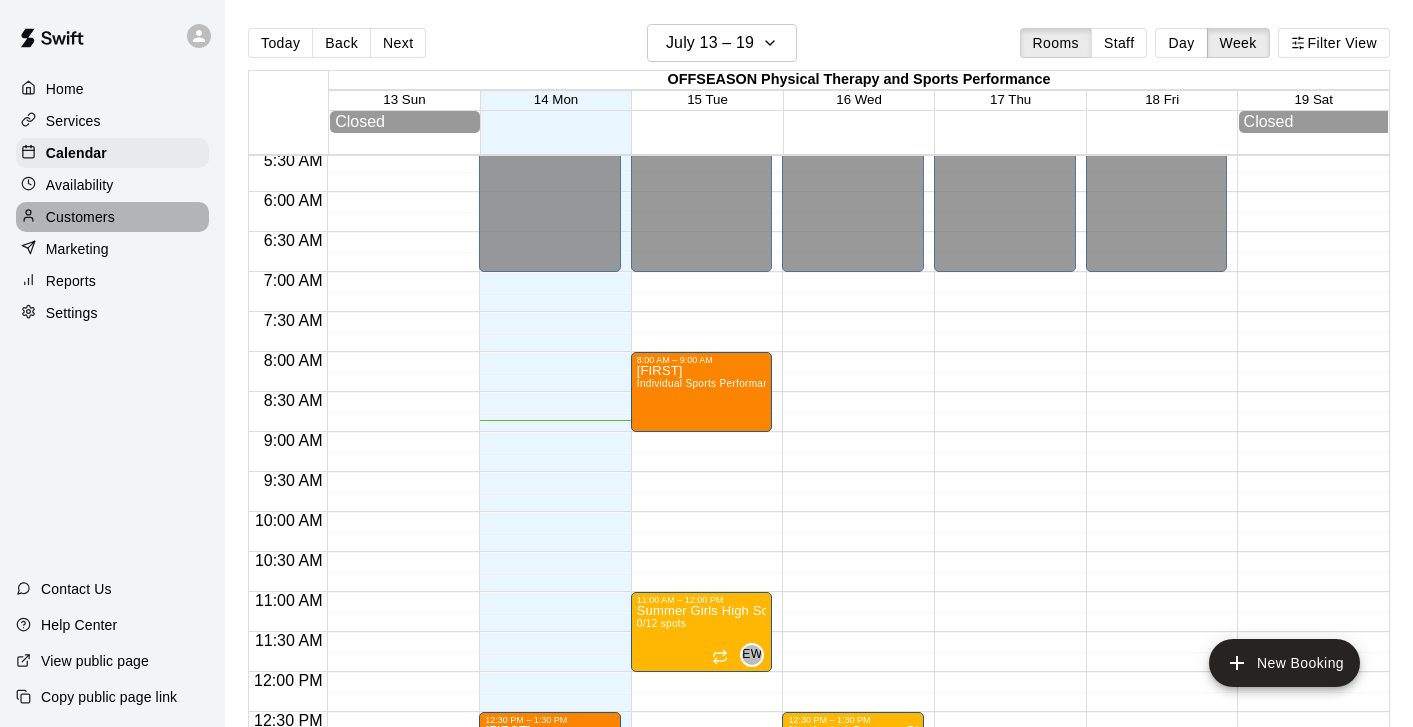 click on "Customers" at bounding box center [80, 217] 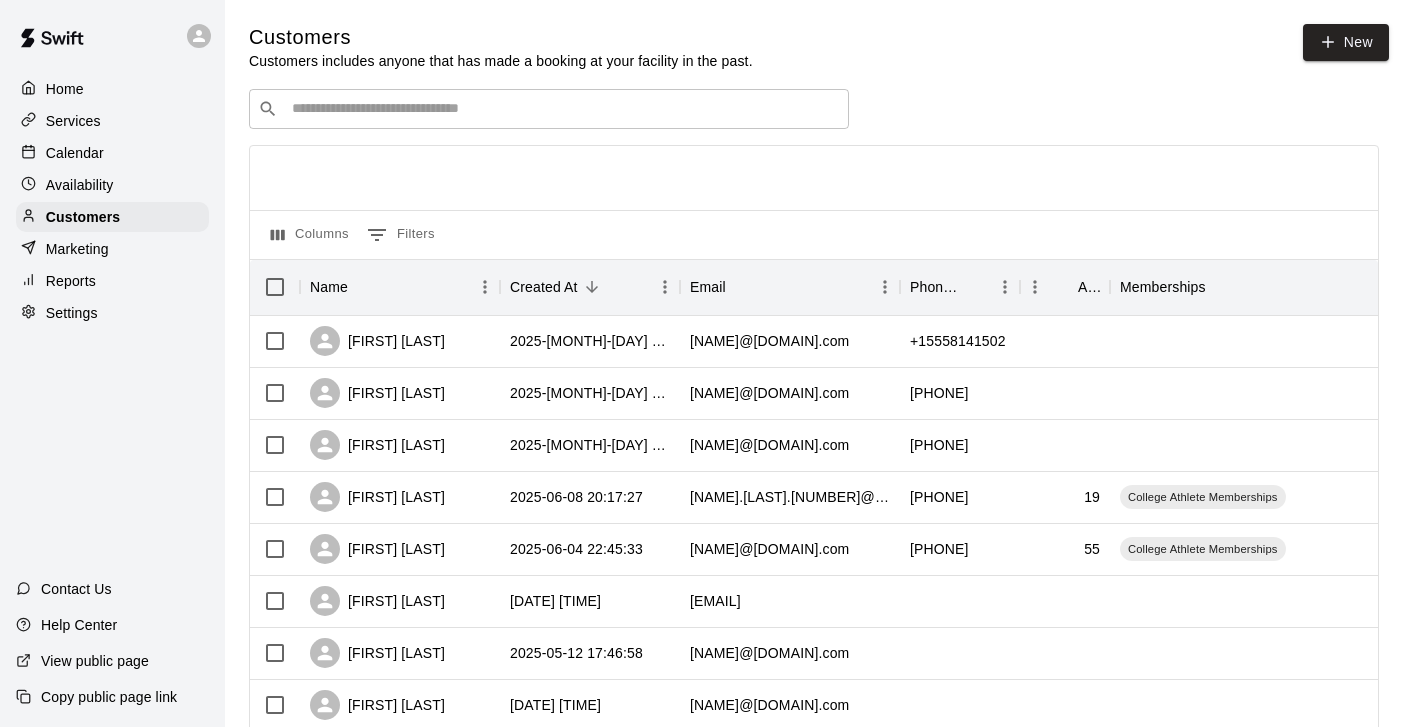 click on "Services" at bounding box center [73, 121] 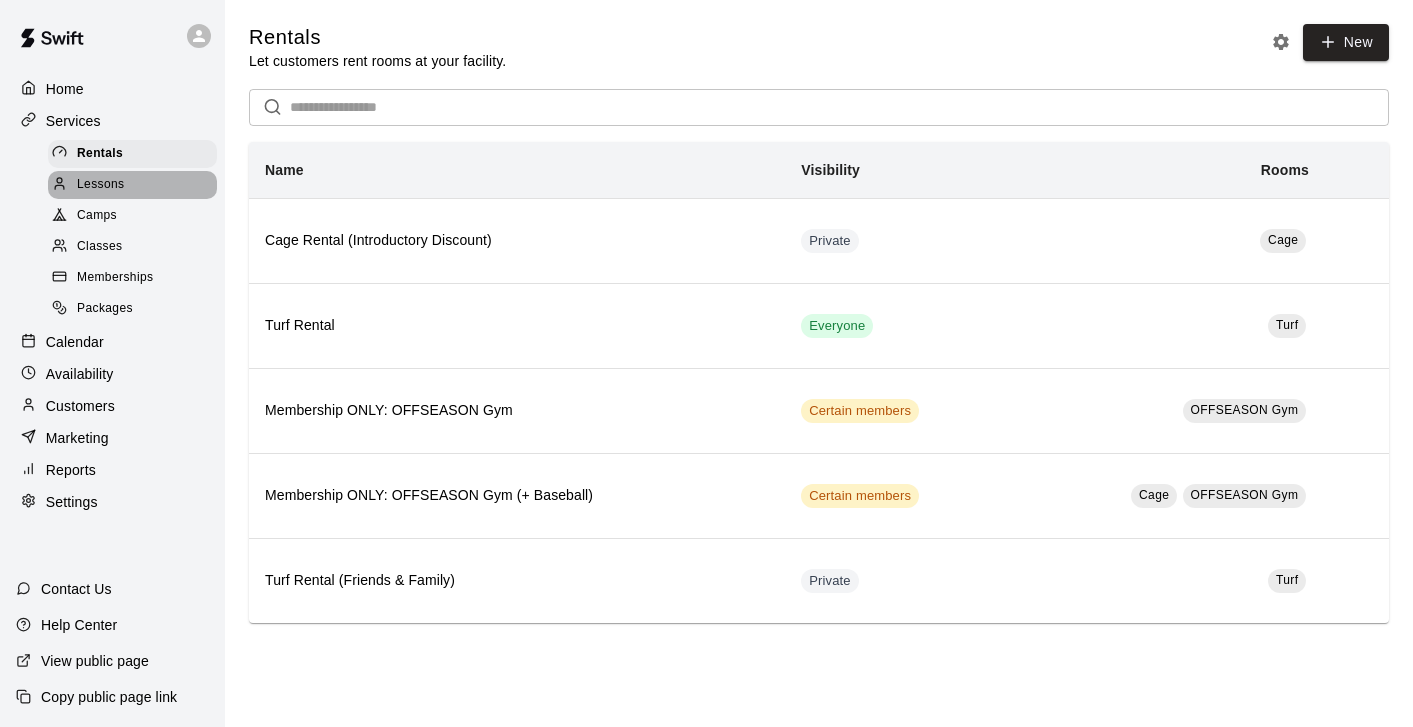 click on "Lessons" at bounding box center (132, 185) 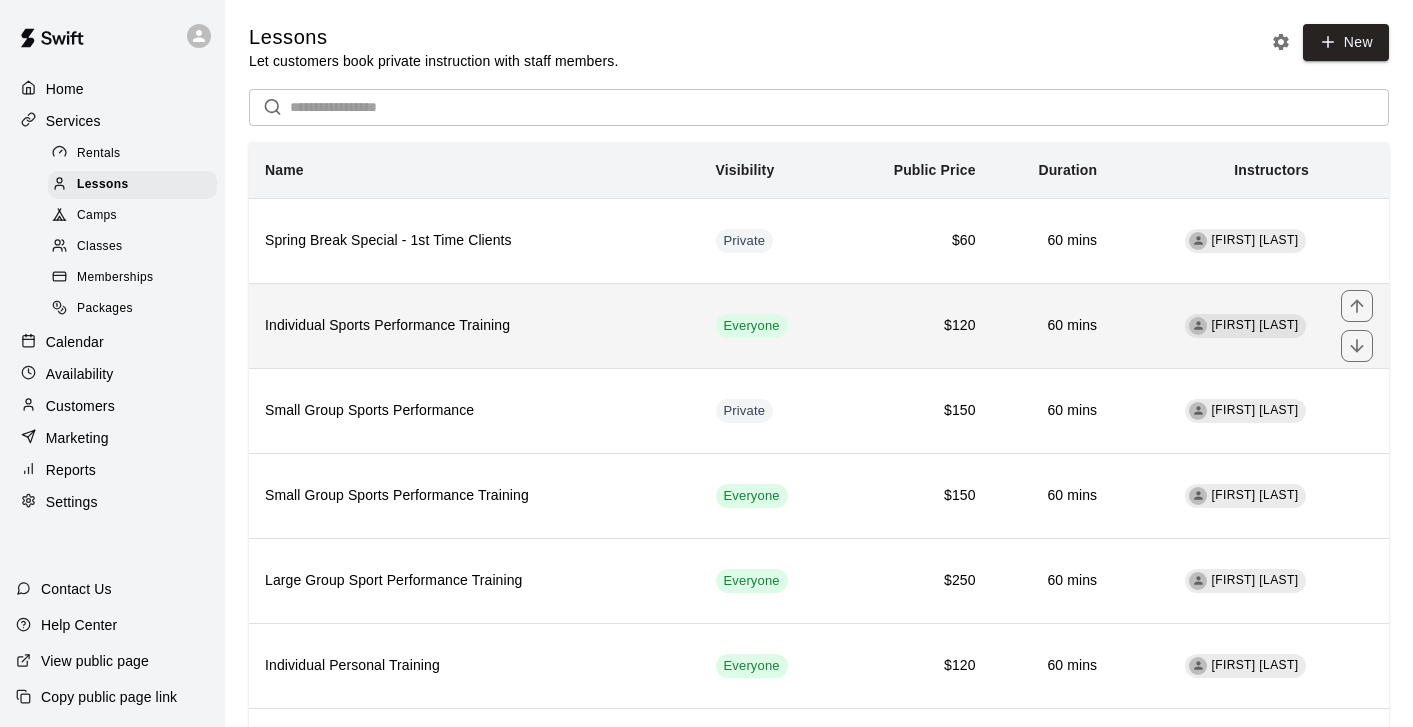 click on "Individual Sports Performance Training" at bounding box center [474, 325] 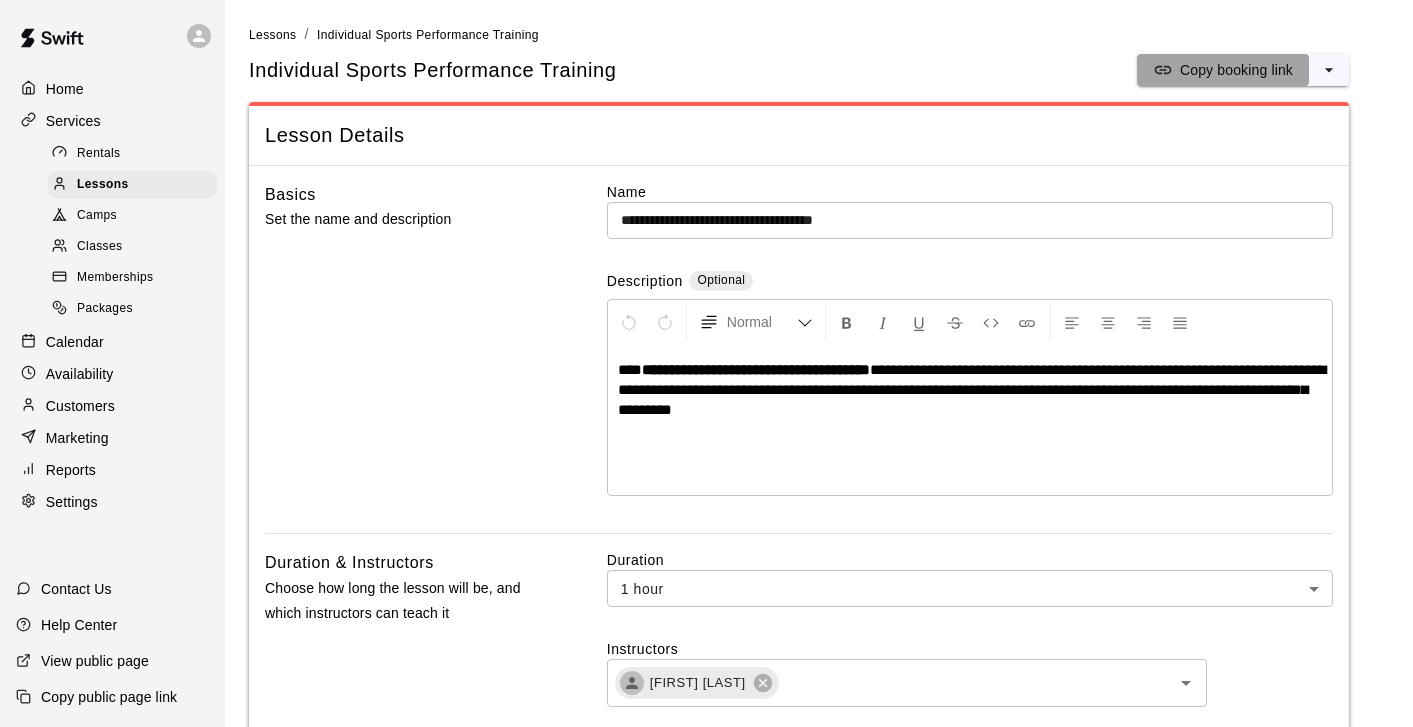click on "Copy booking link" at bounding box center [1223, 70] 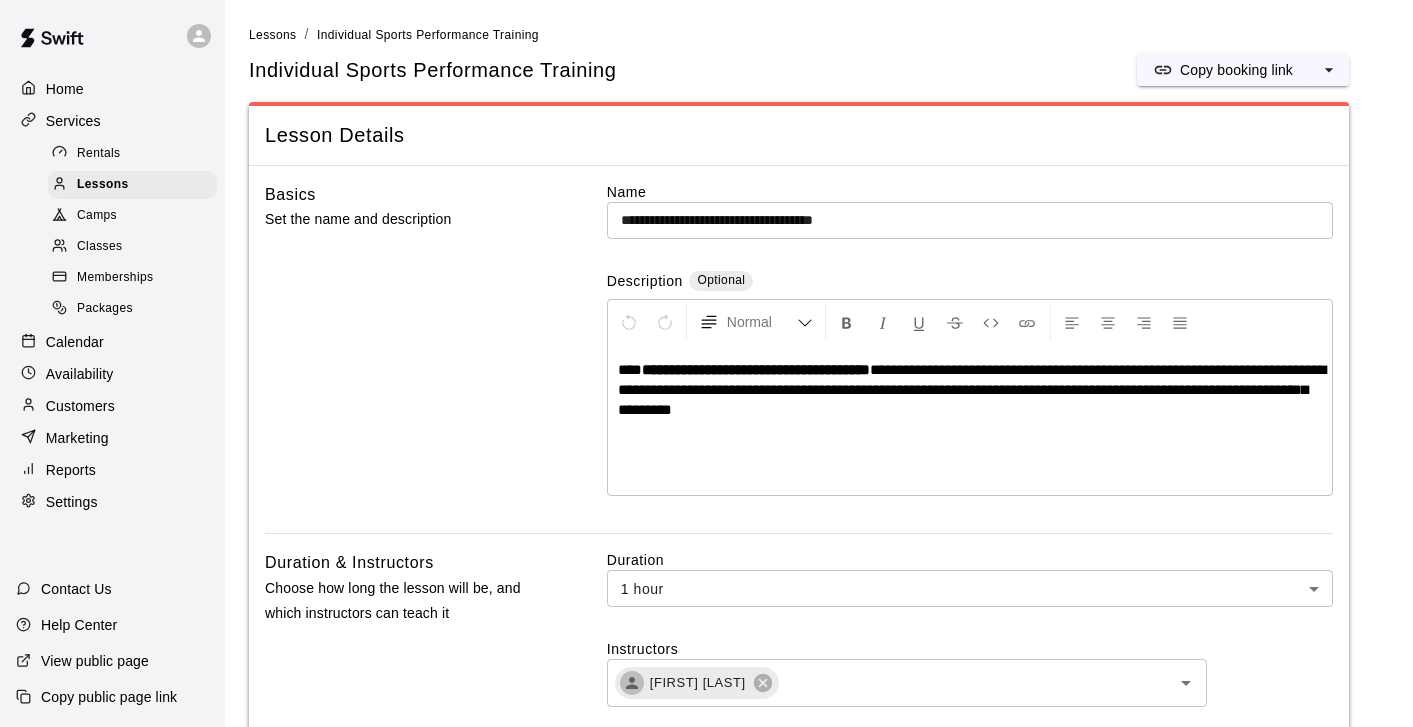click on "Calendar" at bounding box center (75, 342) 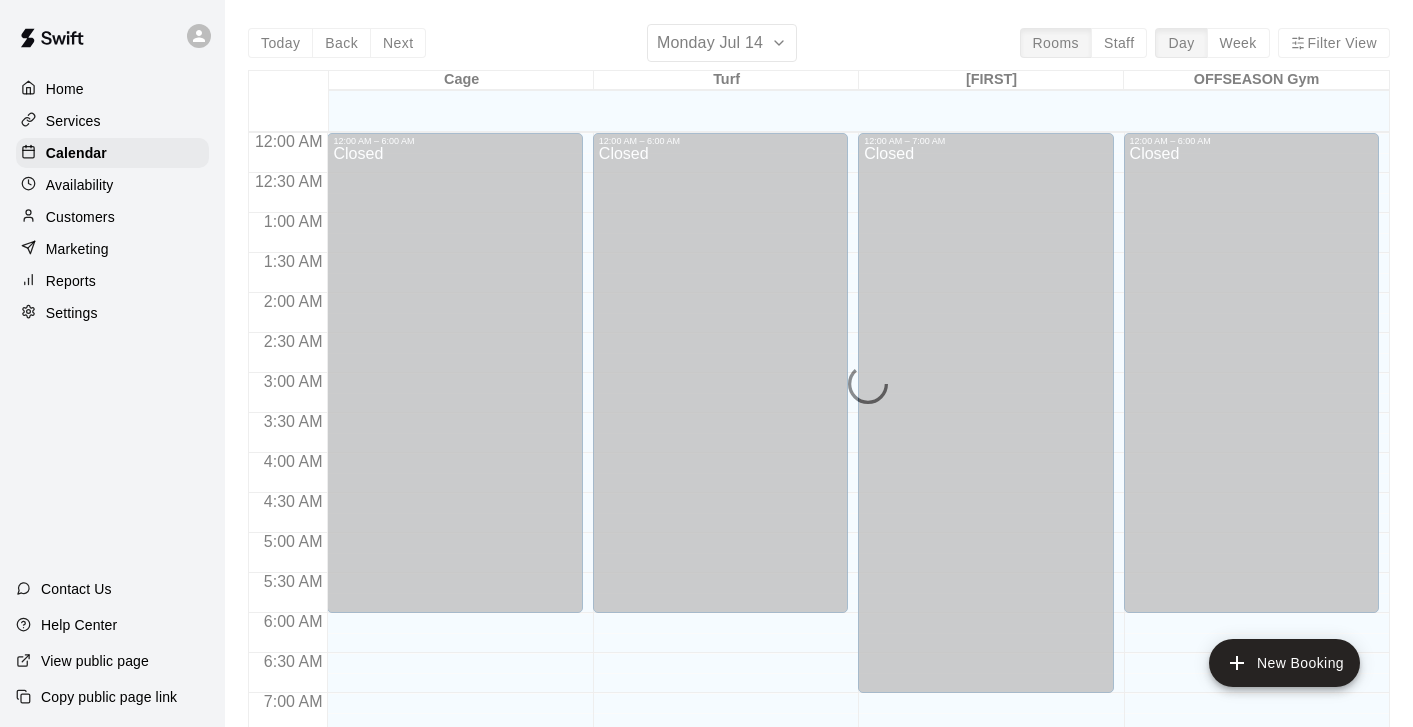 scroll, scrollTop: 711, scrollLeft: 0, axis: vertical 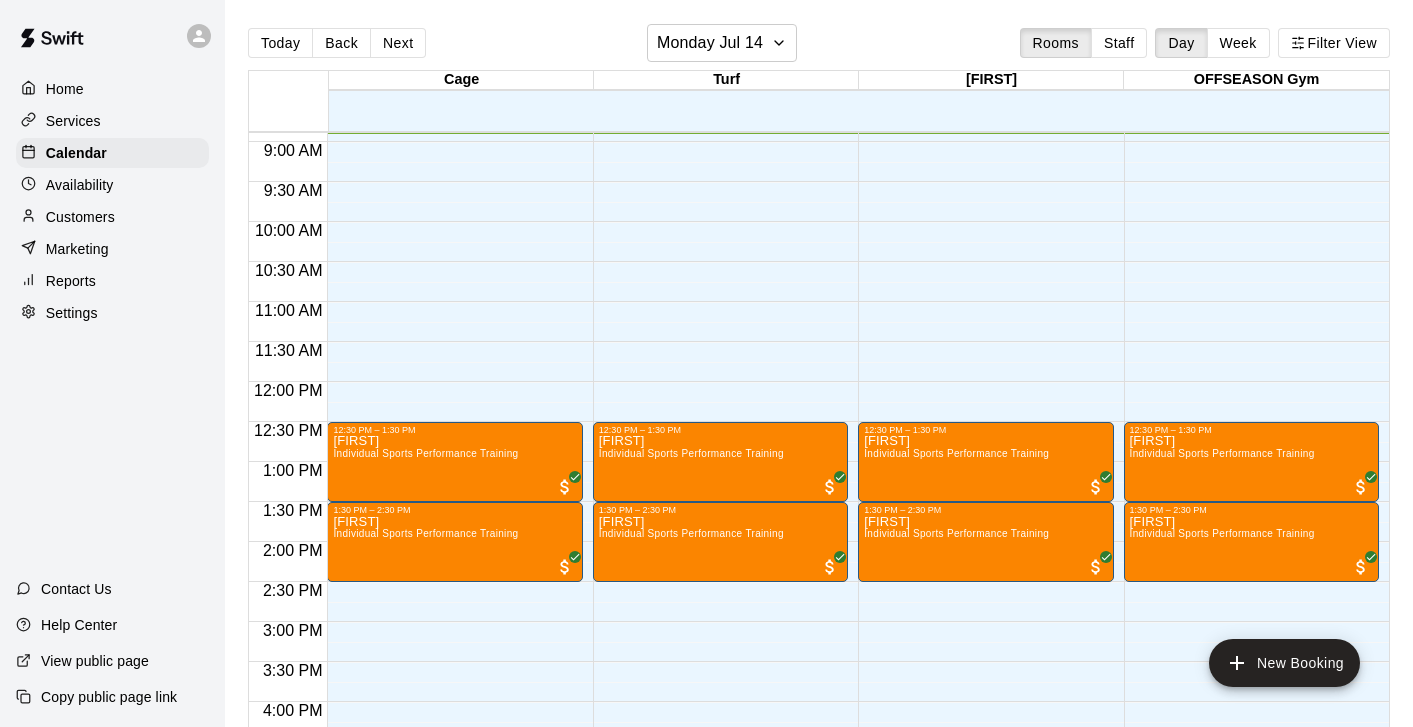 click on "Week" at bounding box center [1238, 43] 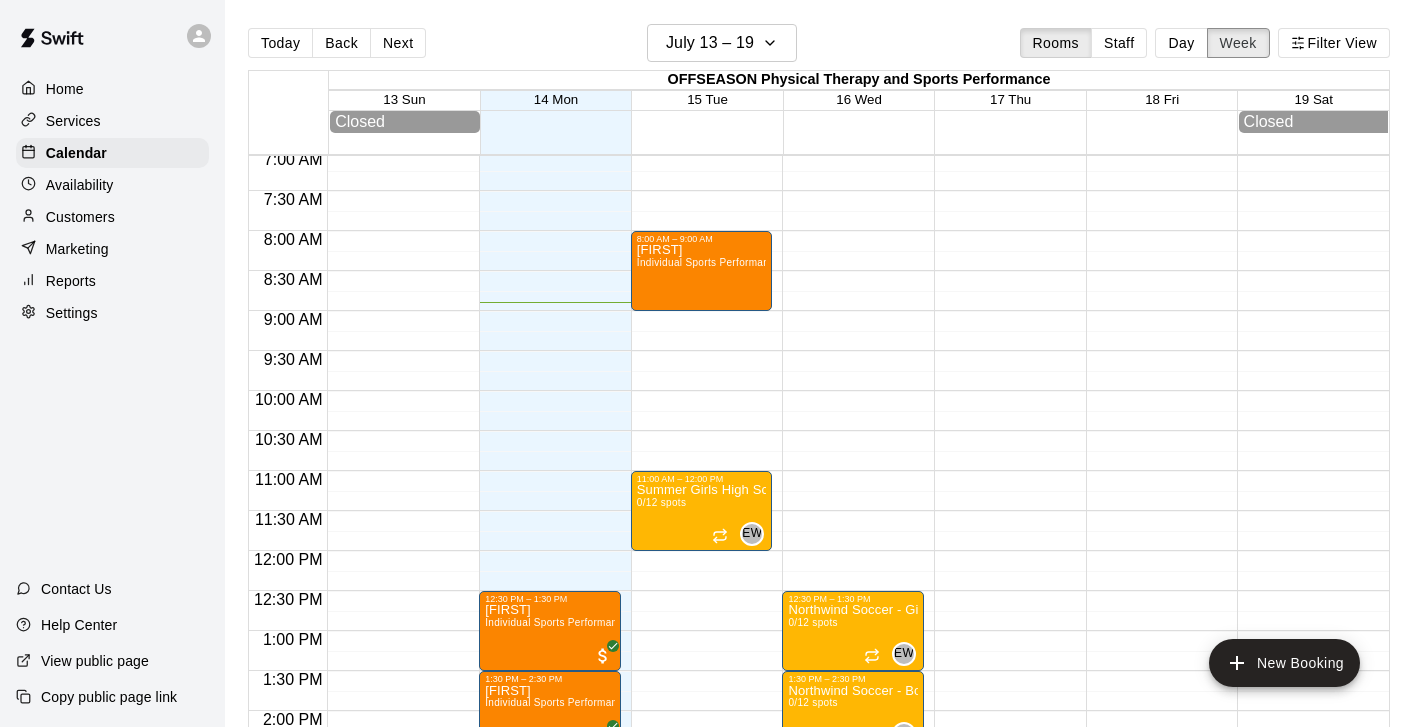 scroll, scrollTop: 567, scrollLeft: 0, axis: vertical 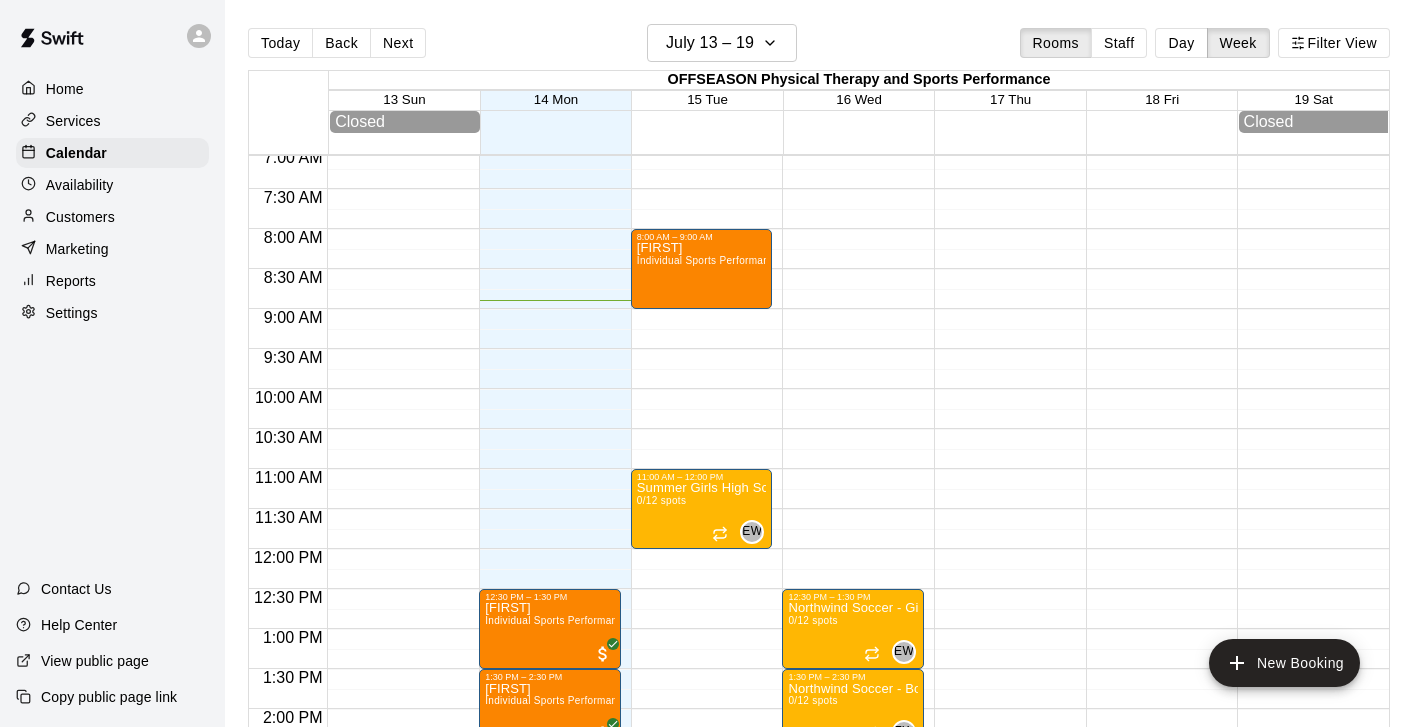 click on "12:00 AM – 7:00 AM Closed 8:00 AM – 9:00 AM Sadie Individual Sports Performance Training 11:00 AM – 12:00 PM Summer Girls High School Academy 0/12 spots EW 0 8:00 PM – 11:59 PM Closed" at bounding box center [702, 549] 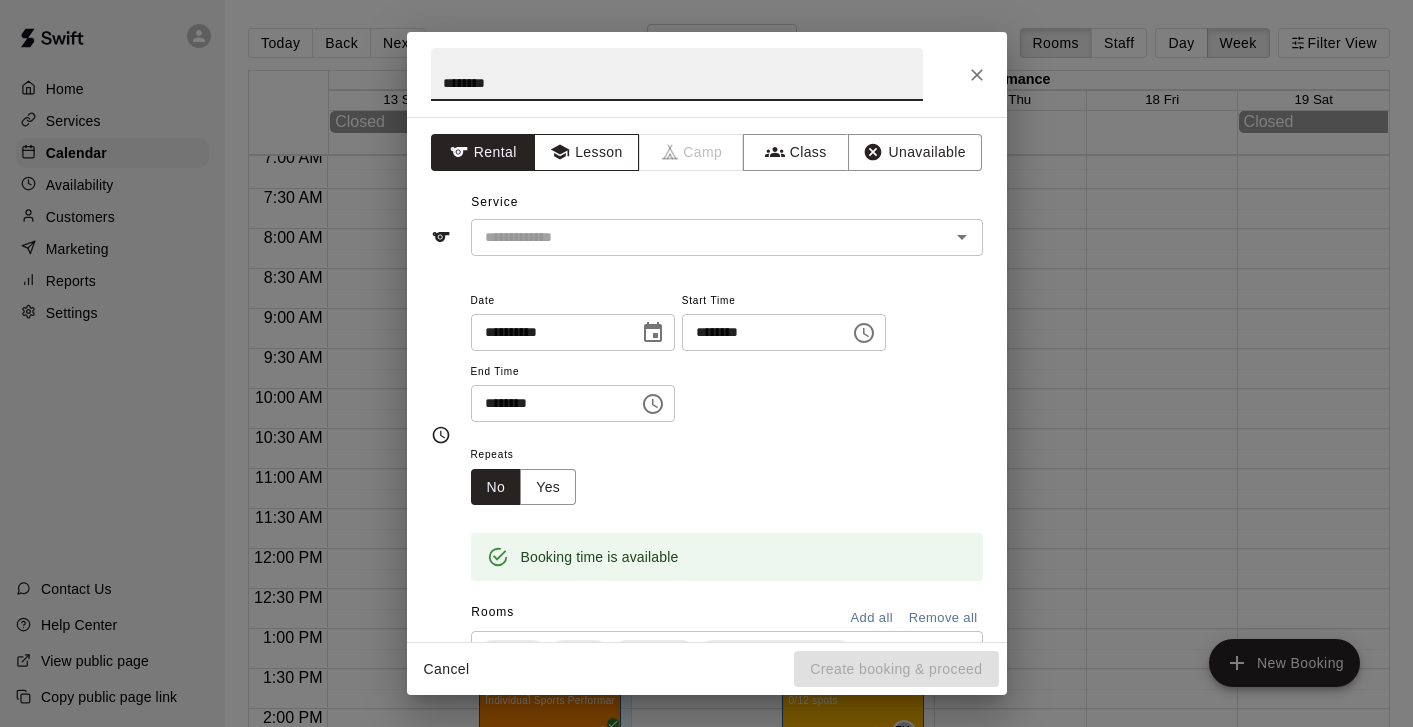 type on "*******" 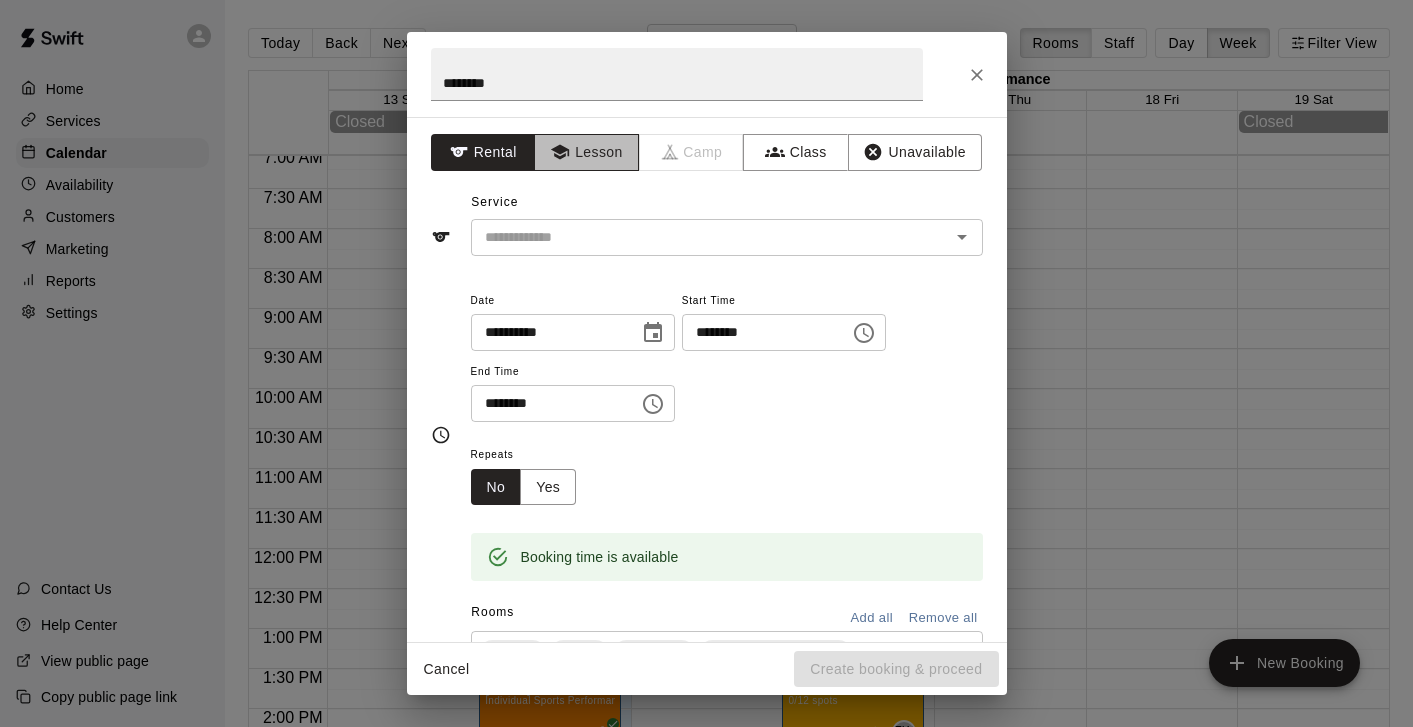 click on "Lesson" at bounding box center [586, 152] 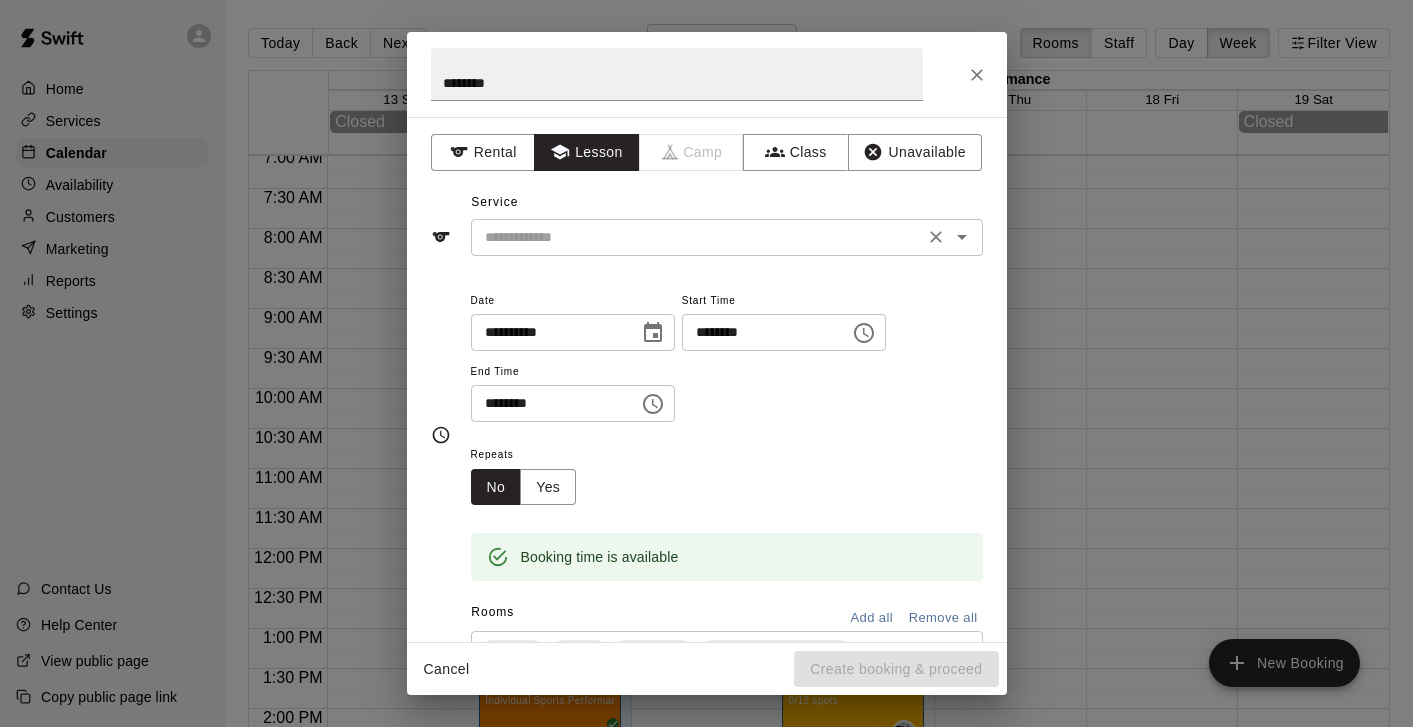 click at bounding box center [697, 237] 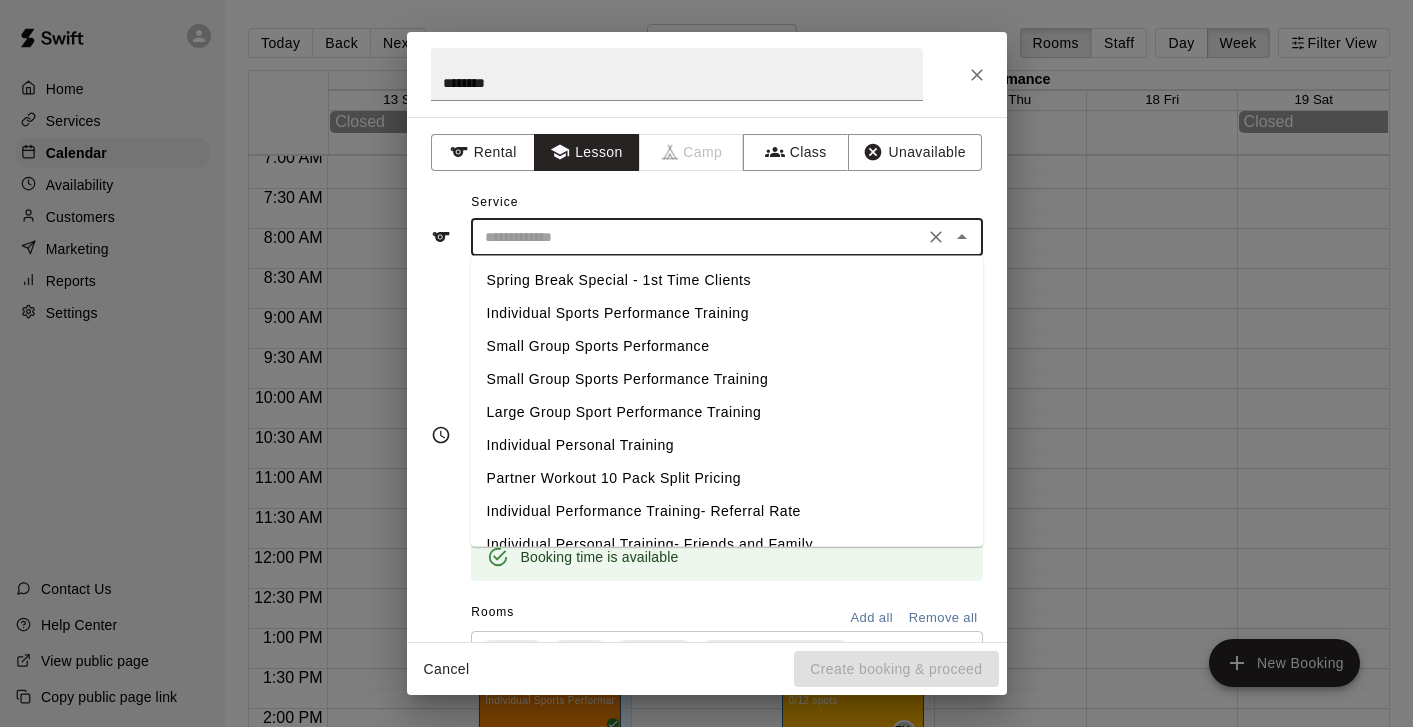 click on "Individual Sports Performance Training" at bounding box center [727, 313] 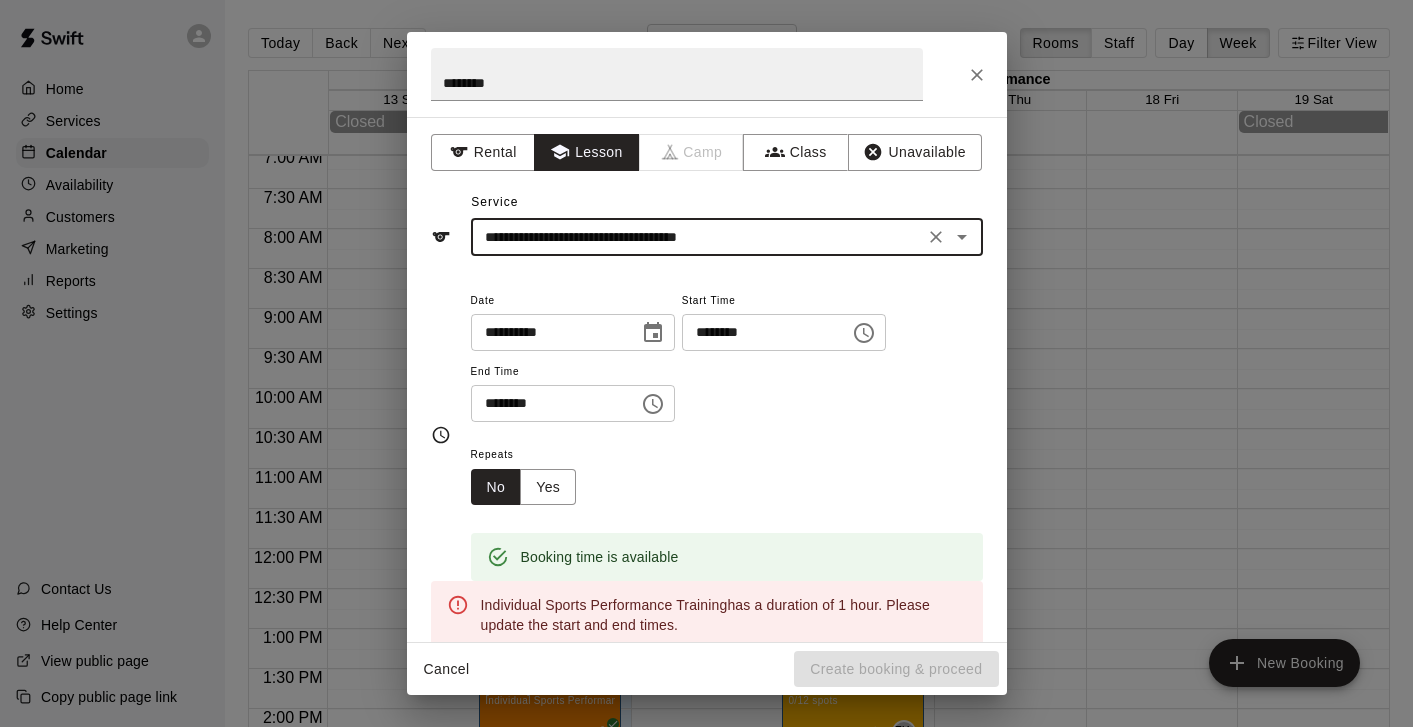 click on "********" at bounding box center (548, 403) 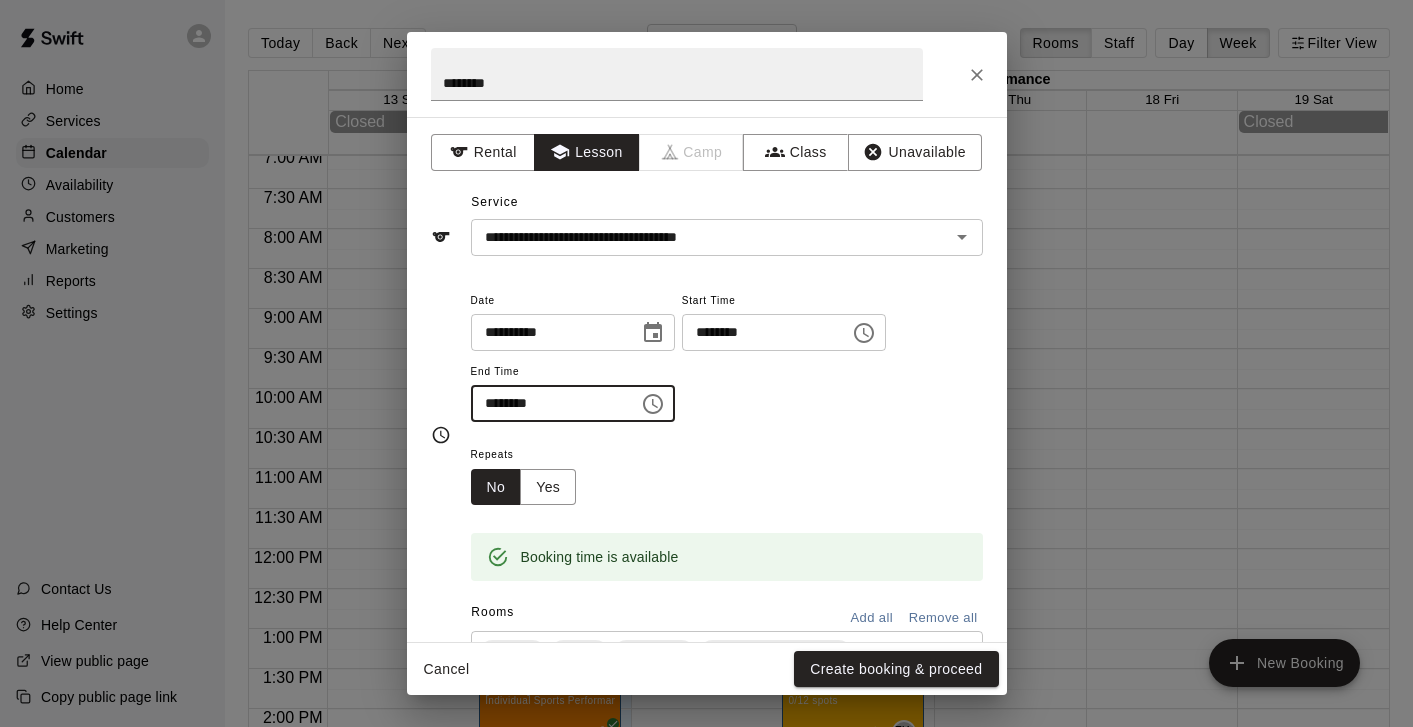 type on "********" 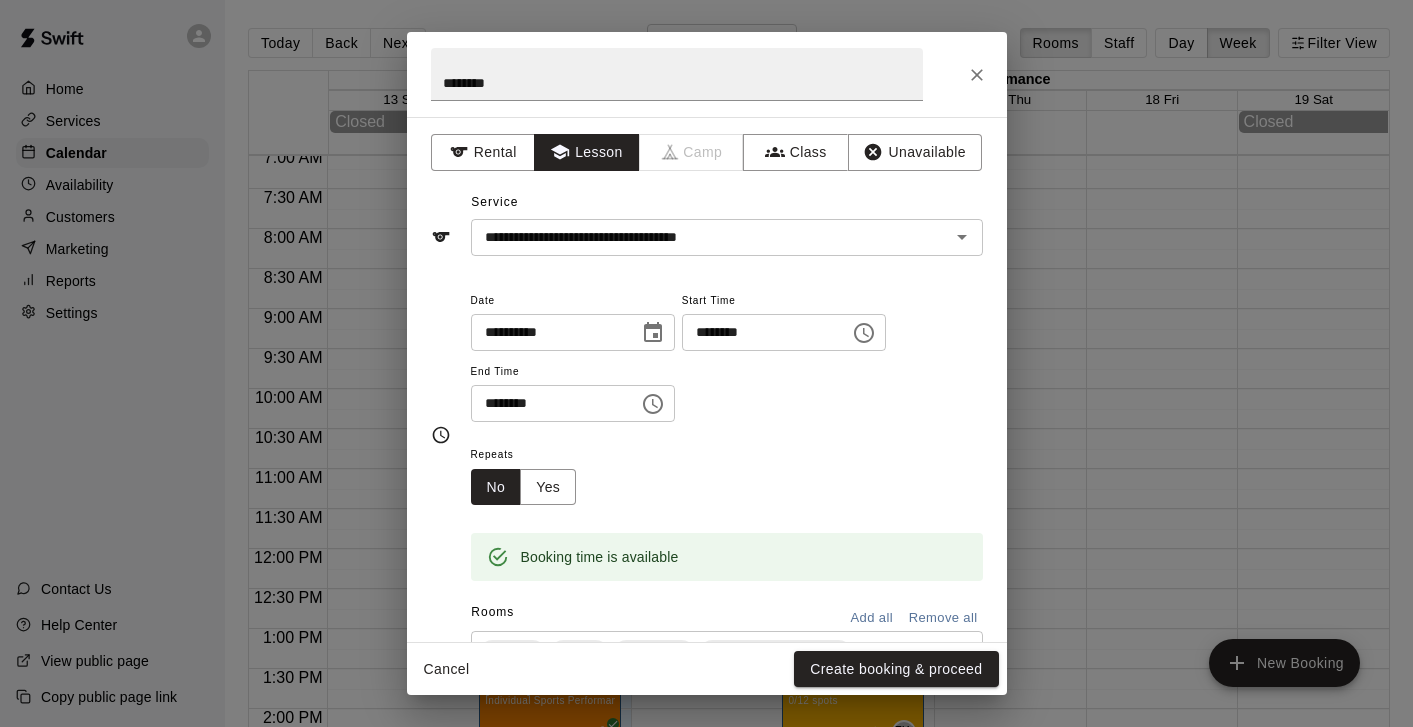 click on "Repeats No Yes" at bounding box center (727, 473) 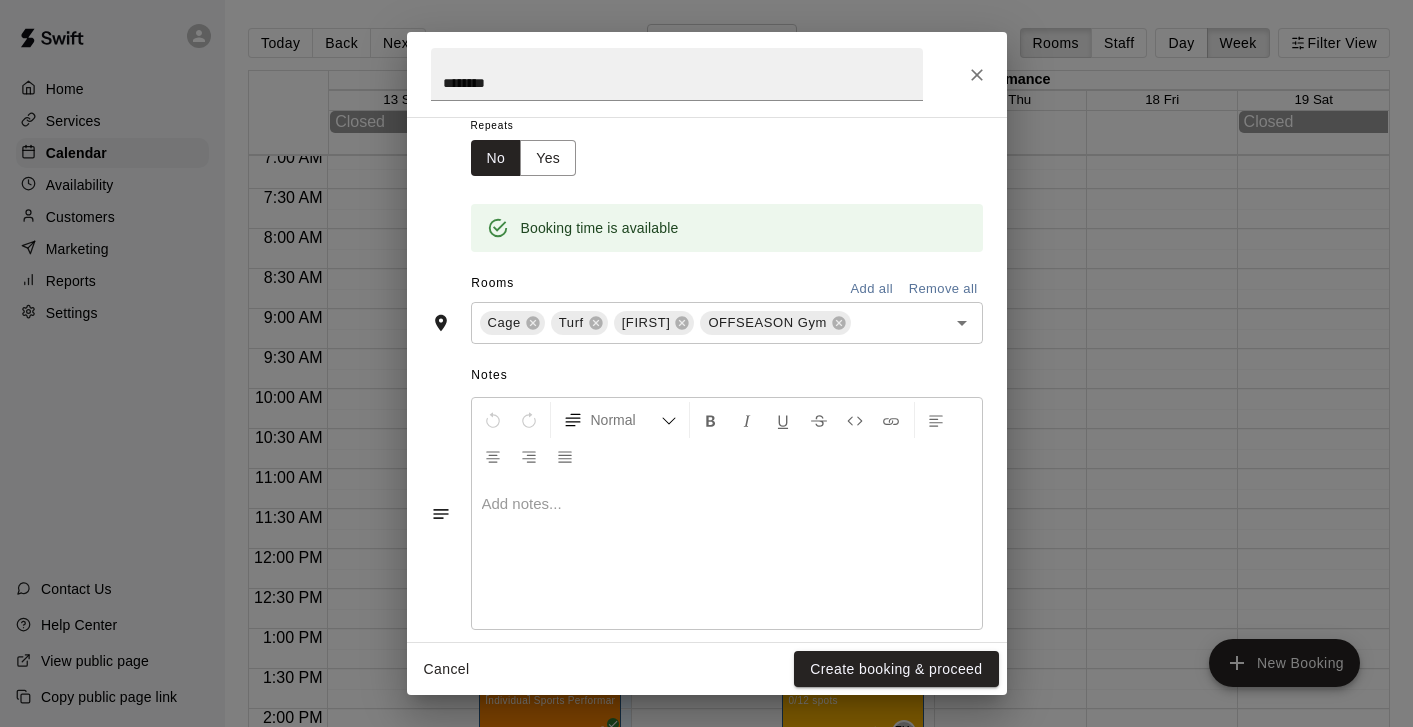 scroll, scrollTop: 354, scrollLeft: 0, axis: vertical 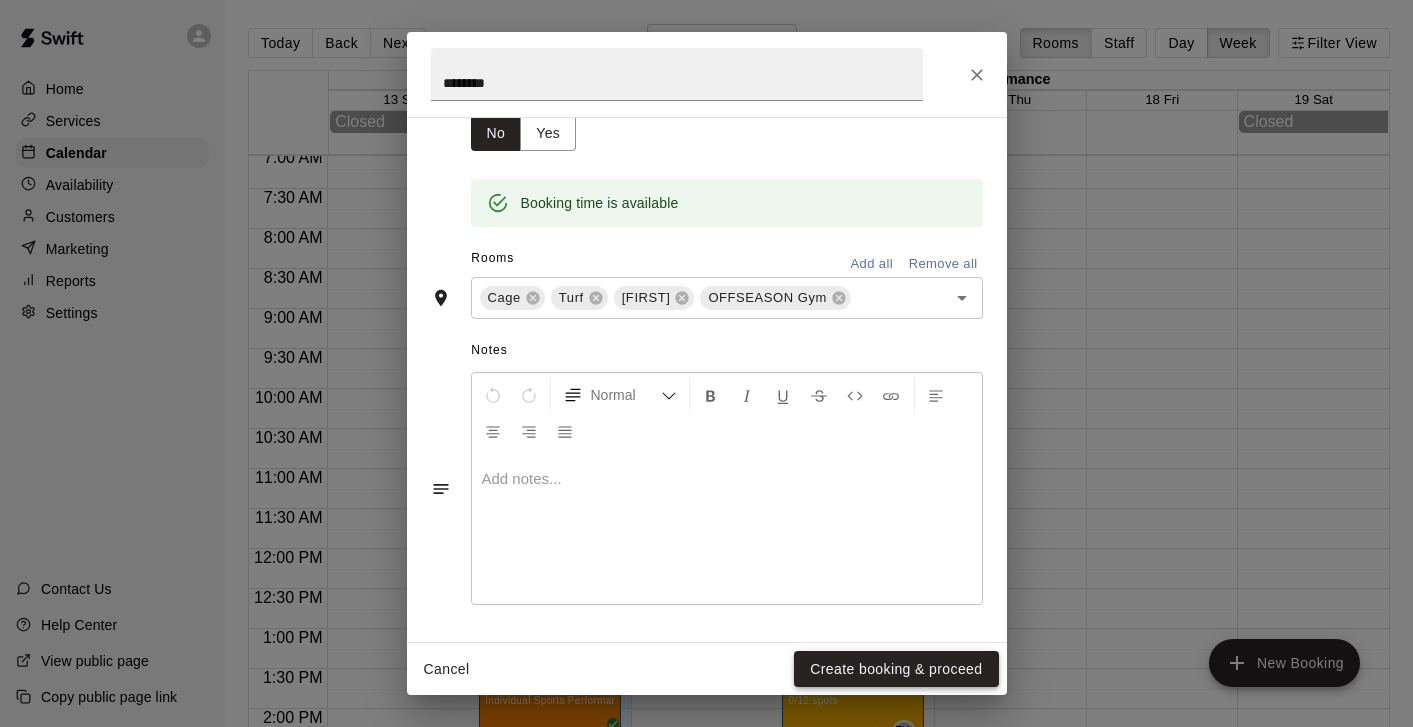click on "Create booking & proceed" at bounding box center (896, 669) 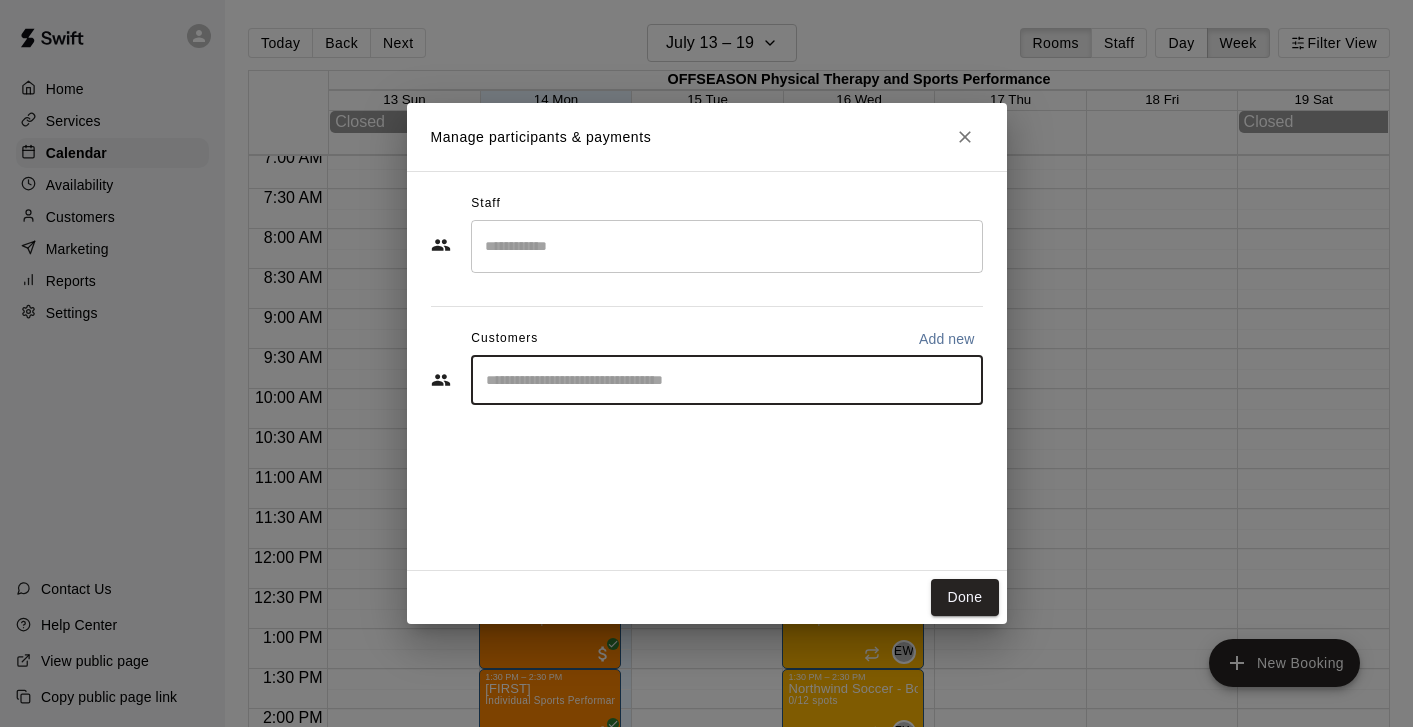 click at bounding box center [727, 380] 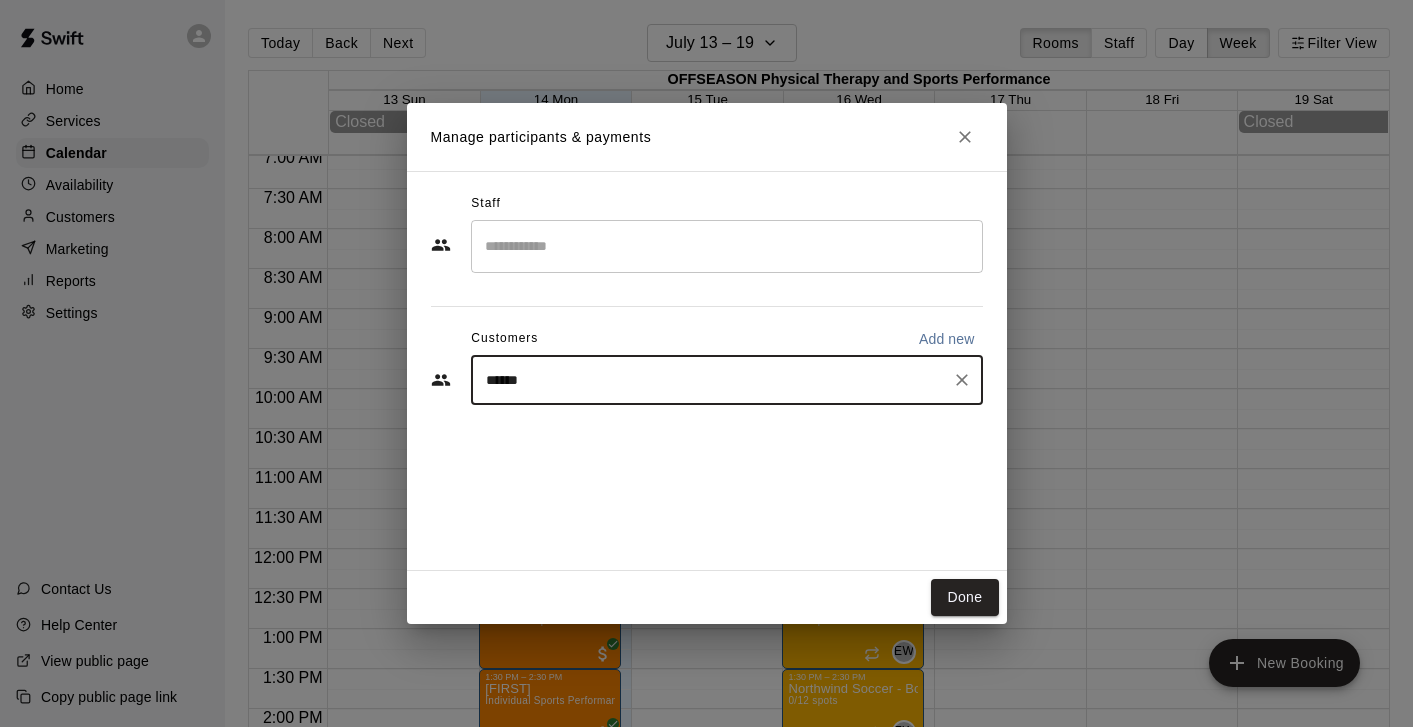type on "*******" 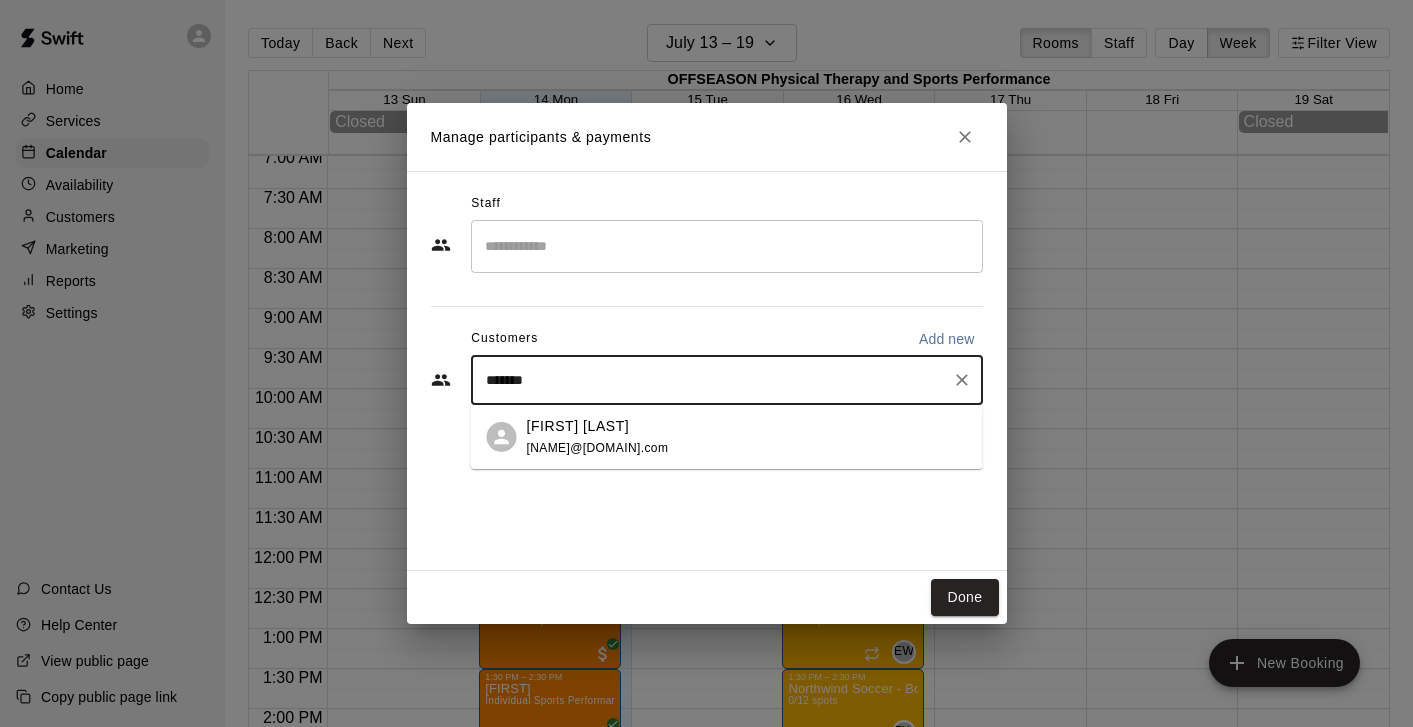 click on "[NAME]@[DOMAIN].com" at bounding box center [598, 448] 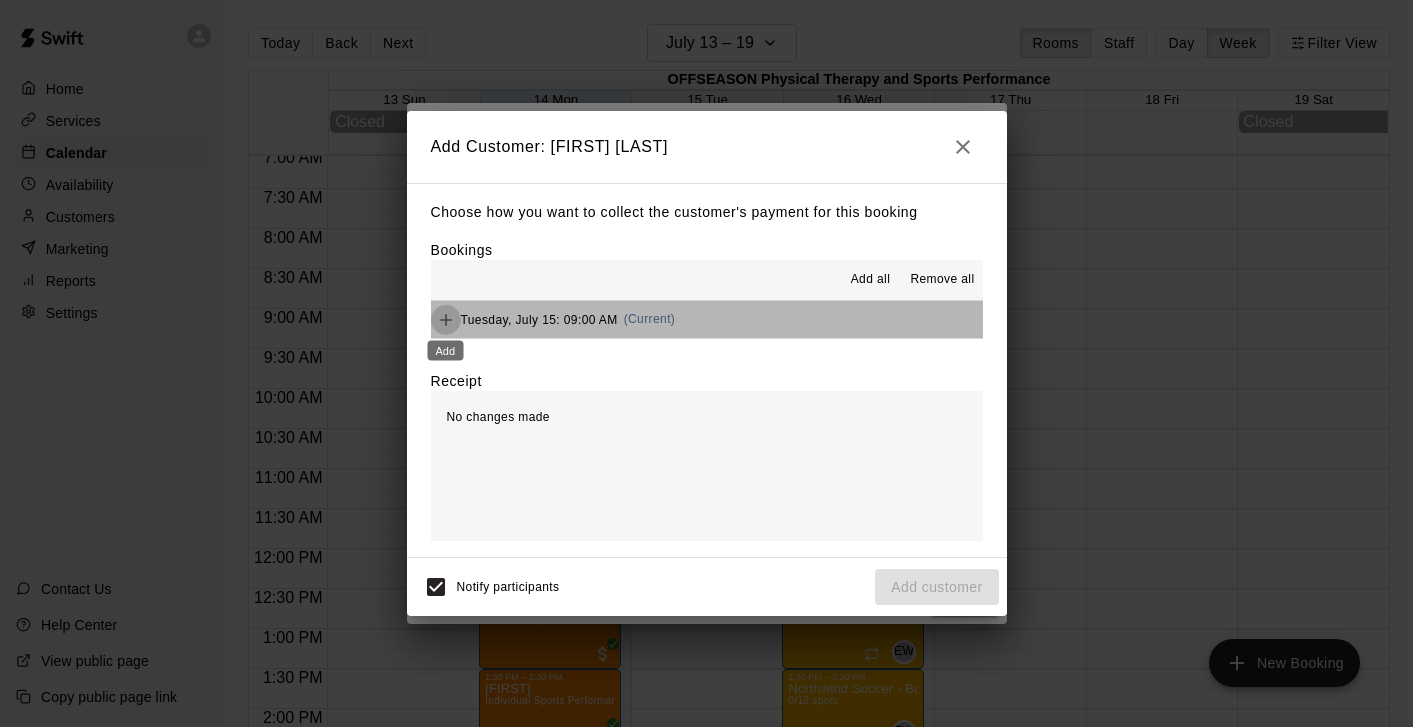 click 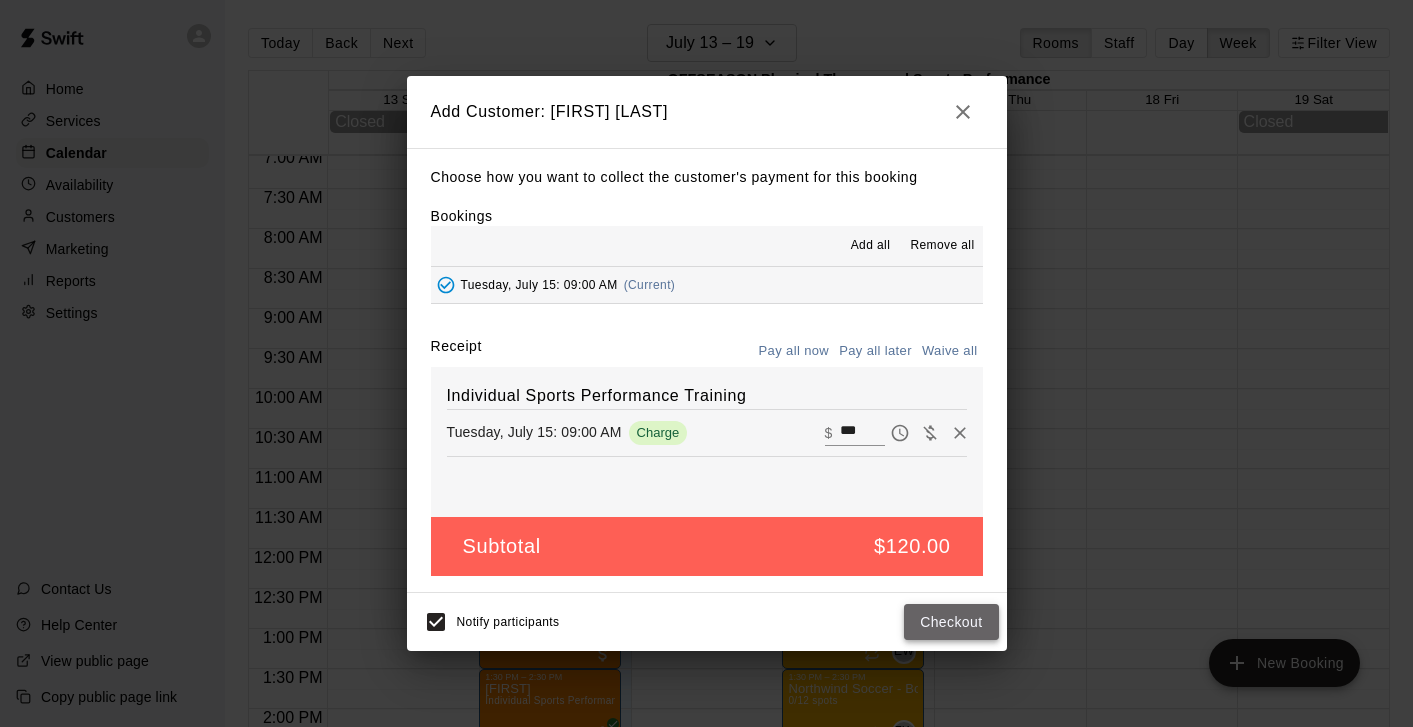 click on "Checkout" at bounding box center (951, 622) 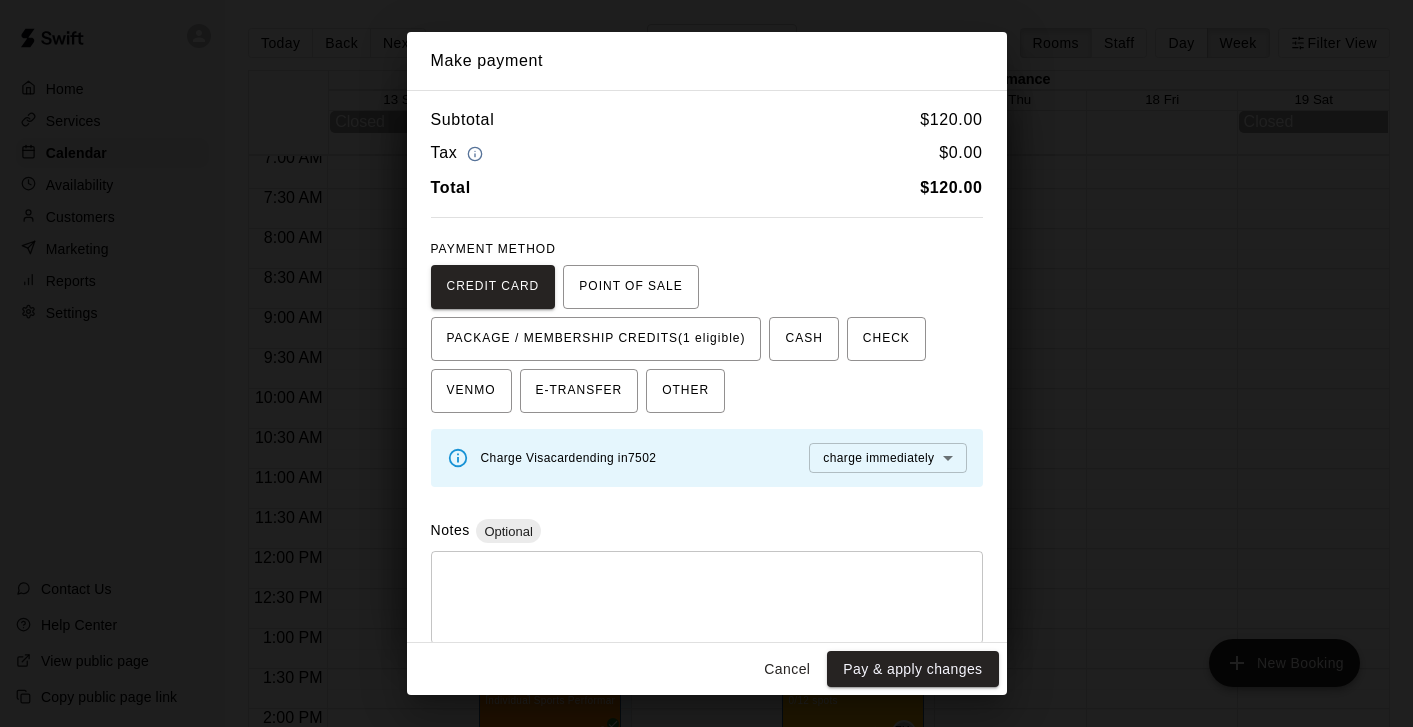 click on "CREDIT CARD POINT OF SALE PACKAGE / MEMBERSHIP CREDITS  (1 eligible) CASH CHECK VENMO E-TRANSFER OTHER" at bounding box center (707, 339) 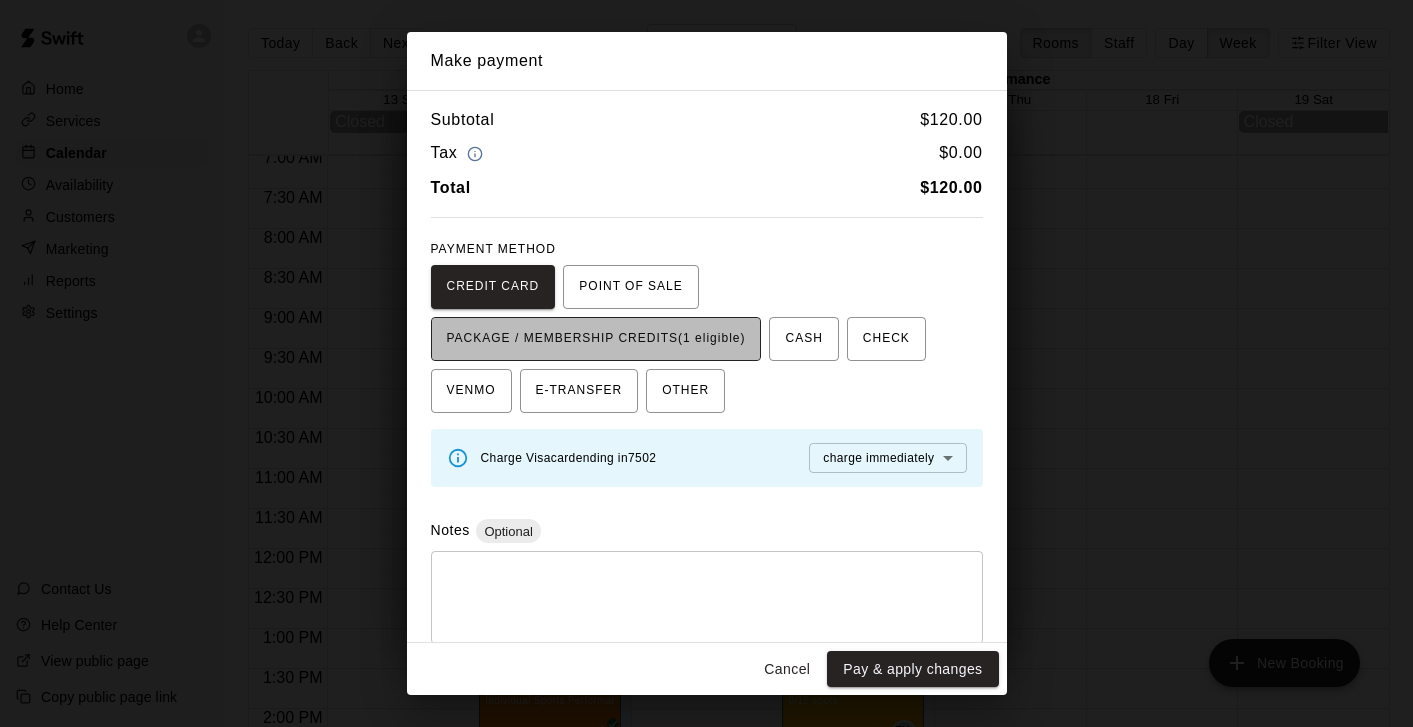 click on "PACKAGE / MEMBERSHIP CREDITS  (1 eligible)" at bounding box center [596, 339] 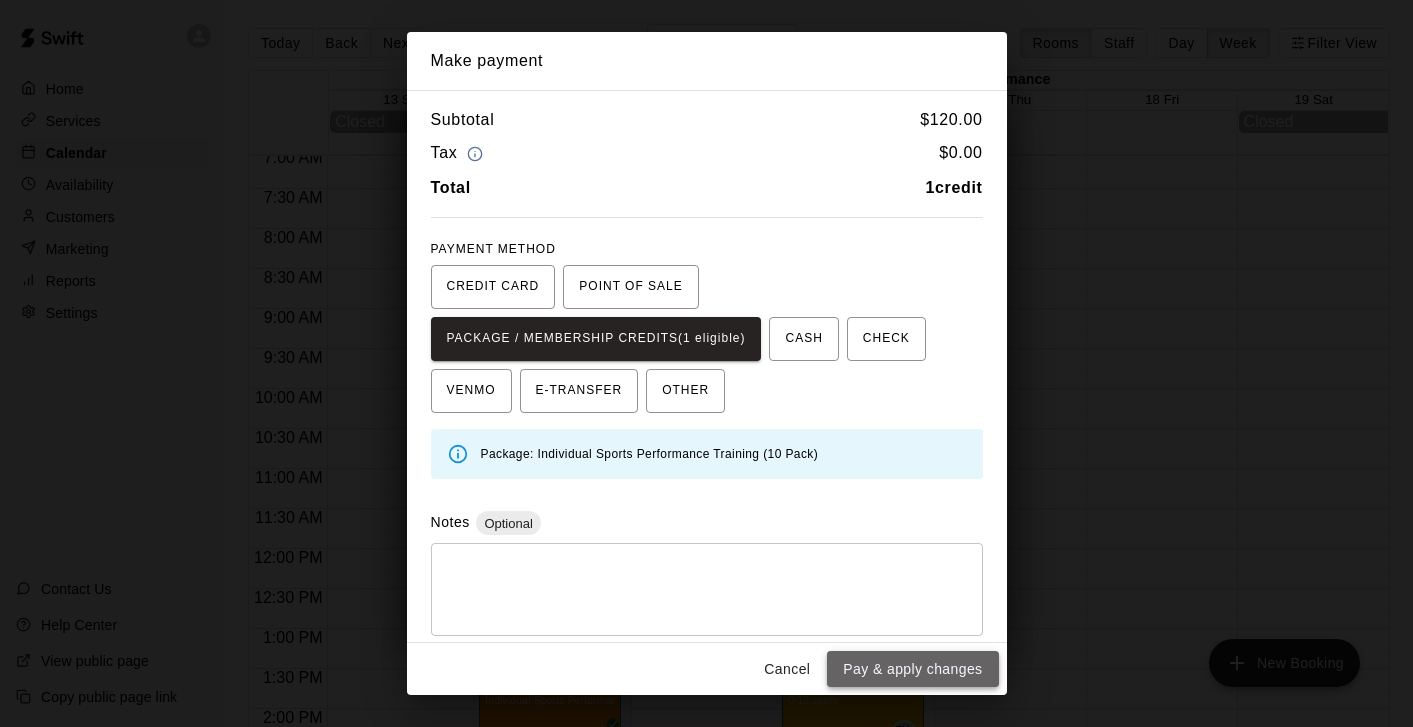 click on "Pay & apply changes" at bounding box center [912, 669] 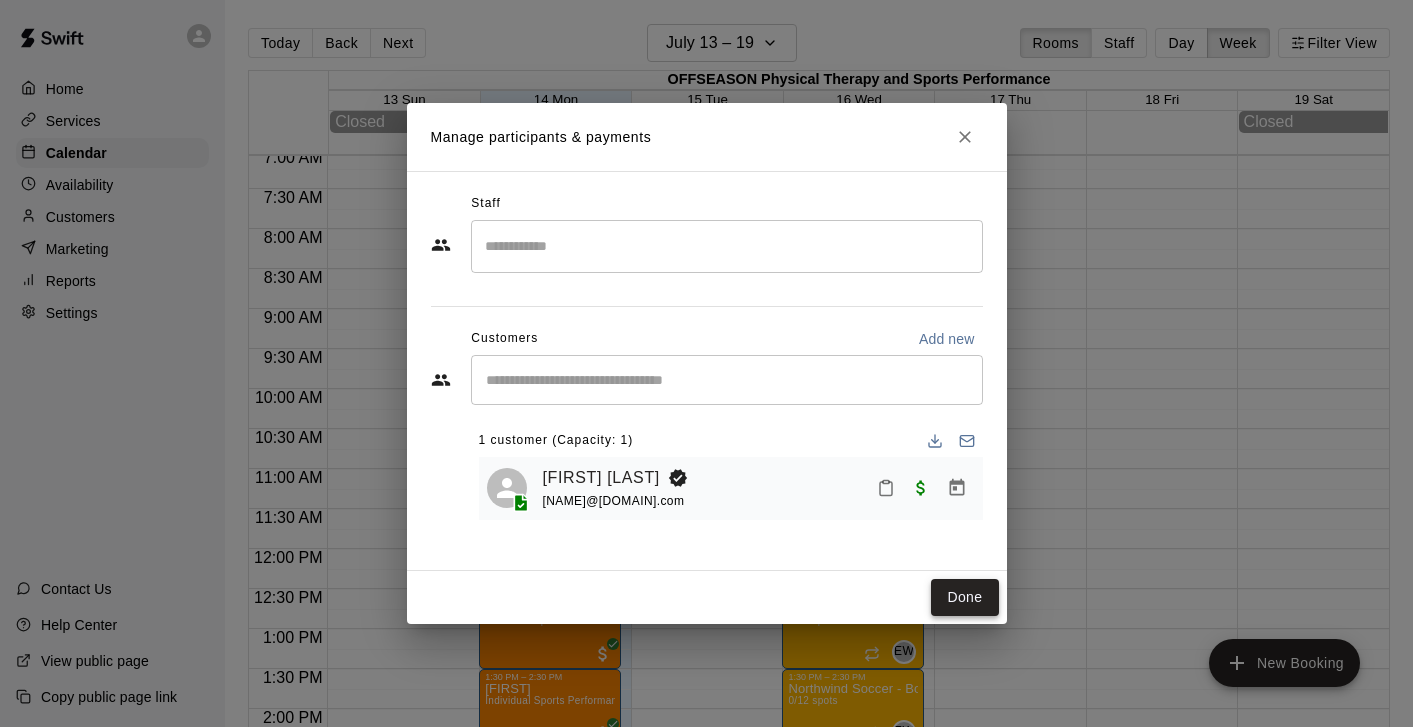click on "Done" at bounding box center (964, 597) 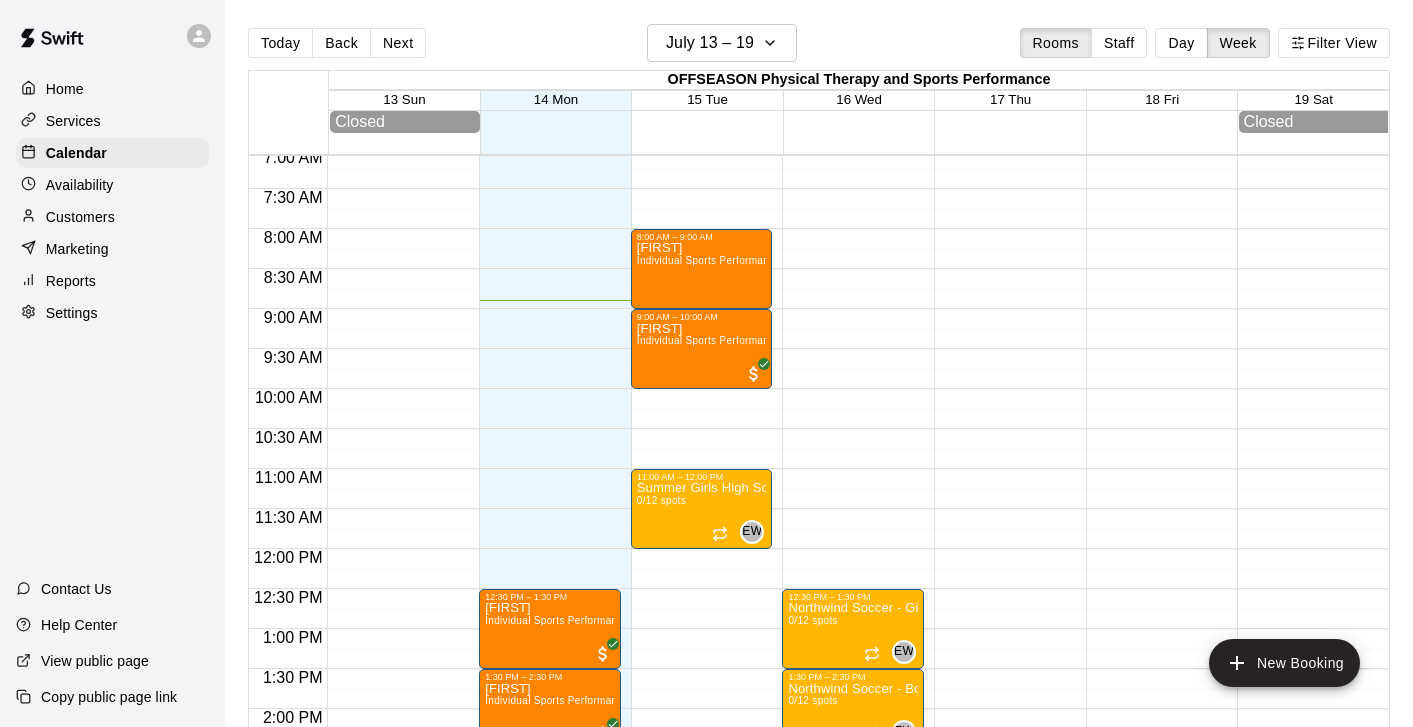 click on "12:00 AM – 7:00 AM Closed 8:00 AM – 9:00 AM [FIRST] Individual Sports Performance Training 9:00 AM – 10:00 AM [FIRST]  Individual Sports Performance Training 11:00 AM – 12:00 PM Summer Girls High School Academy 0/12 spots EW 0 8:00 PM – 11:59 PM Closed" at bounding box center (702, 549) 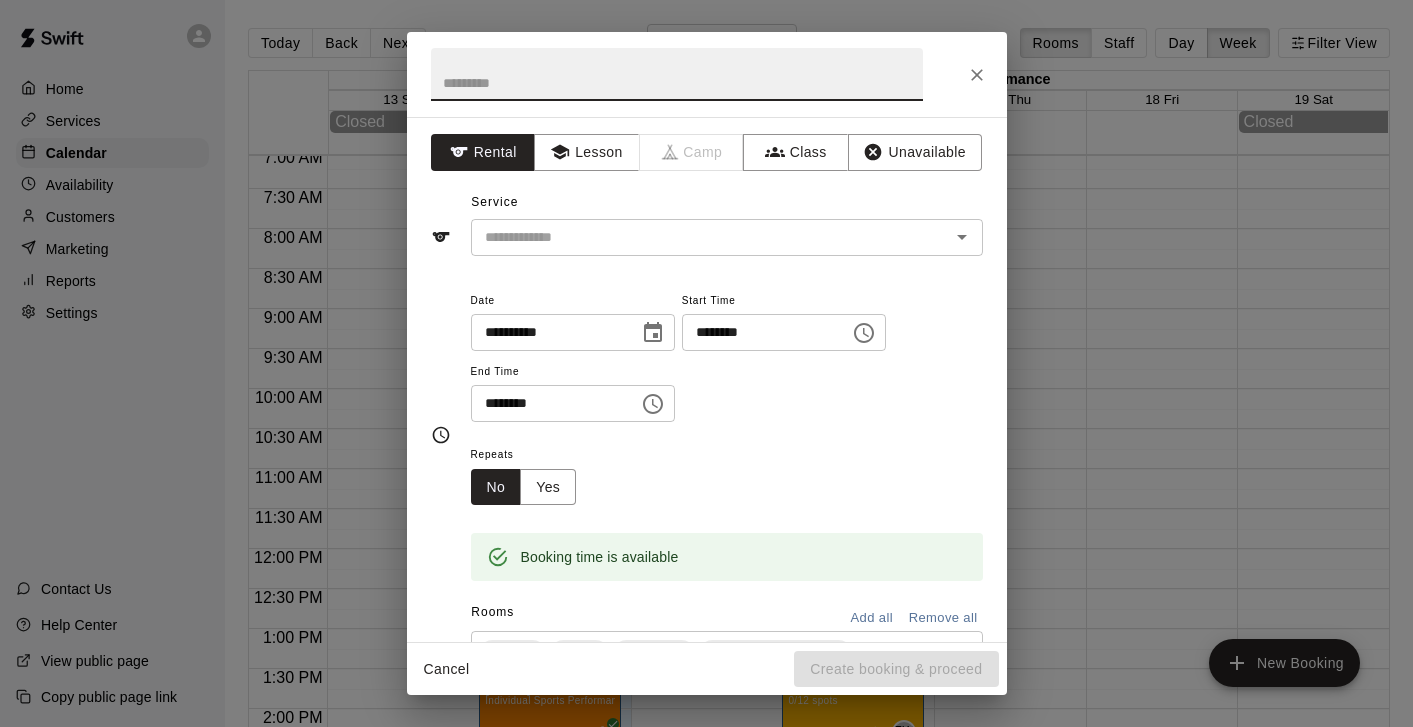 click at bounding box center (677, 74) 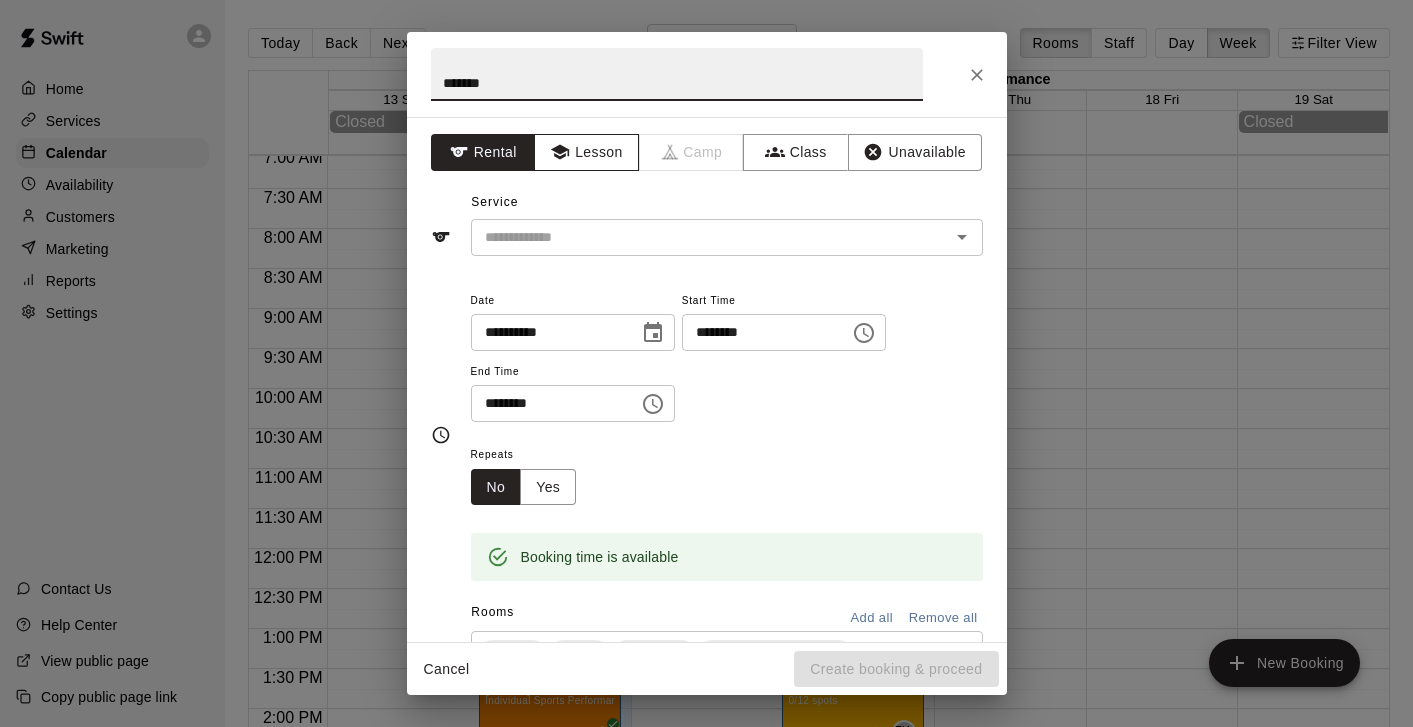 type on "*******" 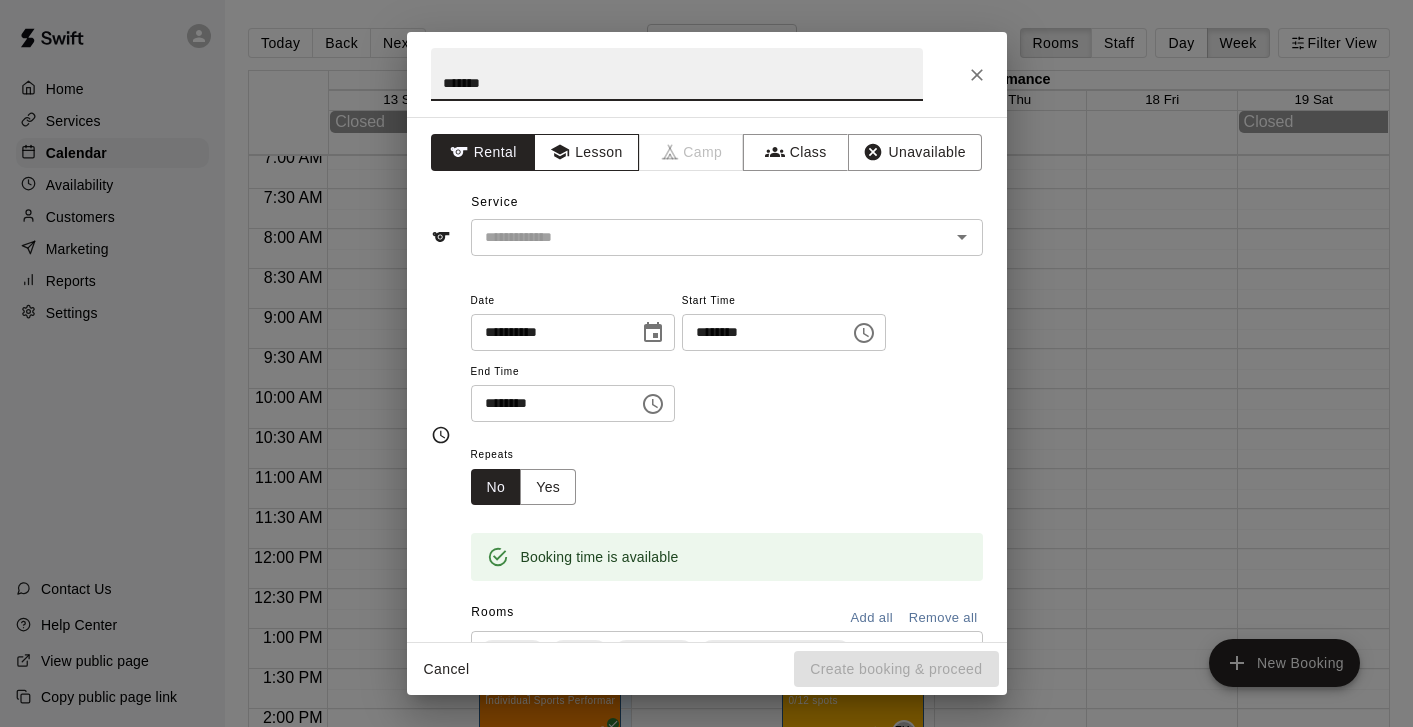 click on "Lesson" at bounding box center [586, 152] 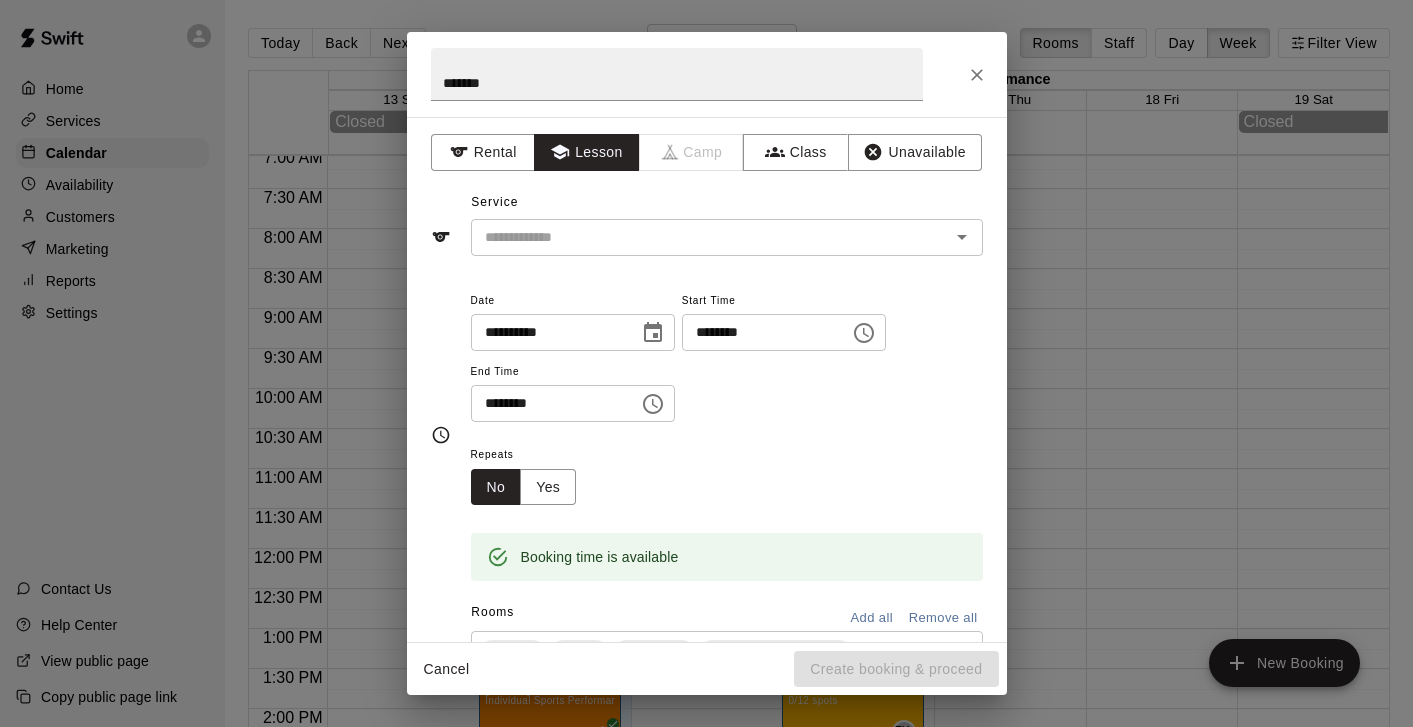 click on "Service ​" at bounding box center [707, 221] 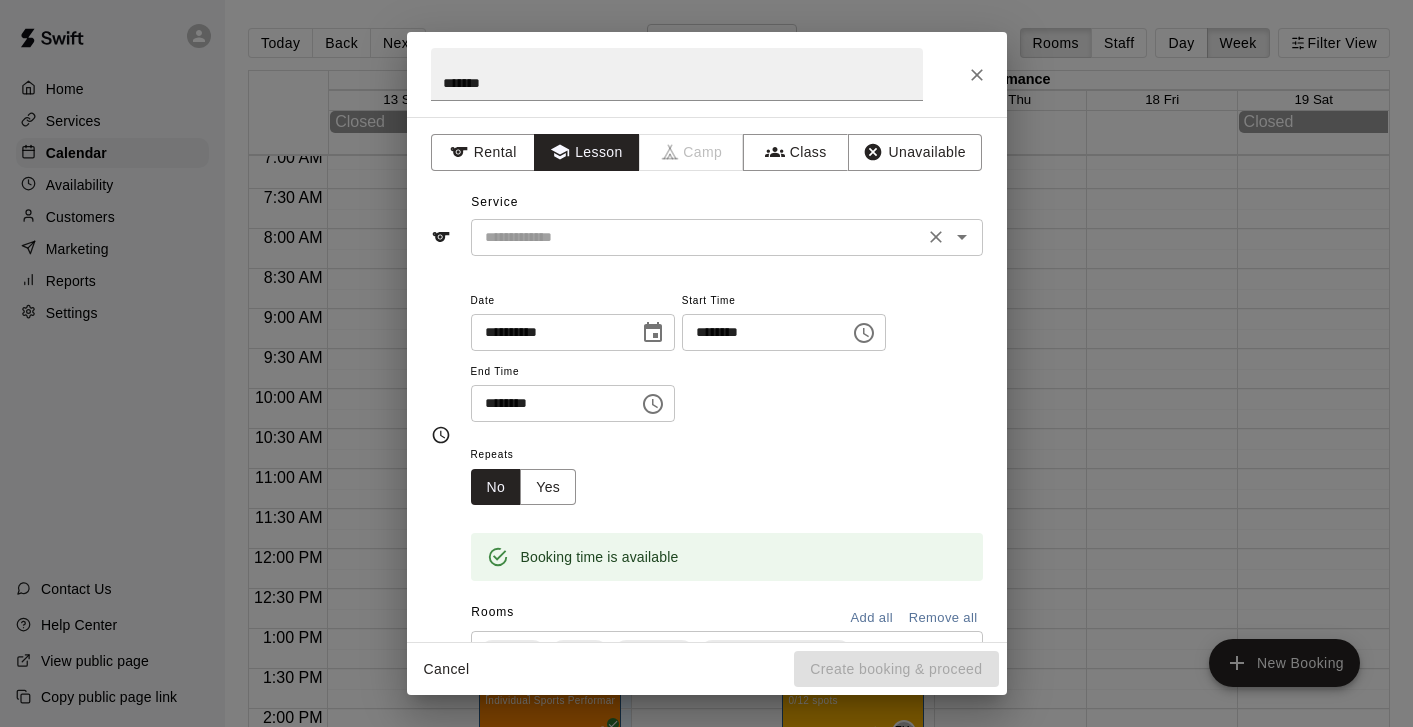 click on "​" at bounding box center (727, 237) 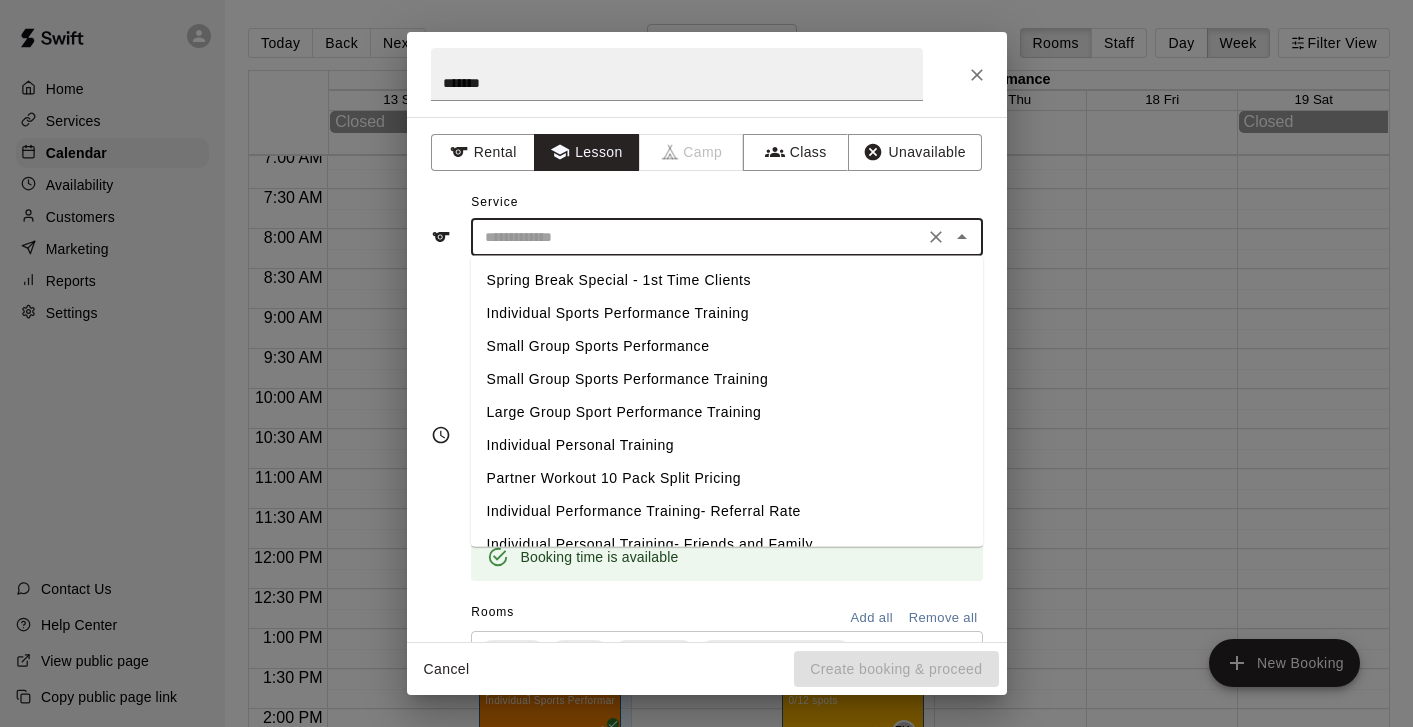 click on "Individual Sports Performance Training" at bounding box center [727, 313] 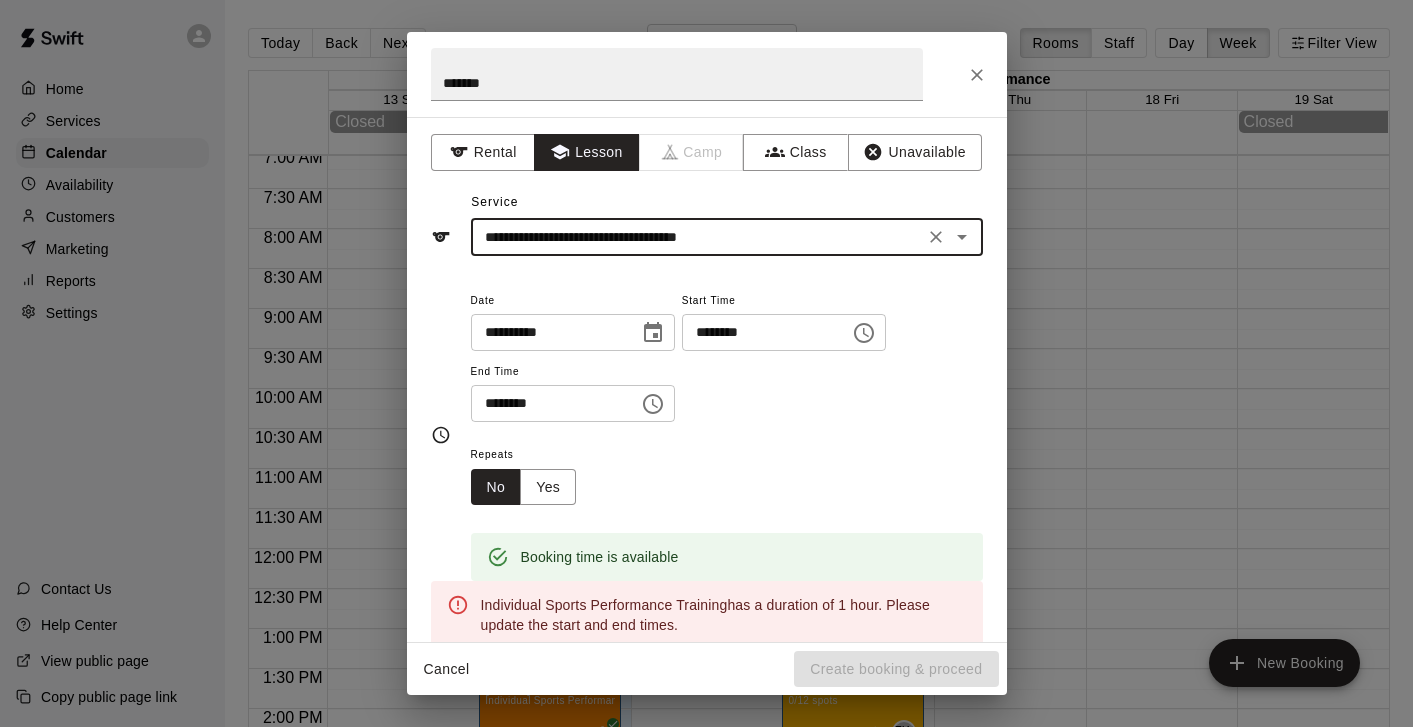 click on "********" at bounding box center [548, 403] 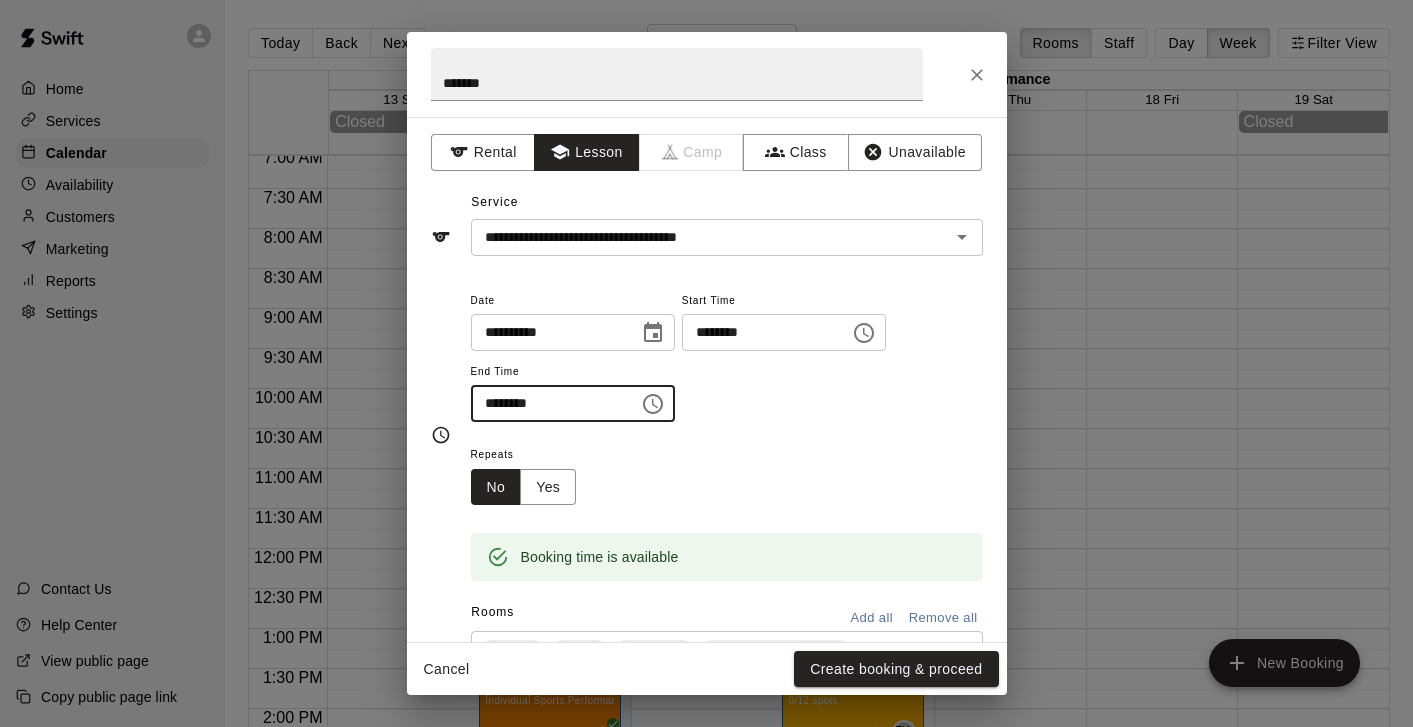 type on "********" 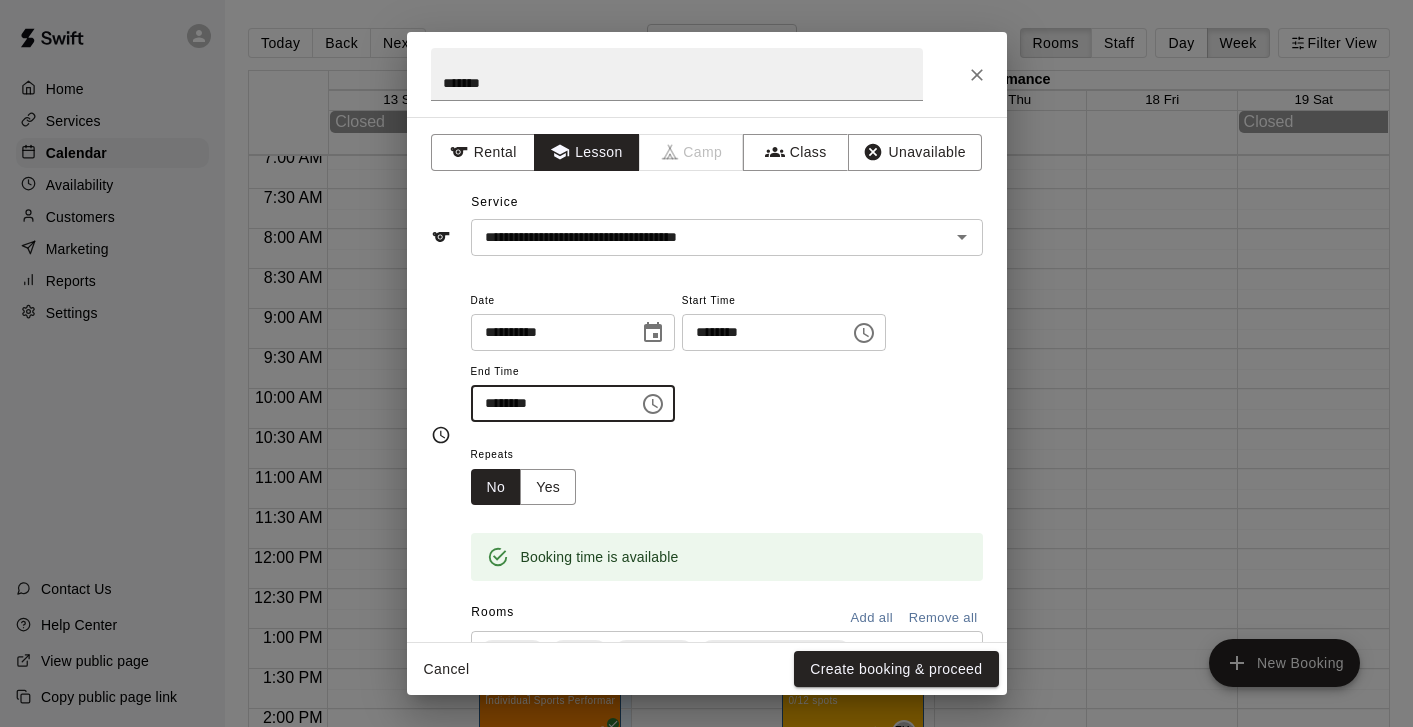 click on "Repeats No Yes" at bounding box center (727, 473) 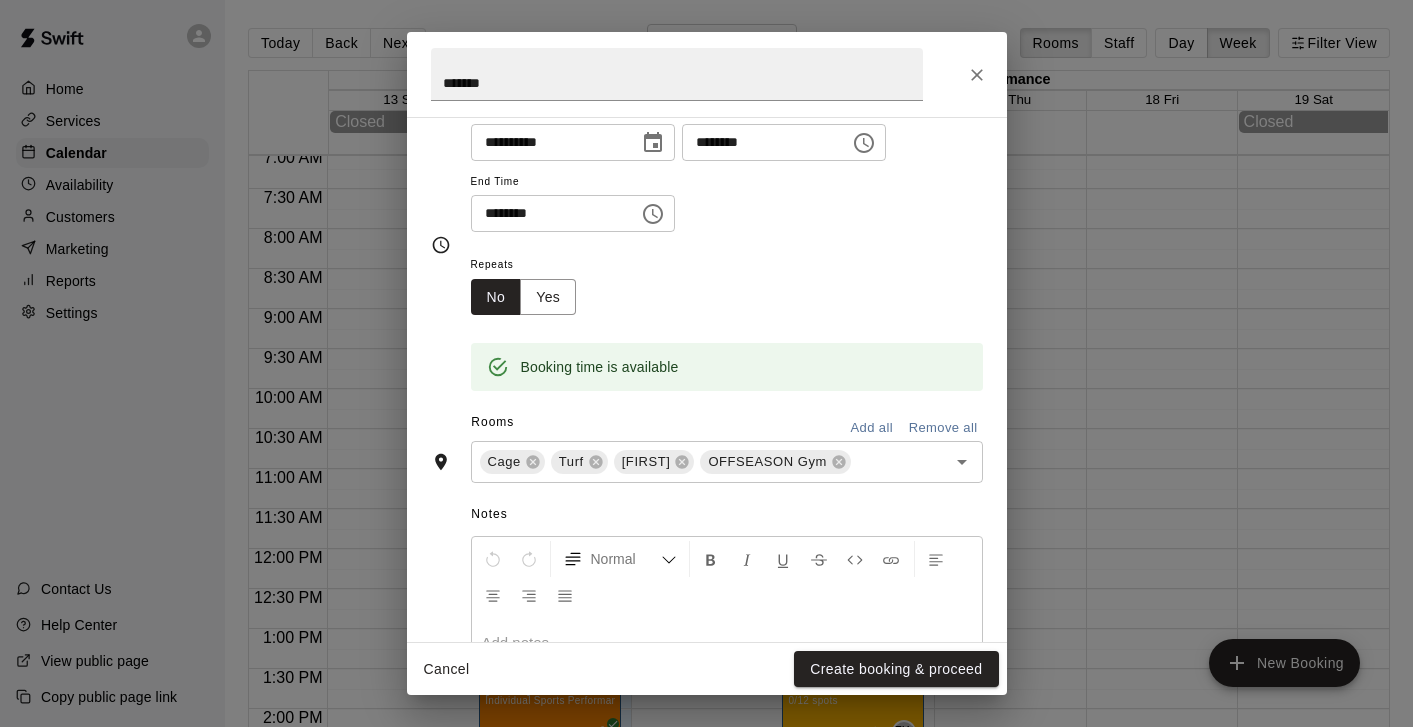 scroll, scrollTop: 270, scrollLeft: 0, axis: vertical 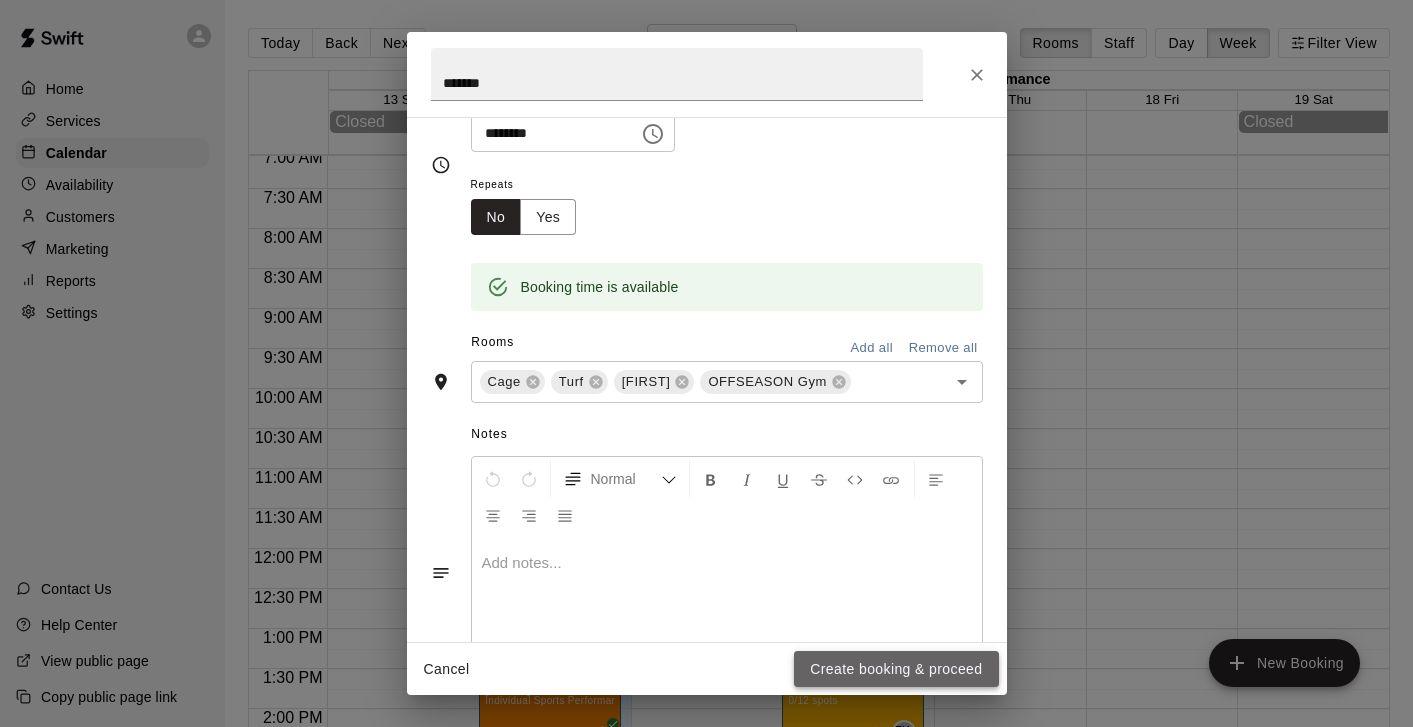click on "Create booking & proceed" at bounding box center [896, 669] 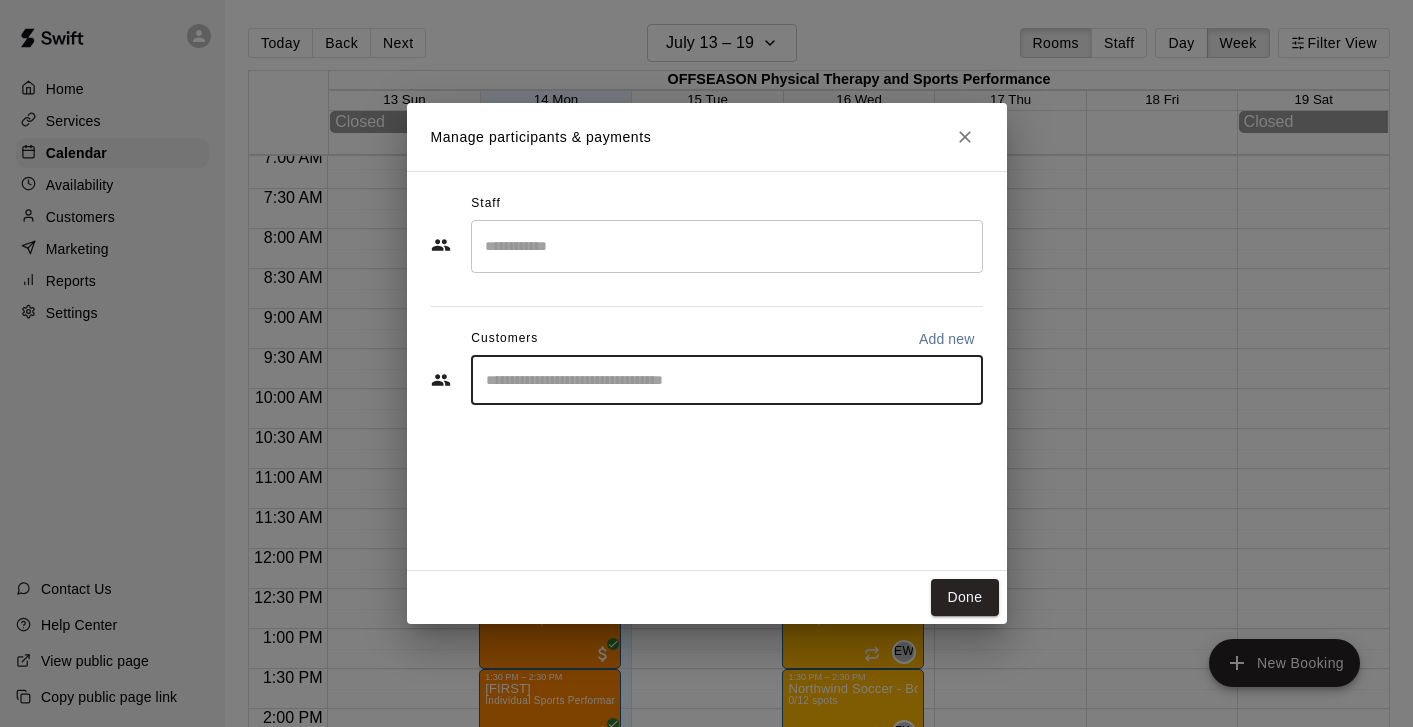 click at bounding box center (727, 380) 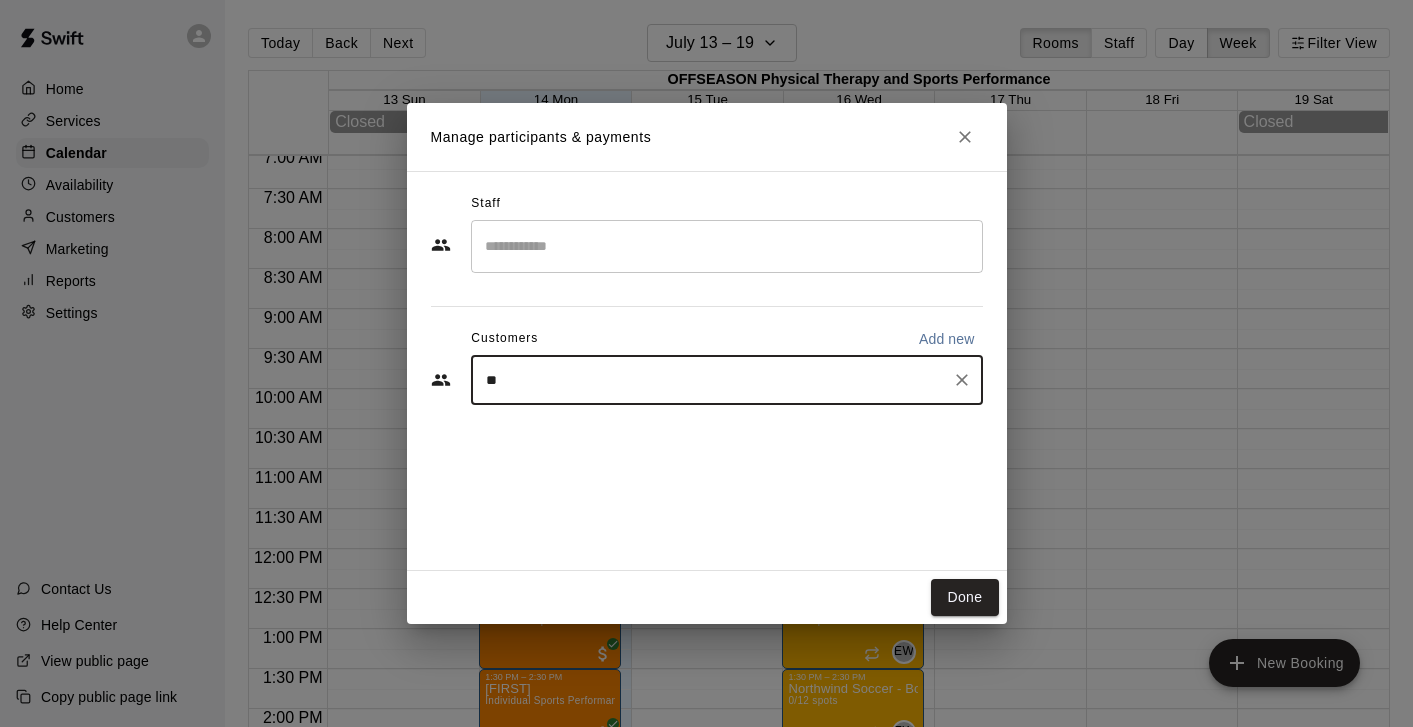 type on "***" 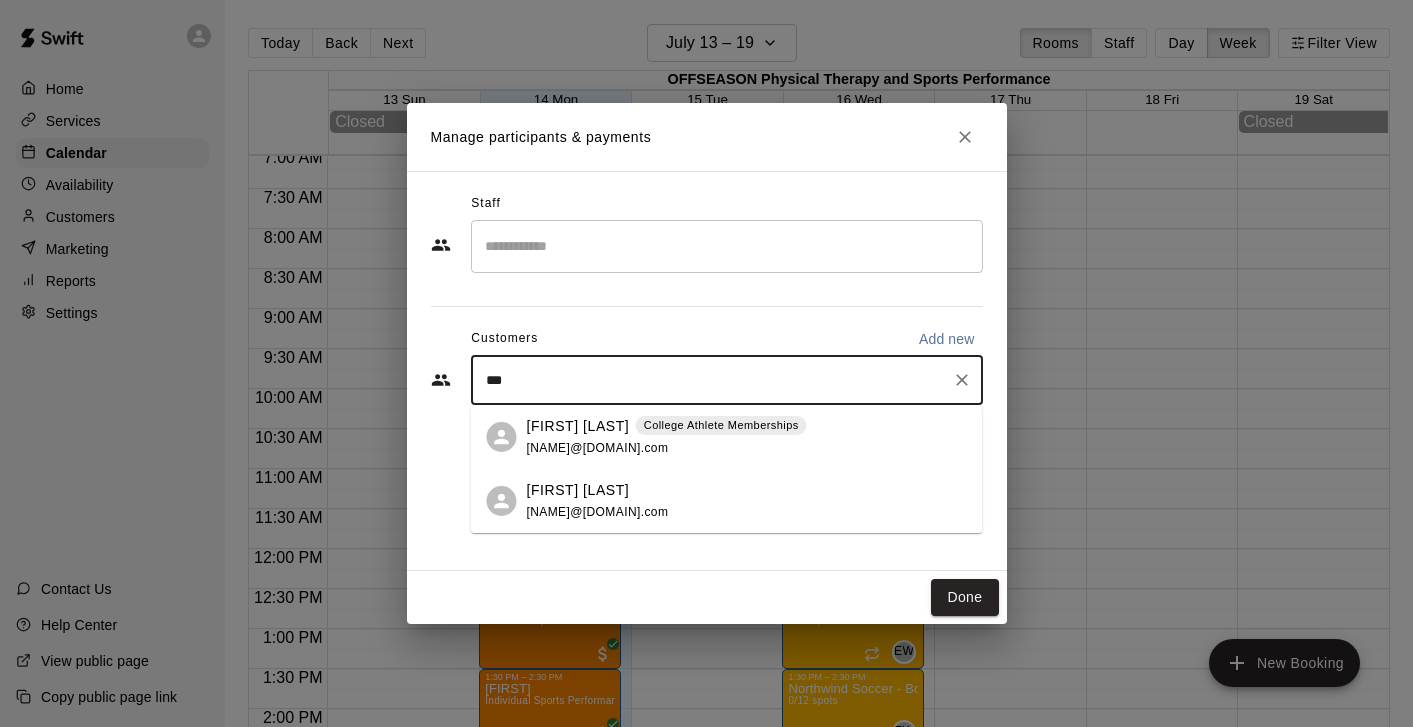 click on "[FIRST] [LAST]" at bounding box center (578, 490) 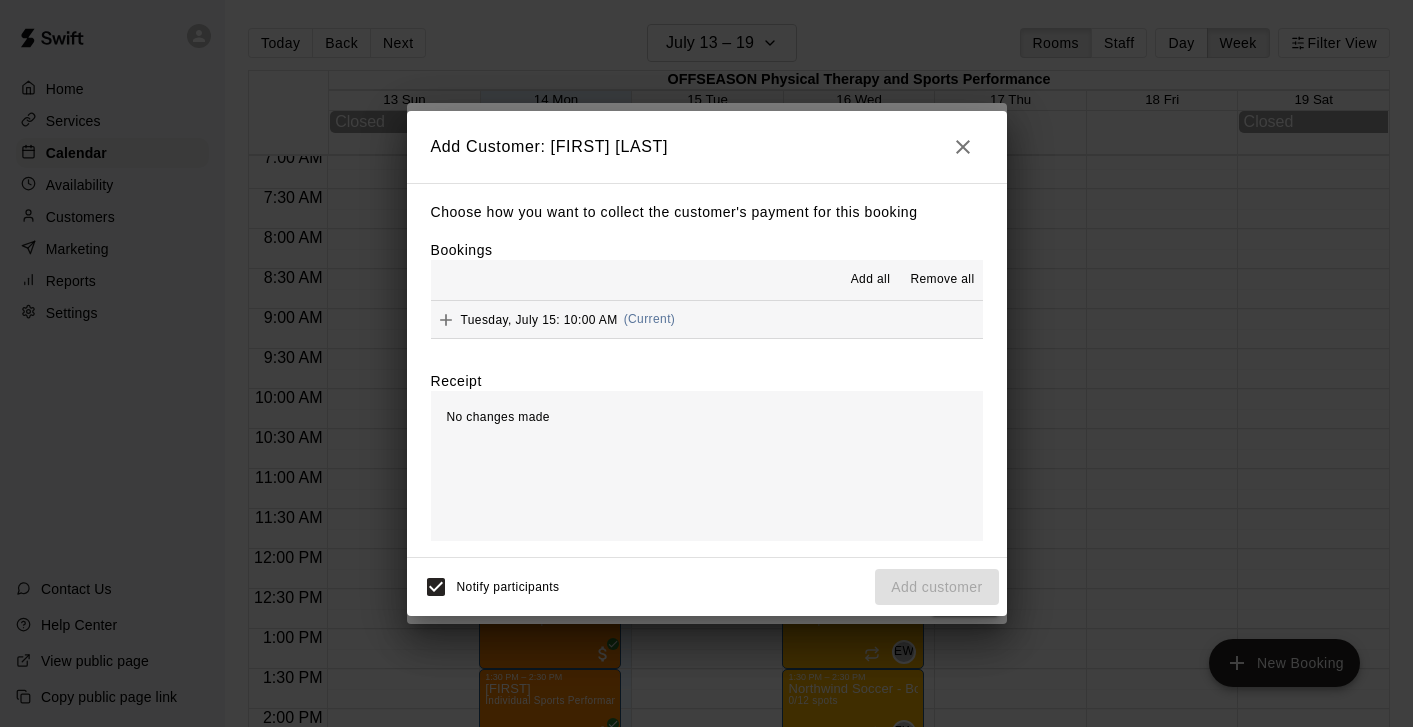 click 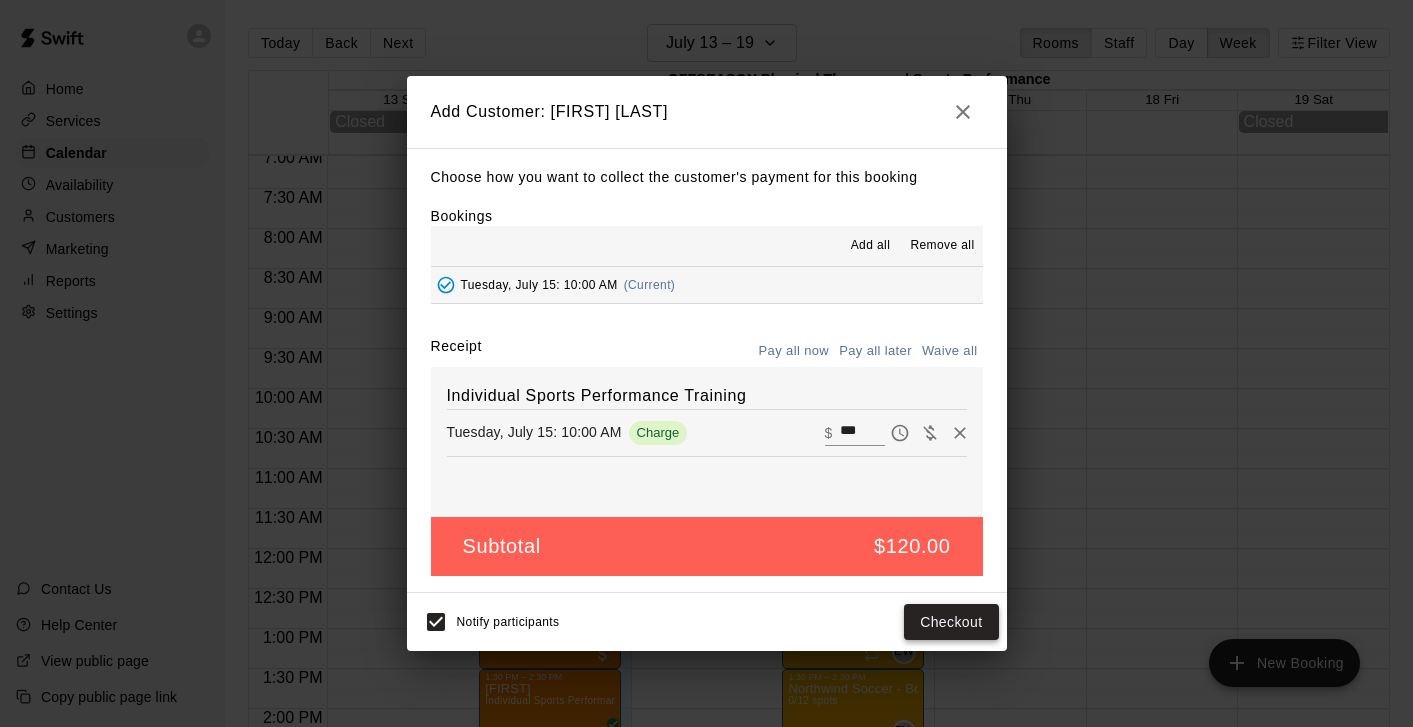 click on "Checkout" at bounding box center [951, 622] 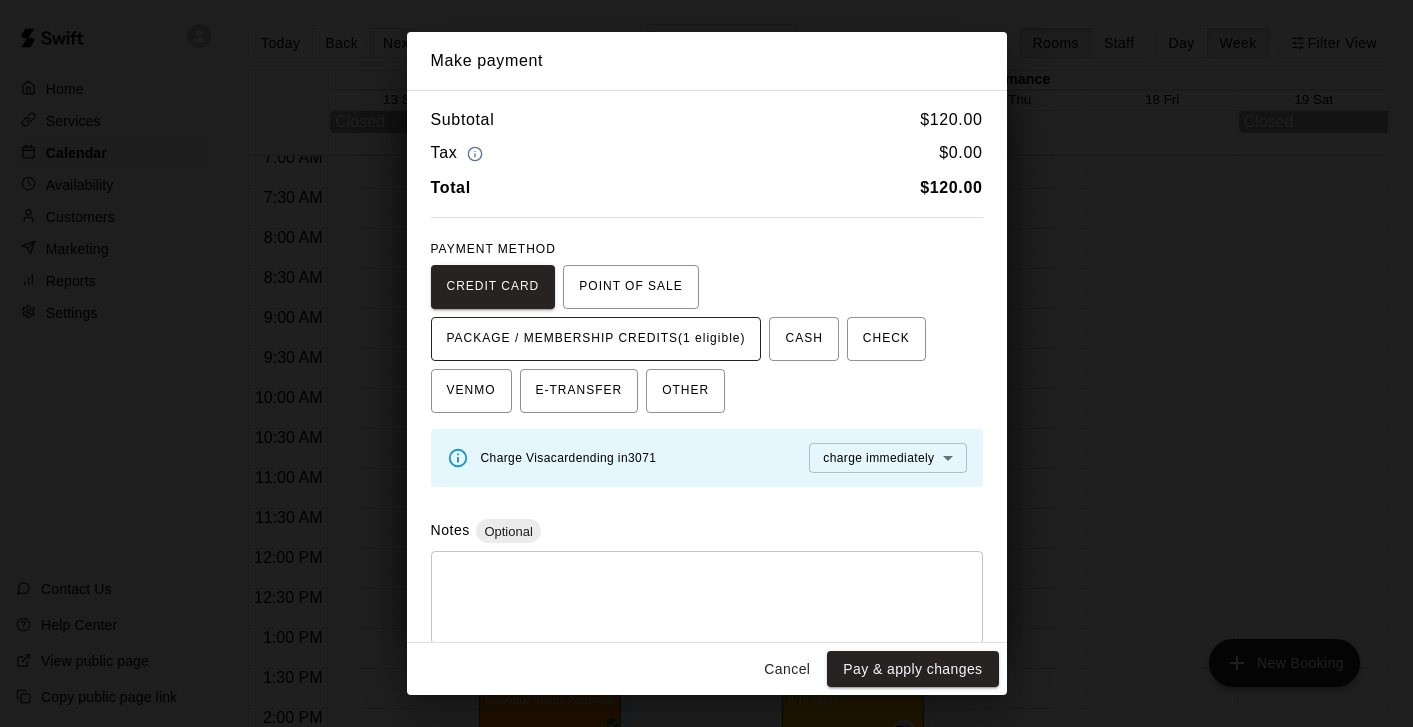 click on "PACKAGE / MEMBERSHIP CREDITS  (1 eligible)" at bounding box center [596, 339] 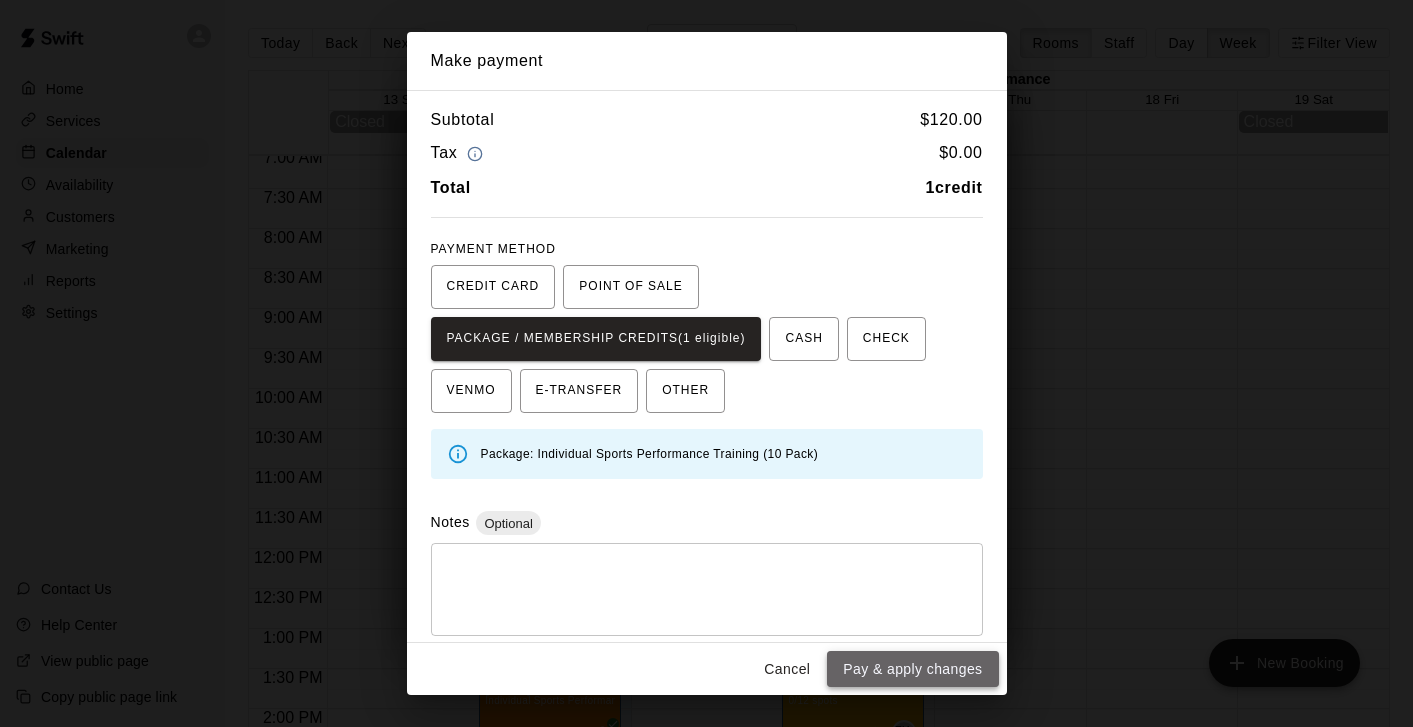 click on "Pay & apply changes" at bounding box center (912, 669) 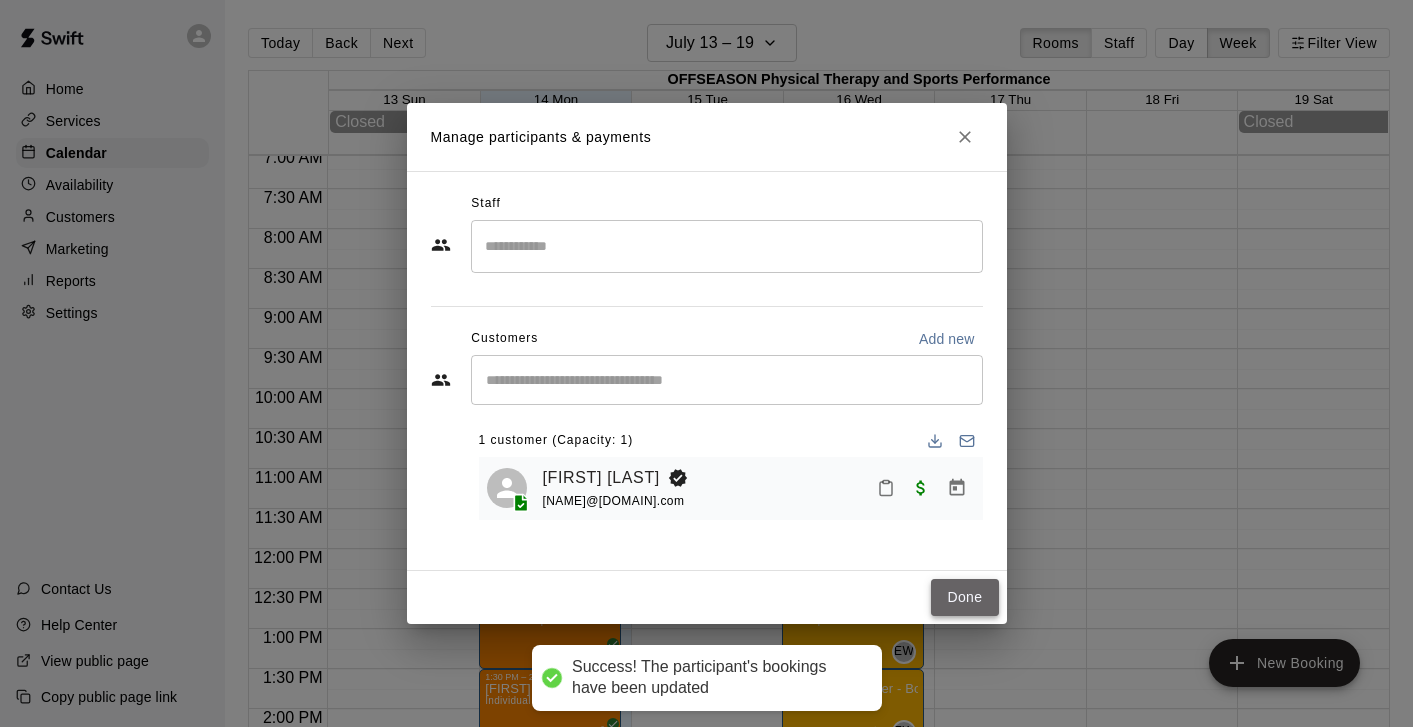 click on "Done" at bounding box center (964, 597) 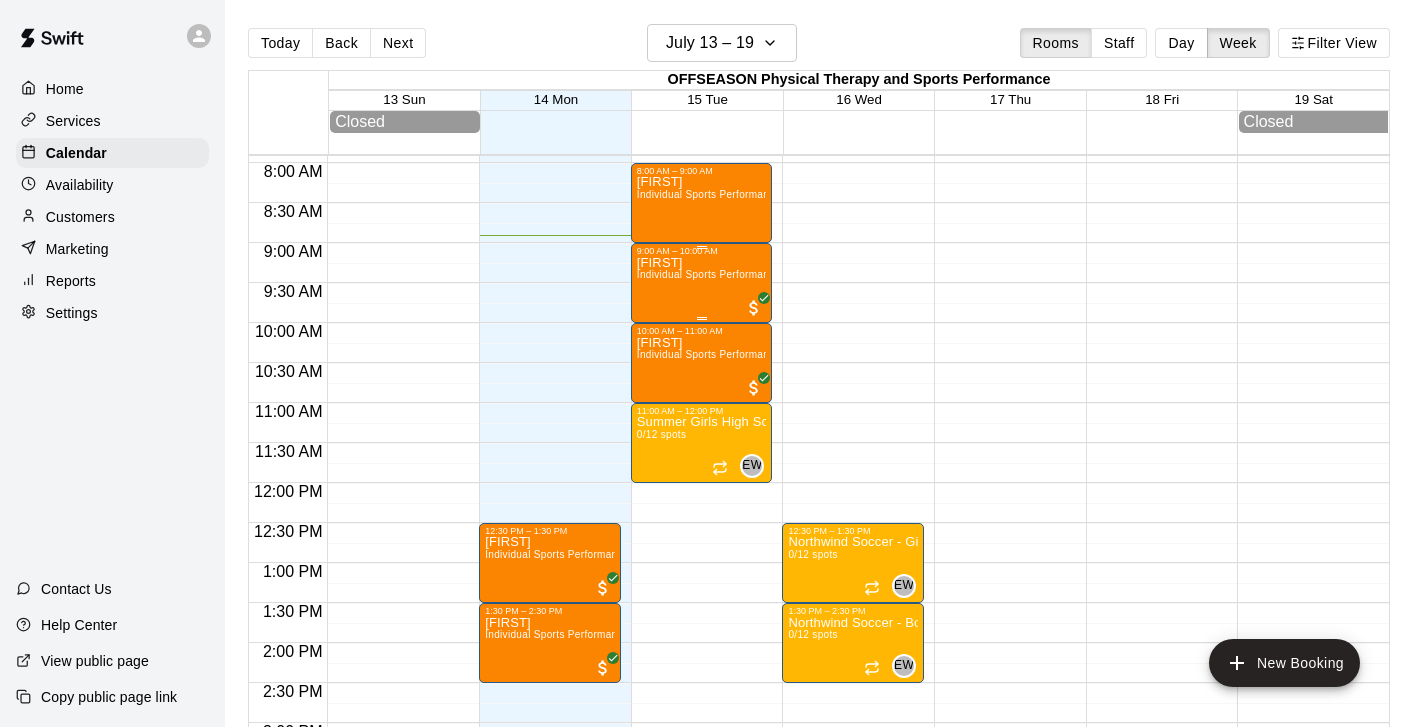 scroll, scrollTop: 634, scrollLeft: 0, axis: vertical 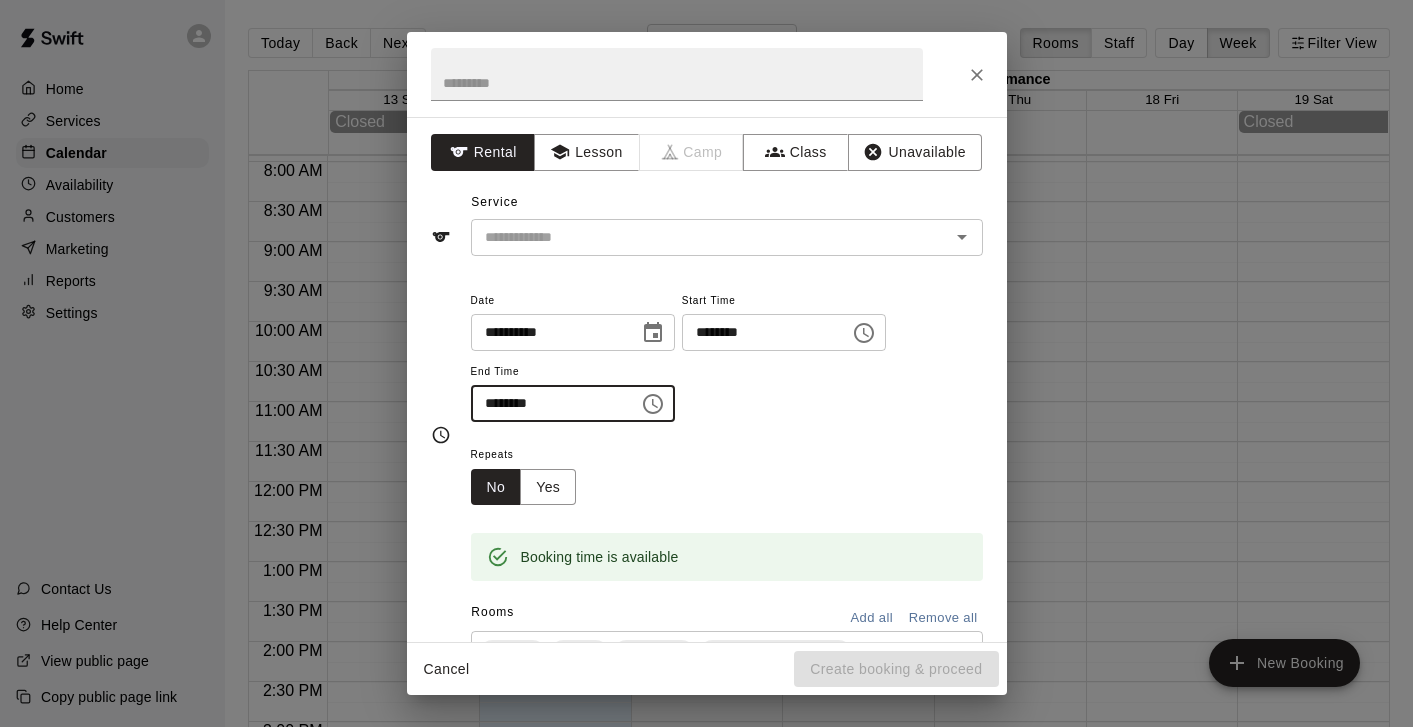 click on "********" at bounding box center [548, 403] 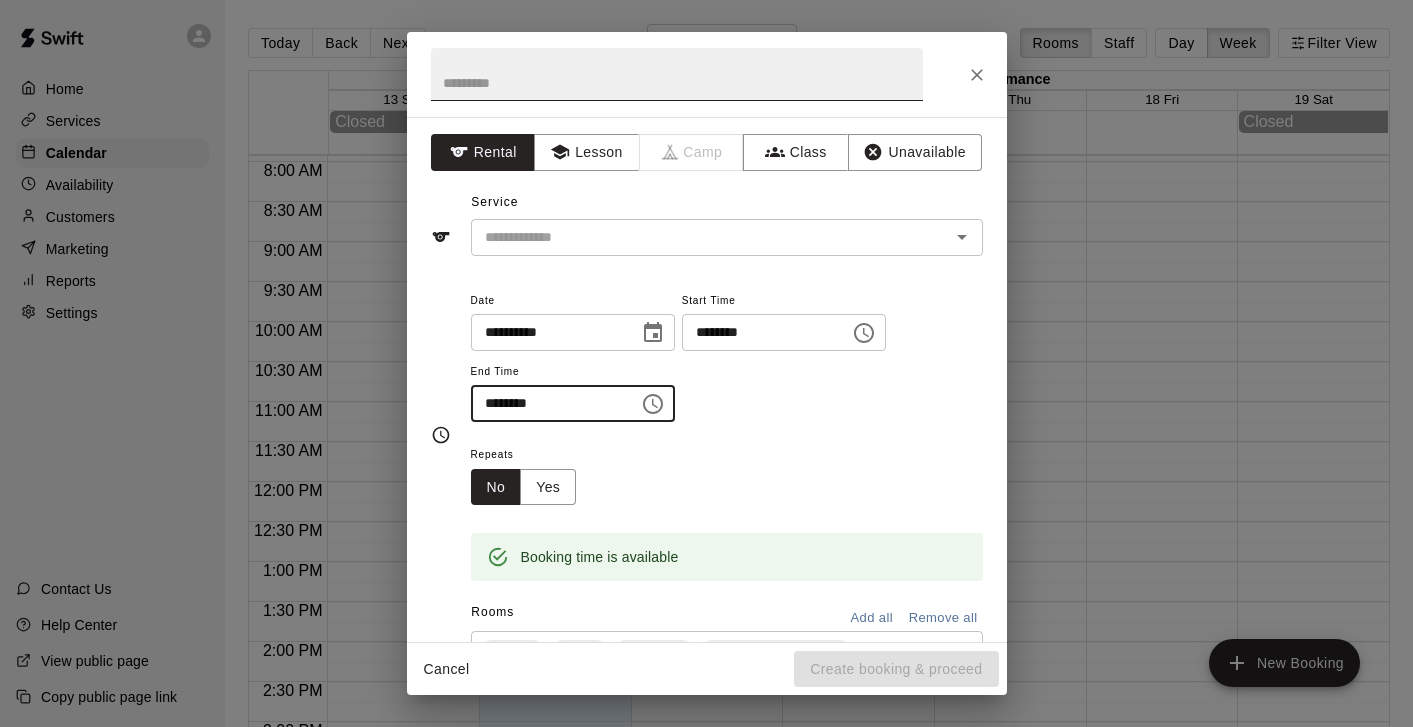 type on "********" 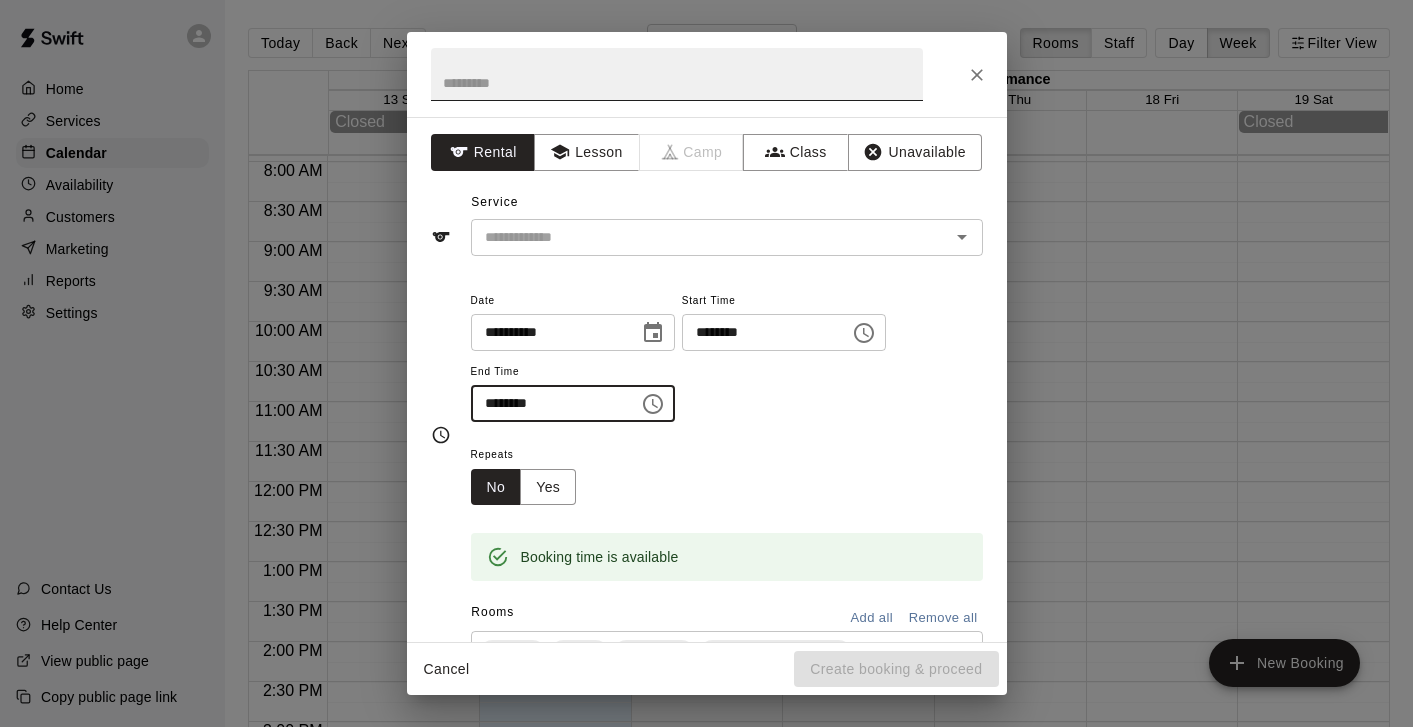 click at bounding box center (677, 74) 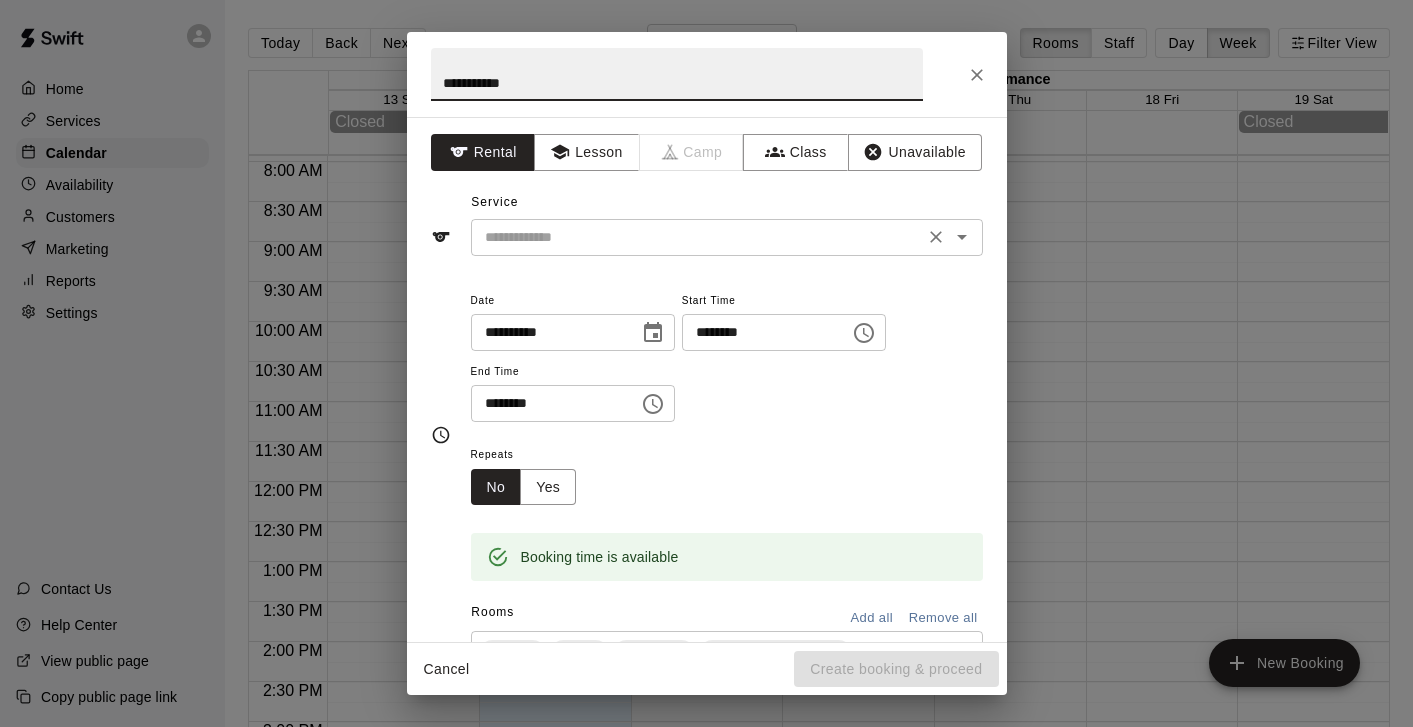 type on "**********" 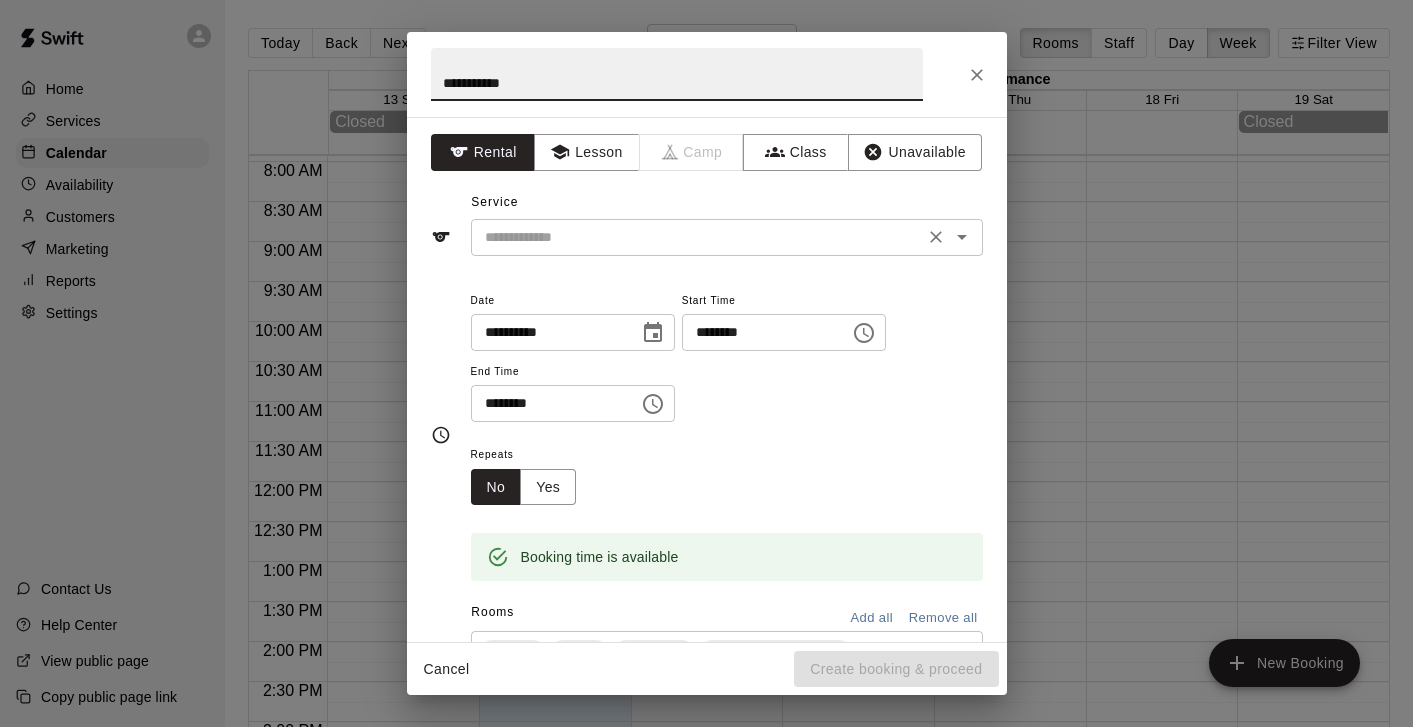 click at bounding box center (697, 237) 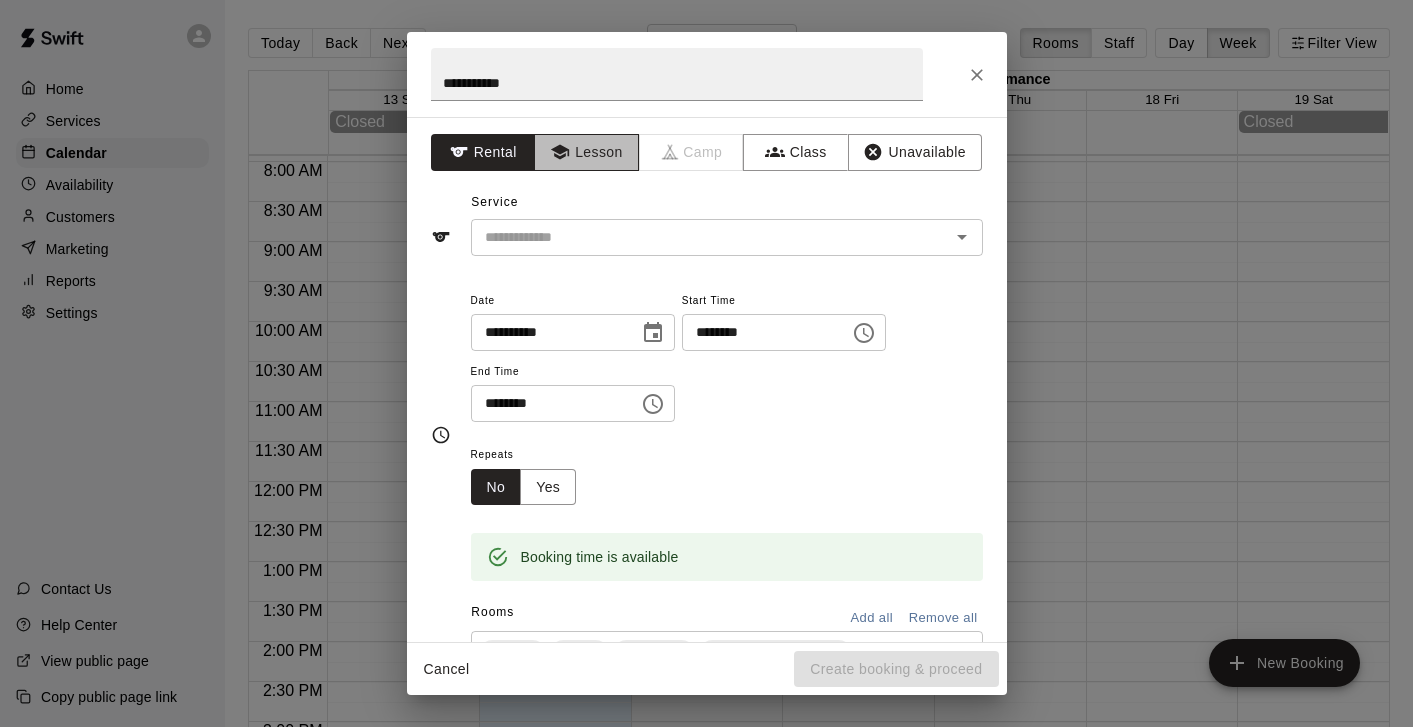 click on "Lesson" at bounding box center [586, 152] 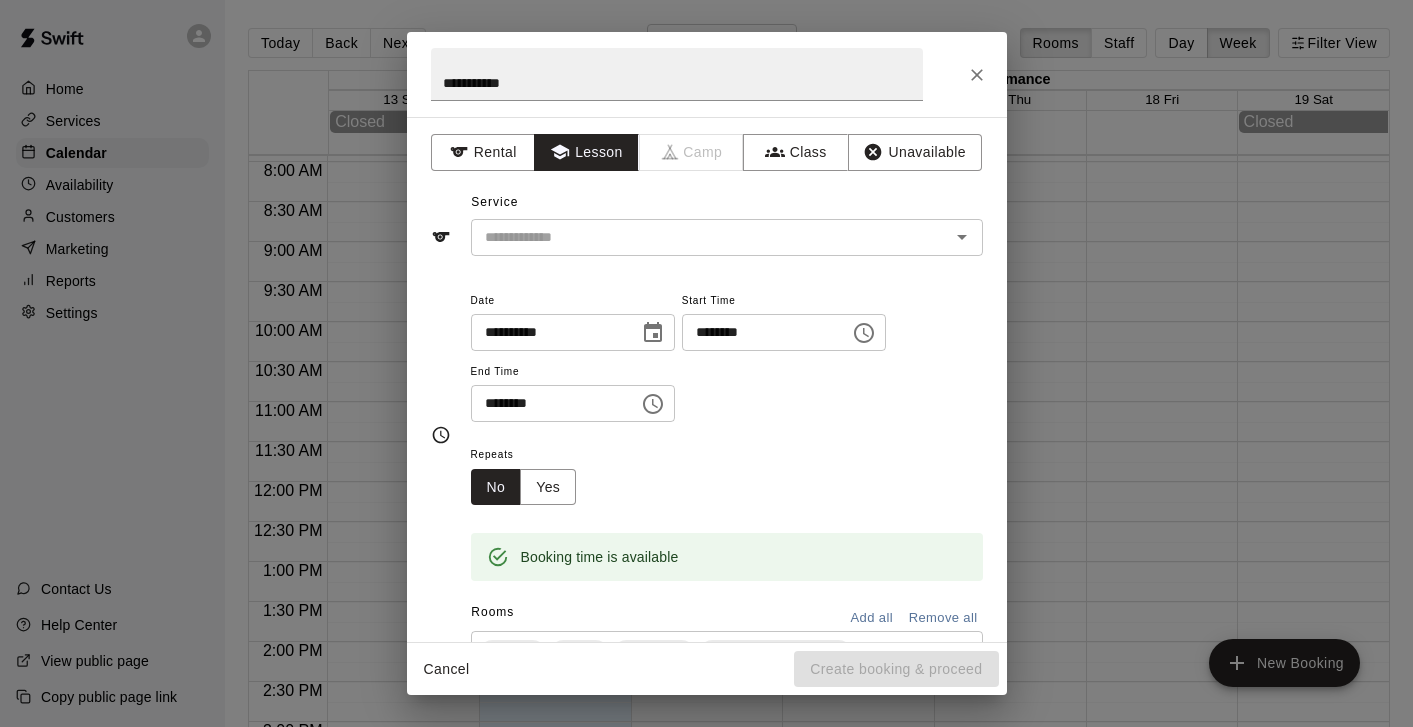 click on "Lesson" at bounding box center [586, 152] 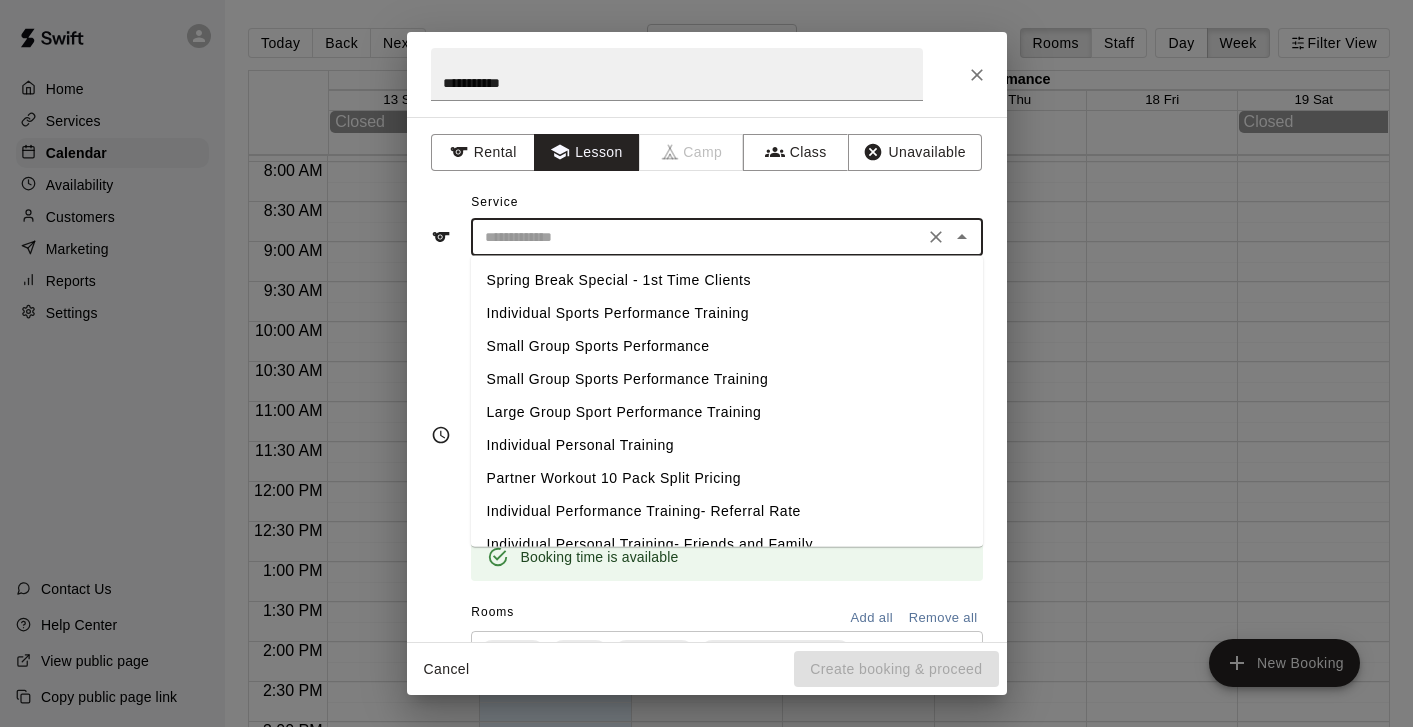 click at bounding box center [697, 237] 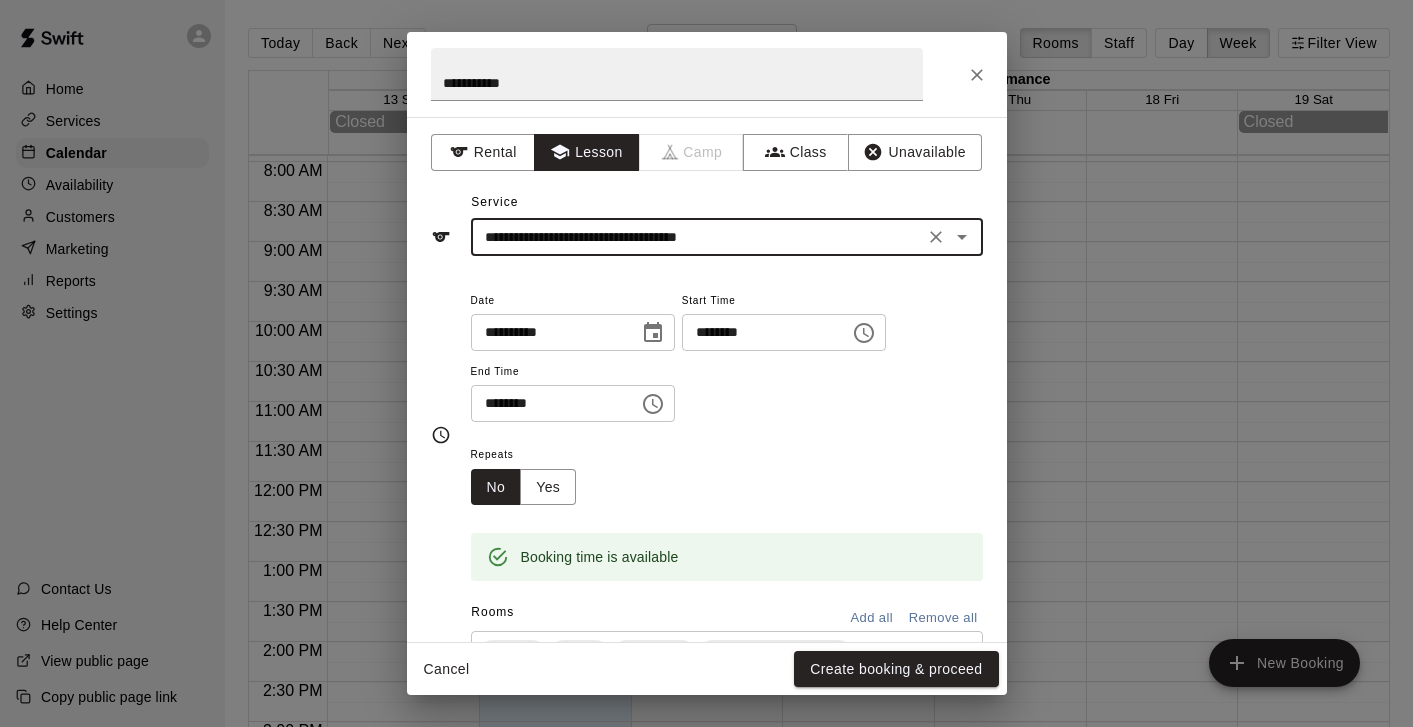 click on "Repeats No Yes" at bounding box center [727, 473] 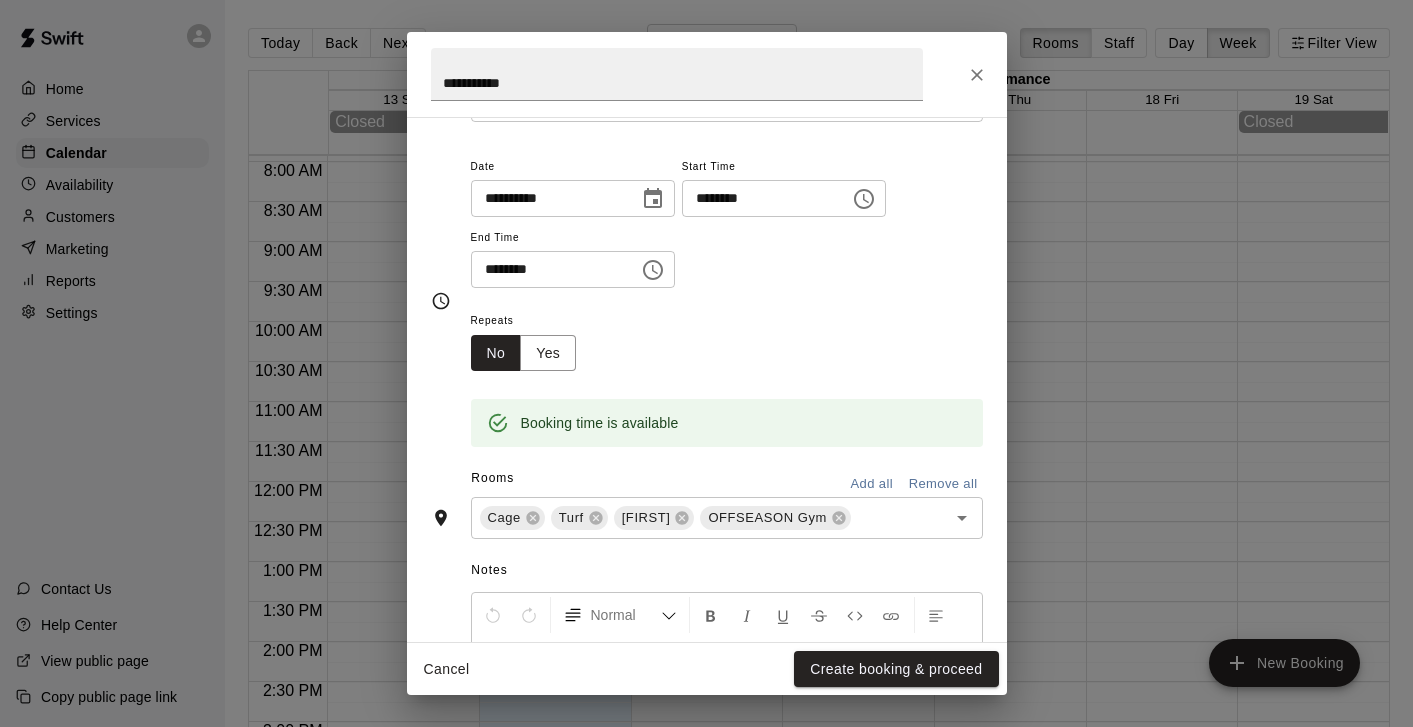 scroll, scrollTop: 354, scrollLeft: 0, axis: vertical 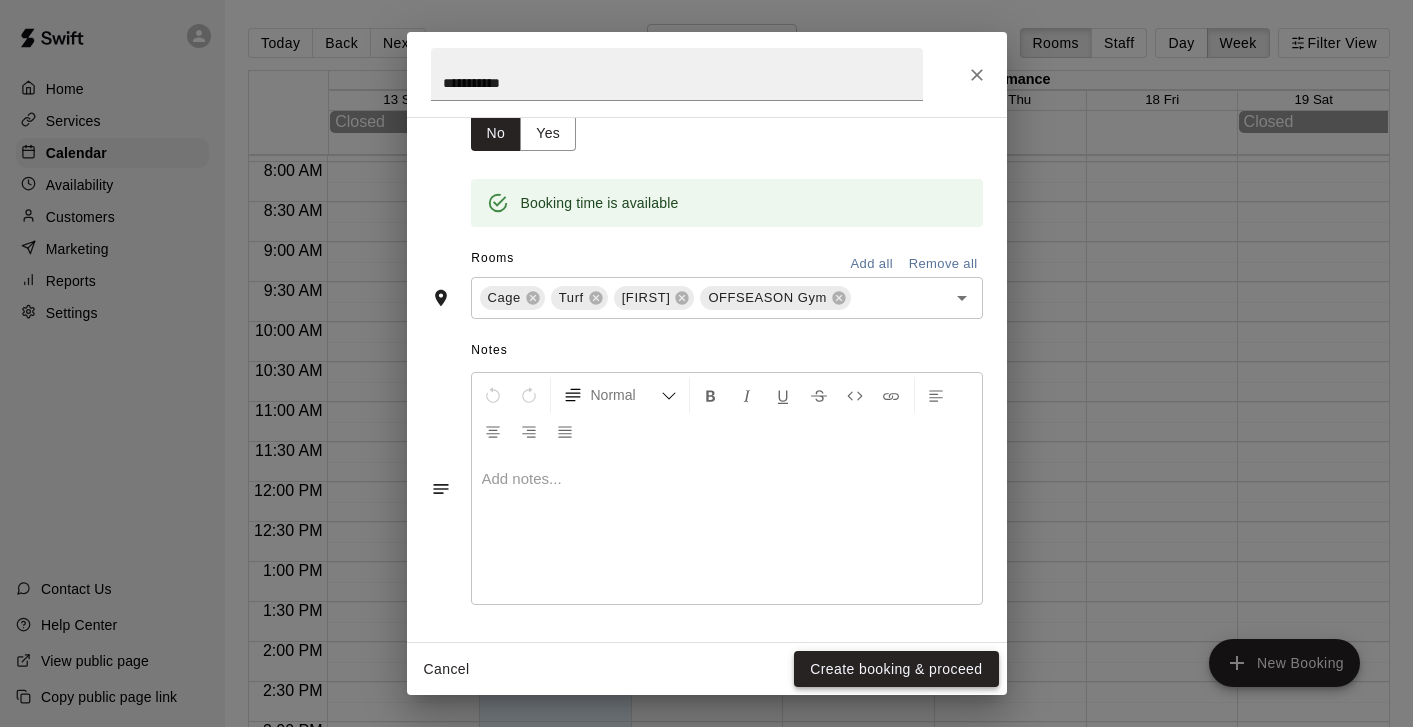 click on "Create booking & proceed" at bounding box center (896, 669) 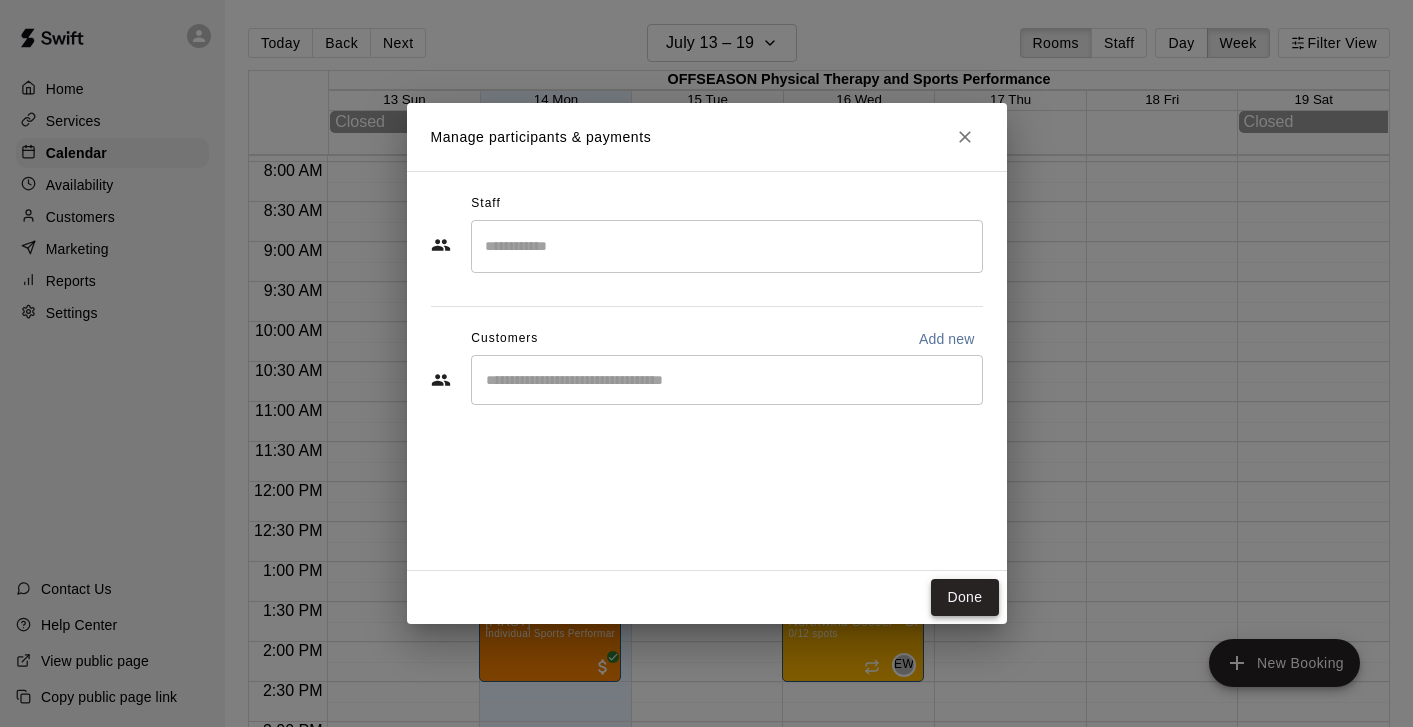 click on "Done" at bounding box center (964, 597) 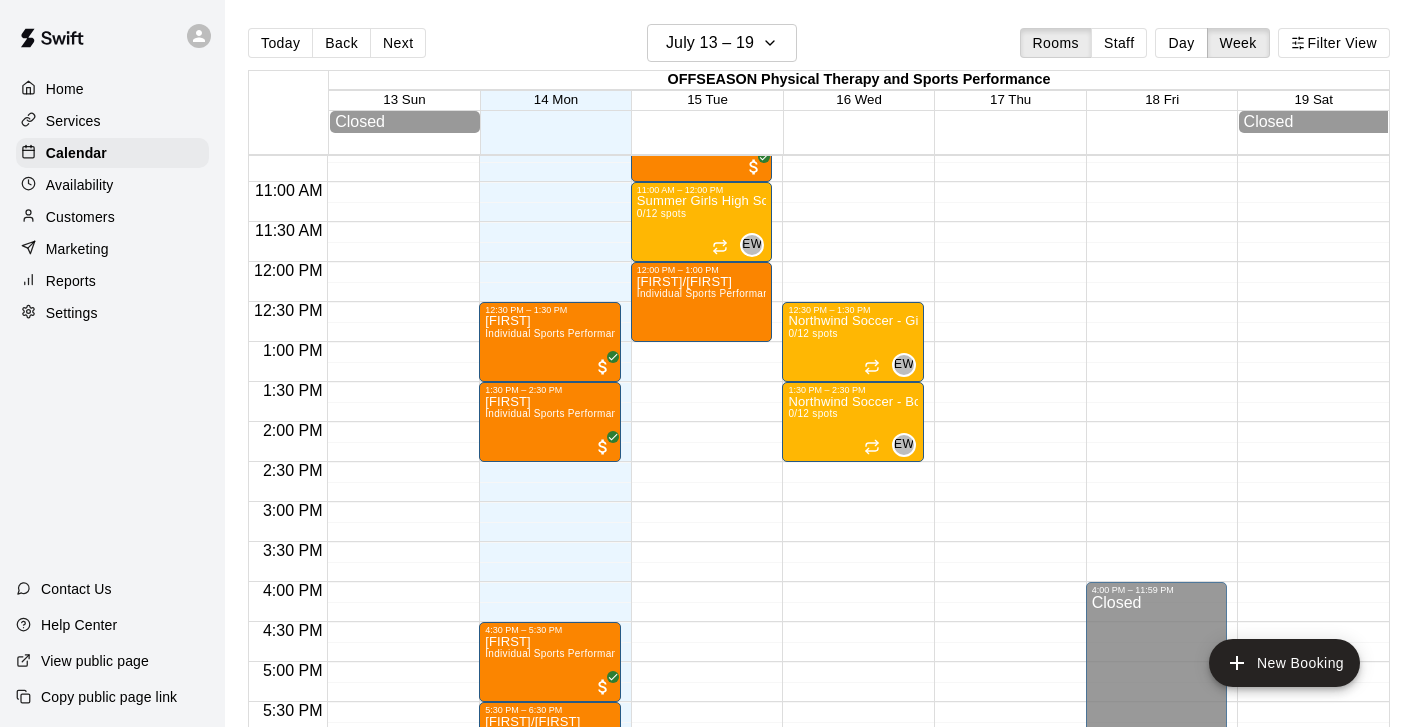 scroll, scrollTop: 857, scrollLeft: 0, axis: vertical 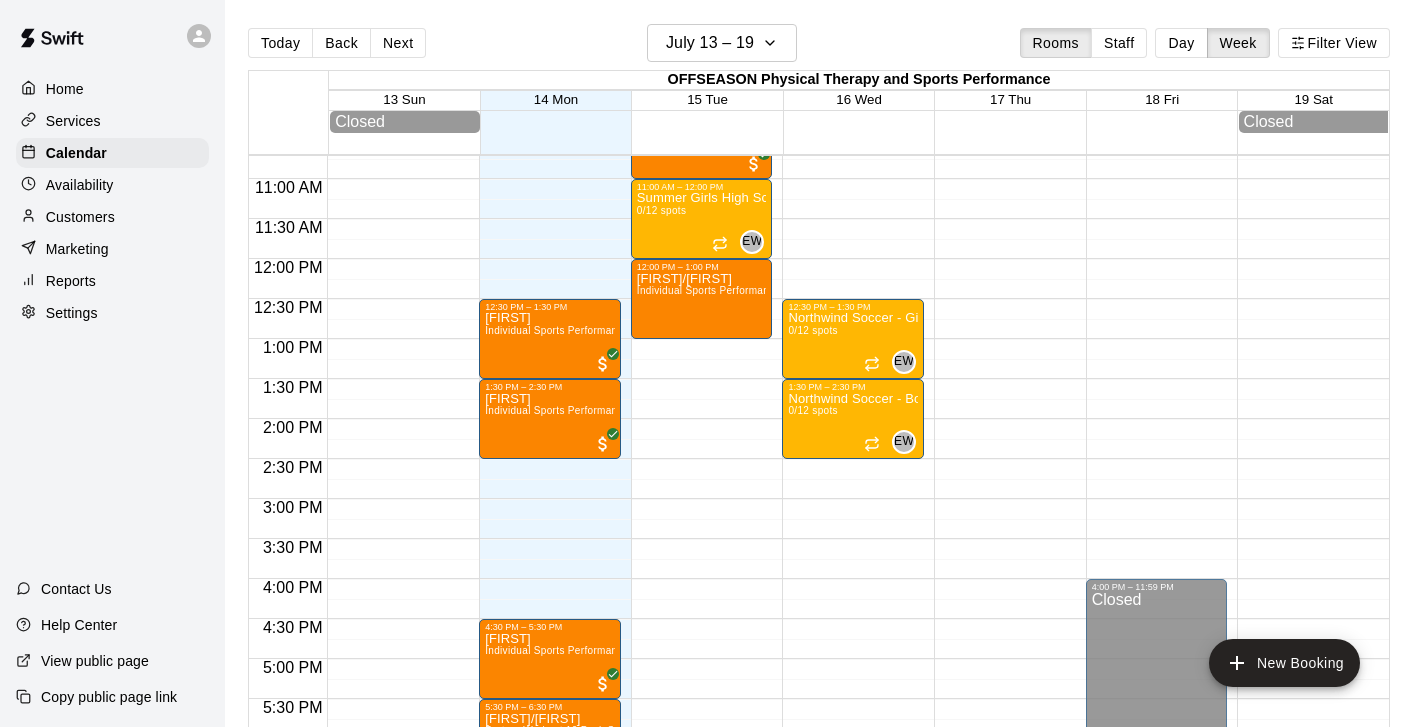 click on "12:00 AM – 7:00 AM Closed 8:00 AM – 9:00 AM Sadie Individual Sports Performance Training 9:00 AM – 10:00 AM Natasha  Individual Sports Performance Training 10:00 AM – 11:00 AM Marlowe Individual Sports Performance Training 11:00 AM – 12:00 PM Summer Girls High School Academy 0/12 spots EW 0 12:00 PM – 1:00 PM Maeve/Emmie Individual Sports Performance Training 8:00 PM – 11:59 PM Closed" at bounding box center [702, 259] 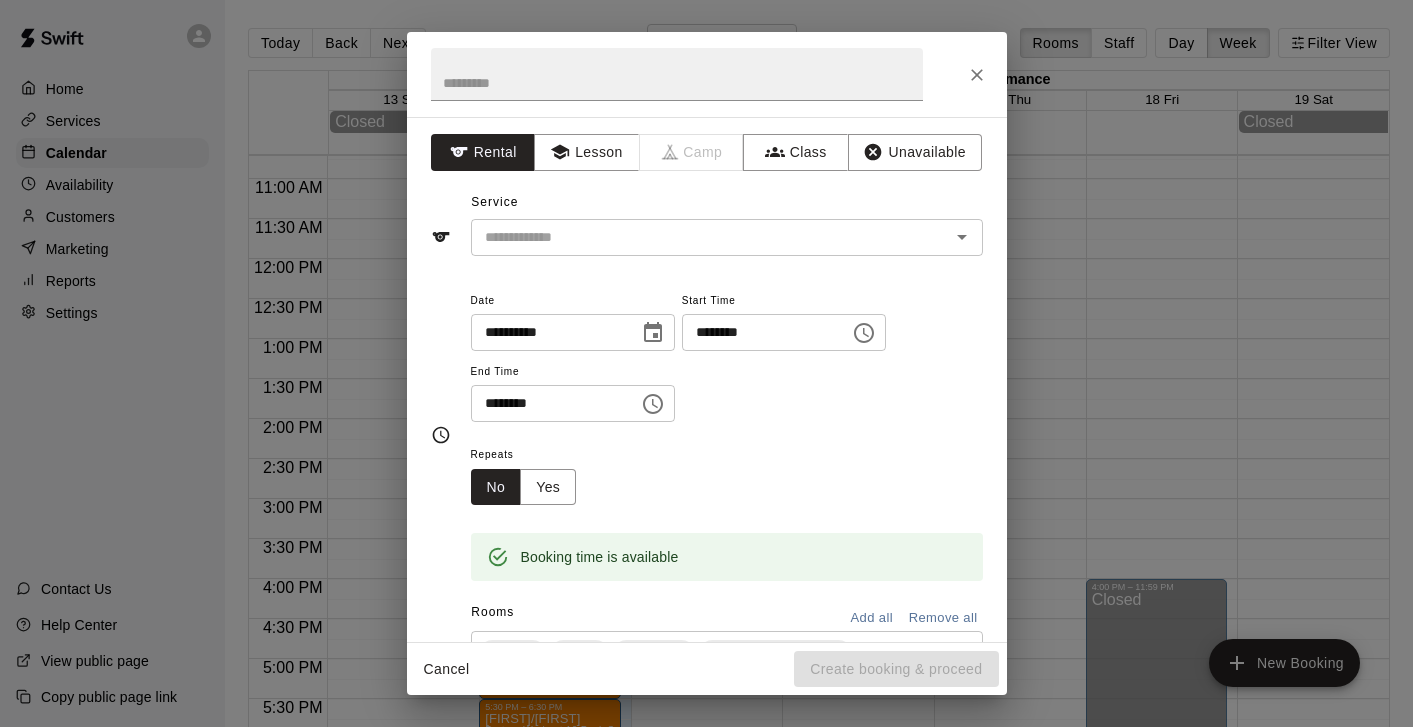 click at bounding box center [707, 74] 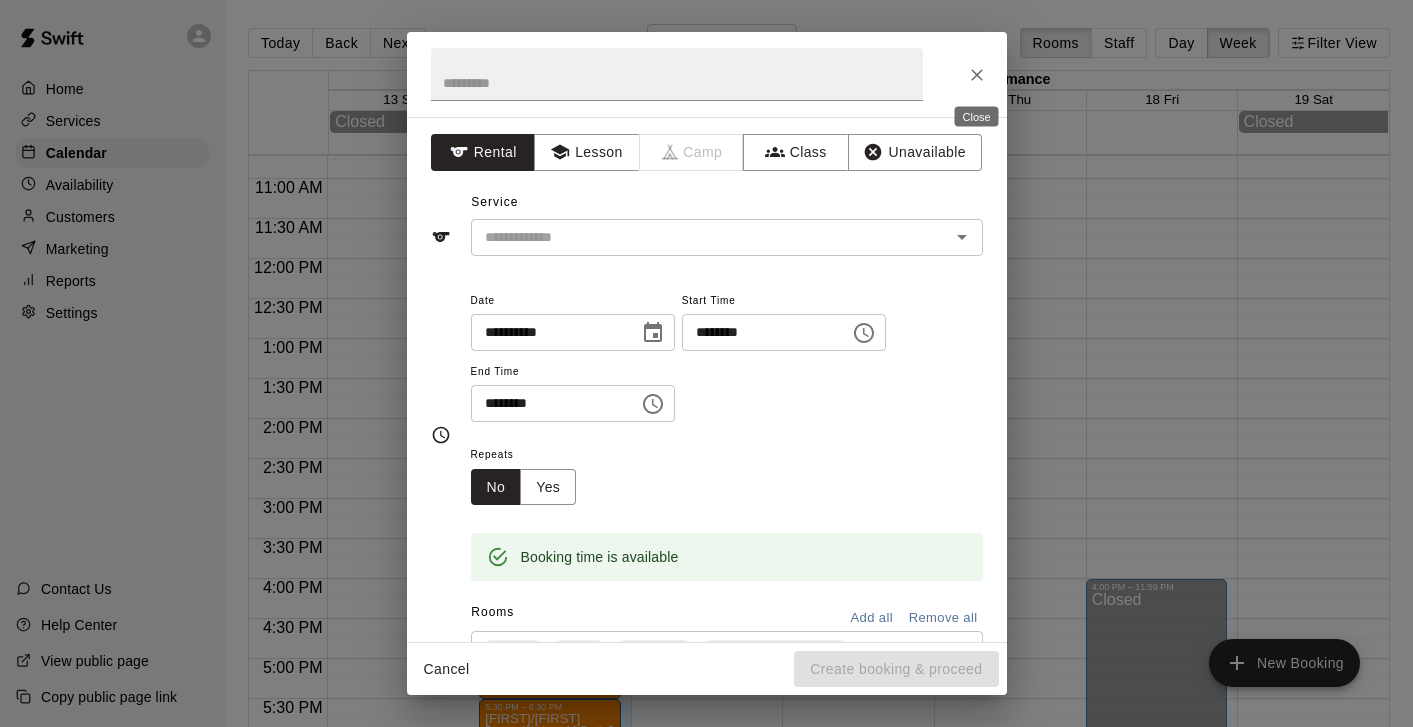 click at bounding box center (977, 75) 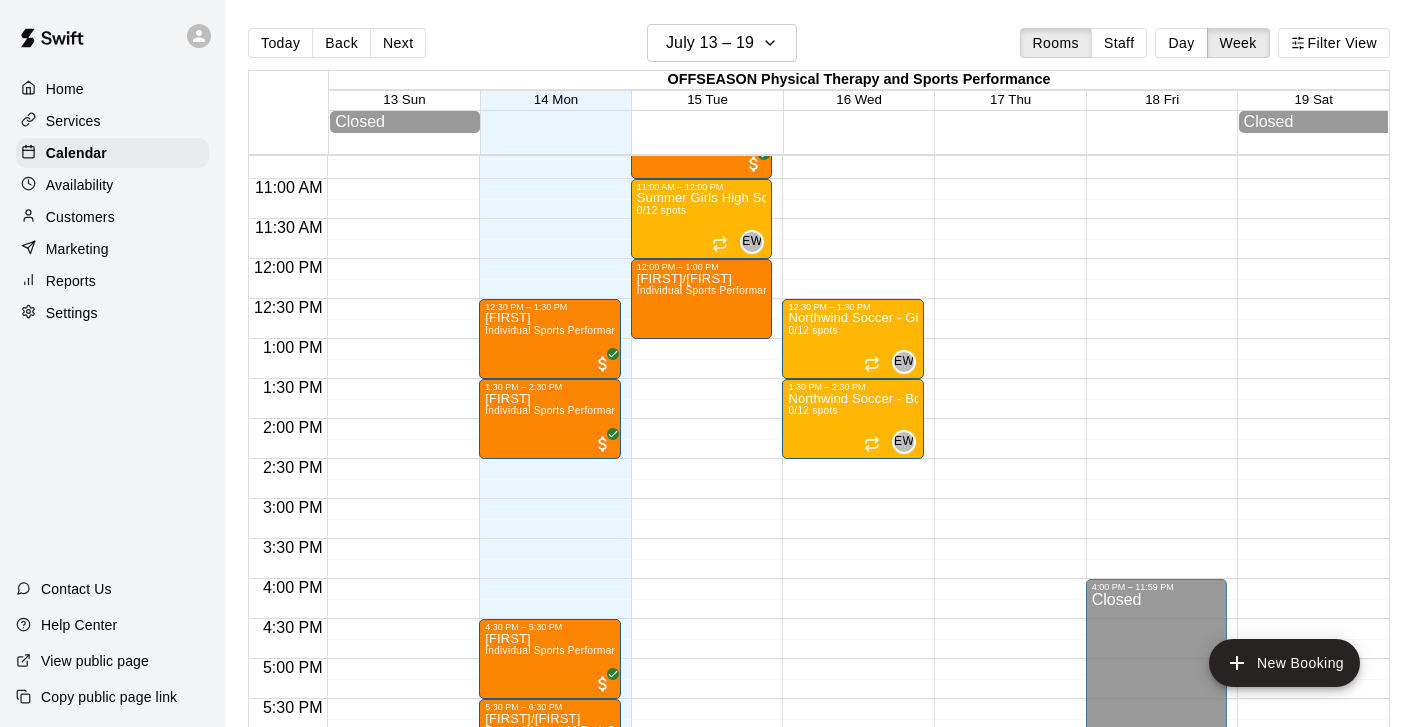 click on "12:00 AM – 7:00 AM Closed 8:00 AM – 9:00 AM Sadie Individual Sports Performance Training 9:00 AM – 10:00 AM Natasha  Individual Sports Performance Training 10:00 AM – 11:00 AM Marlowe Individual Sports Performance Training 11:00 AM – 12:00 PM Summer Girls High School Academy 0/12 spots EW 0 12:00 PM – 1:00 PM Maeve/Emmie Individual Sports Performance Training 8:00 PM – 11:59 PM Closed" at bounding box center (702, 259) 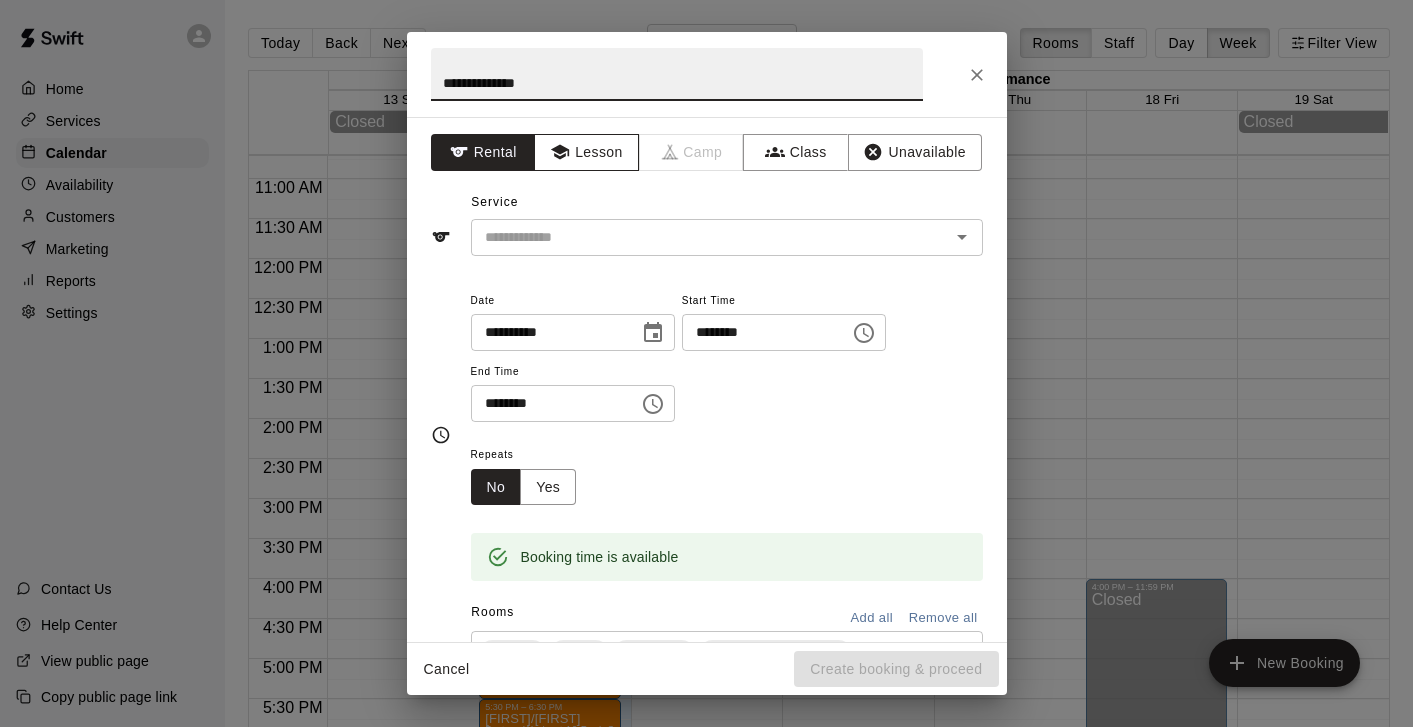 type on "**********" 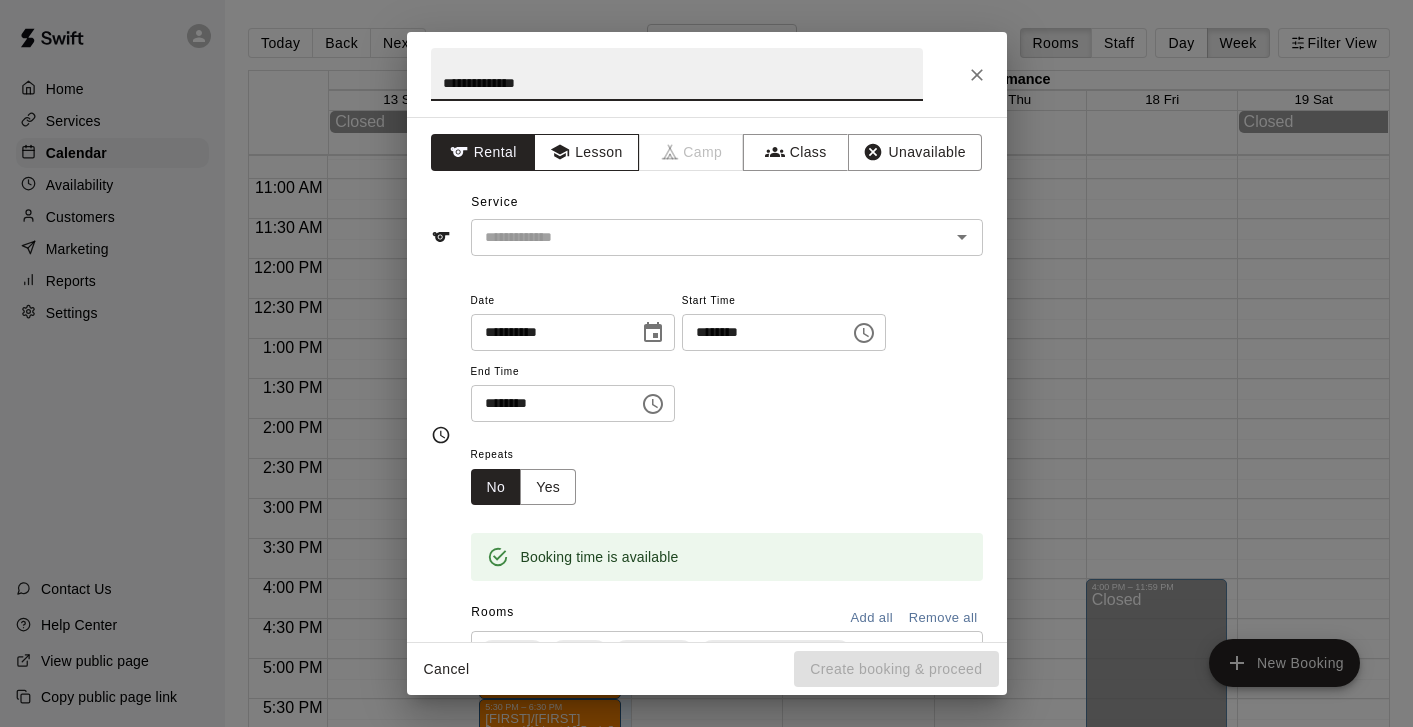 click on "Lesson" at bounding box center [586, 152] 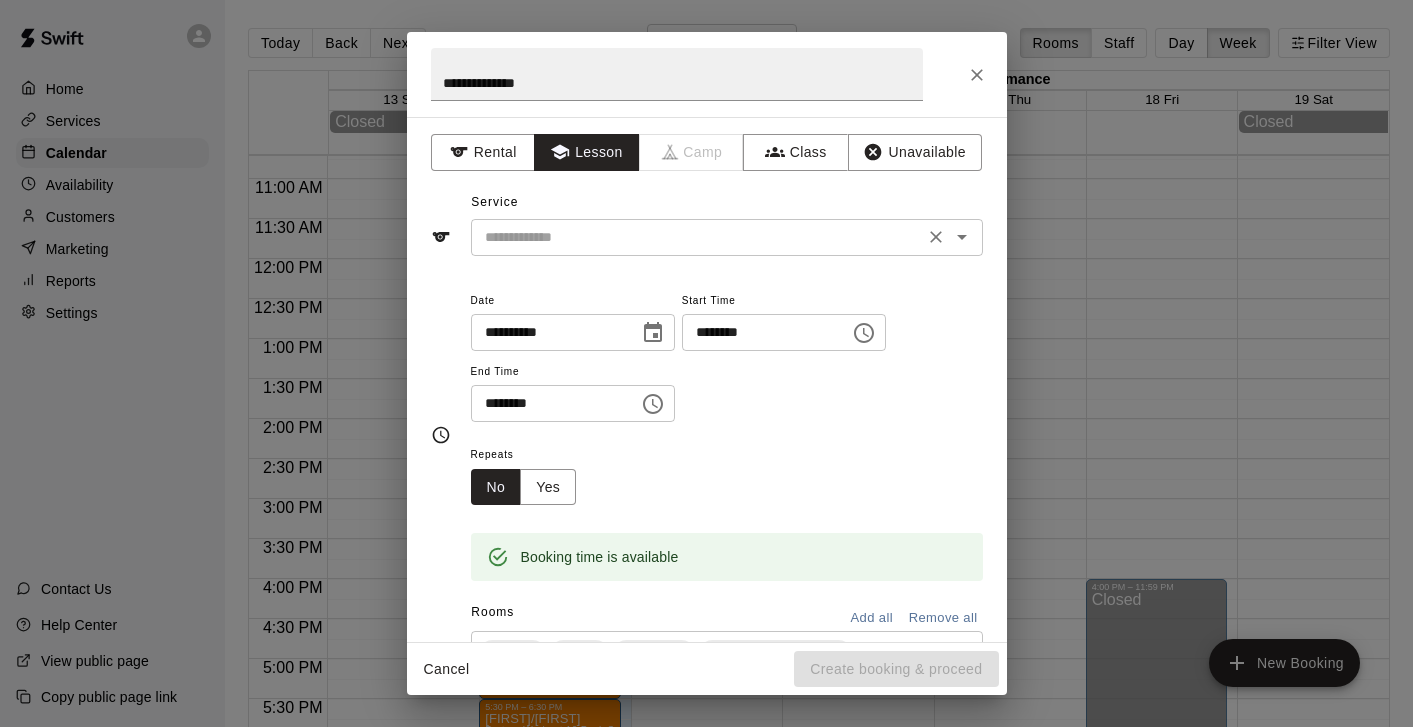 click at bounding box center [697, 237] 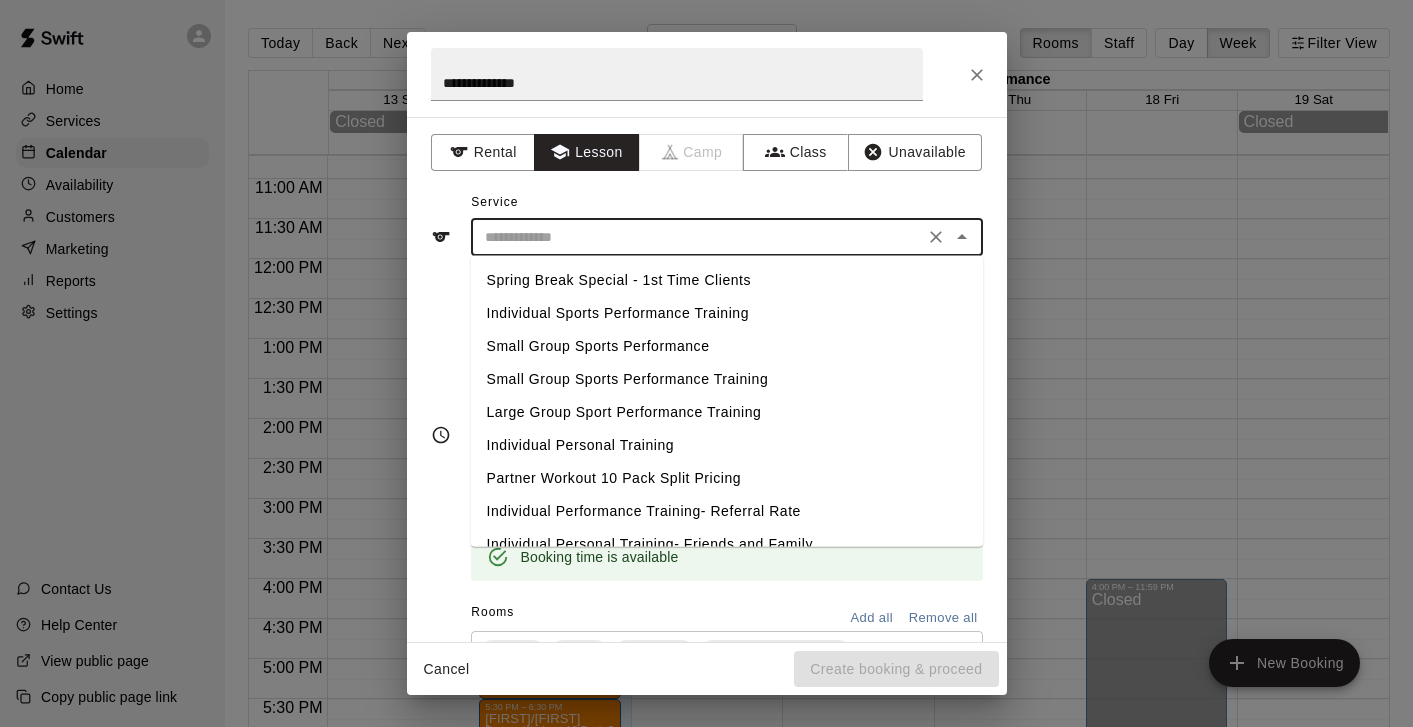 click on "Individual Sports Performance Training" at bounding box center [727, 313] 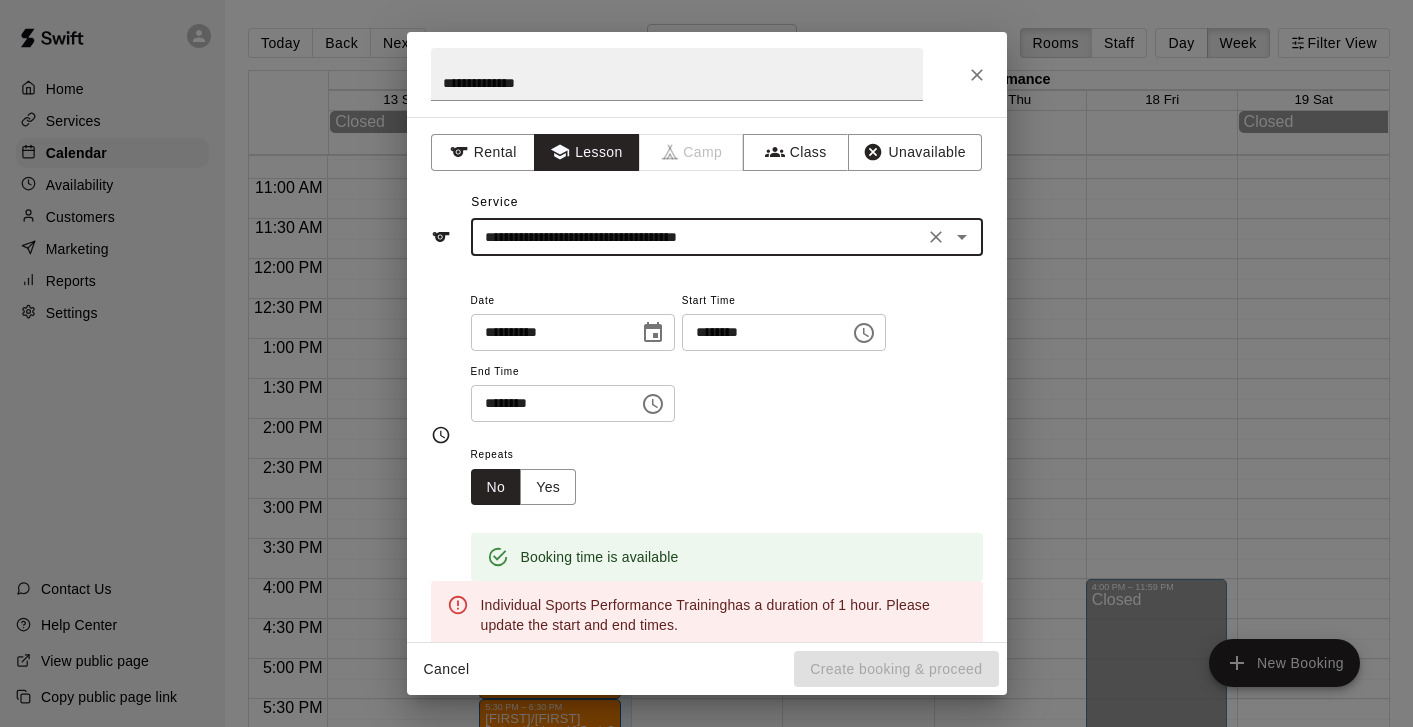 click on "********" at bounding box center [548, 403] 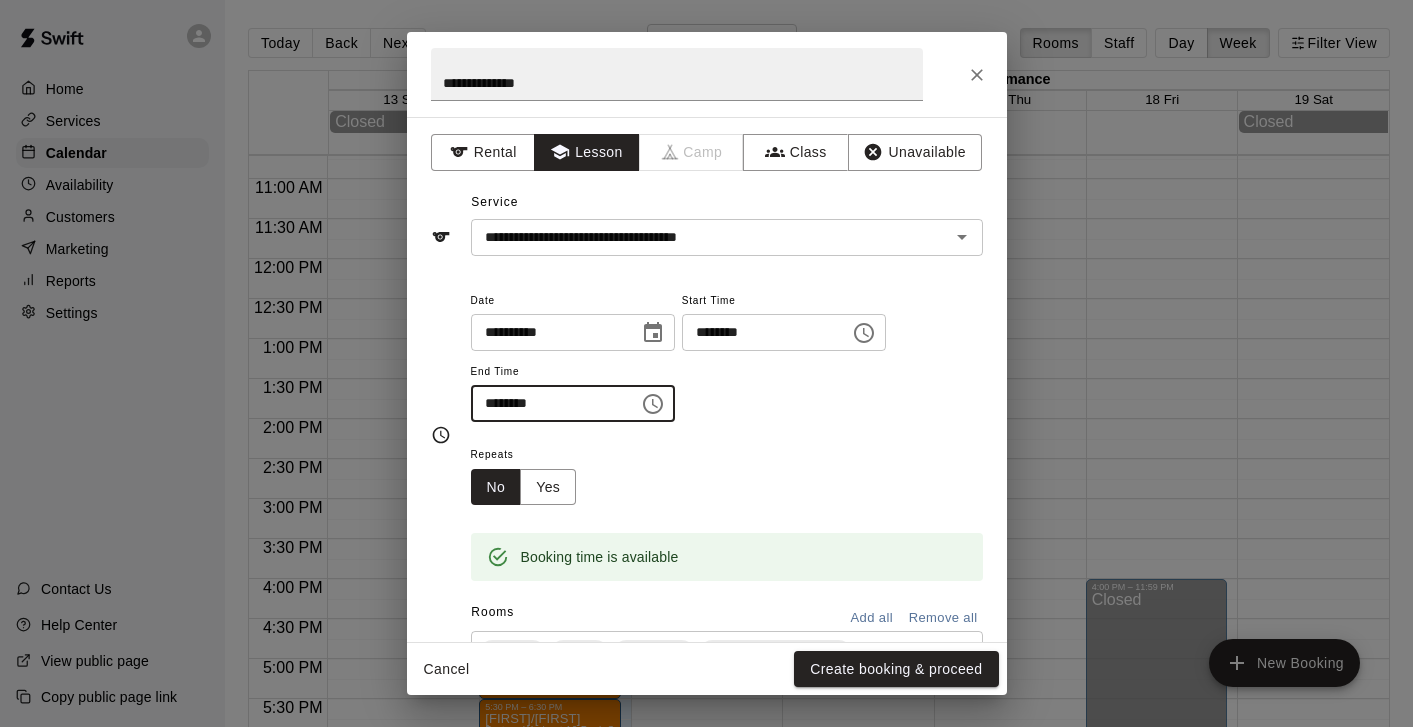 type on "********" 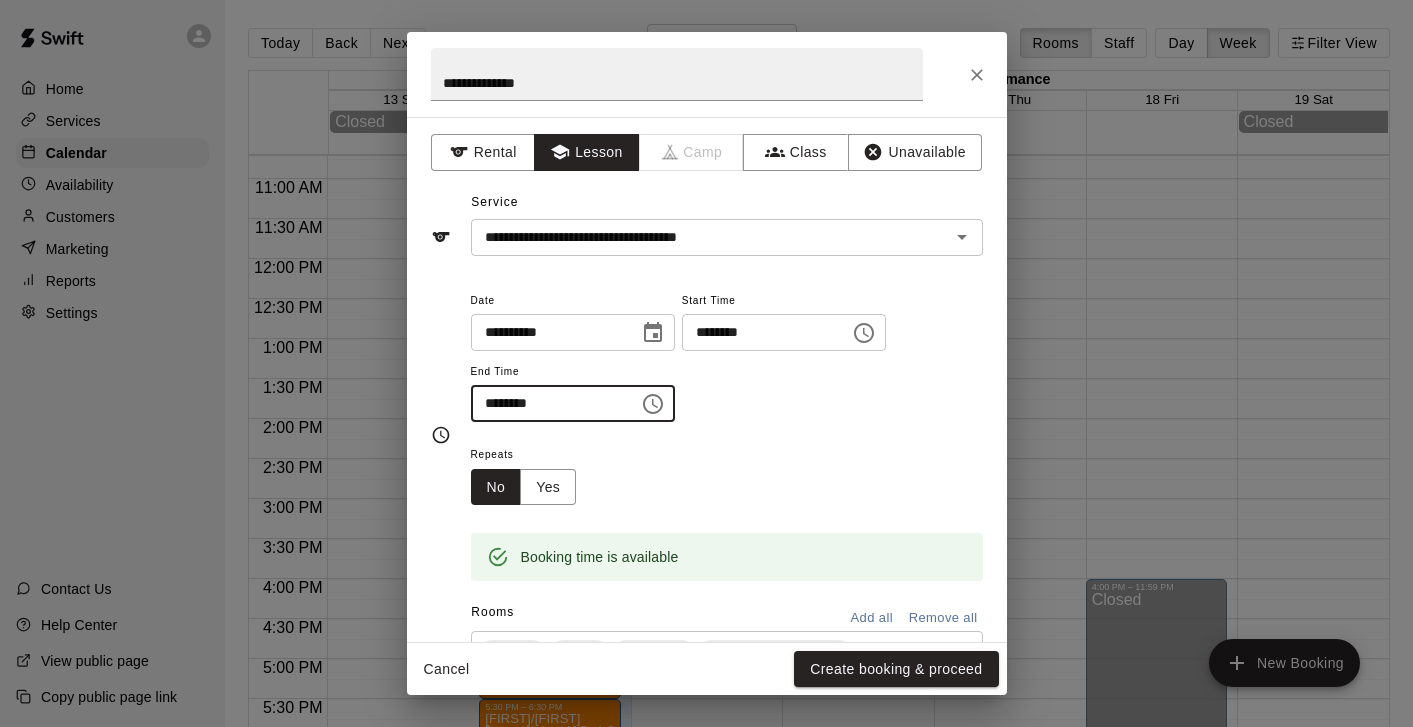 click on "Repeats No Yes" at bounding box center [727, 473] 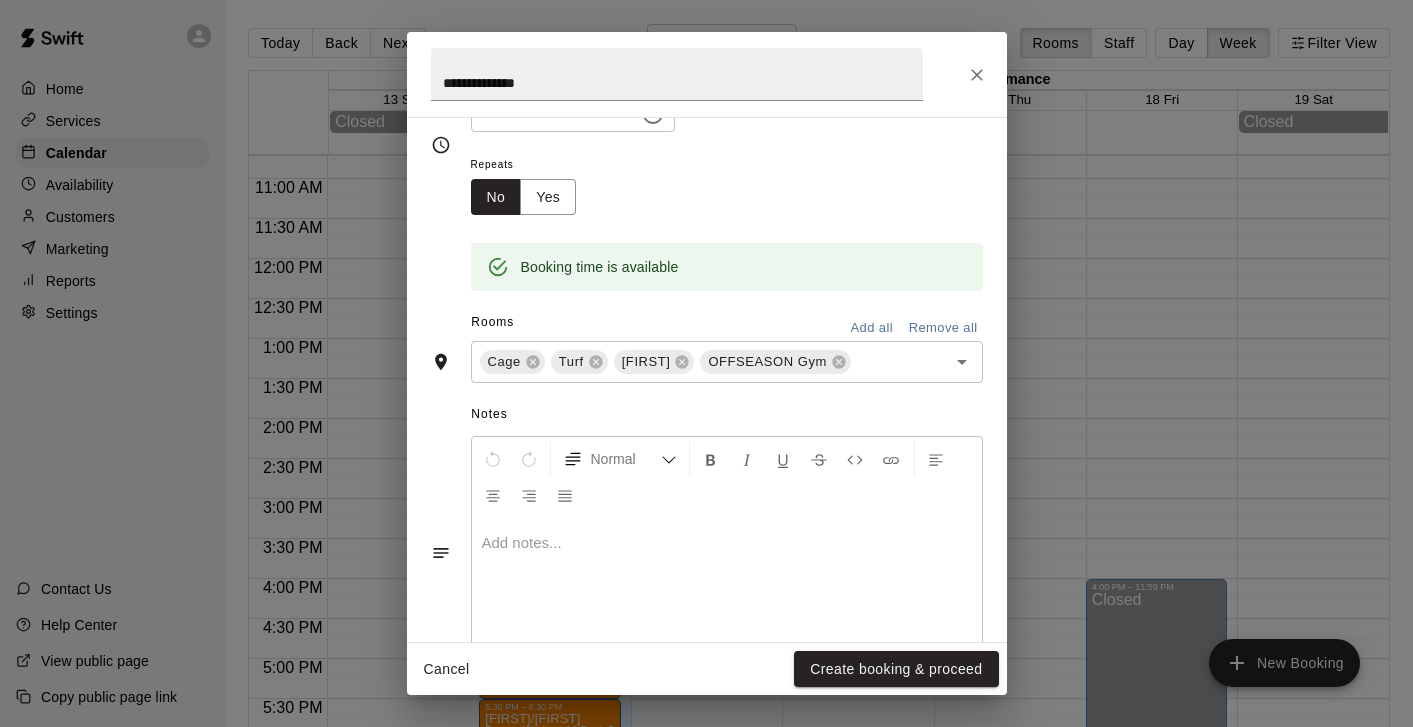 scroll, scrollTop: 354, scrollLeft: 0, axis: vertical 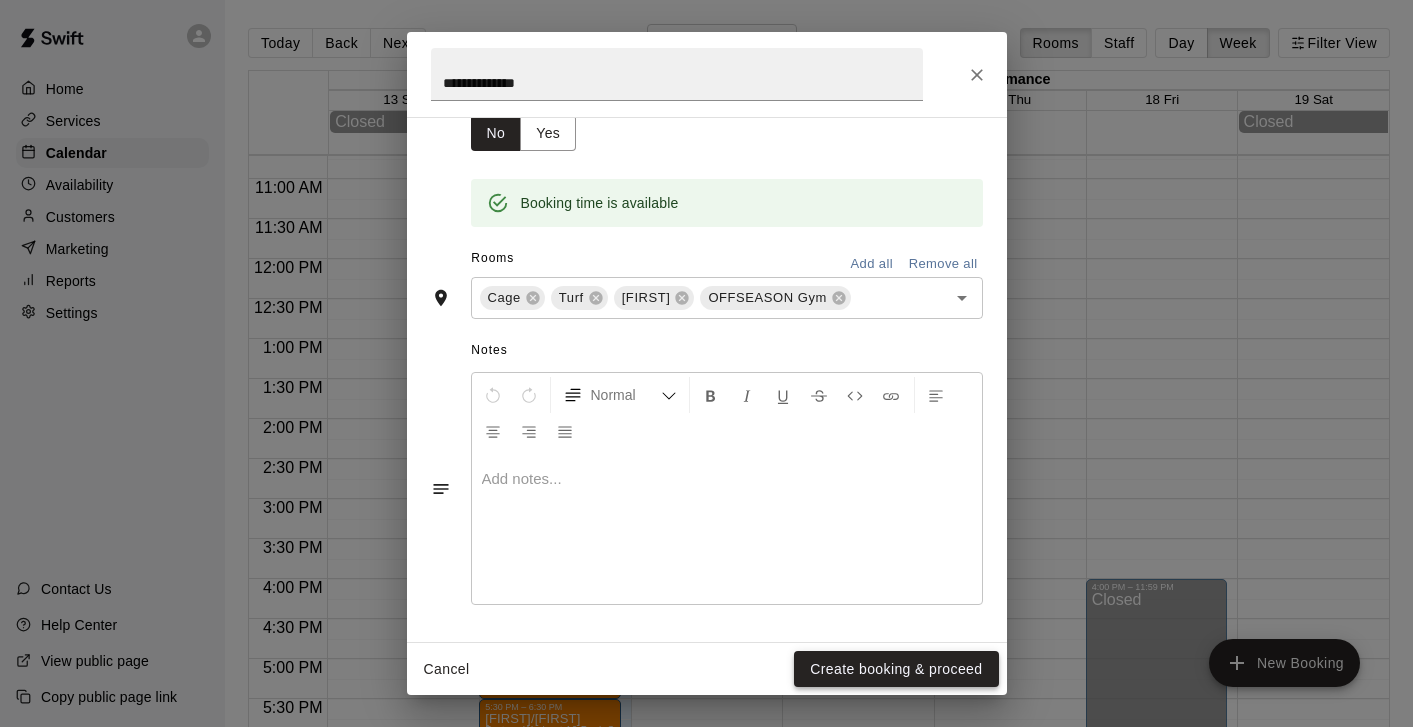 click on "Create booking & proceed" at bounding box center [896, 669] 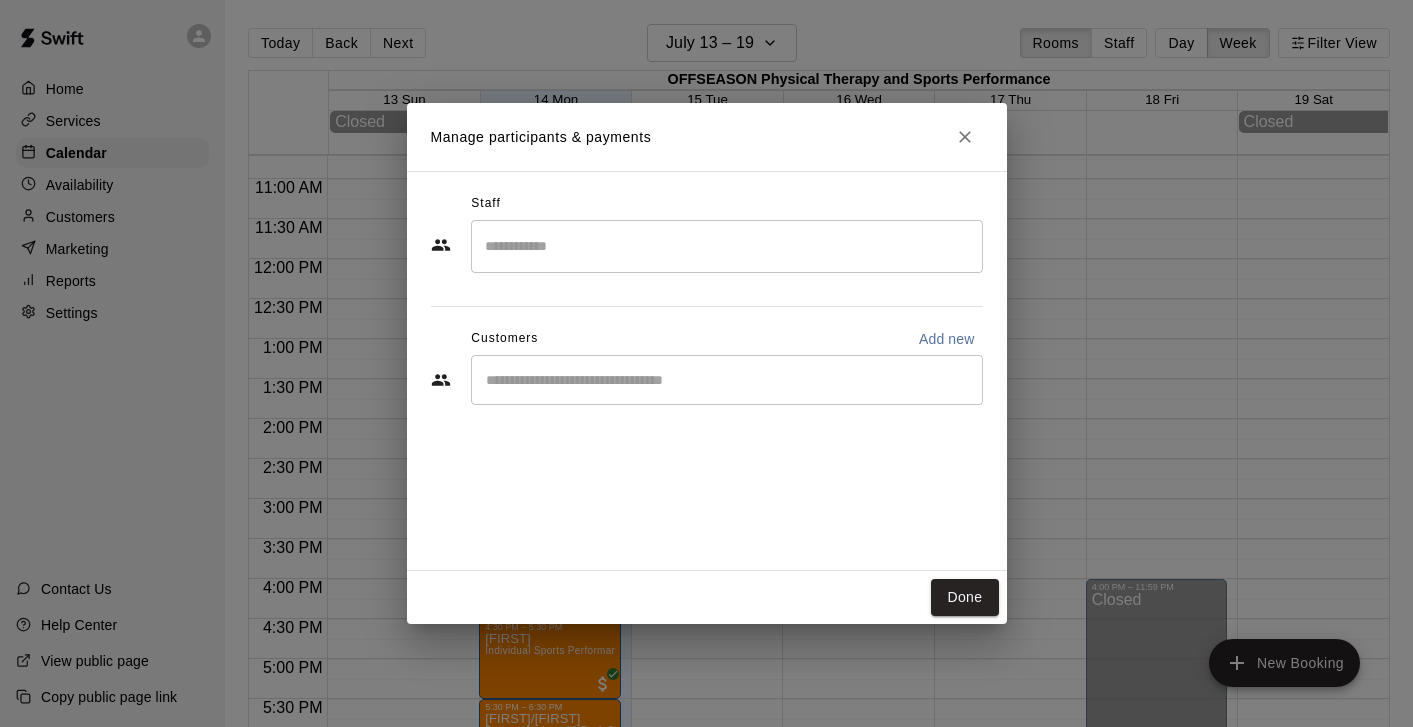click at bounding box center [727, 380] 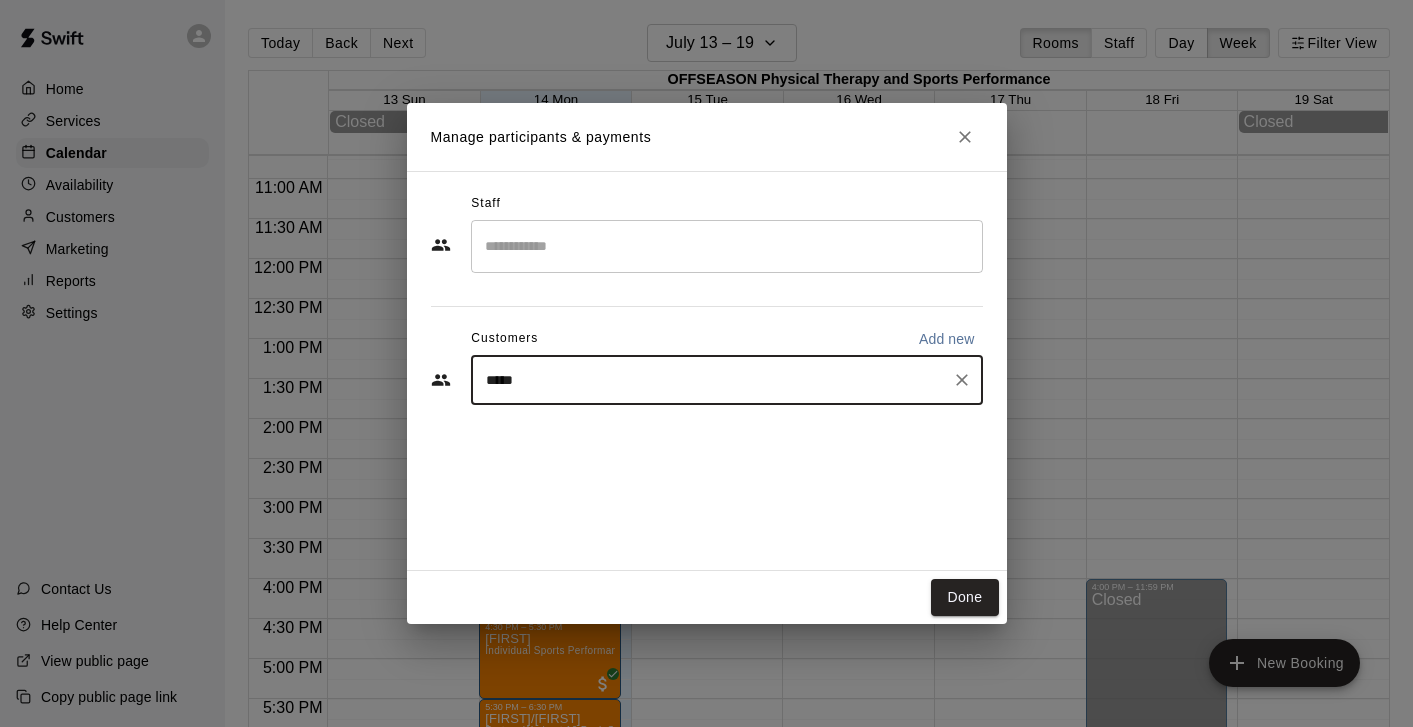 type on "******" 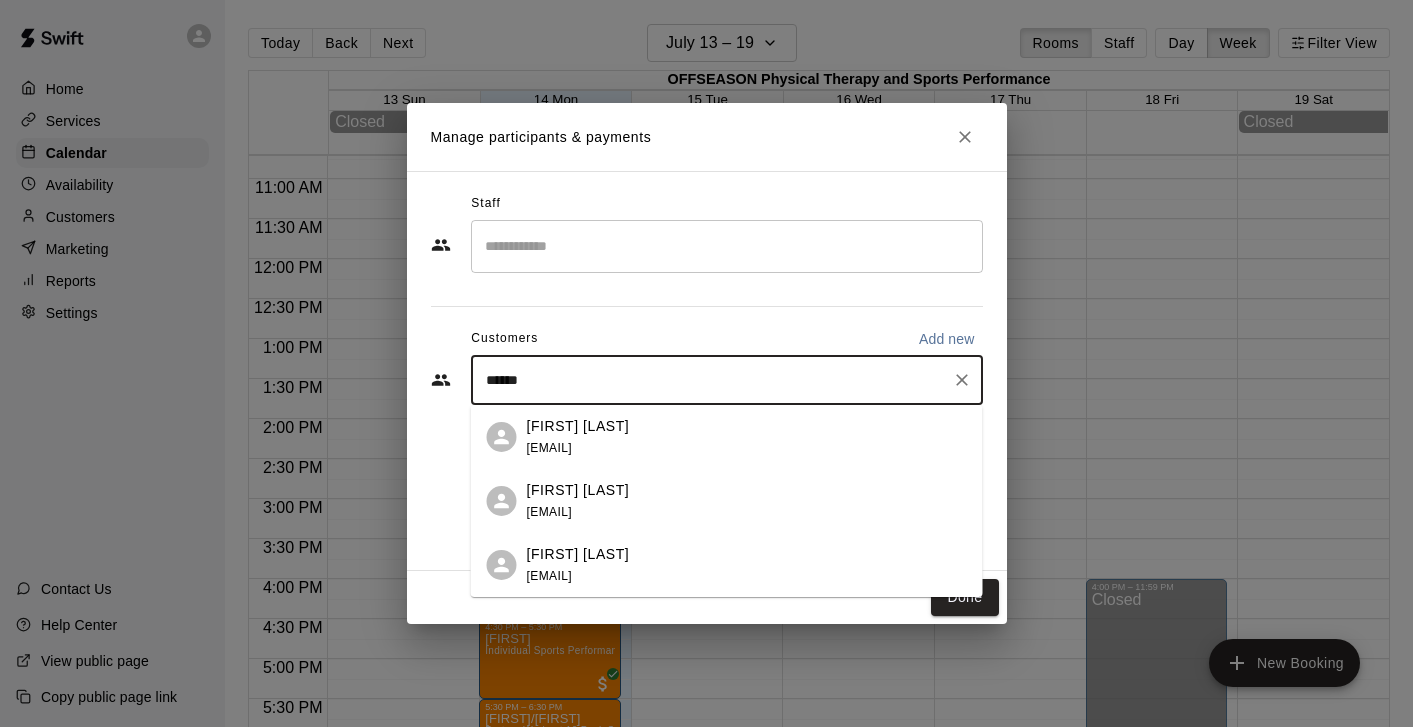 drag, startPoint x: 568, startPoint y: 407, endPoint x: 573, endPoint y: 420, distance: 13.928389 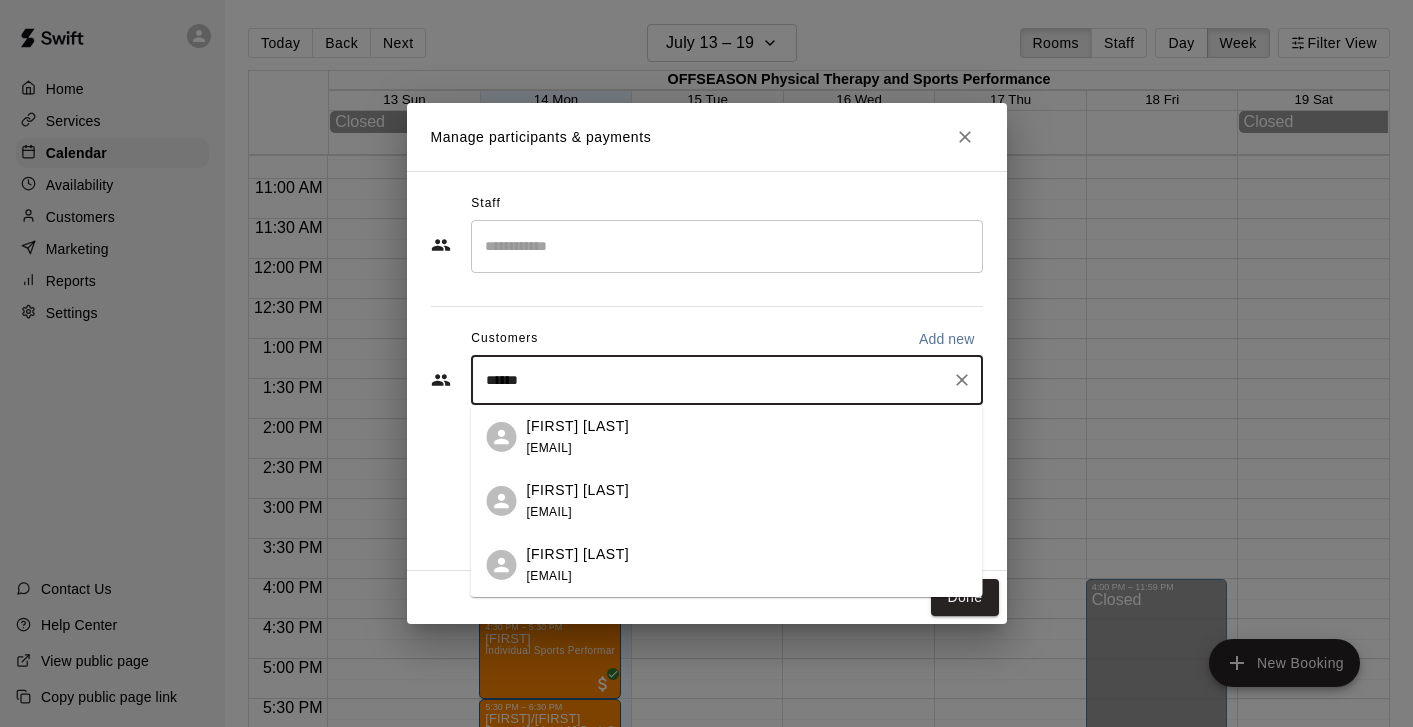 click on "[FIRST] [LAST]" at bounding box center (578, 426) 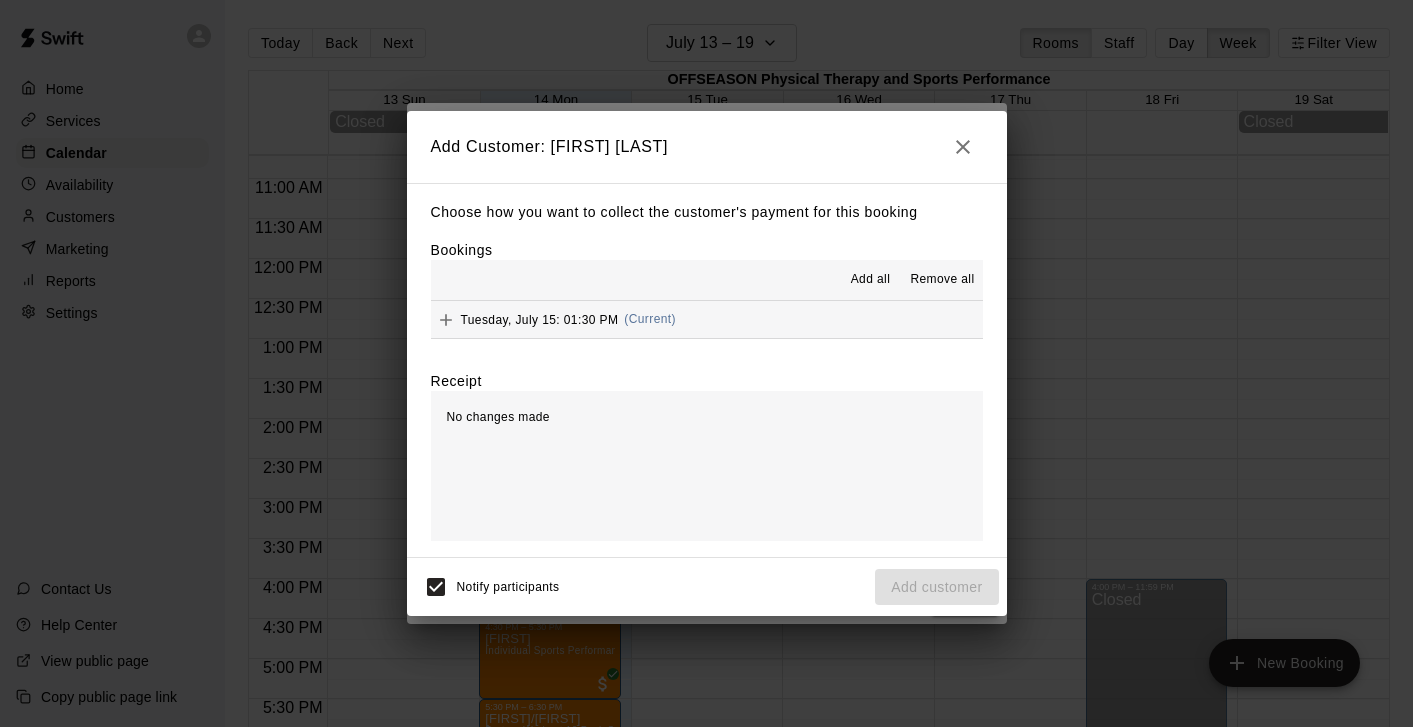 click 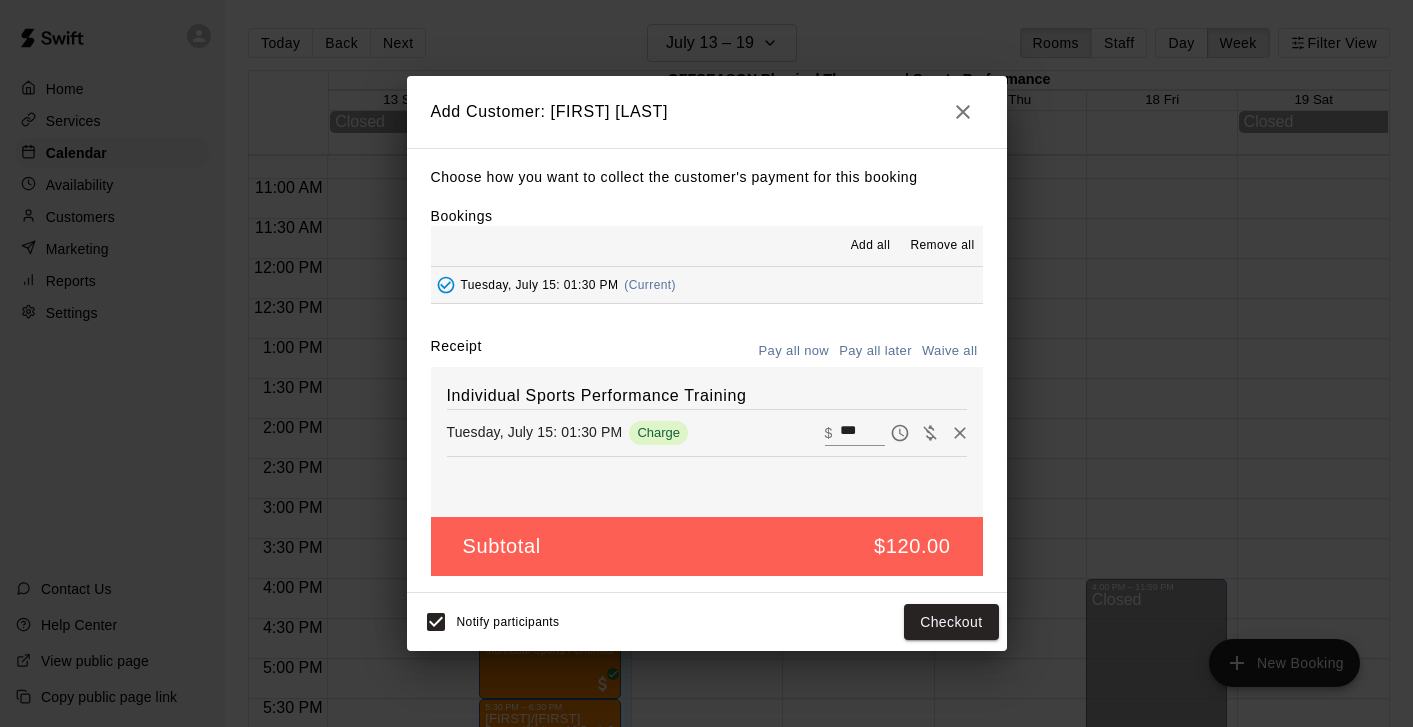 click on "Notify participants Checkout" at bounding box center (707, 622) 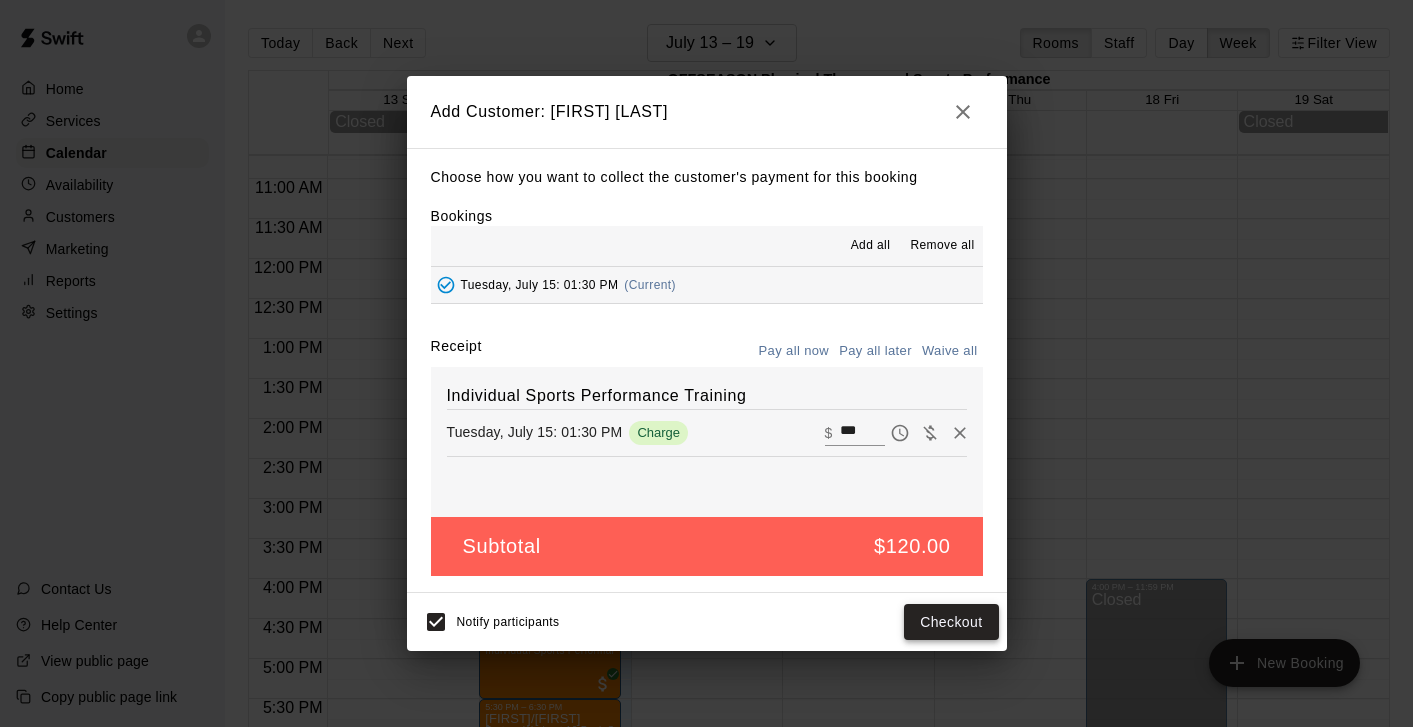 click on "Checkout" at bounding box center [951, 622] 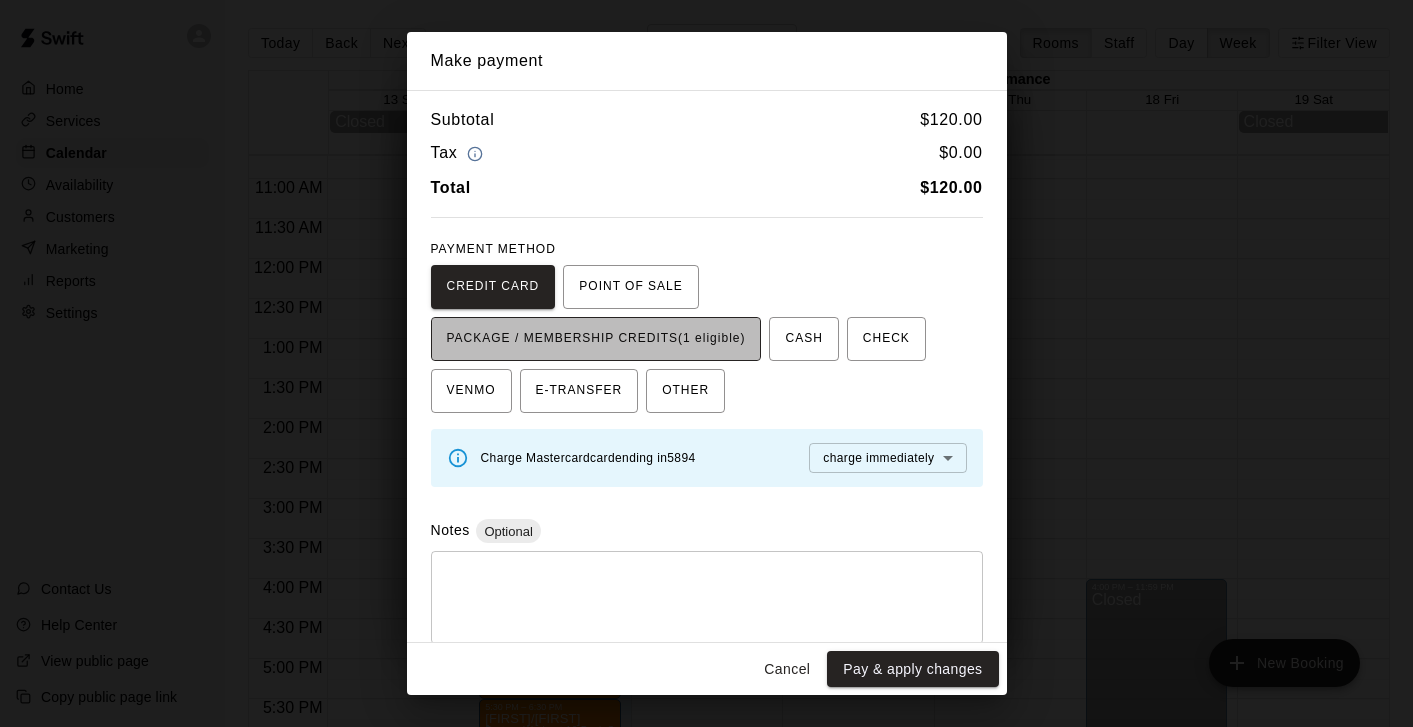 click on "PACKAGE / MEMBERSHIP CREDITS  (1 eligible)" at bounding box center [596, 339] 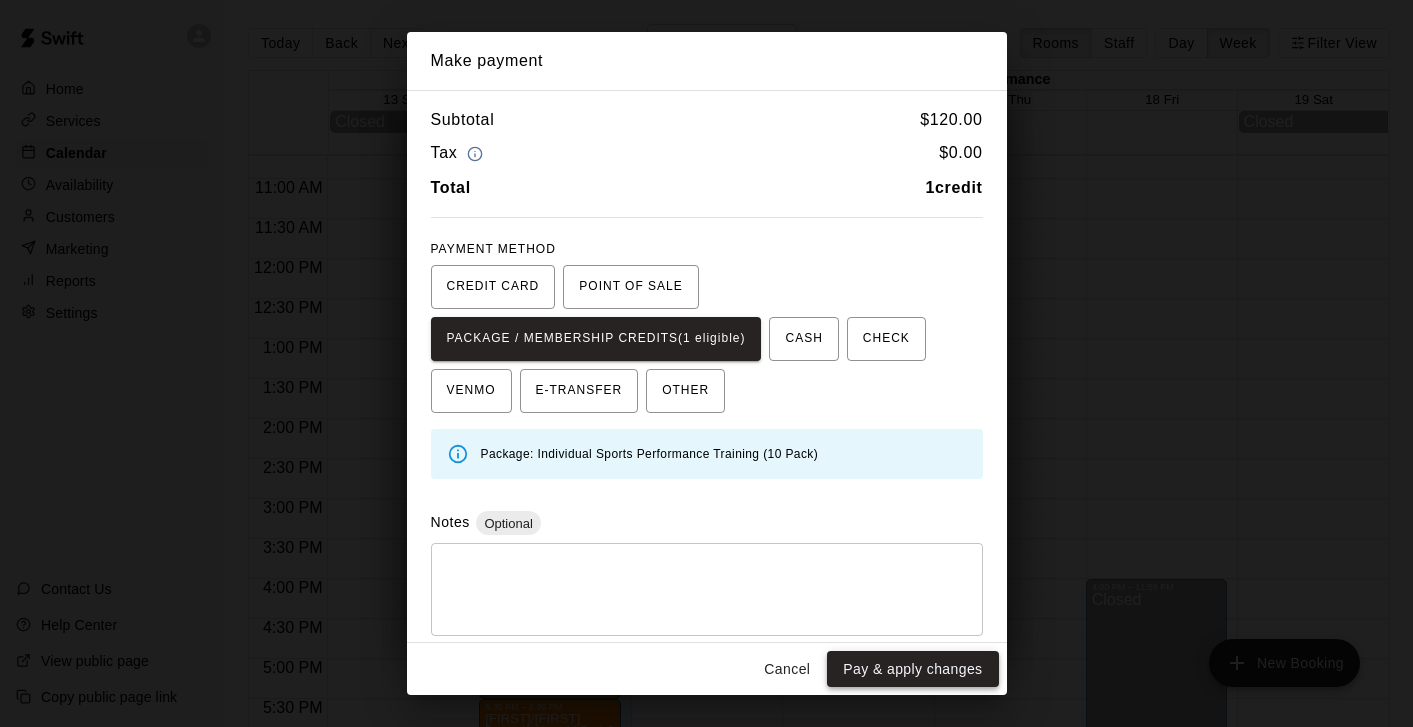 click on "Pay & apply changes" at bounding box center (912, 669) 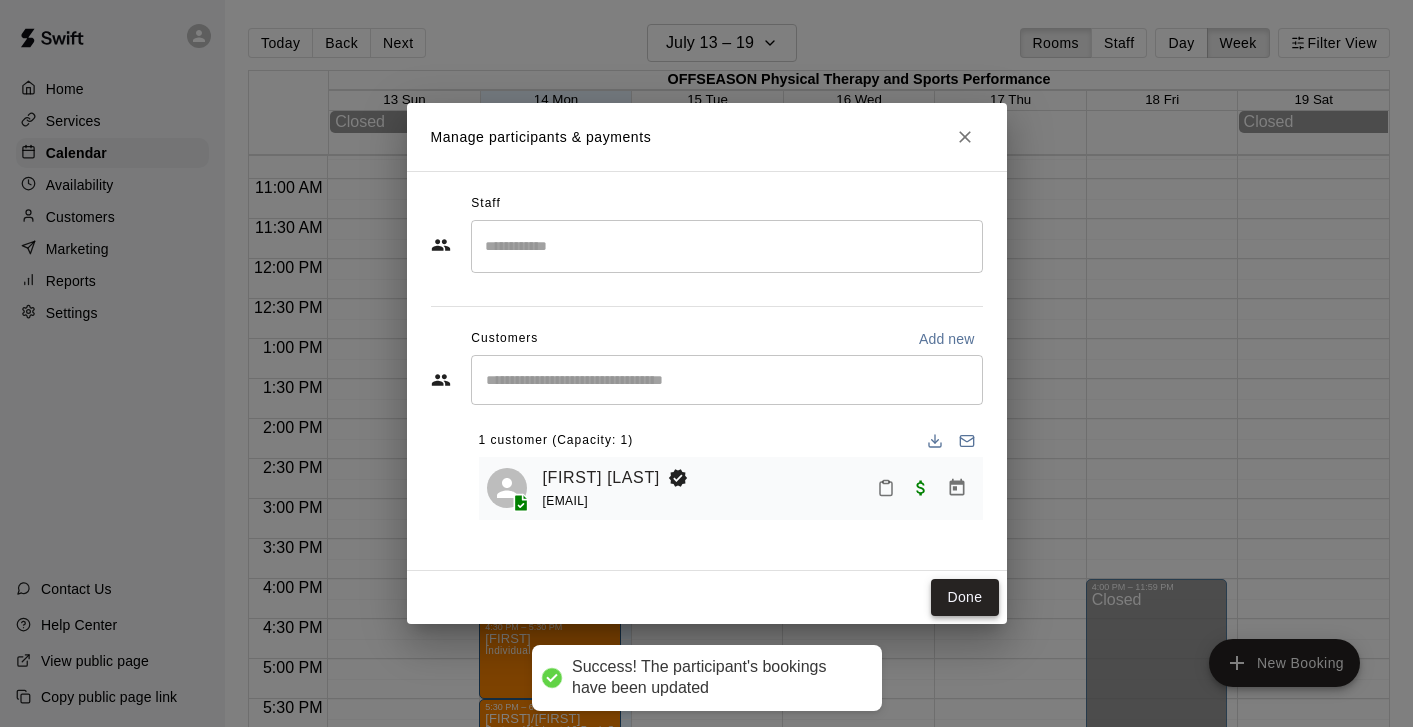 click on "Done" at bounding box center [964, 597] 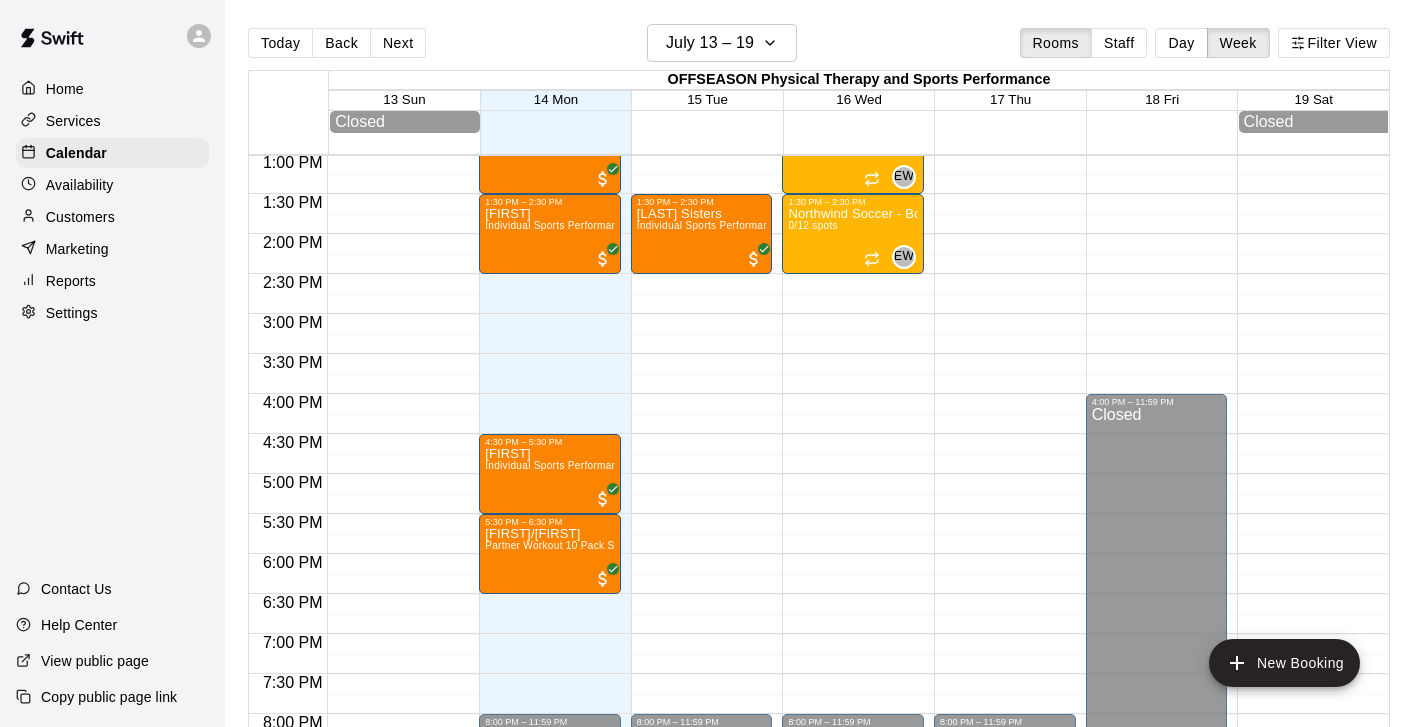scroll, scrollTop: 1044, scrollLeft: 0, axis: vertical 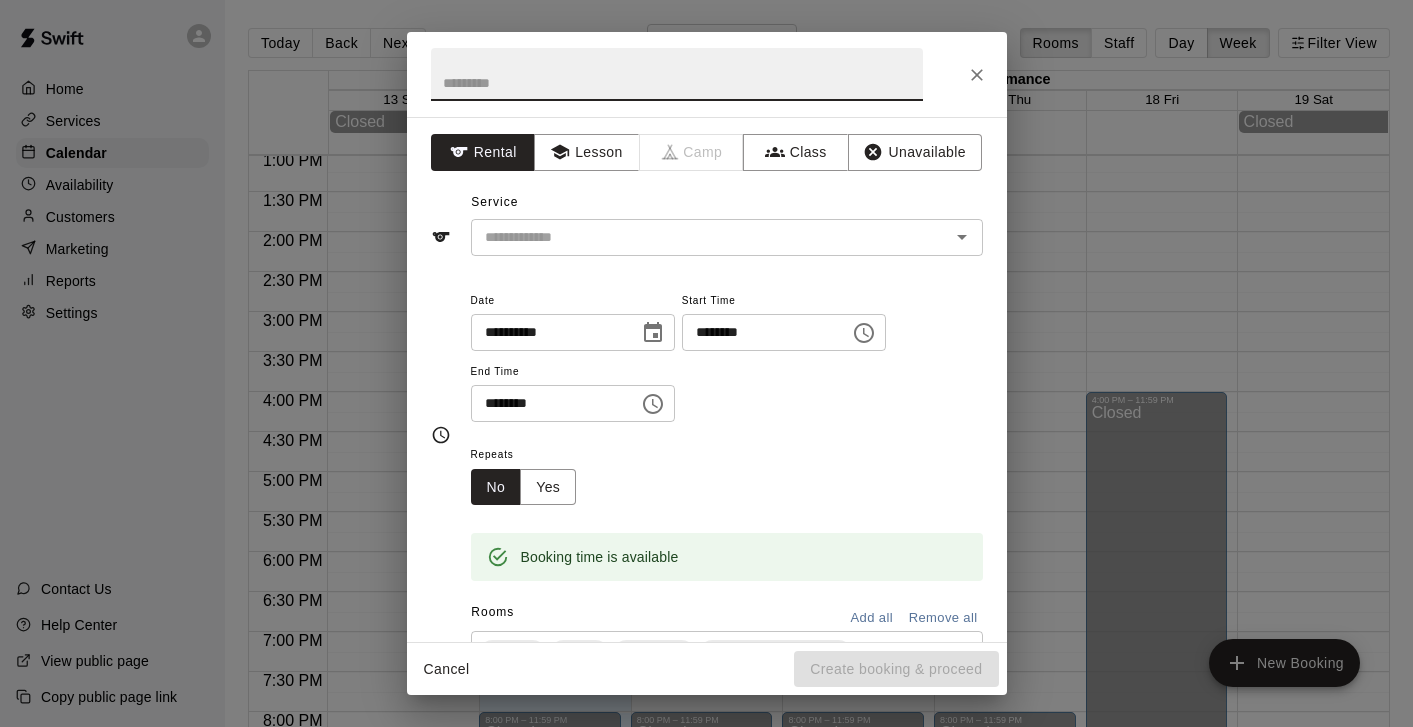 click on "********" at bounding box center [759, 332] 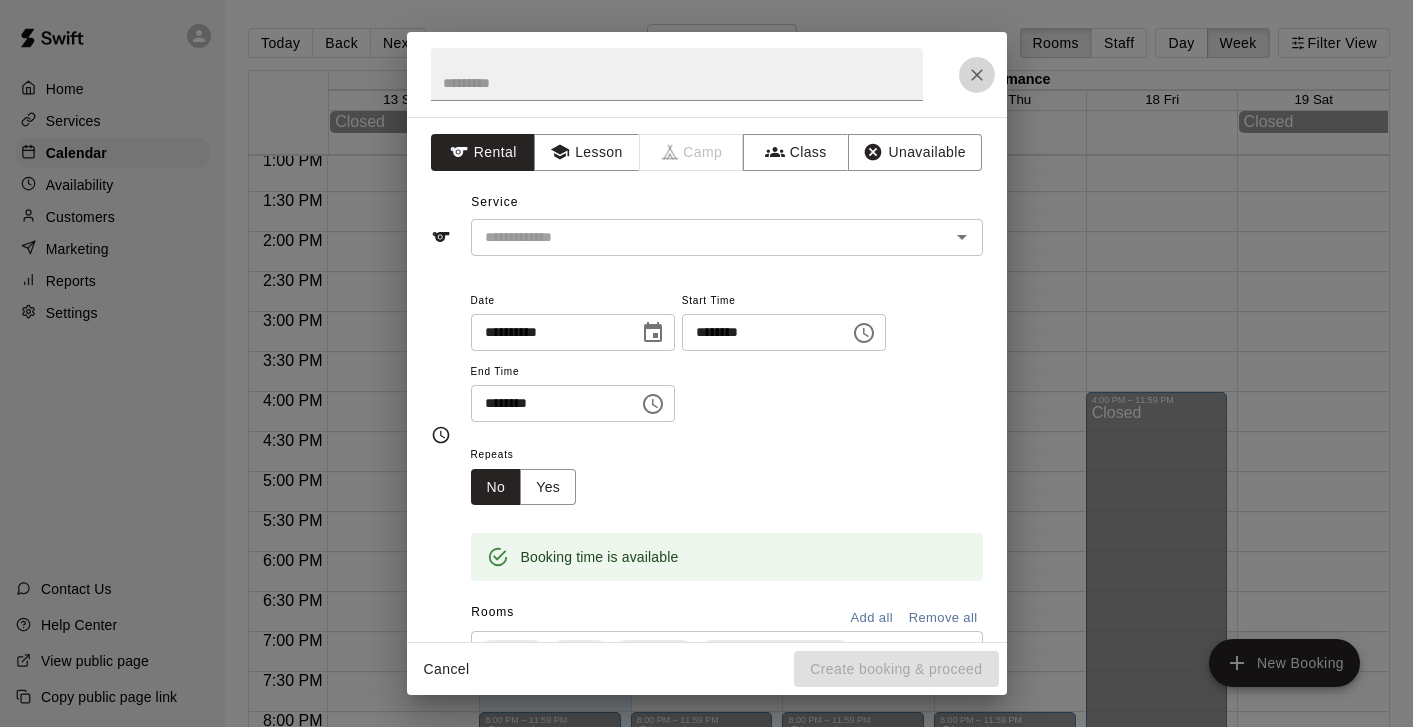 click 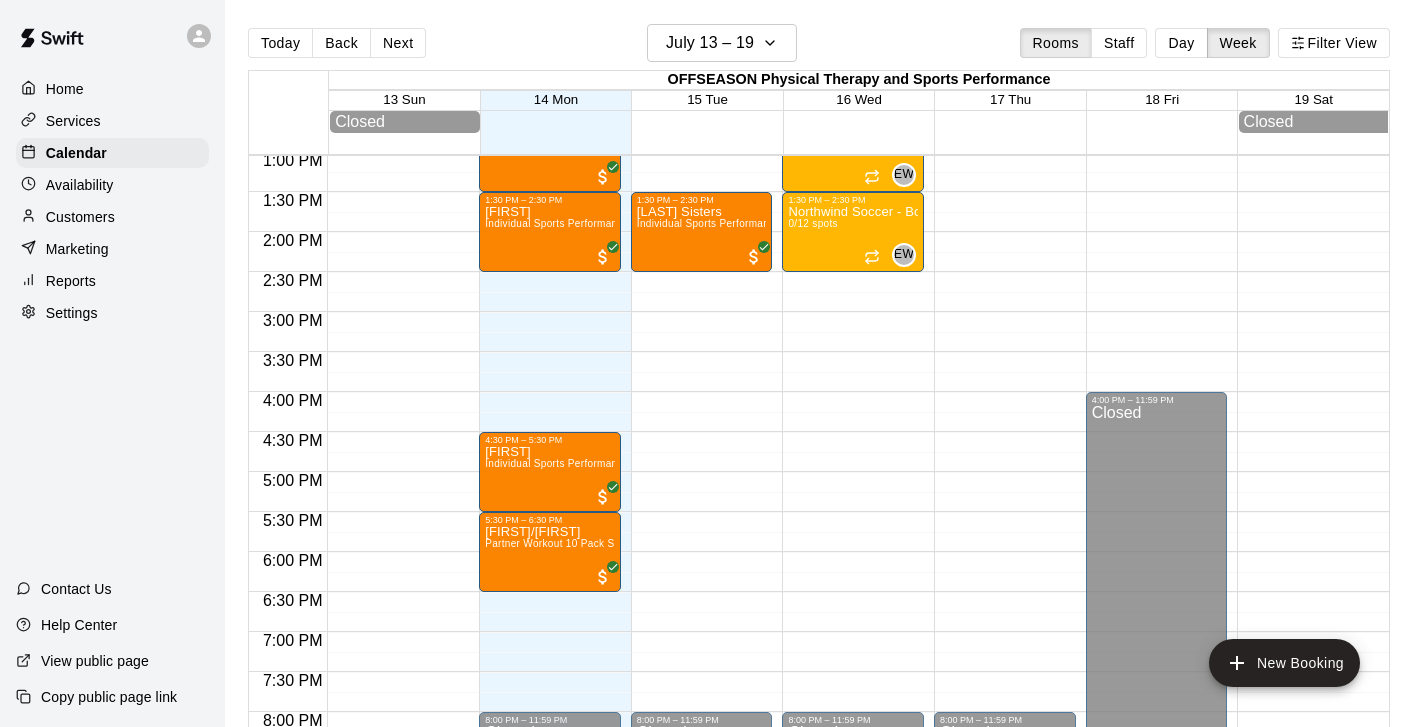 click on "12:00 AM – 7:00 AM Closed 8:00 AM – 9:00 AM Sadie Individual Sports Performance Training 9:00 AM – 10:00 AM Natasha  Individual Sports Performance Training 10:00 AM – 11:00 AM Marlowe Individual Sports Performance Training 11:00 AM – 12:00 PM Summer Girls High School Academy 0/12 spots EW 0 12:00 PM – 1:00 PM Maeve/Emmie Individual Sports Performance Training 1:30 PM – 2:30 PM Carter Sisters Individual Sports Performance Training 8:00 PM – 11:59 PM Closed" at bounding box center (702, 72) 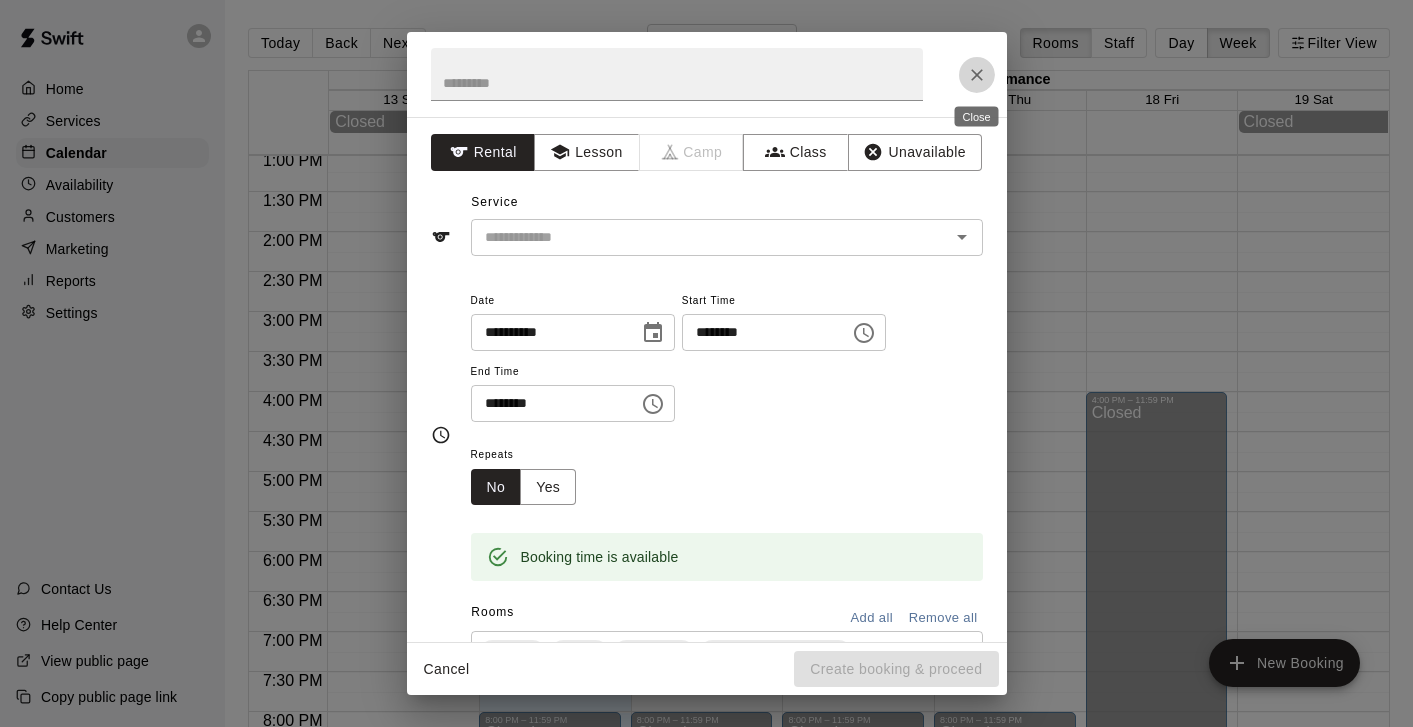 click 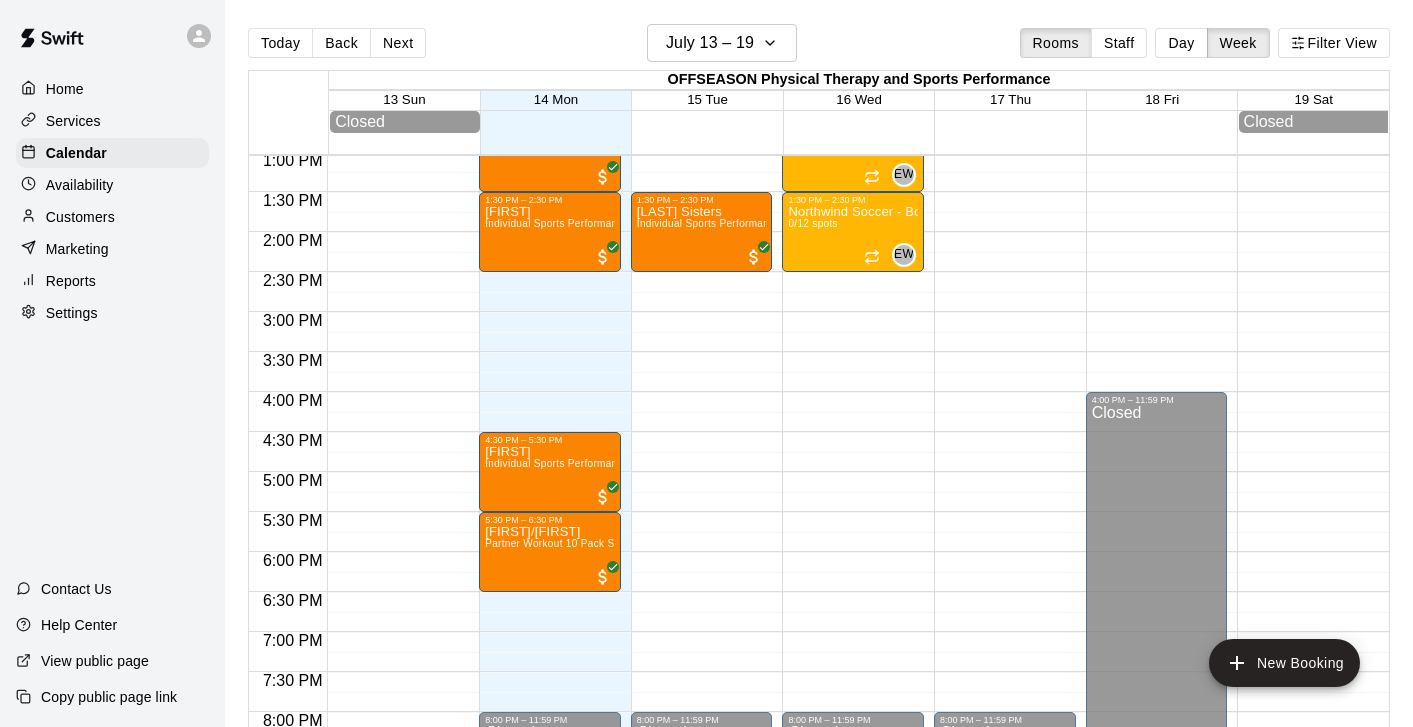 click on "12:00 AM – 7:00 AM Closed 8:00 AM – 9:00 AM Sadie Individual Sports Performance Training 9:00 AM – 10:00 AM Natasha  Individual Sports Performance Training 10:00 AM – 11:00 AM Marlowe Individual Sports Performance Training 11:00 AM – 12:00 PM Summer Girls High School Academy 0/12 spots EW 0 12:00 PM – 1:00 PM Maeve/Emmie Individual Sports Performance Training 1:30 PM – 2:30 PM Carter Sisters Individual Sports Performance Training 8:00 PM – 11:59 PM Closed" at bounding box center [702, 72] 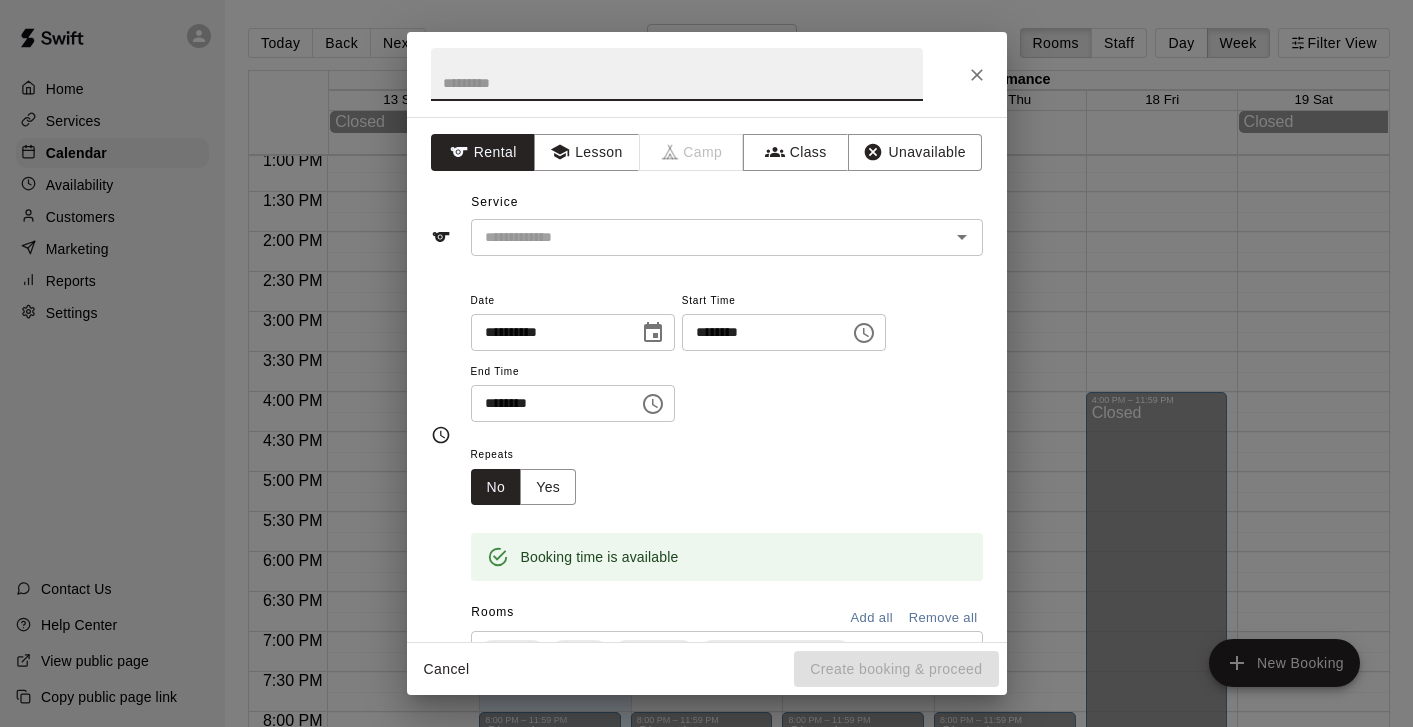 click on "********" at bounding box center (548, 403) 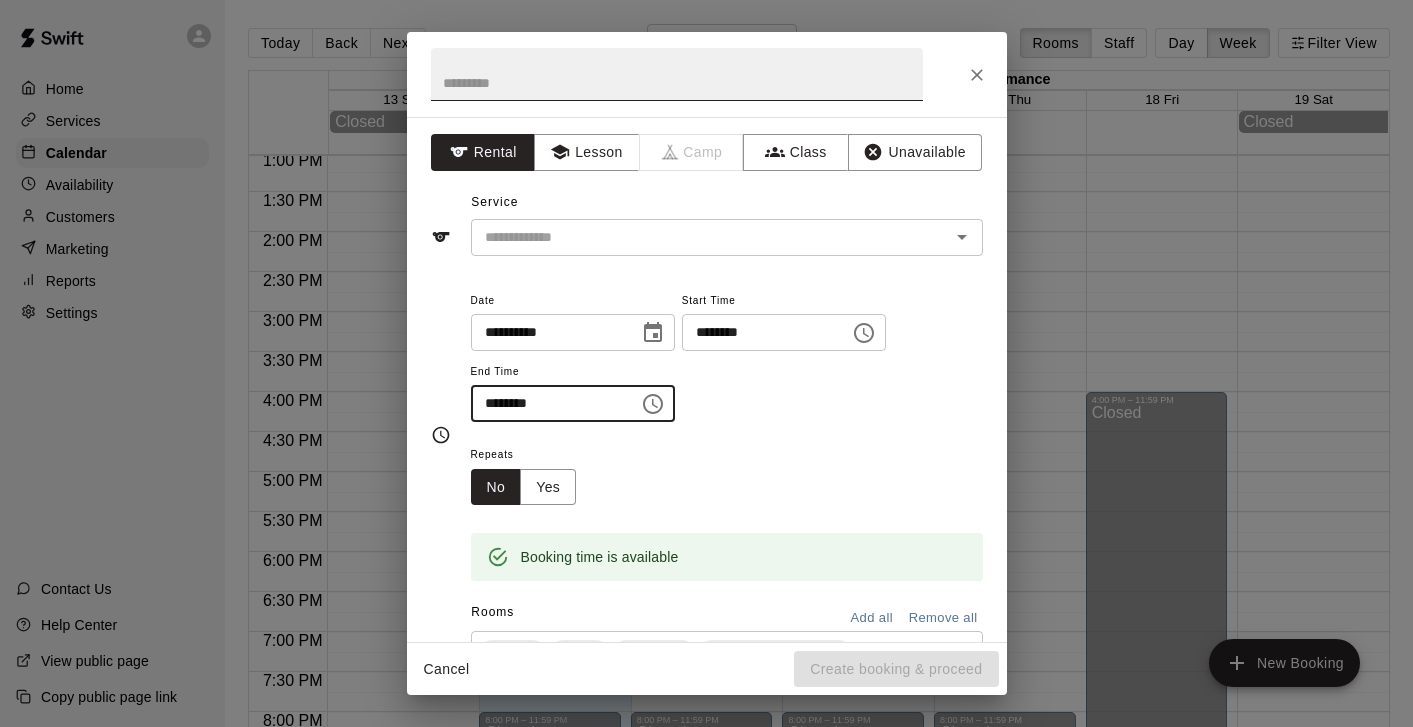 type on "********" 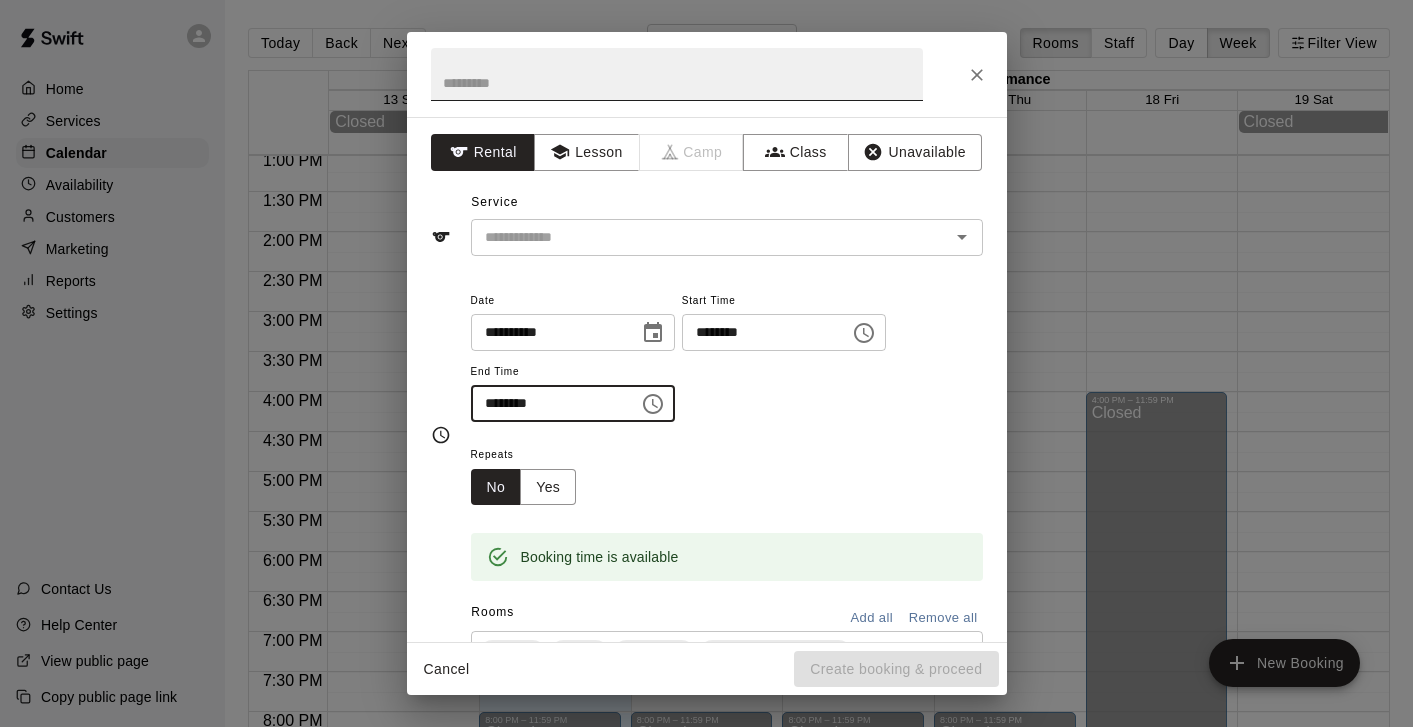 click at bounding box center [677, 74] 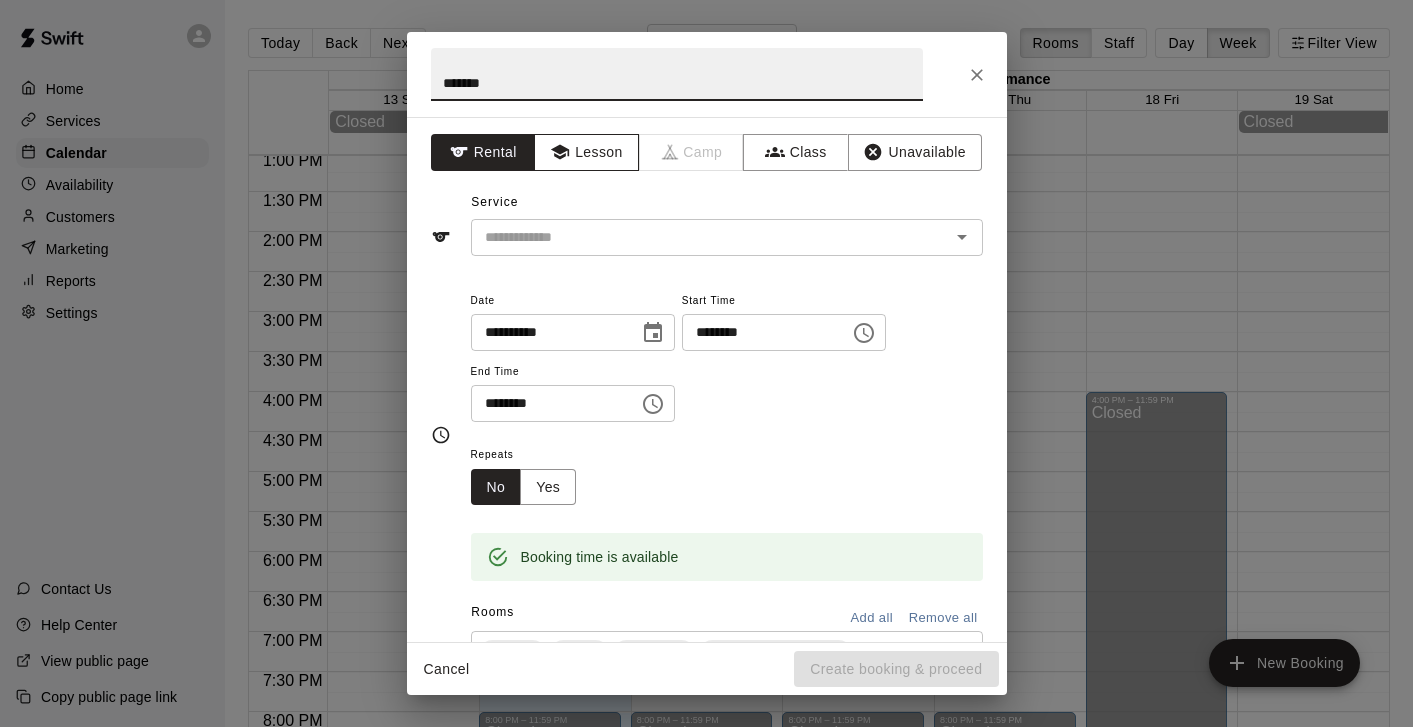 type on "******" 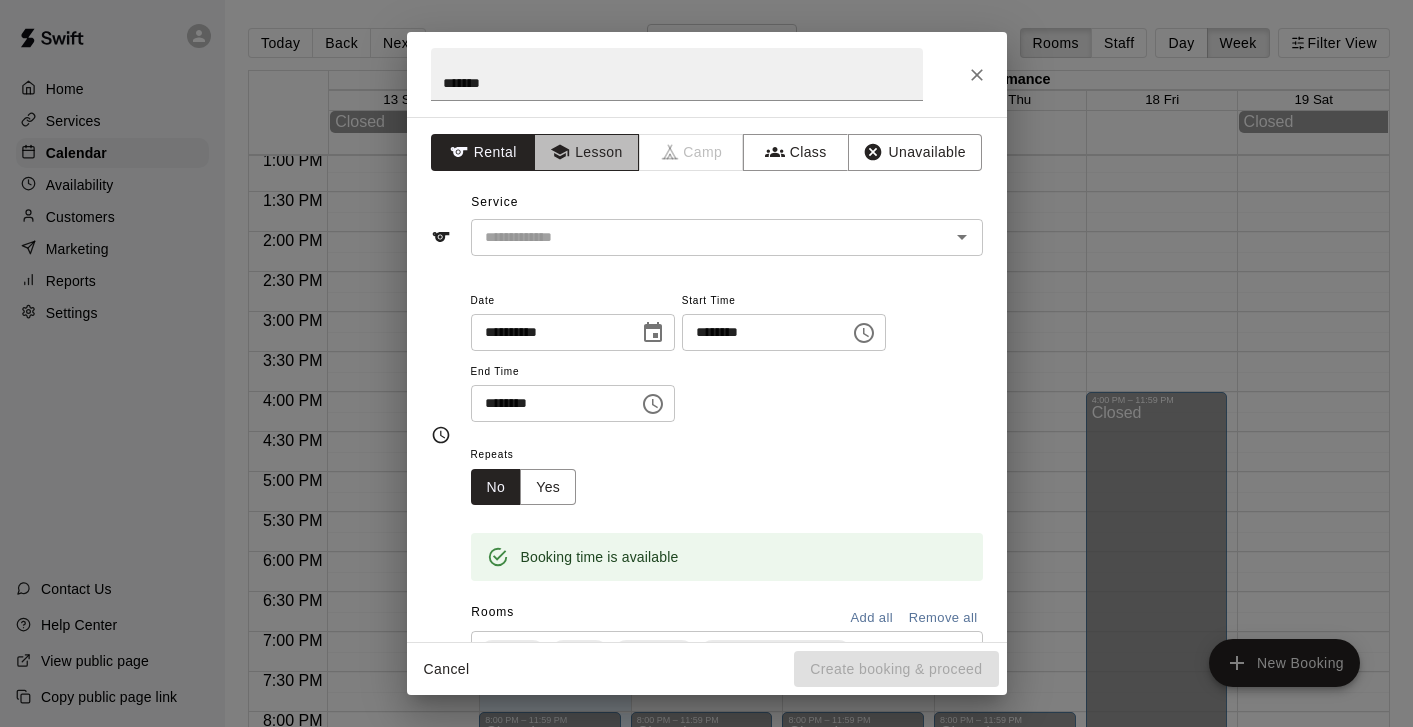 click on "Lesson" at bounding box center (586, 152) 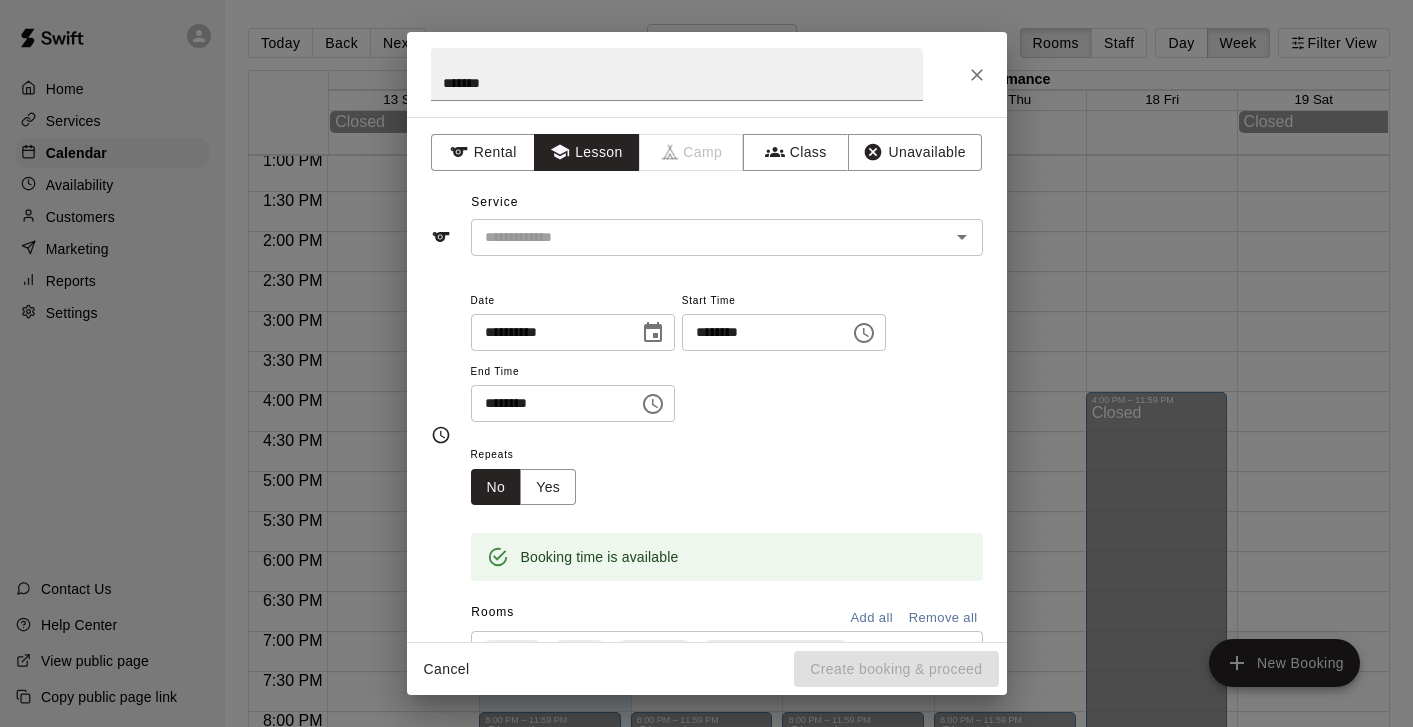click on "Service ​" at bounding box center (707, 221) 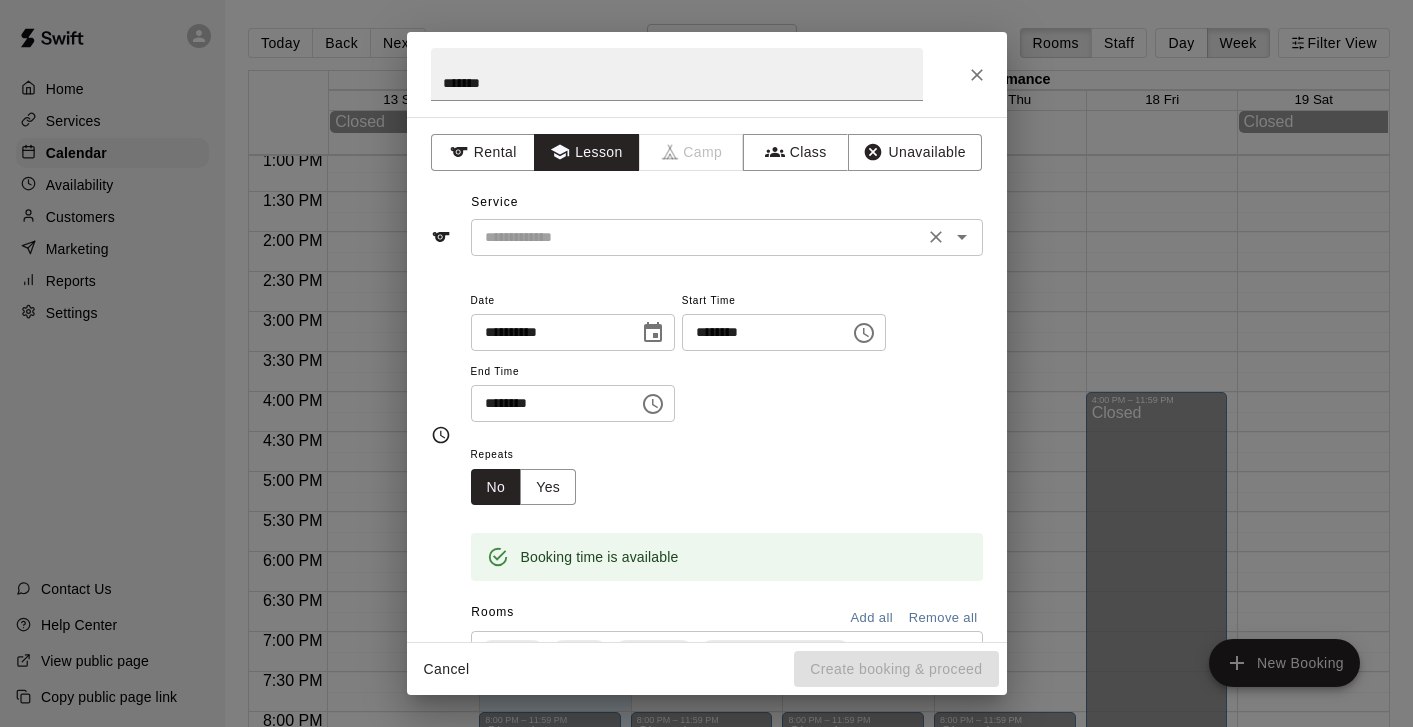click at bounding box center (697, 237) 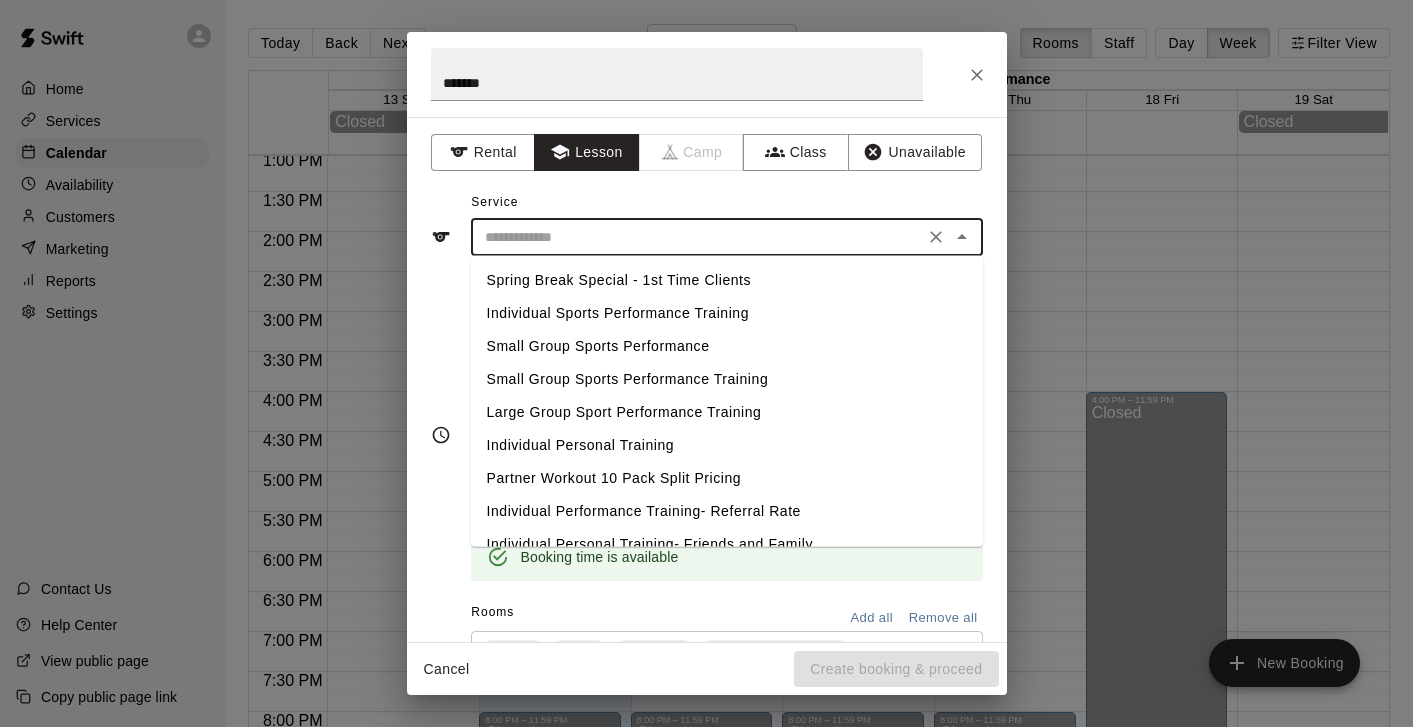 click on "Individual Sports Performance Training" at bounding box center (727, 313) 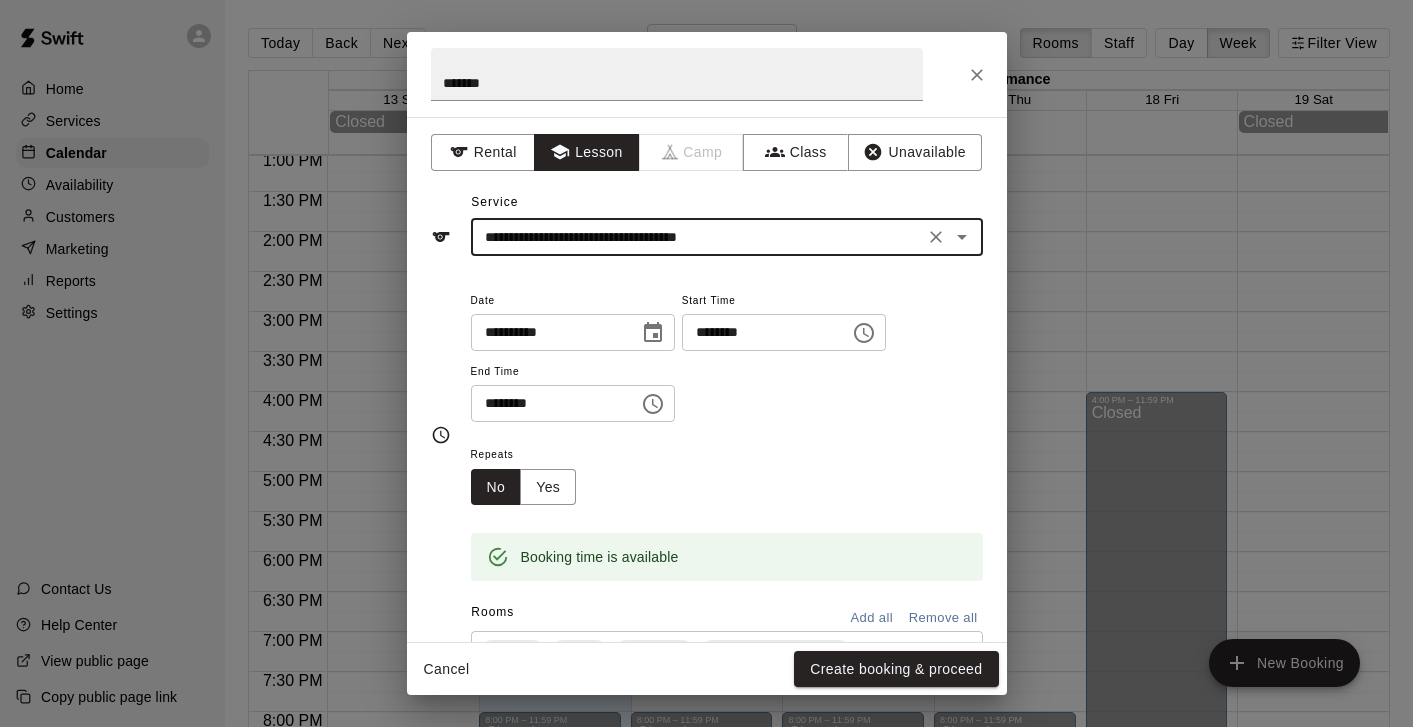 click on "Repeats No Yes" at bounding box center [727, 473] 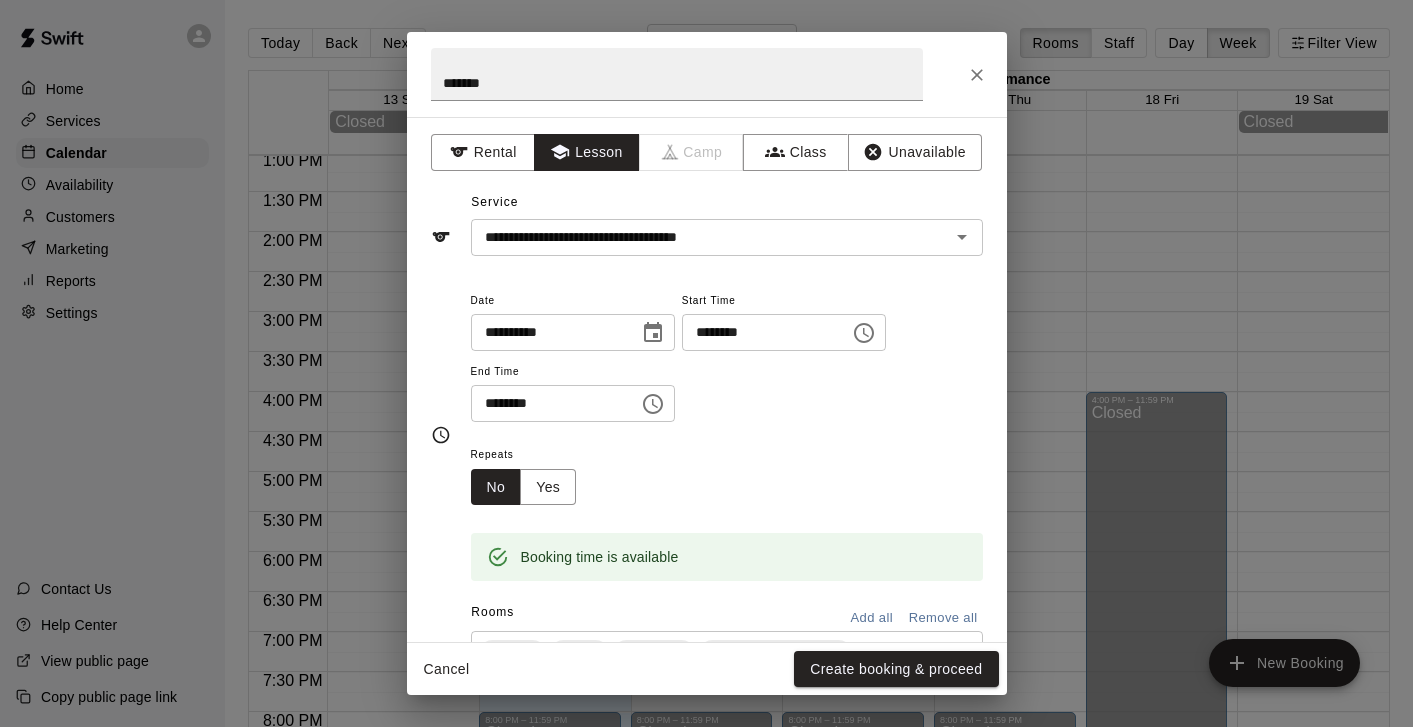 scroll, scrollTop: 354, scrollLeft: 0, axis: vertical 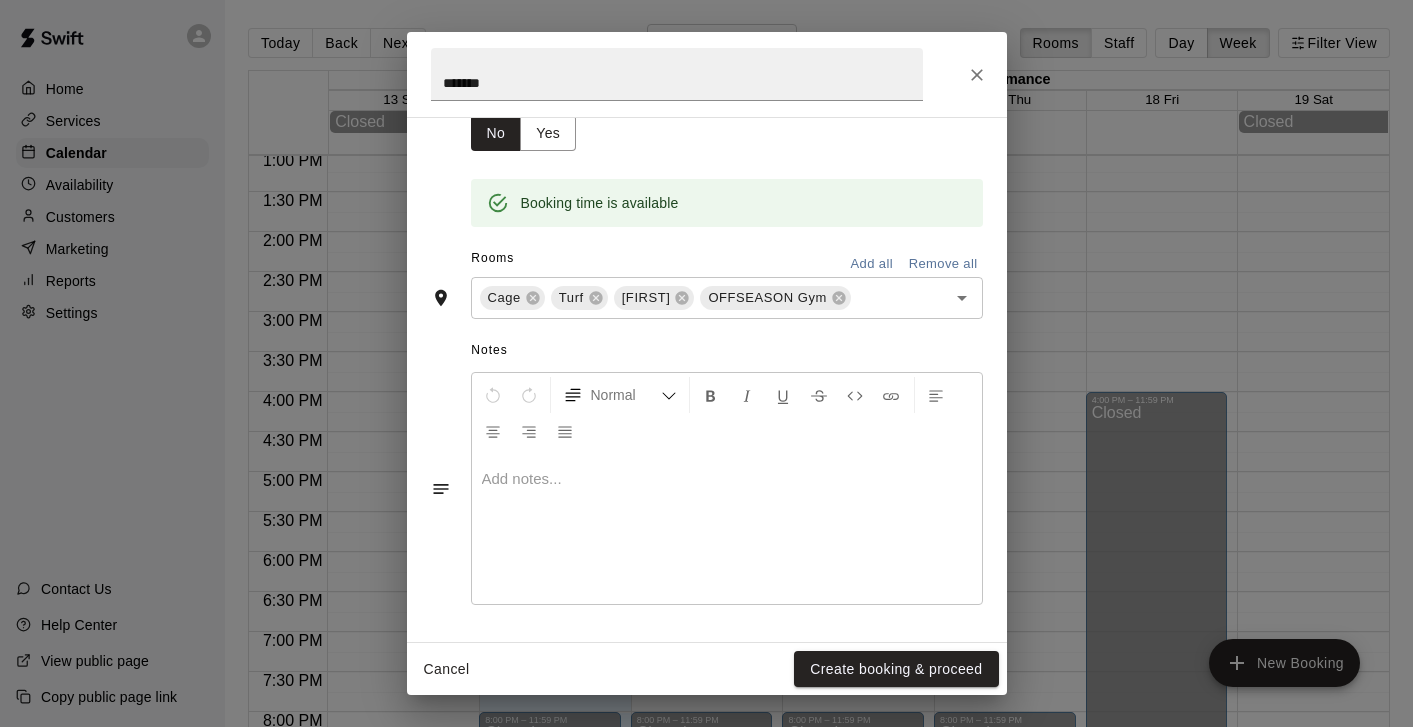 click on "Create booking & proceed" at bounding box center [896, 669] 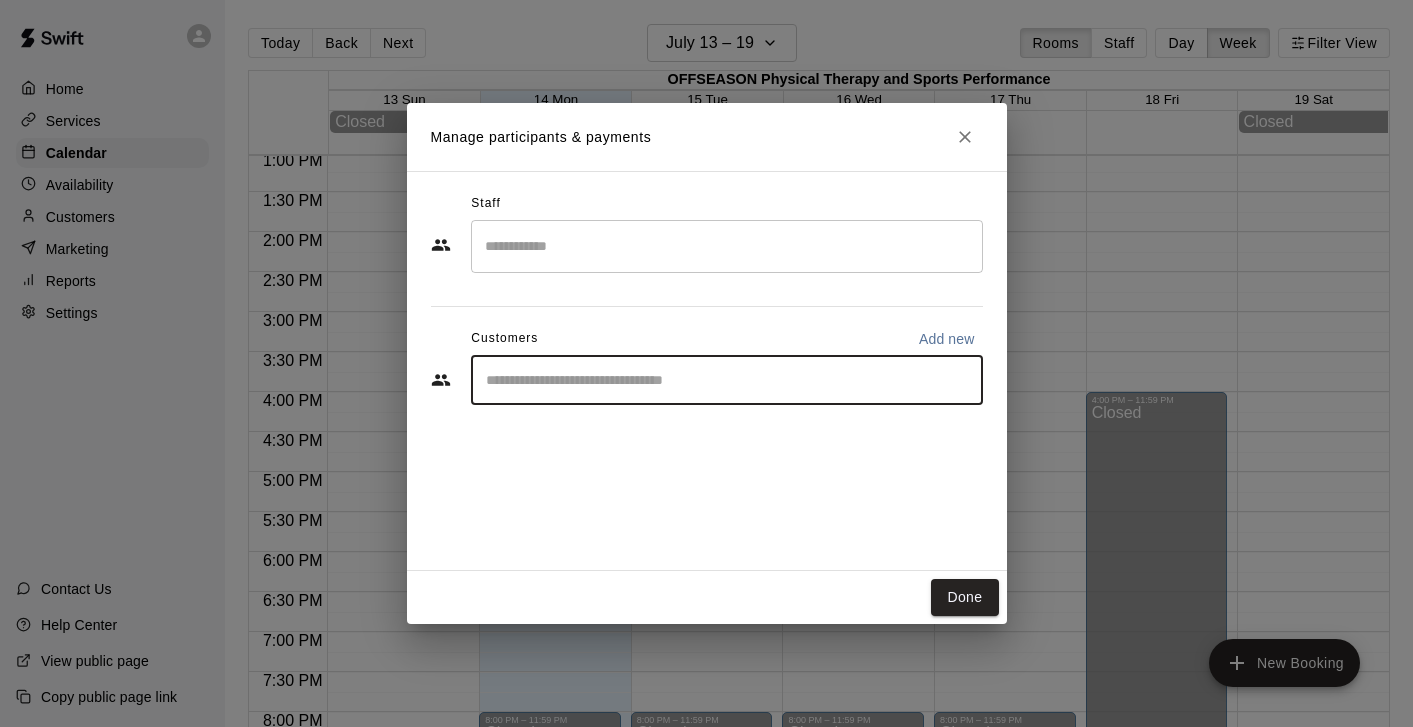 click at bounding box center (727, 380) 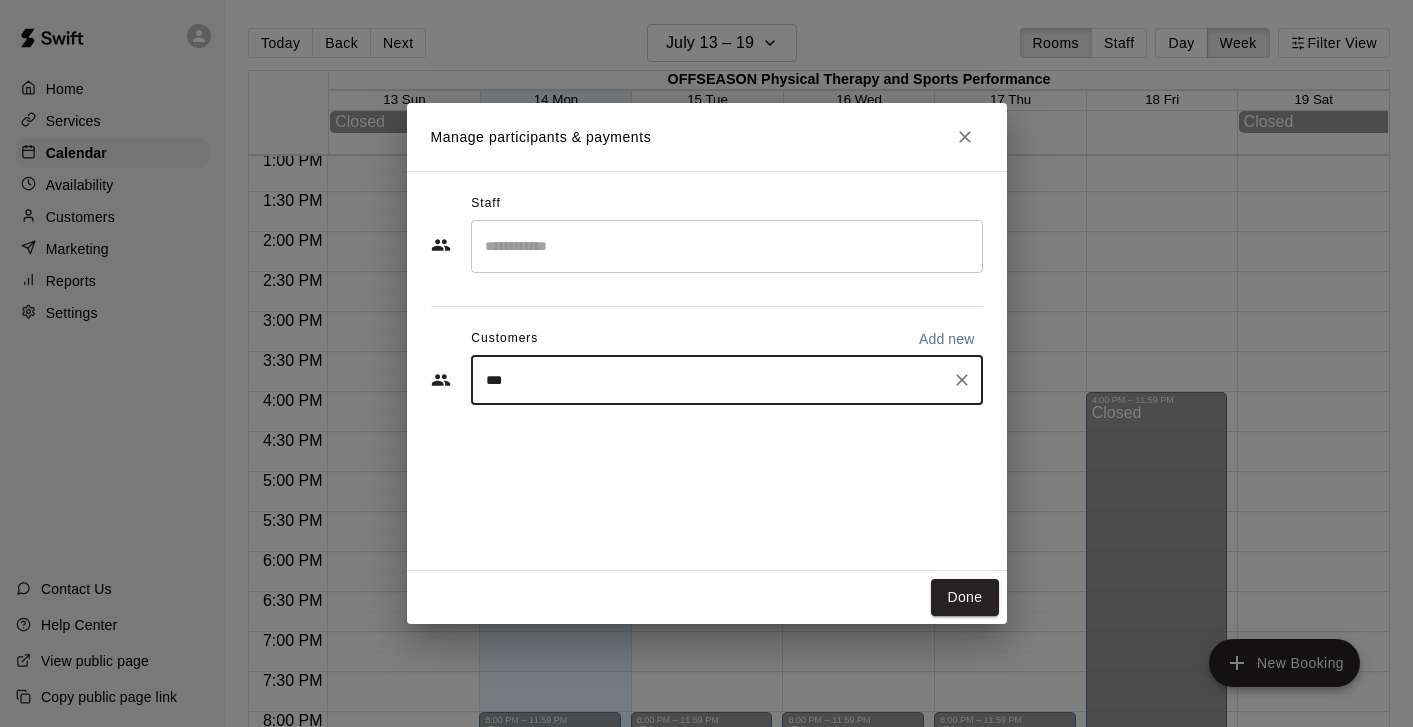 type on "****" 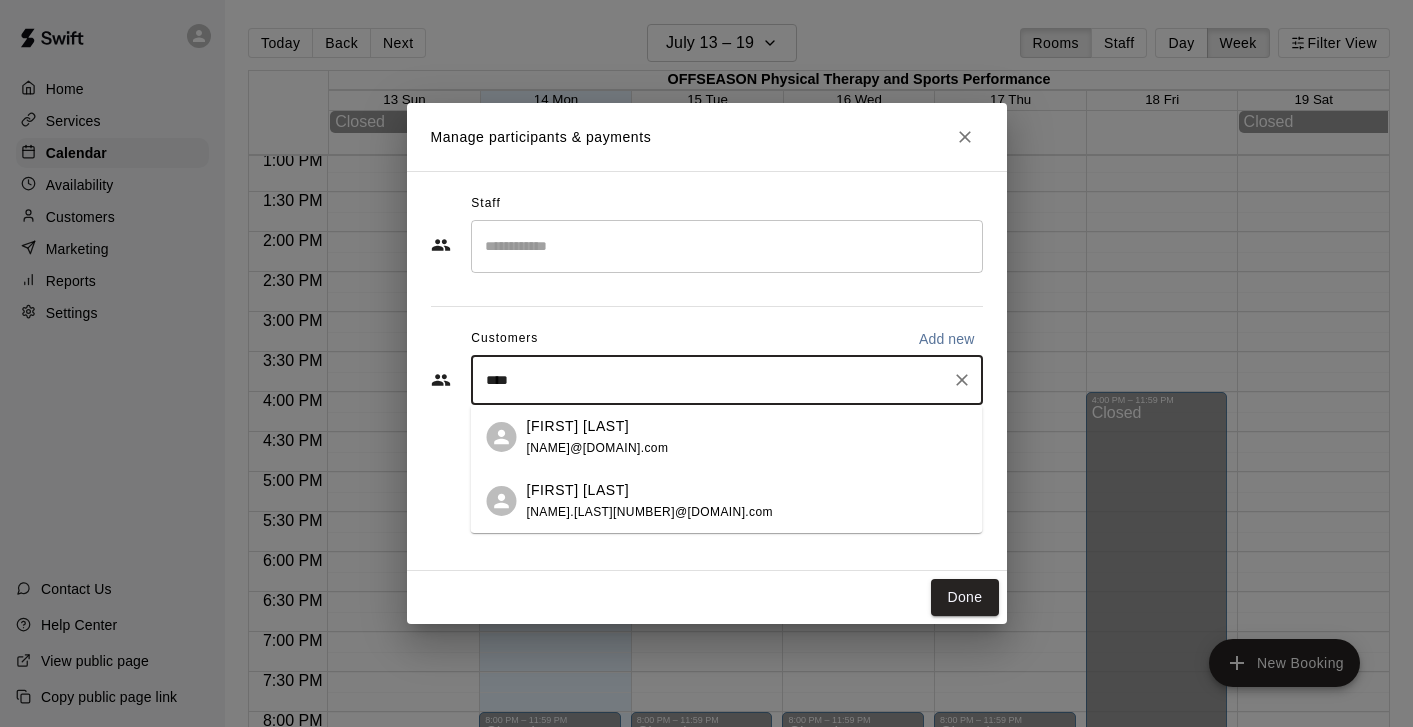 click on "[FIRST] [LAST]" at bounding box center (598, 426) 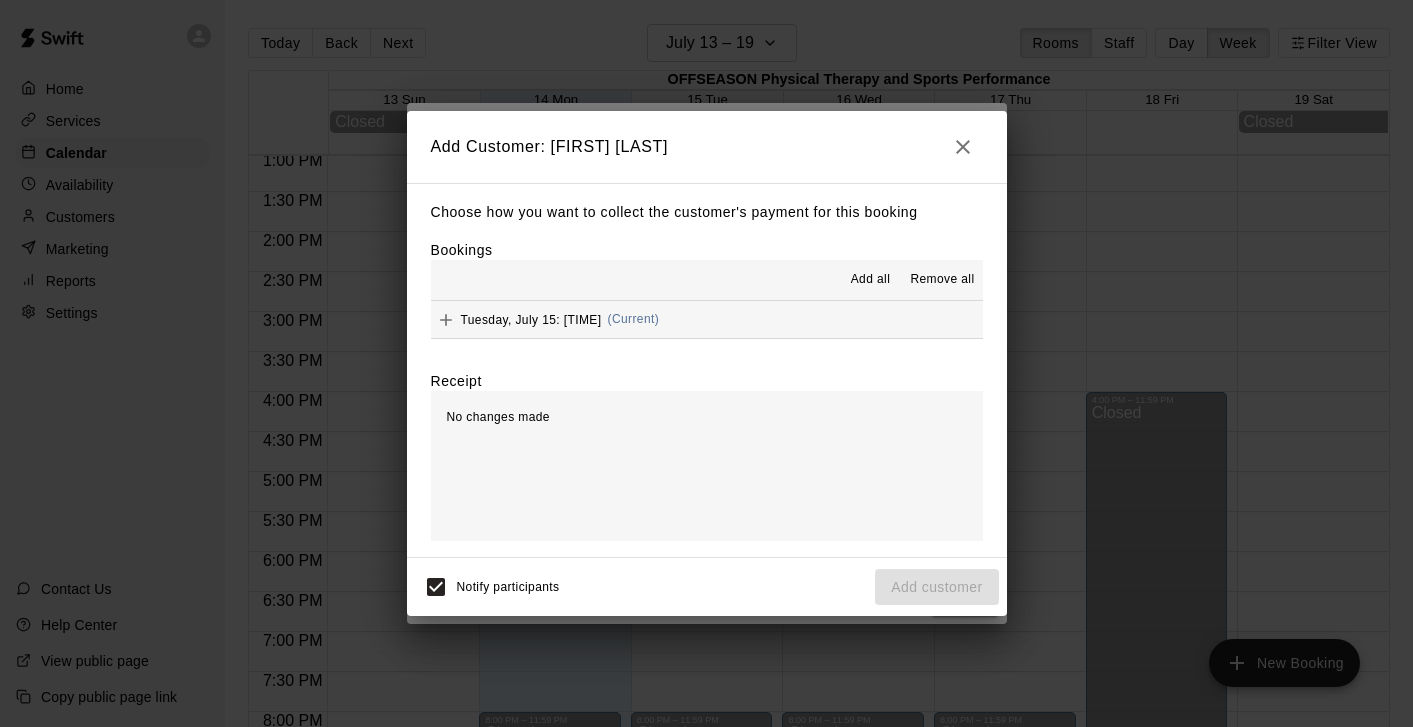 click on "July 13 – 19 Rooms Staff Day Week Filter View OFFSEASON Physical Therapy and Sports Performance 13 Sun 14 Mon 15 Tue 16 Wed 17 Thu 18 Fri 19 Sat Closed   Closed 12:00 AM 12:30 AM 1:00 AM 1:30 AM 2:00 AM 2:30 AM 3:00 AM 3:30 AM 4:00 AM 4:30 AM 5:00 AM 5:30 AM 6:00 AM 6:30 AM 7:00 AM 7:30 AM 8:00 AM 8:30 AM 9:00 AM 9:30 AM 10:00 AM 10:30 AM 11:00 AM 11:30 AM 12:00 PM 12:30 PM 1:00 PM 1:30 PM 2:00 PM 2:30 PM 3:00 PM 3:30 PM 4:00 PM 4:30 PM 5:00 PM 5:30 PM 6:00 PM 6:30 PM 7:00 PM 7:30 PM 8:00 PM 8:30 PM 9:00 PM 9:30 PM 10:00 PM 10:30 PM 11:00 PM 11:30 PM 12:00 AM – 7:00 AM Closed 12:30 PM – 1:30 PM [FIRST] Individual Sports Performance Training 1:30 PM – 2:30 PM [FIRST] Individual Sports Performance Training 4:30 PM – 5:30 PM [FIRST] Individual Sports Performance Training 5:30 PM – 6:30 PM [FIRST]/[FIRST] Partner Workout 10 Pack Split Pricing  Closed Closed EW 0" at bounding box center (706, 379) 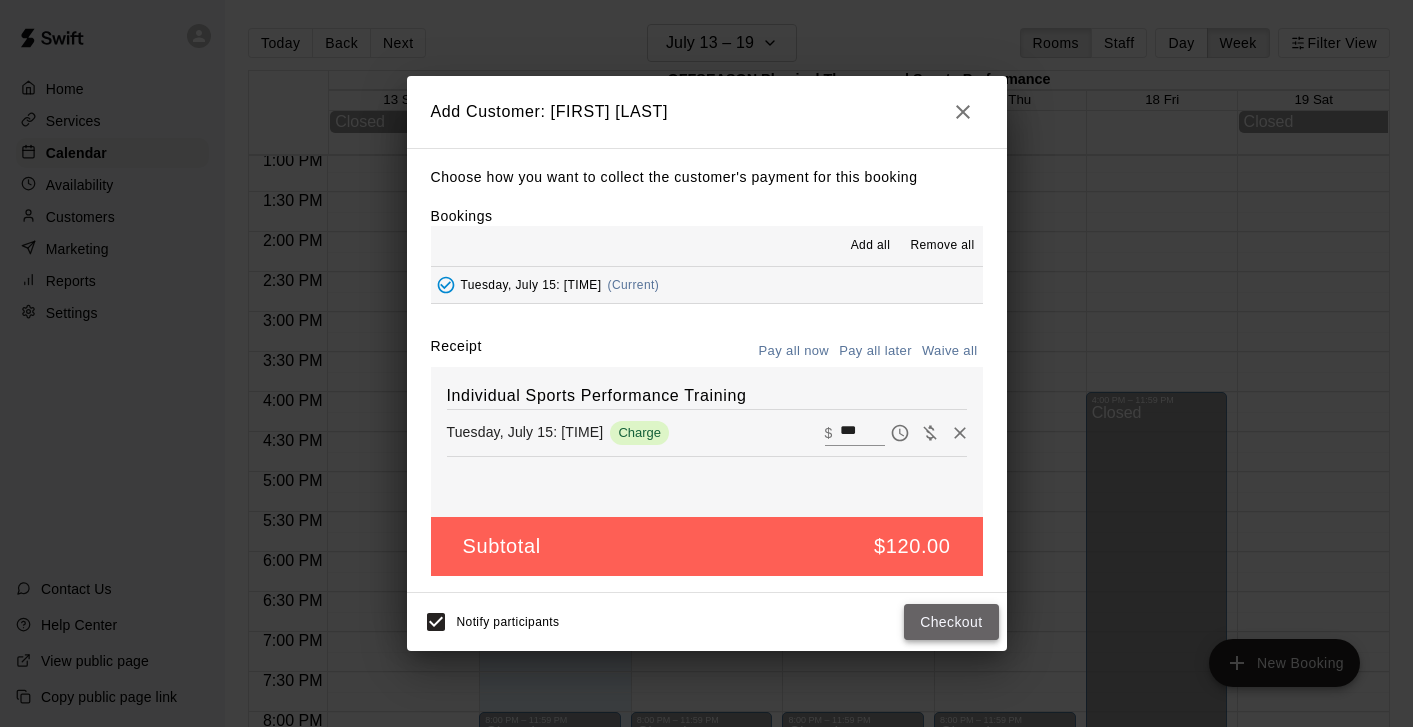 click on "Checkout" at bounding box center [951, 622] 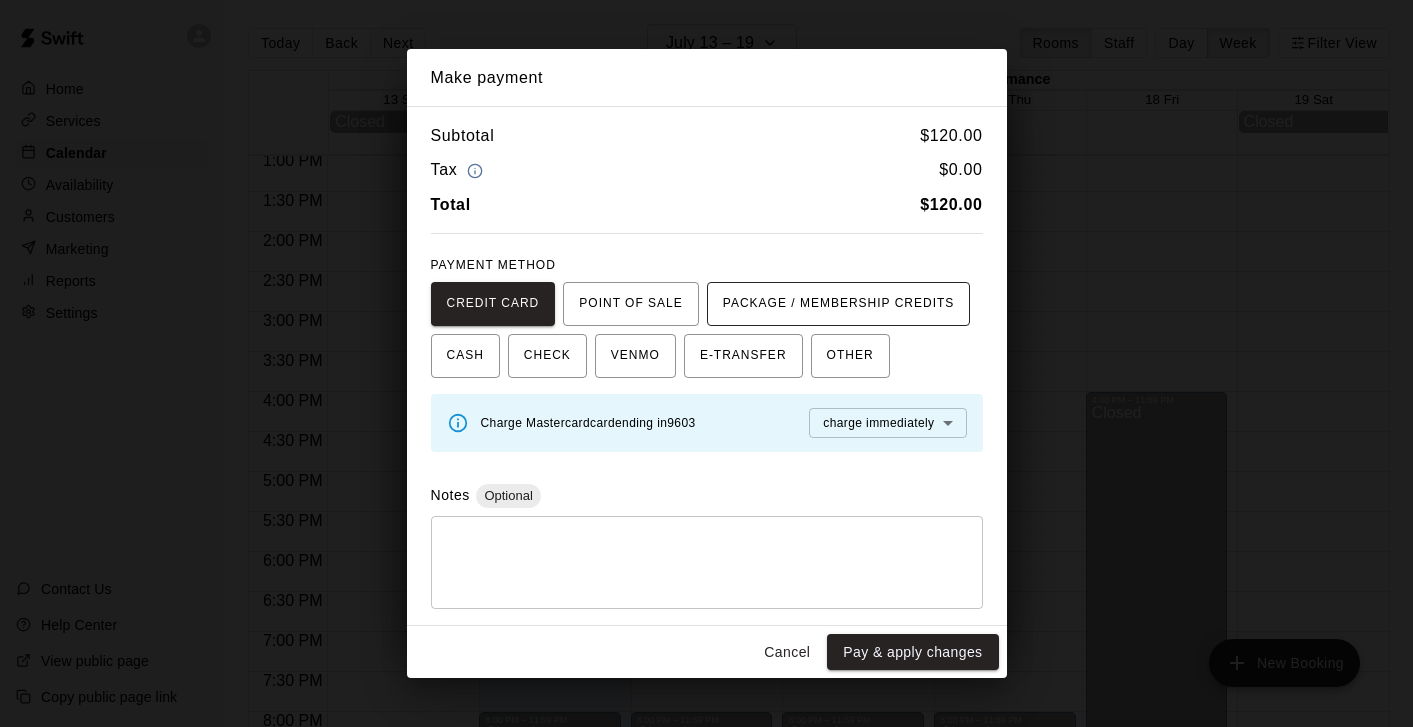 click on "PACKAGE / MEMBERSHIP CREDITS" at bounding box center [839, 304] 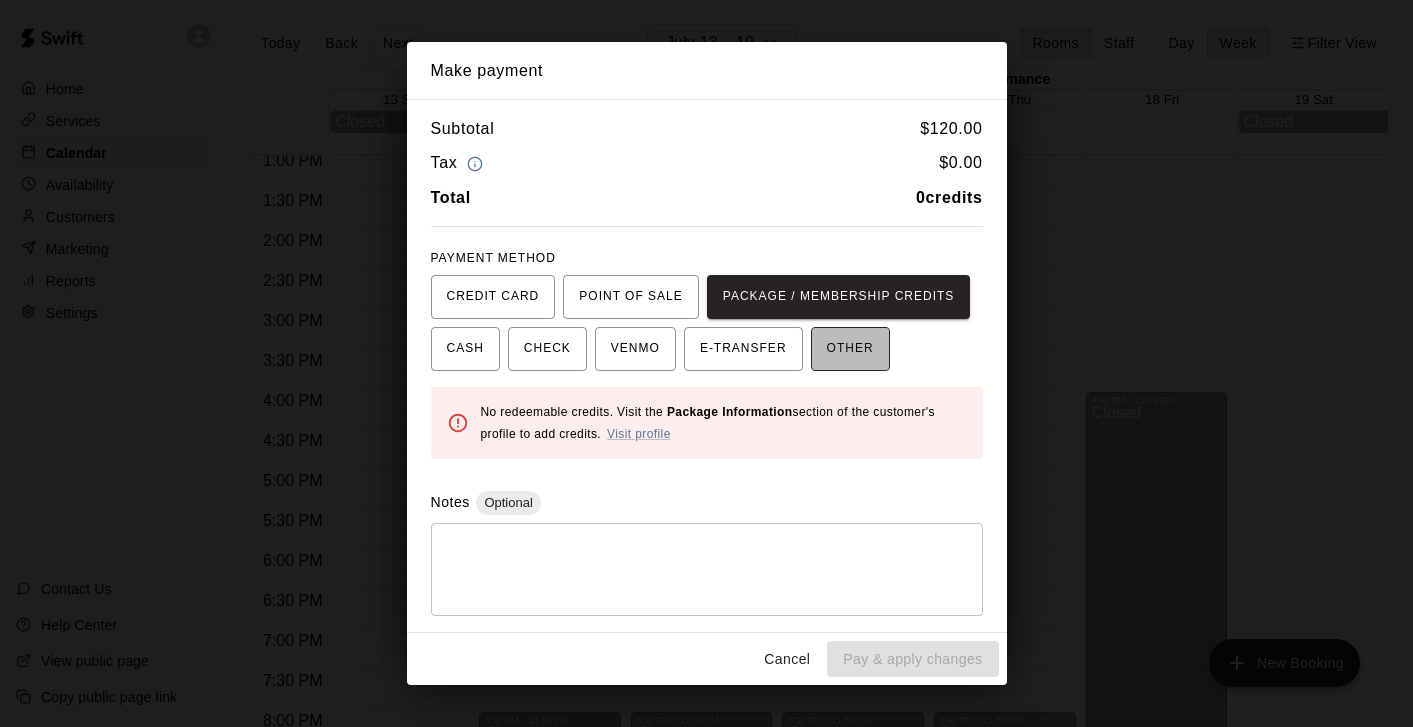 click on "OTHER" at bounding box center [850, 349] 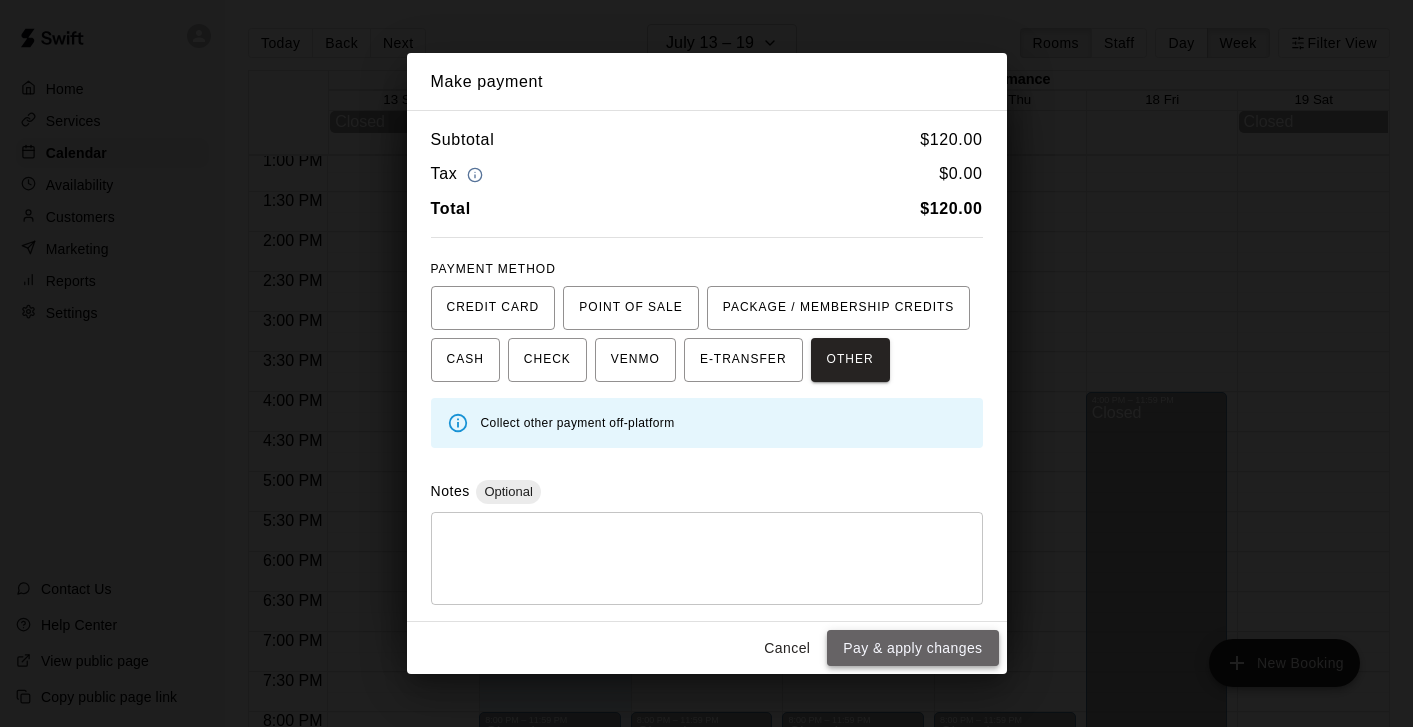 click on "Pay & apply changes" at bounding box center (912, 648) 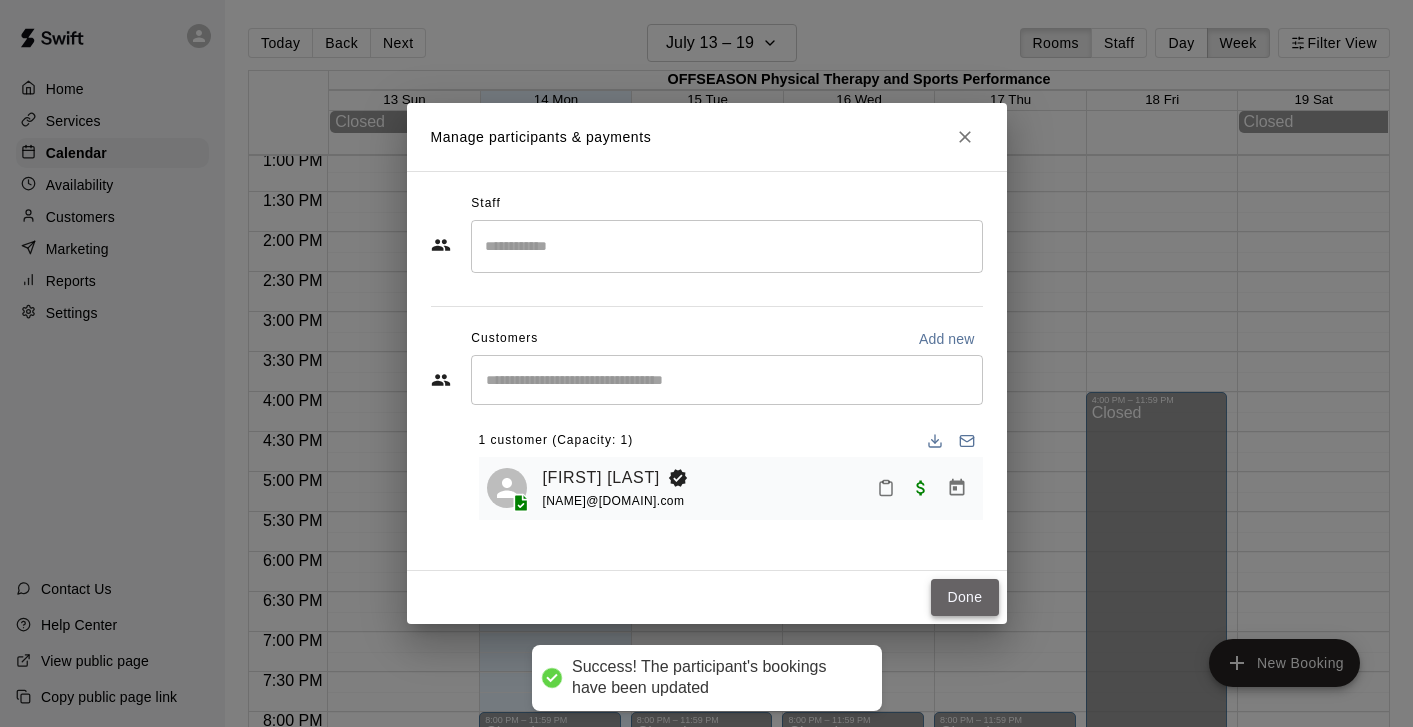 click on "Done" at bounding box center [964, 597] 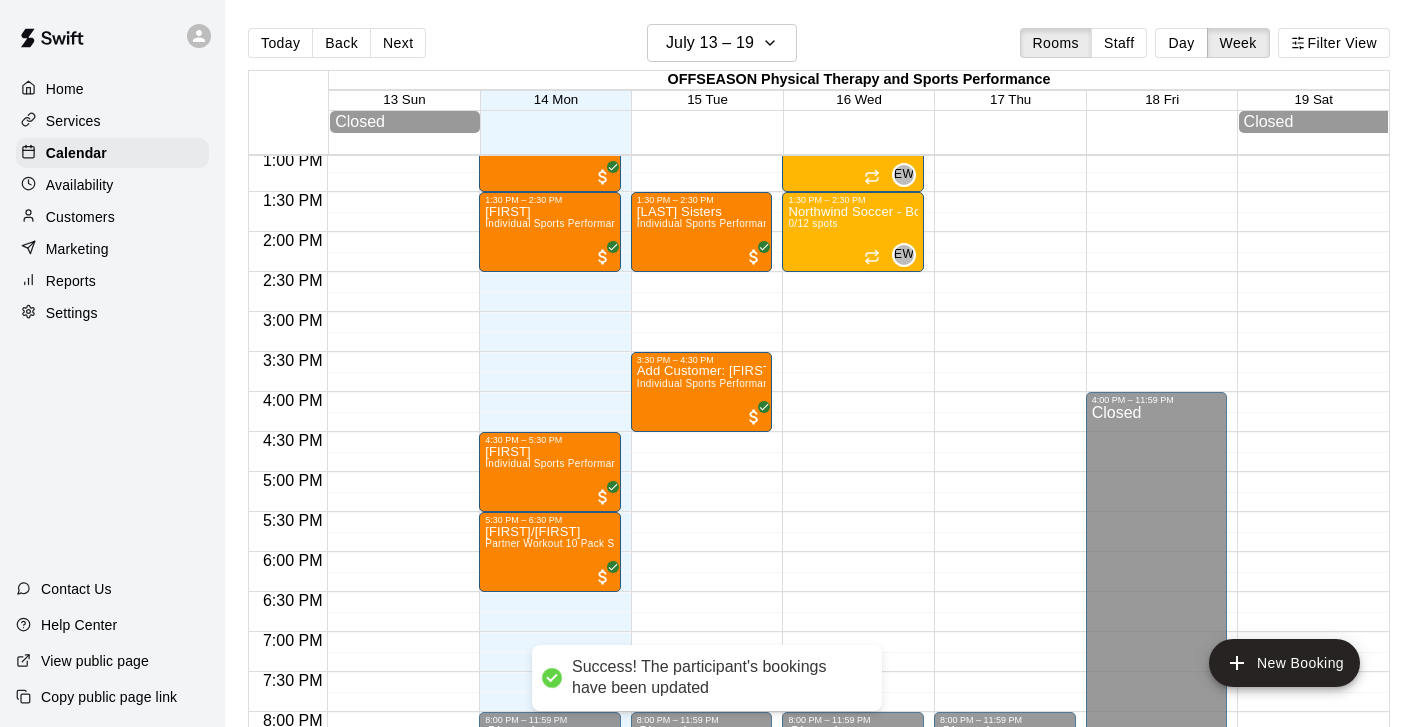 scroll, scrollTop: 1115, scrollLeft: 0, axis: vertical 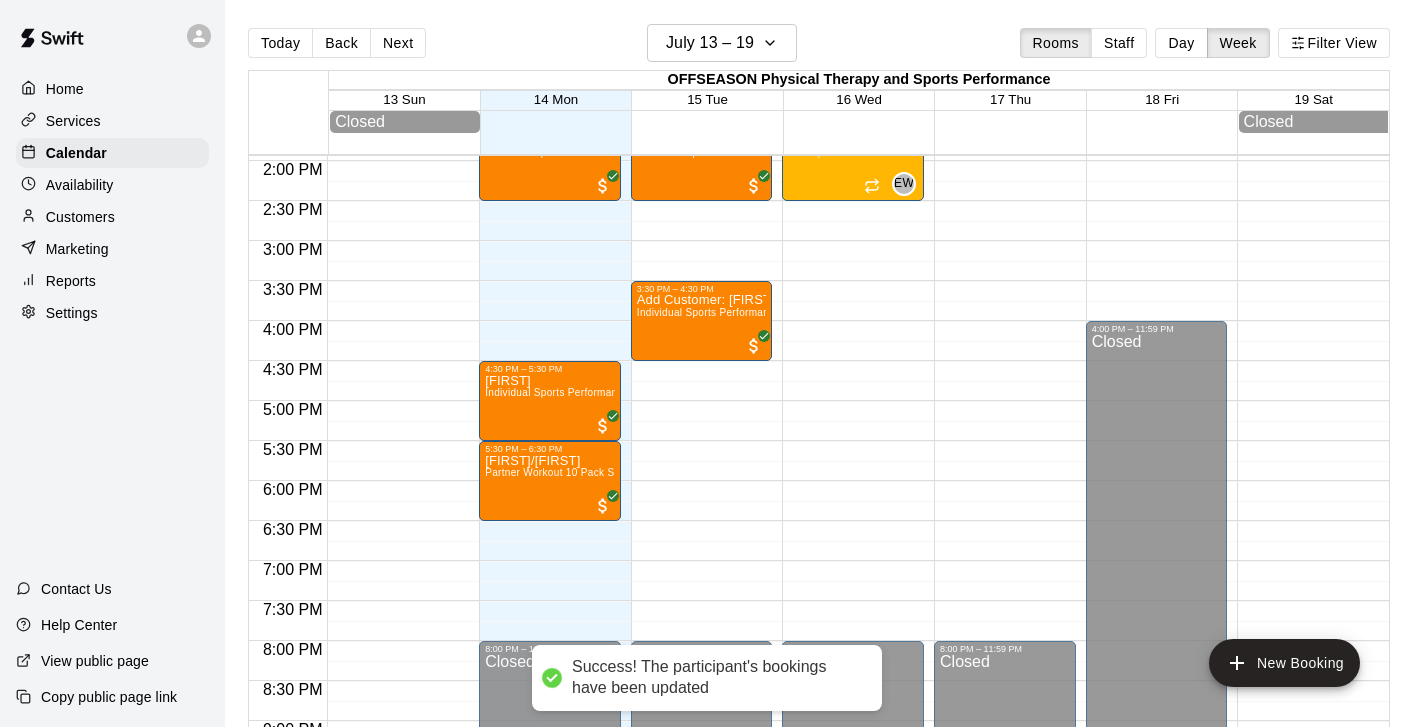 click on "12:00 AM – 7:00 AM Closed 8:00 AM – 9:00 AM [FIRST] Individual Sports Performance Training 9:00 AM – 10:00 AM [FIRST]  Individual Sports Performance Training 10:00 AM – 11:00 AM [FIRST] Individual Sports Performance Training 11:00 AM – 12:00 PM Summer Girls High School Academy 0/12 spots EW 0 12:00 PM – 1:00 PM [FIRST]/[FIRST] Individual Sports Performance Training 1:30 PM – 2:30 PM [FIRST] Sisters Individual Sports Performance Training 3:30 PM – 4:30 PM [FIRST] [LAST]  Individual Sports Performance Training 8:00 PM – 11:59 PM Closed" at bounding box center (702, 1) 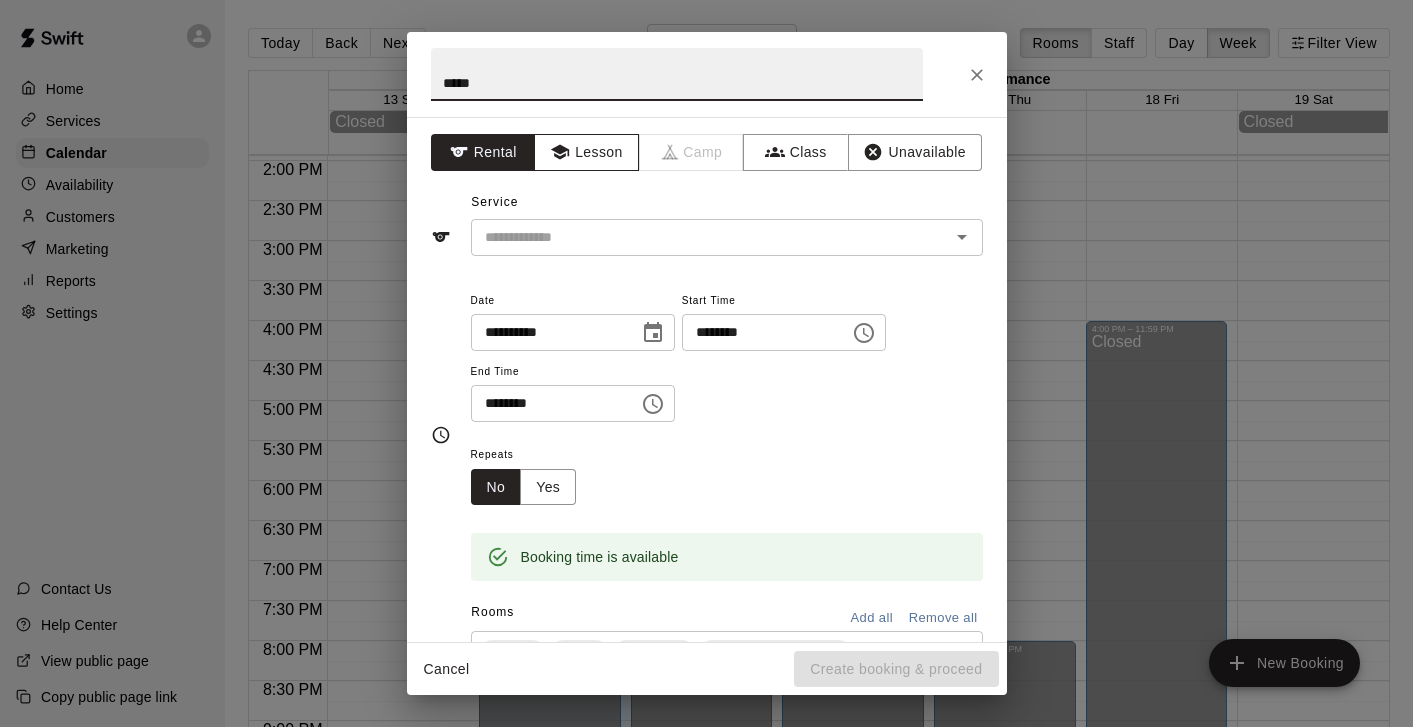 type on "*****" 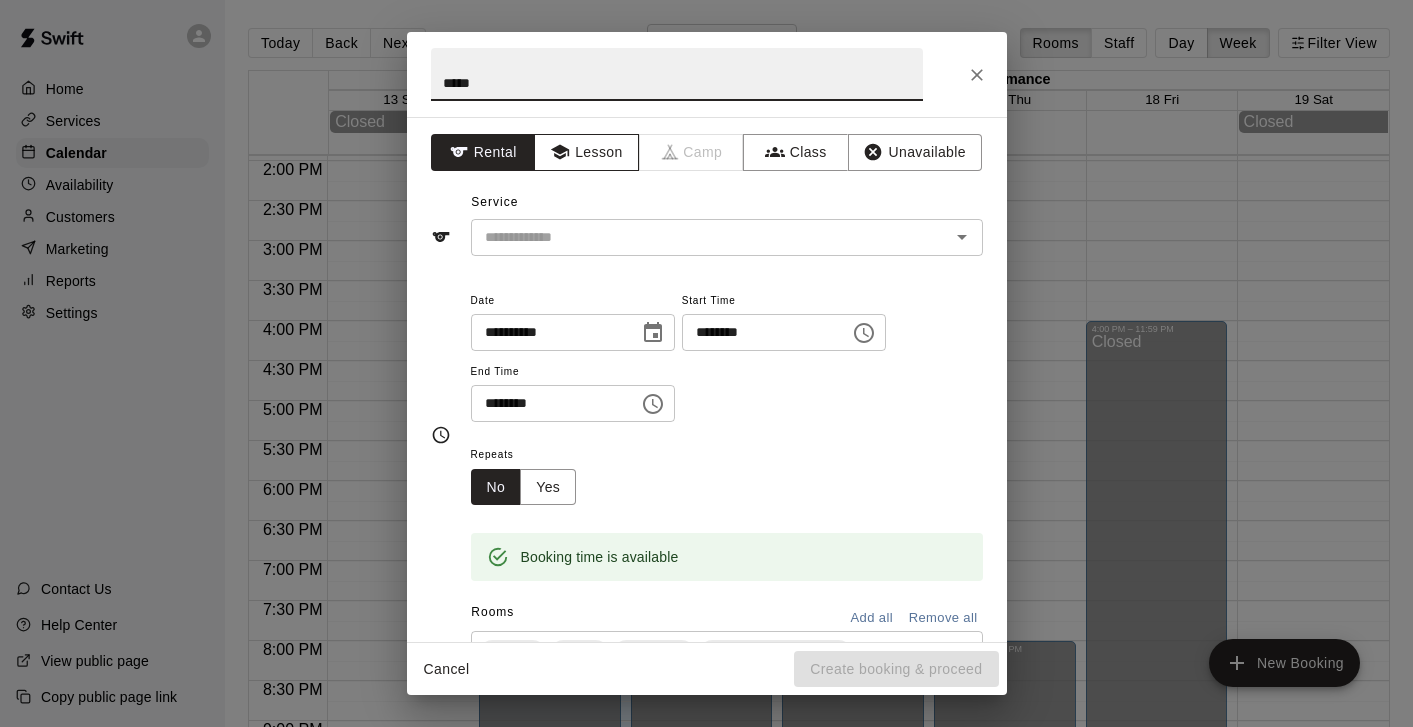 click on "Lesson" at bounding box center (586, 152) 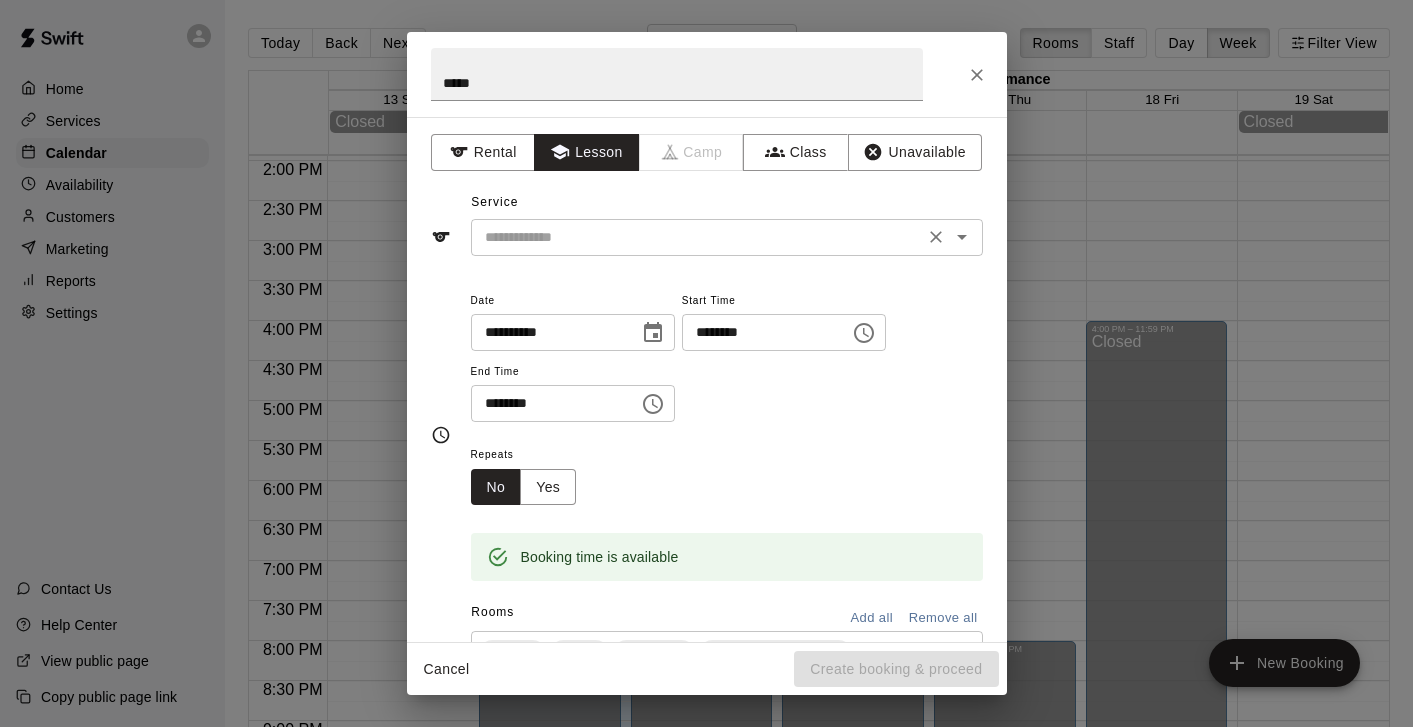 click at bounding box center (697, 237) 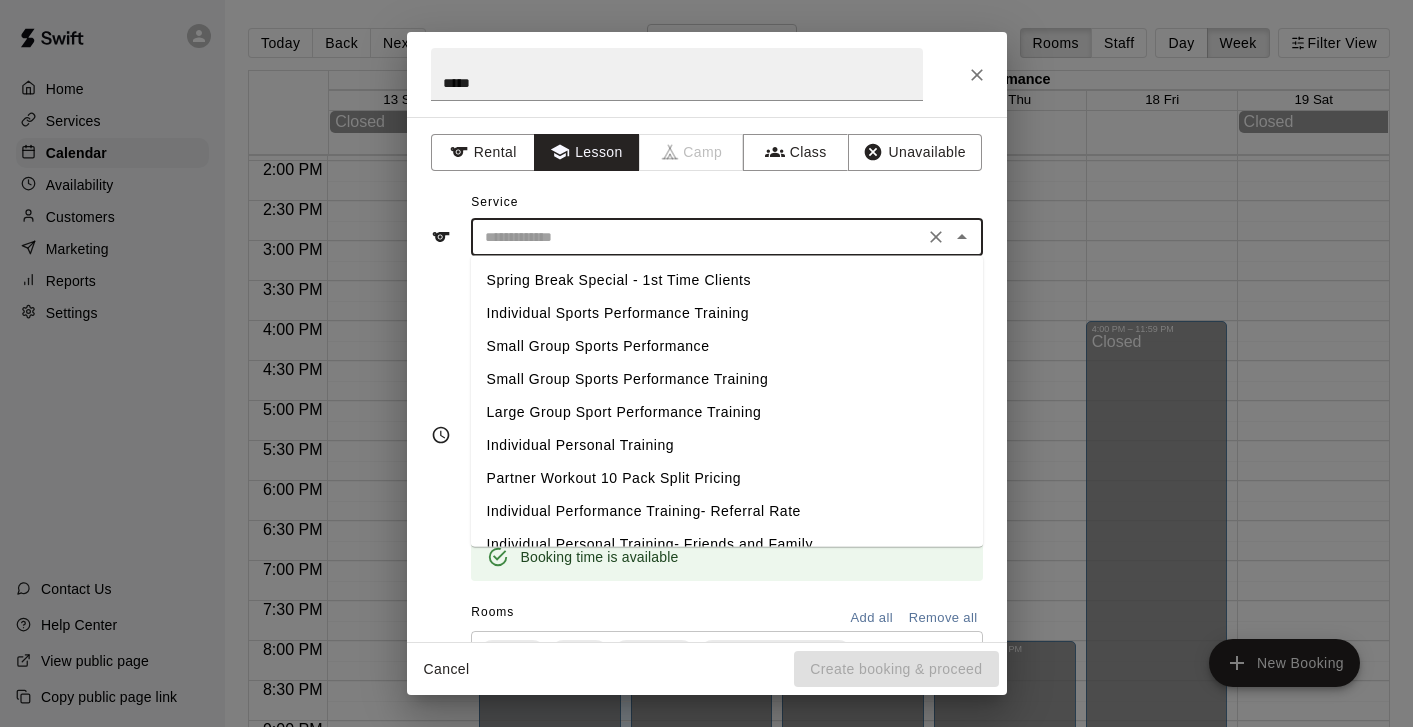 click on "Individual Sports Performance Training" at bounding box center [727, 313] 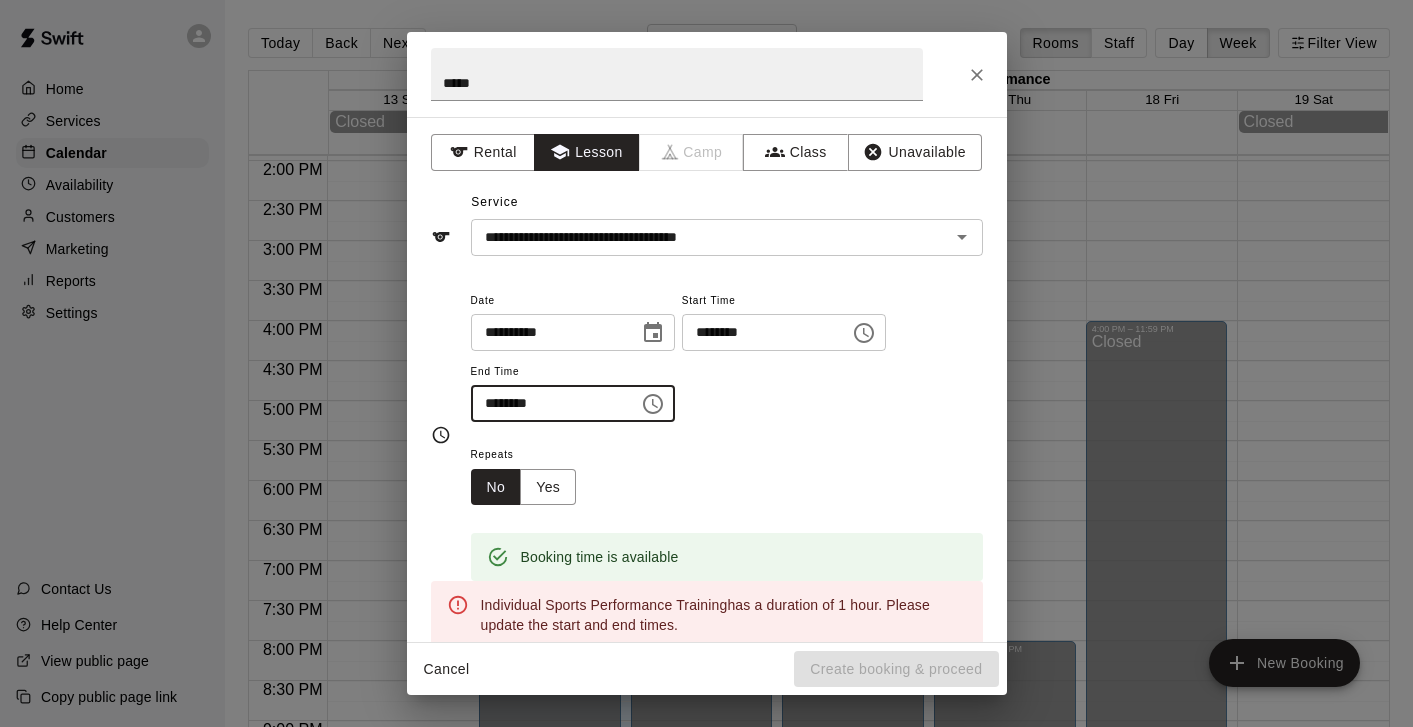 click on "********" at bounding box center (548, 403) 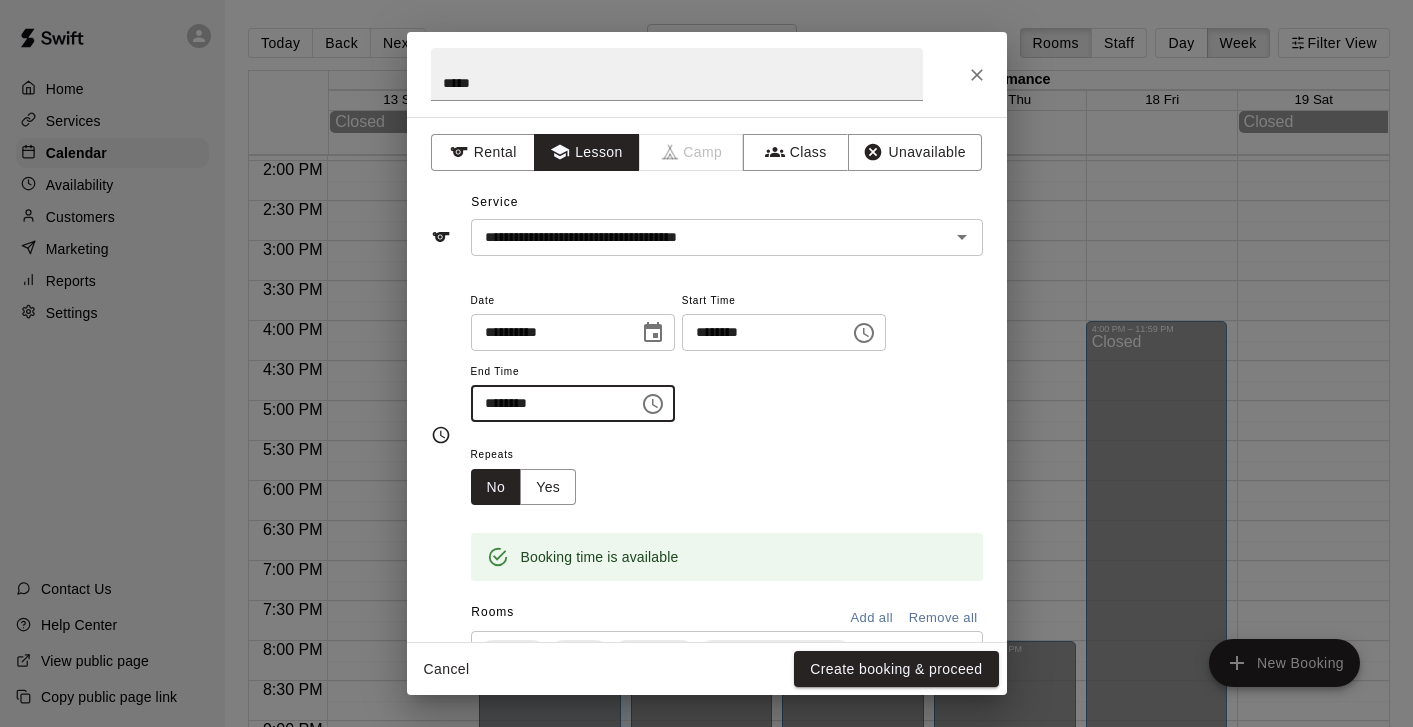 type on "********" 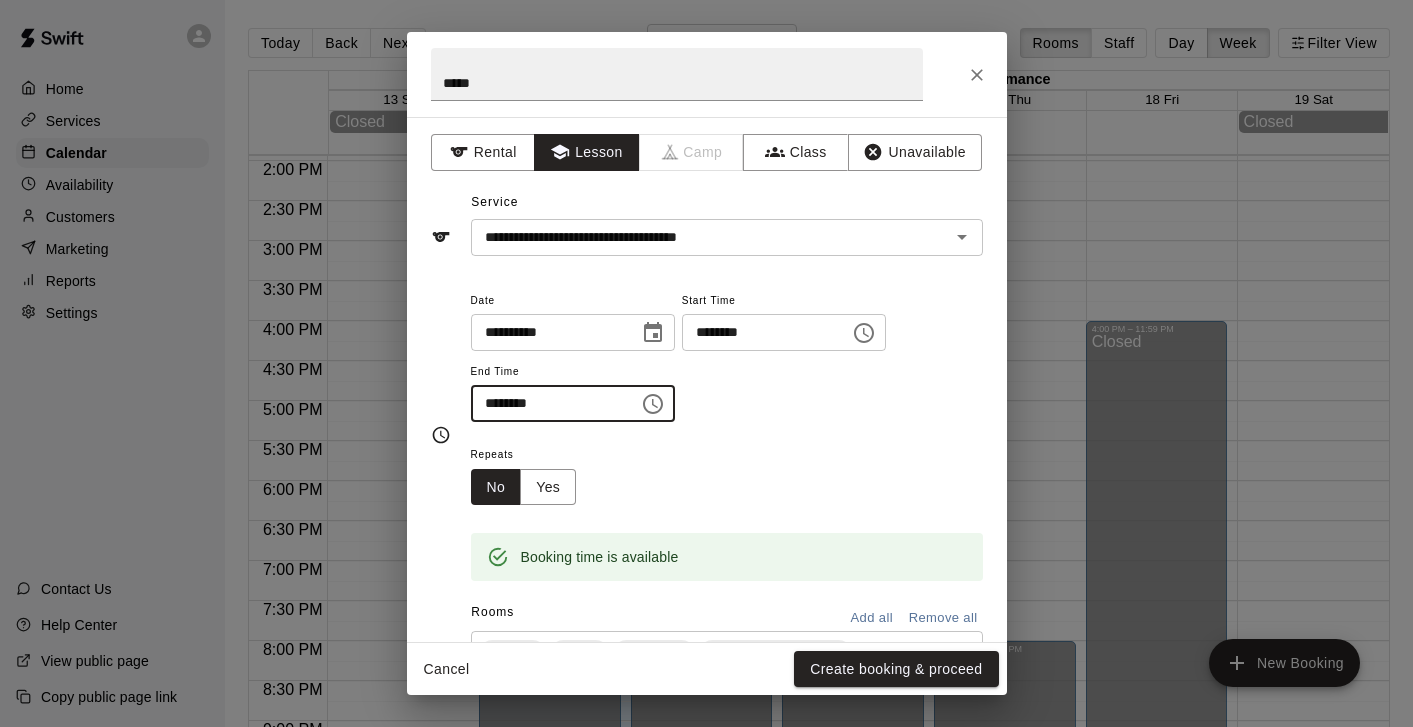 click on "Repeats No Yes" at bounding box center [727, 473] 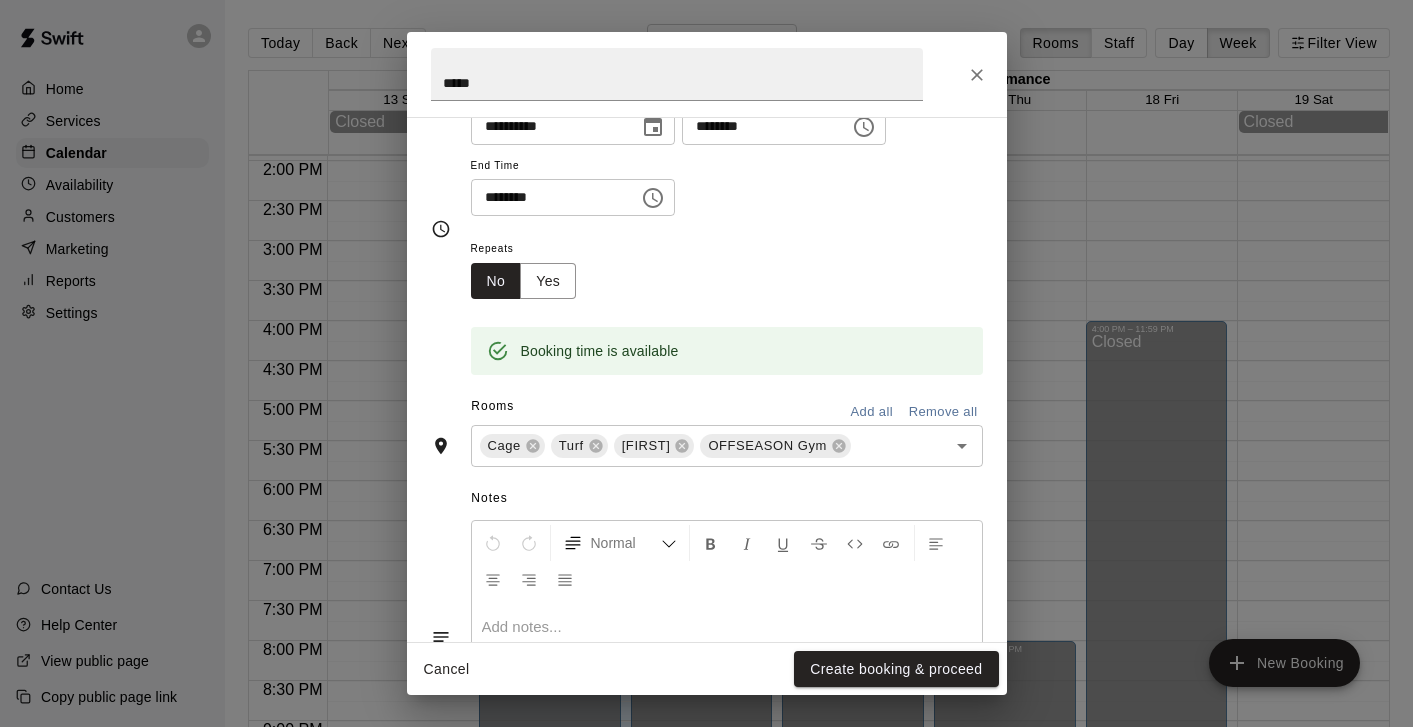 scroll, scrollTop: 354, scrollLeft: 0, axis: vertical 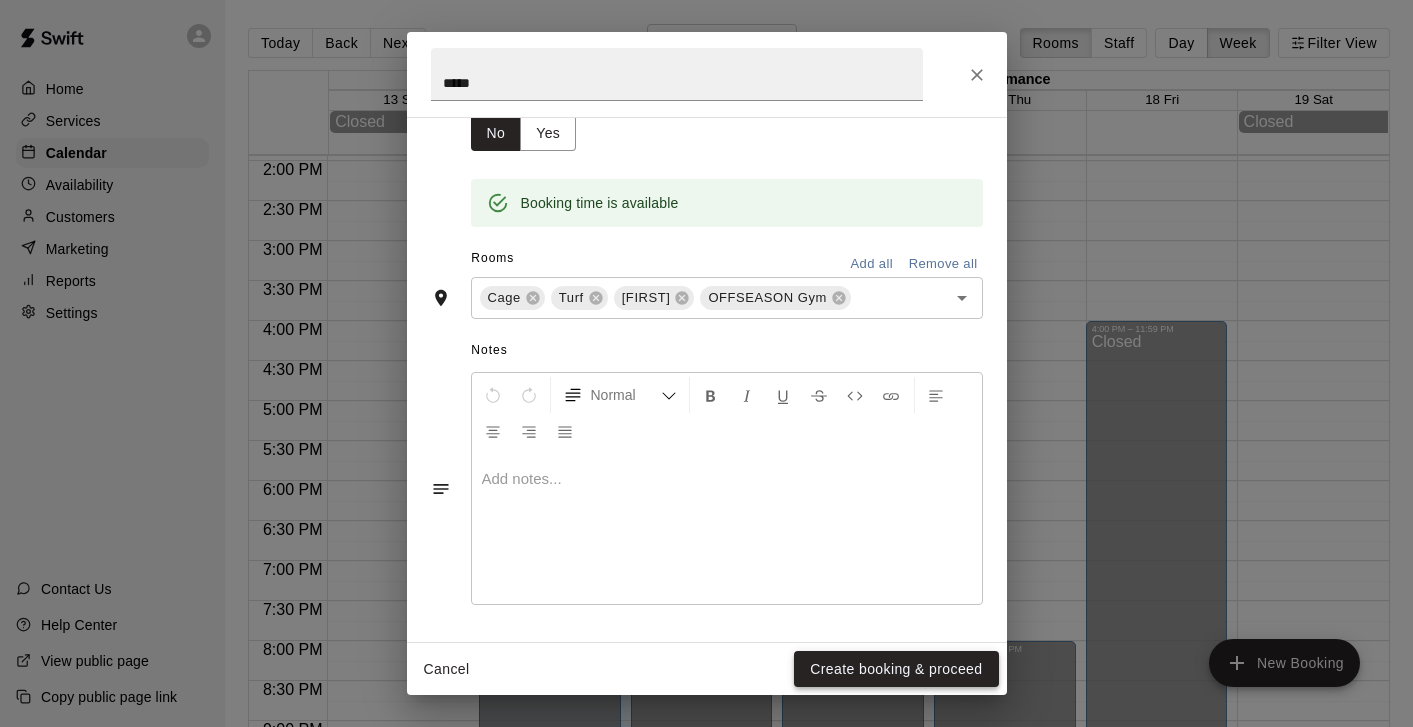 click on "Create booking & proceed" at bounding box center (896, 669) 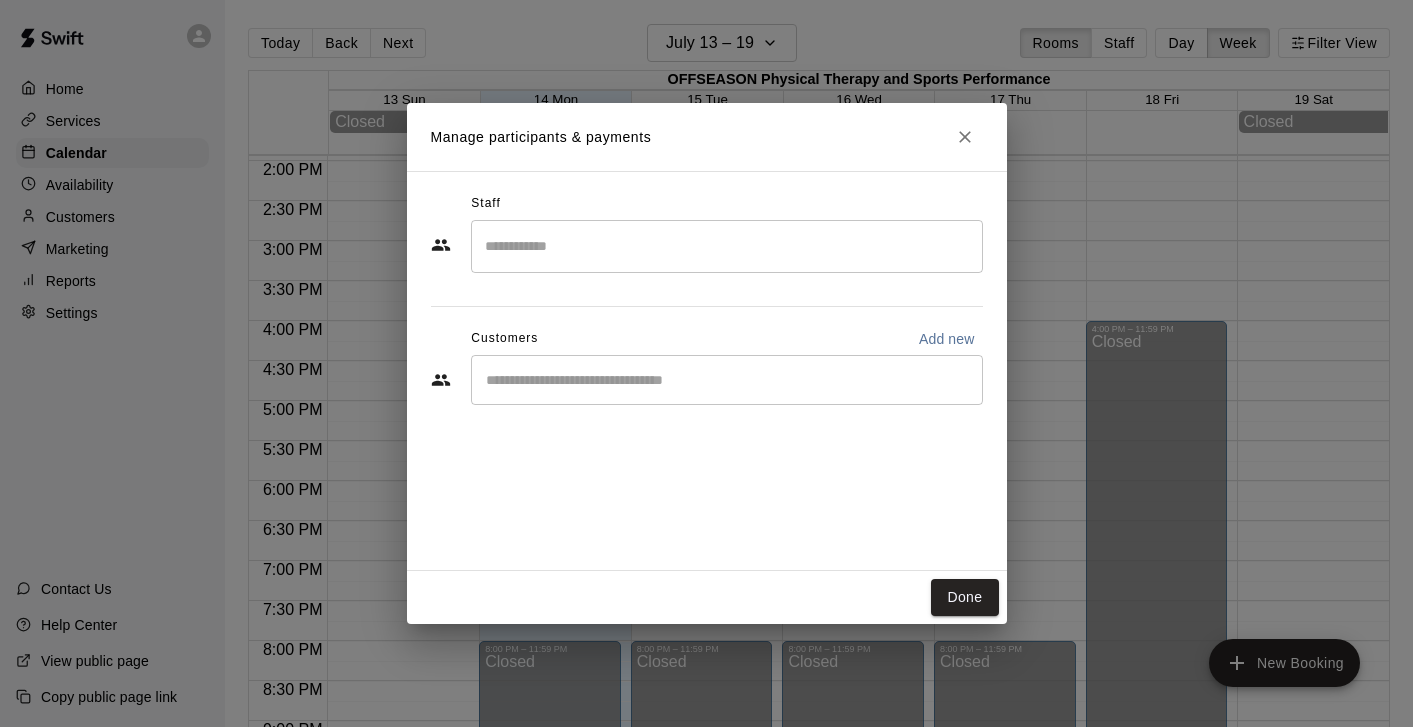 click on "Done" at bounding box center [707, 597] 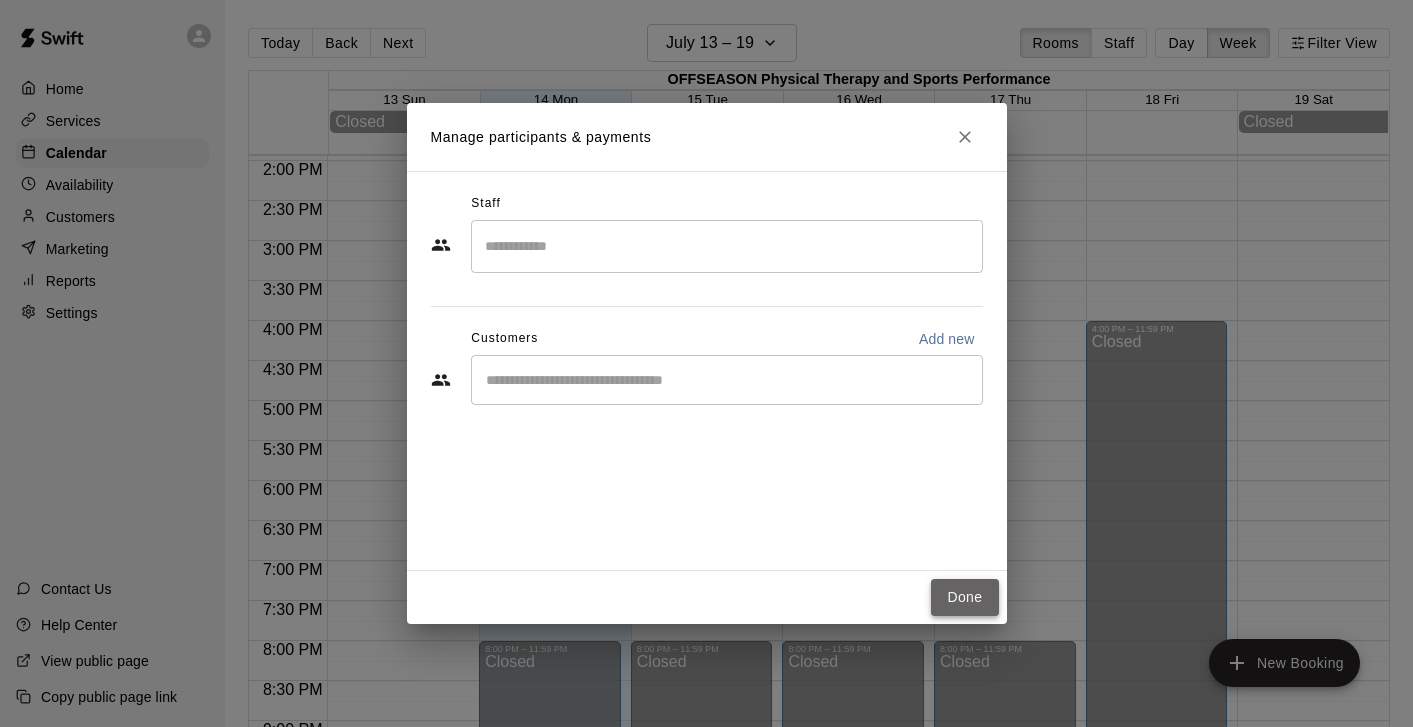 click on "Done" at bounding box center (964, 597) 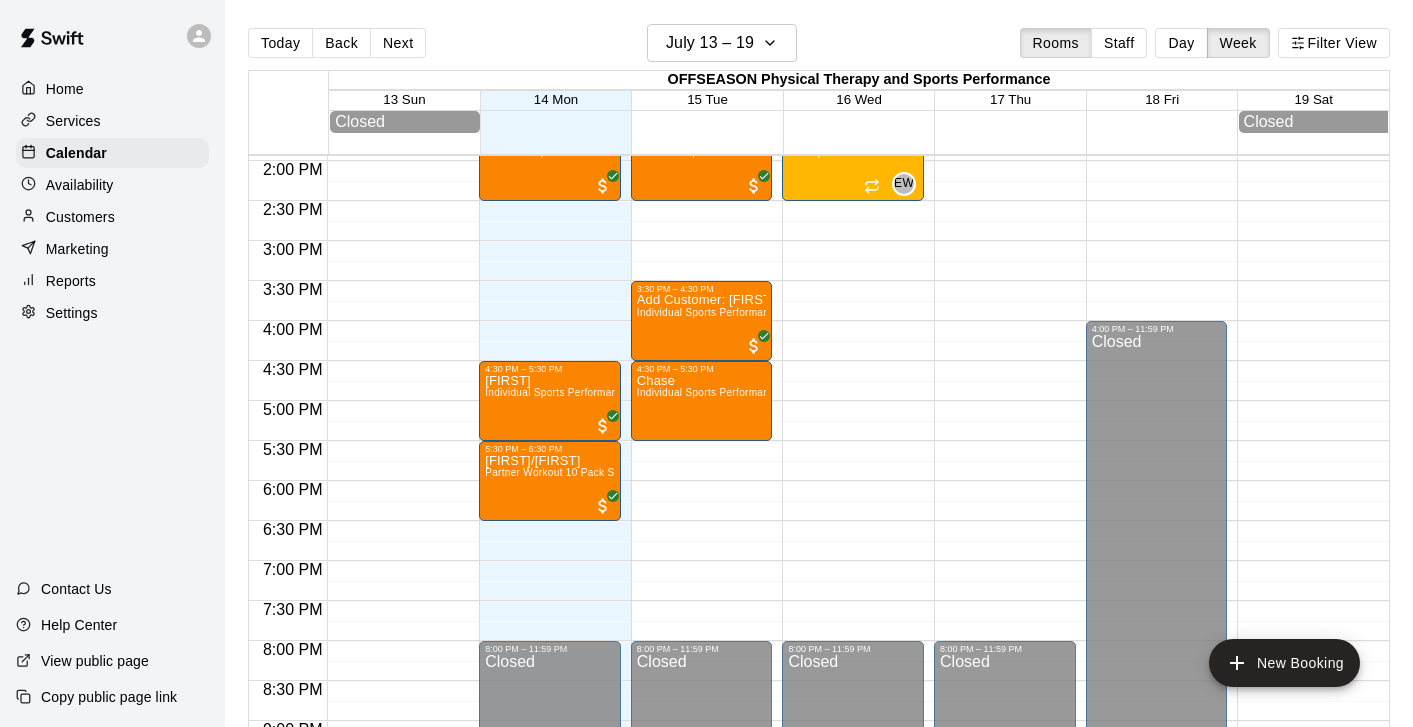 click on "12:00 AM – 7:00 AM Closed 8:00 AM – 9:00 AM [FIRST] Individual Sports Performance Training 9:00 AM – 10:00 AM [FIRST]  Individual Sports Performance Training 10:00 AM – 11:00 AM [FIRST] Individual Sports Performance Training 11:00 AM – 12:00 PM Summer Girls High School Academy 0/12 spots EW 0 12:00 PM – 1:00 PM [FIRST]/[FIRST] Individual Sports Performance Training 1:30 PM – 2:30 PM [FIRST] Sisters Individual Sports Performance Training 3:30 PM – 4:30 PM [FIRST] [LAST]  Individual Sports Performance Training 4:30 PM – 5:30 PM [FIRST] Individual Sports Performance Training 8:00 PM – 11:59 PM Closed" at bounding box center (702, 1) 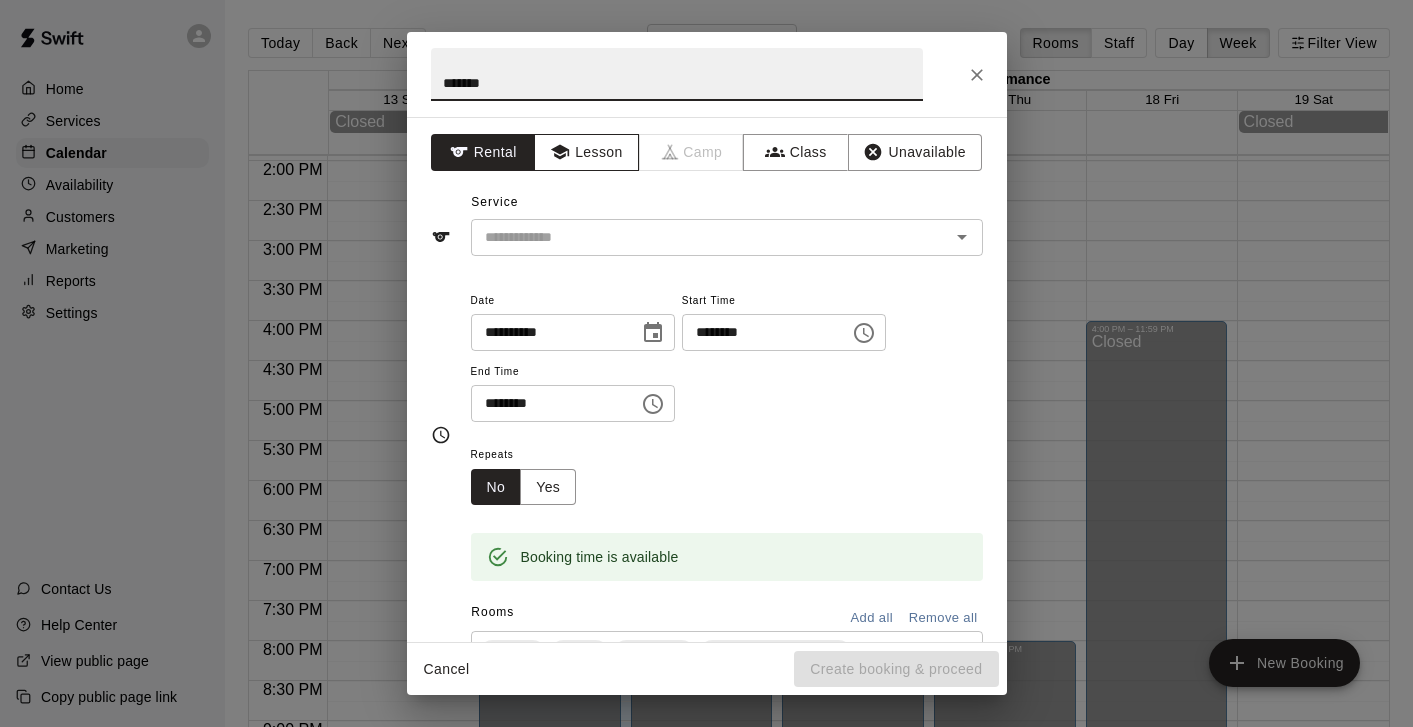 type on "*******" 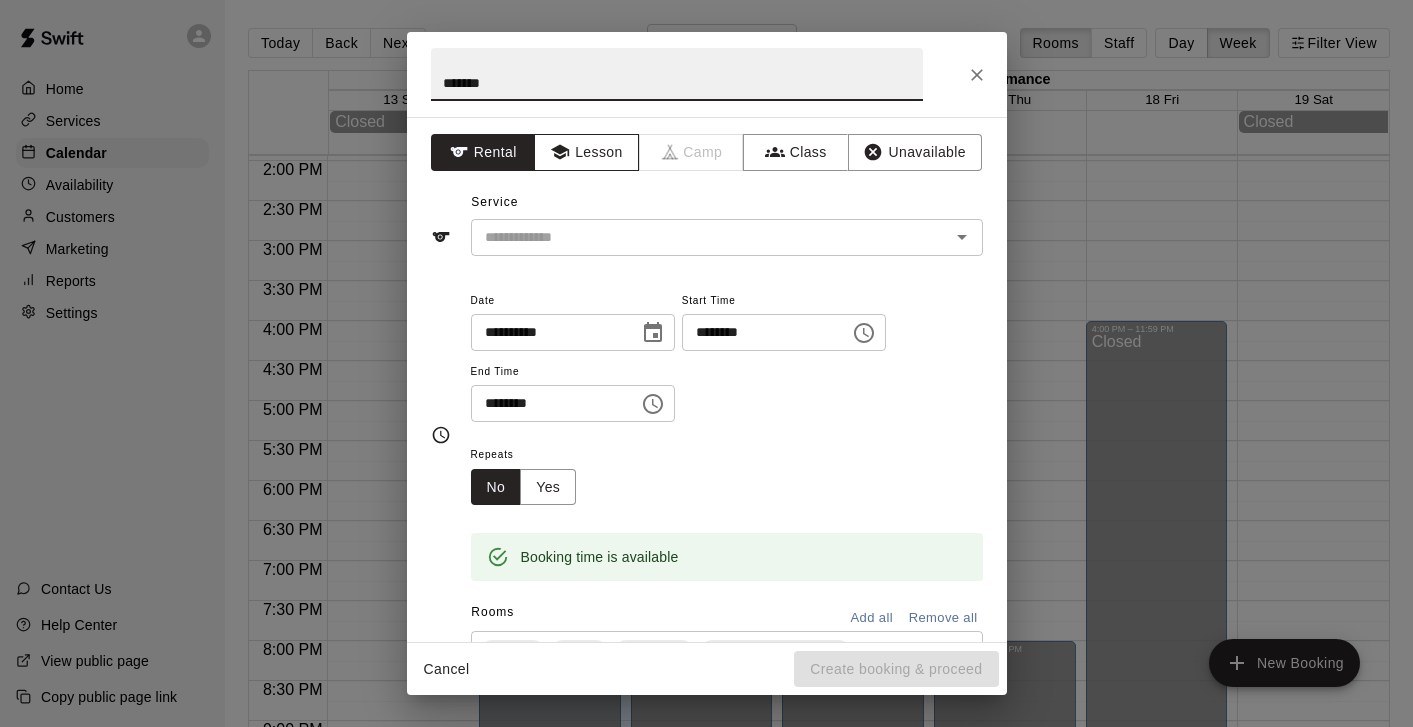 click on "Lesson" at bounding box center [586, 152] 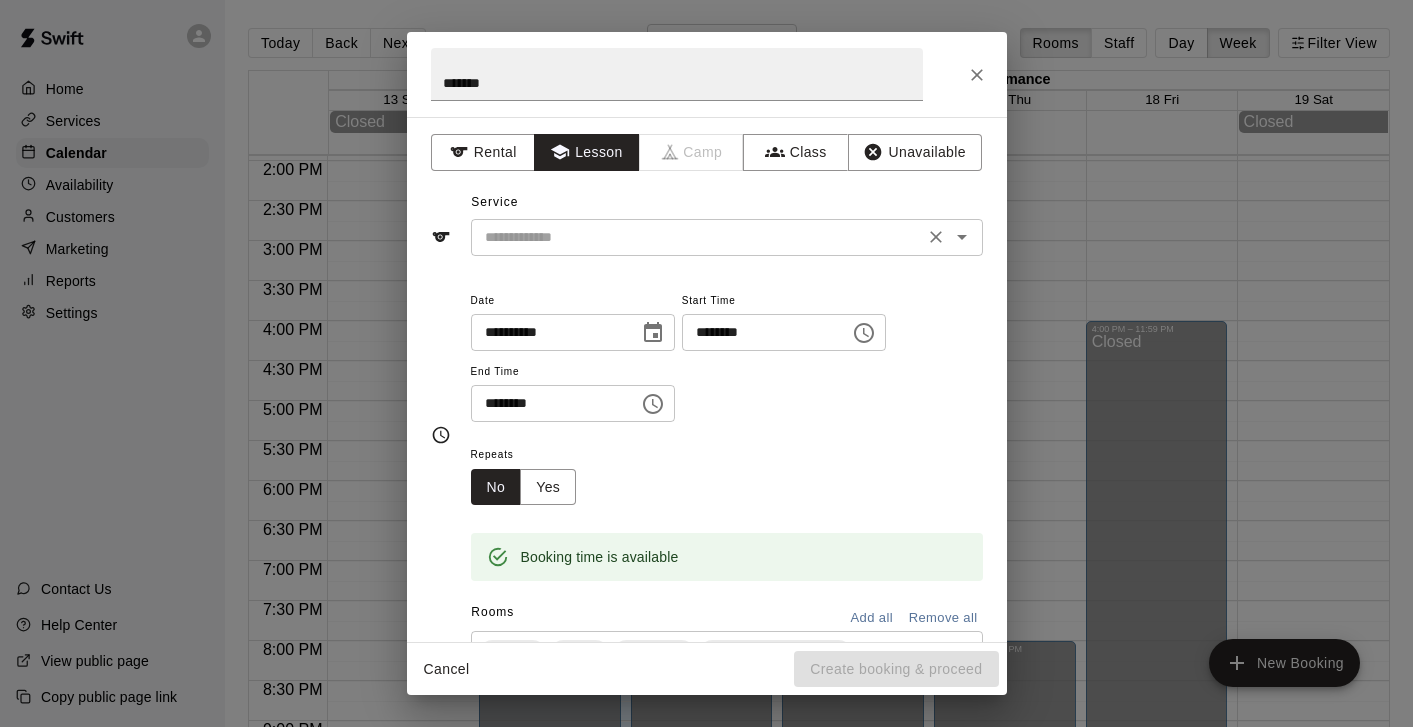 click on "​" at bounding box center [727, 237] 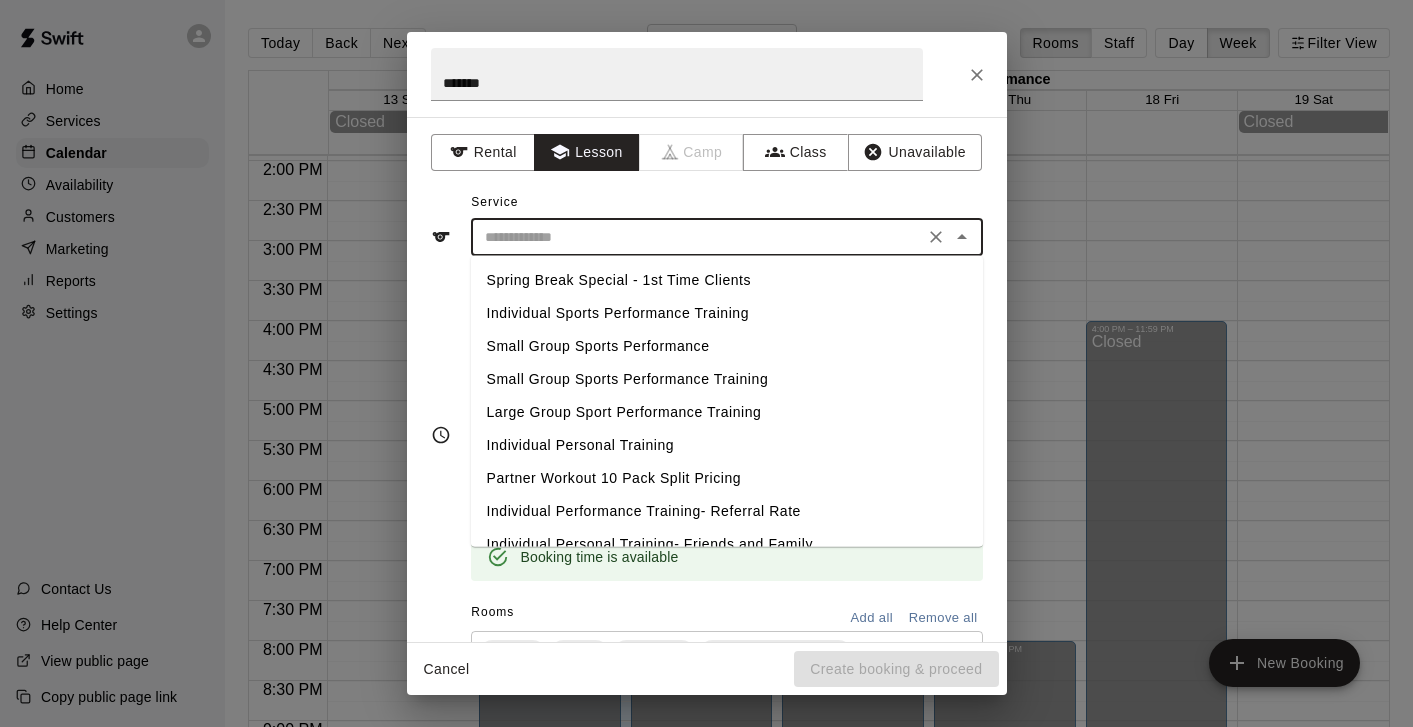 scroll, scrollTop: 22, scrollLeft: 0, axis: vertical 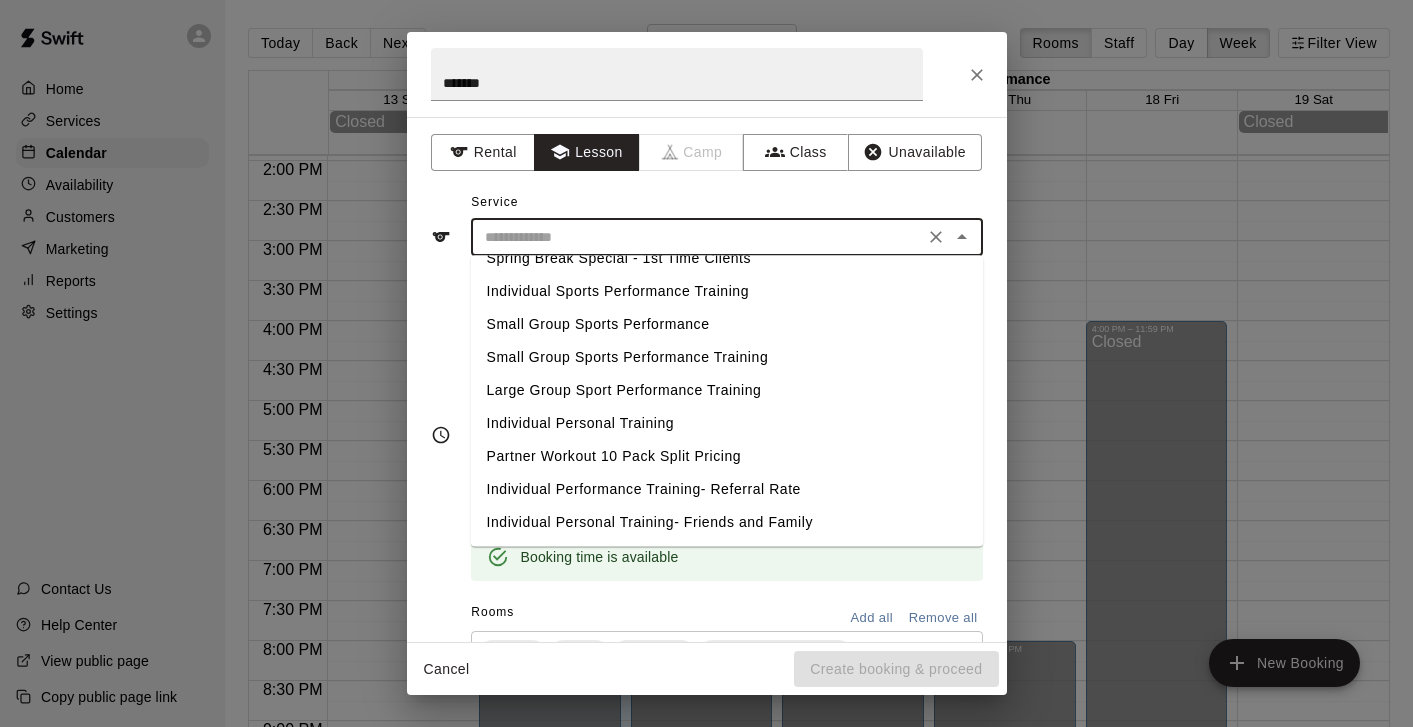 click on "Individual Performance Training- Referral Rate" at bounding box center [727, 489] 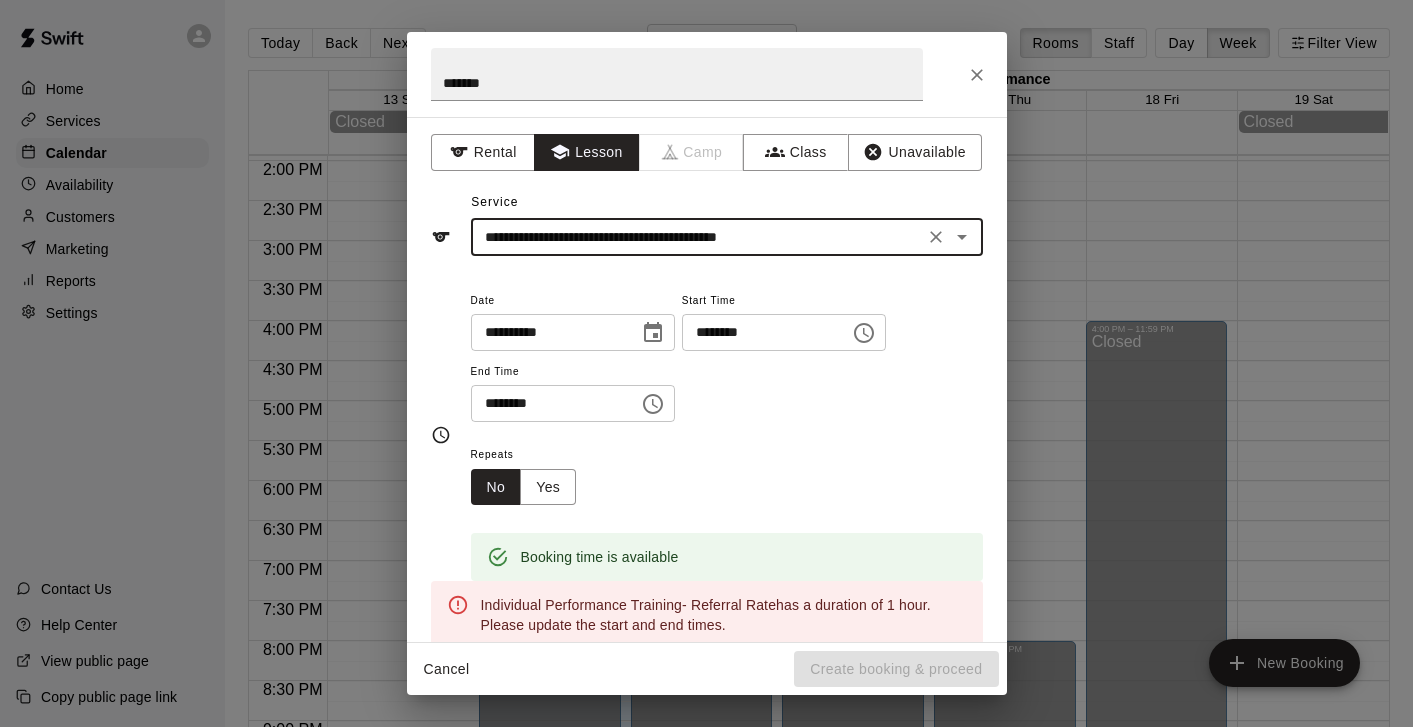 click on "********" at bounding box center [548, 403] 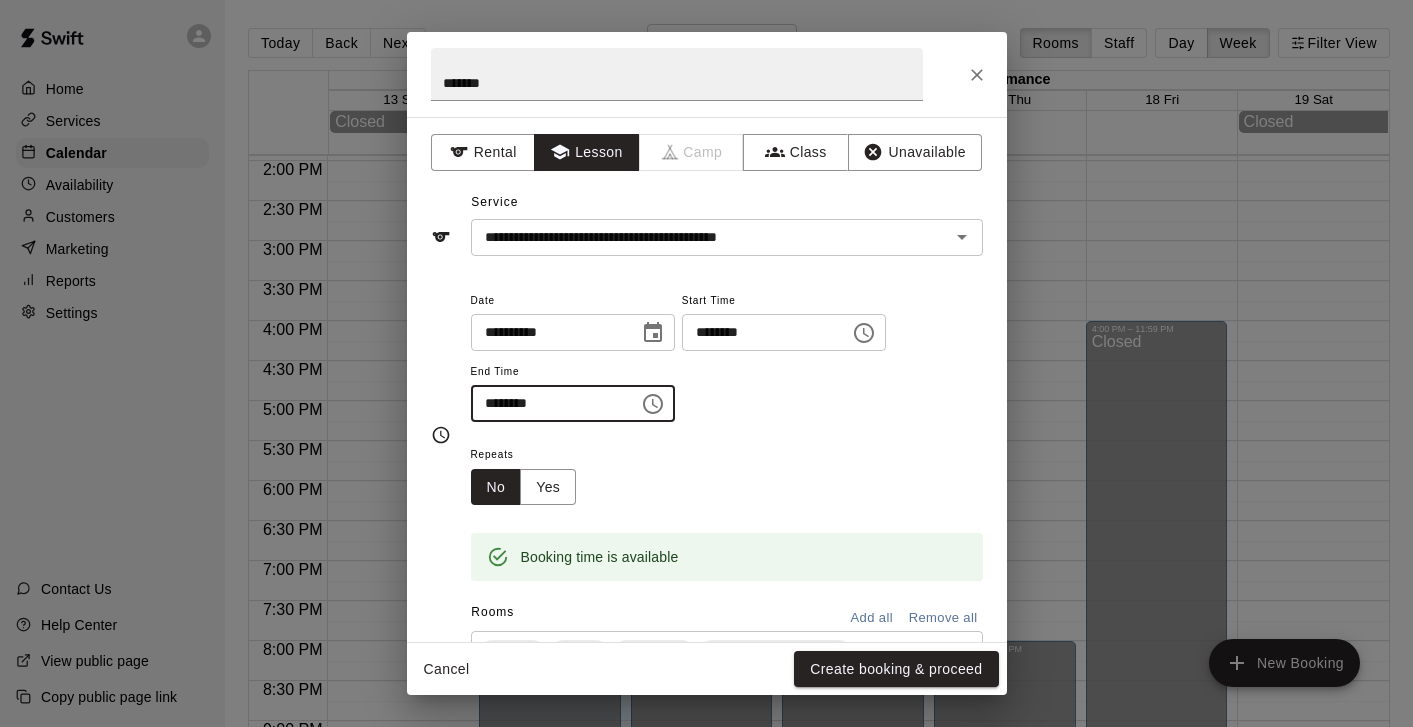type on "********" 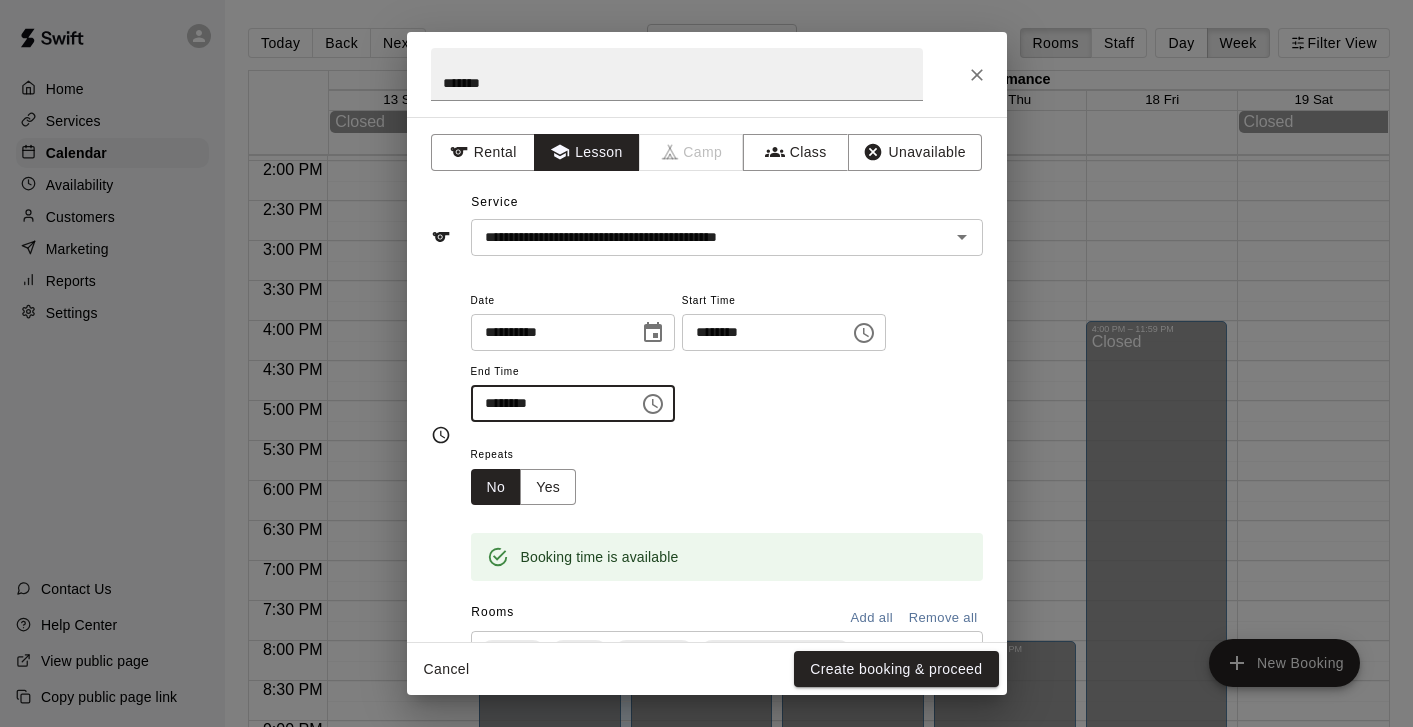 click on "Booking time is available" at bounding box center [727, 543] 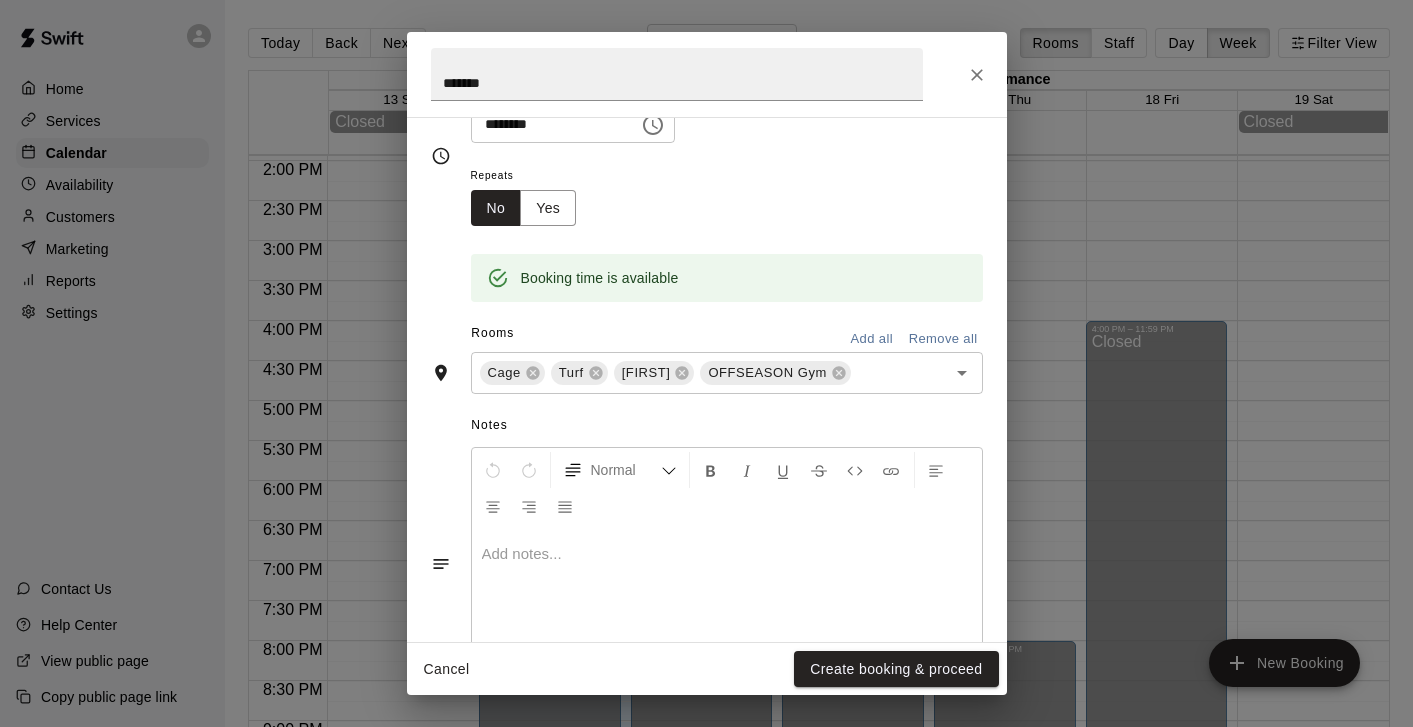 scroll, scrollTop: 354, scrollLeft: 0, axis: vertical 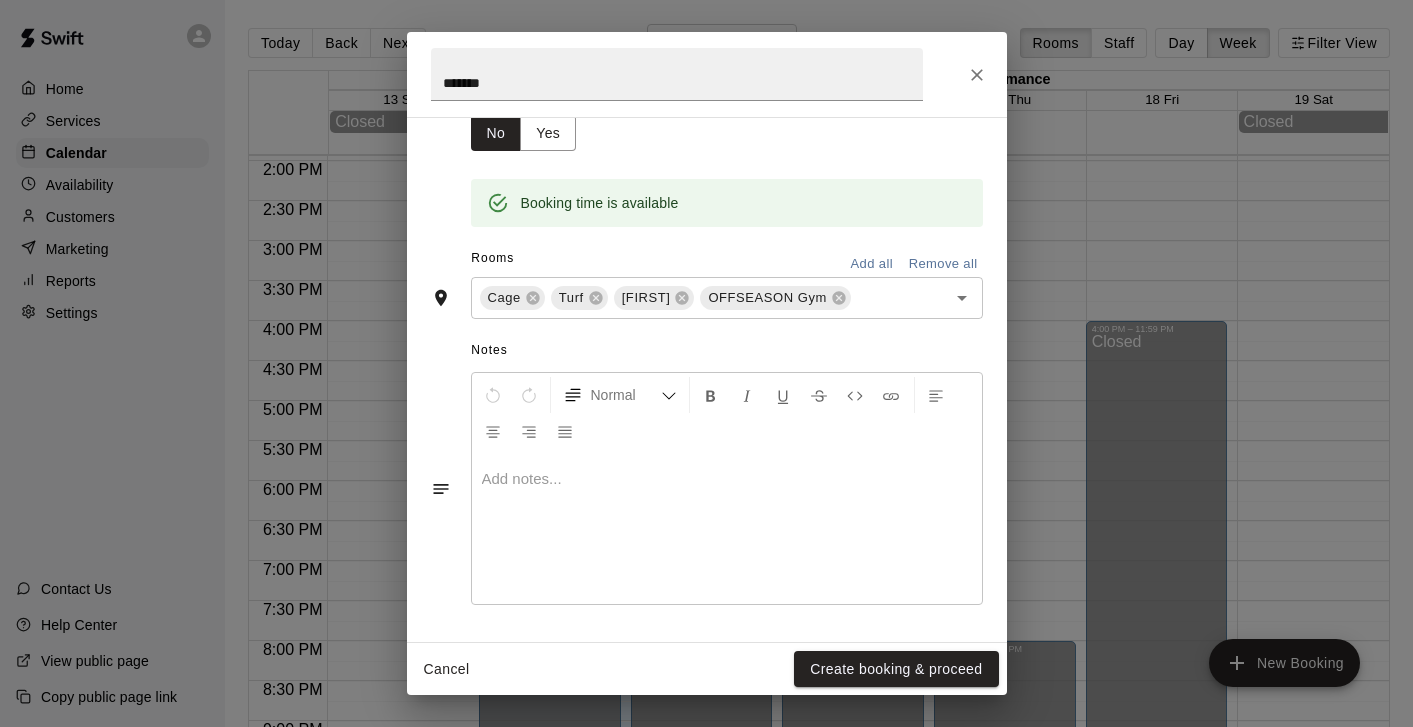 click on "Create booking & proceed" at bounding box center [896, 669] 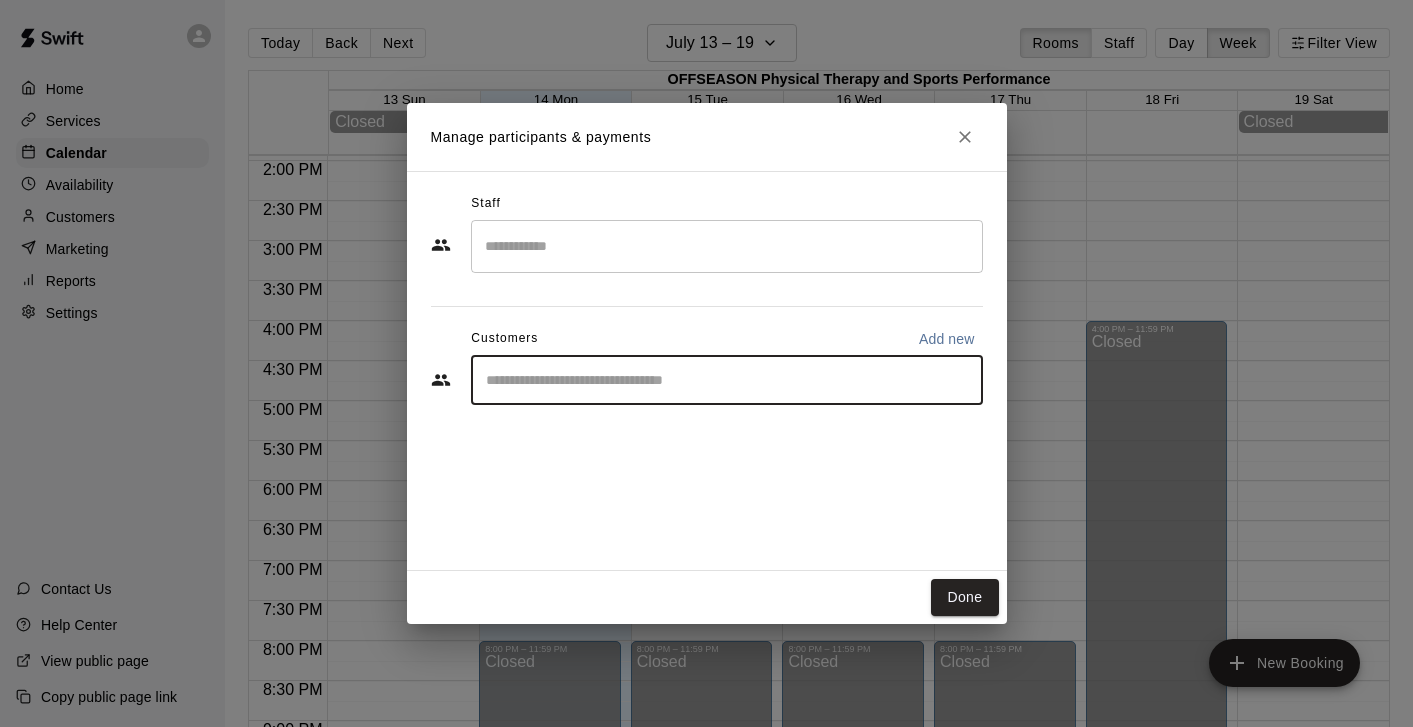 click at bounding box center [727, 380] 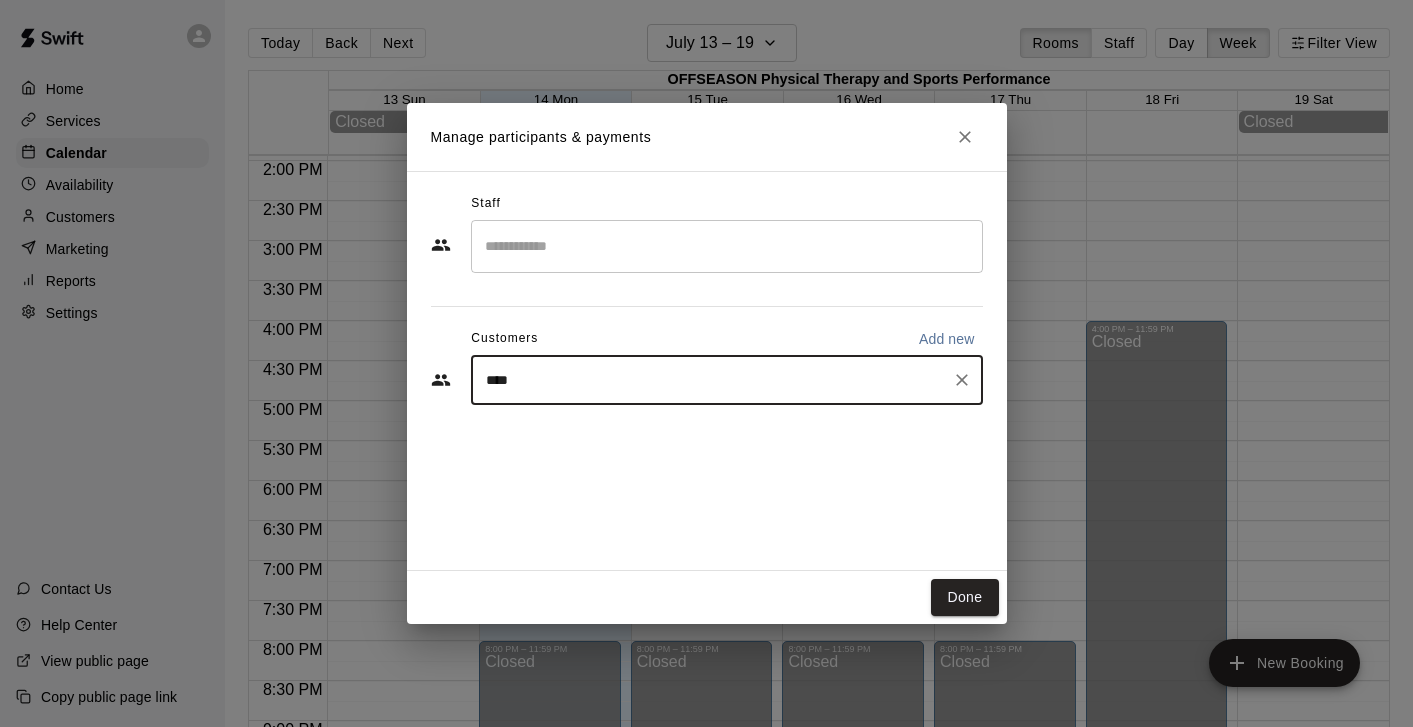 type on "*****" 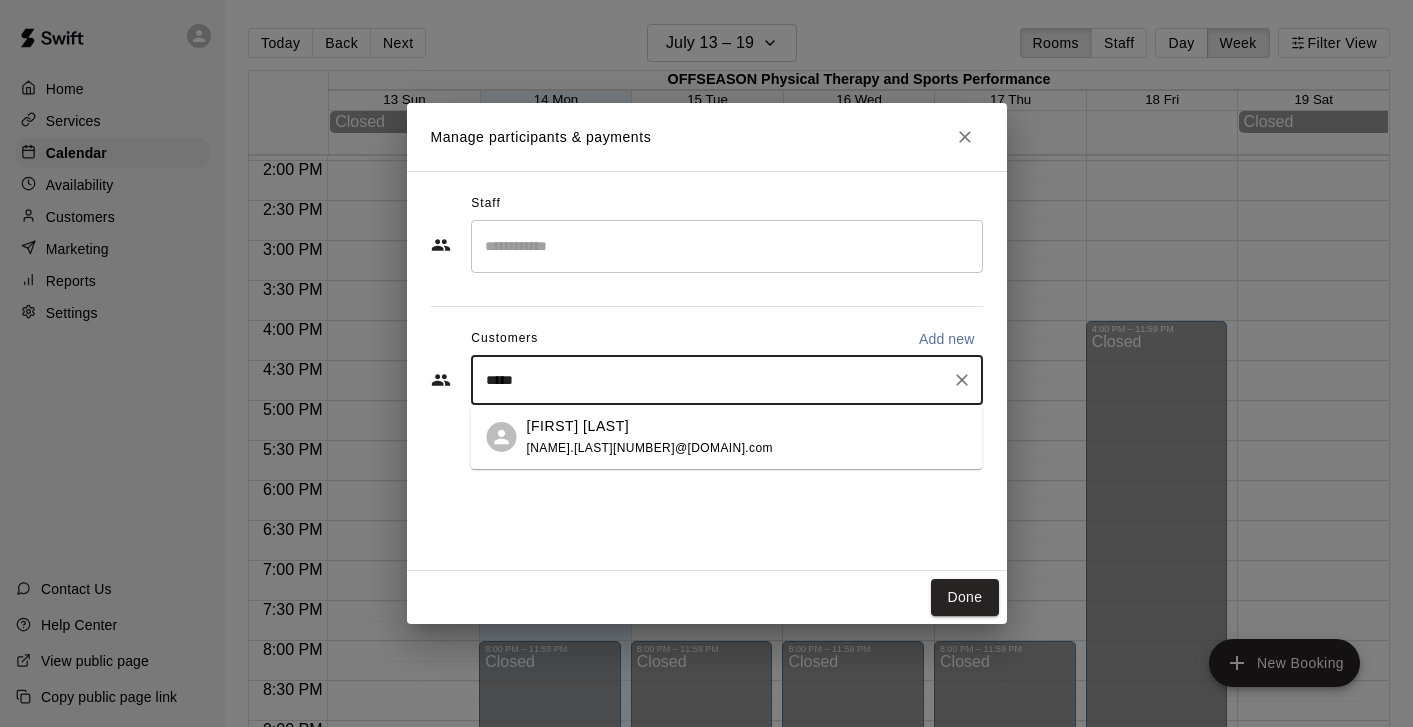 click on "[FIRST] [LAST]" at bounding box center (650, 426) 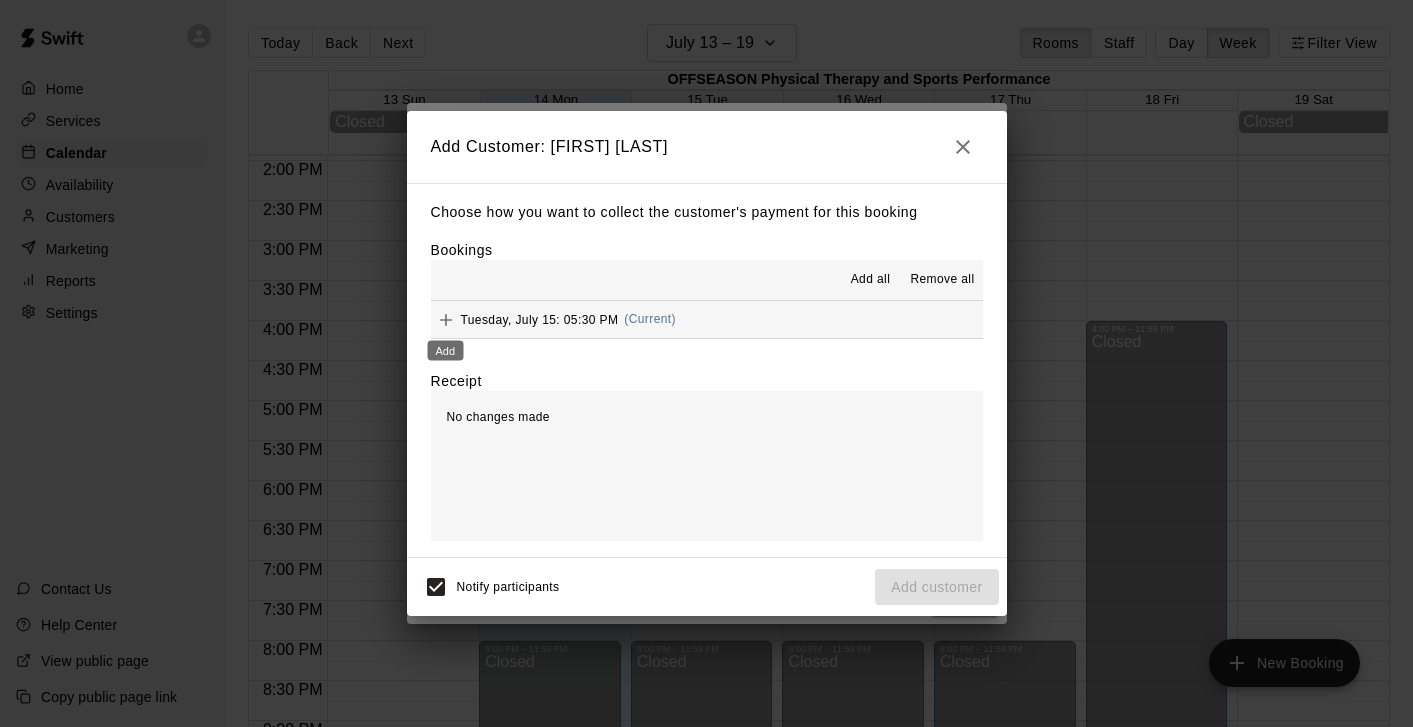 click 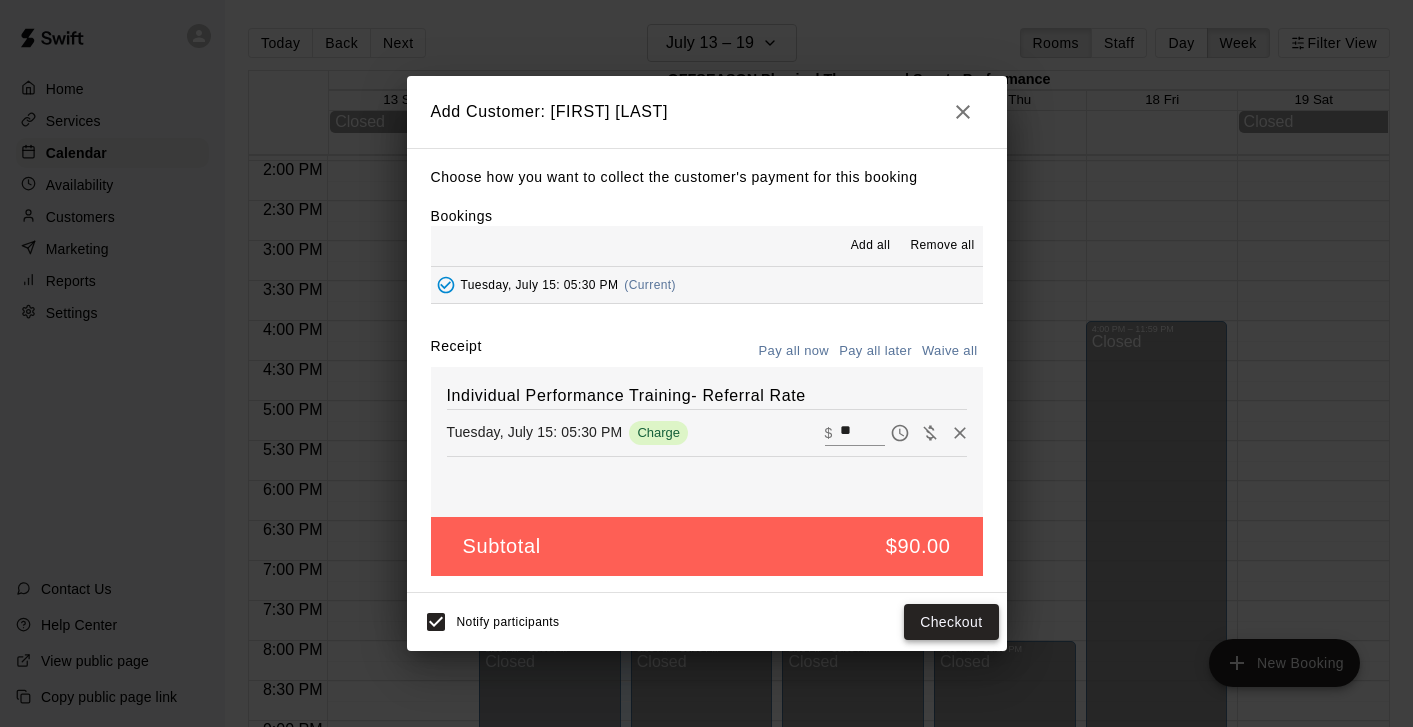 click on "Checkout" at bounding box center [951, 622] 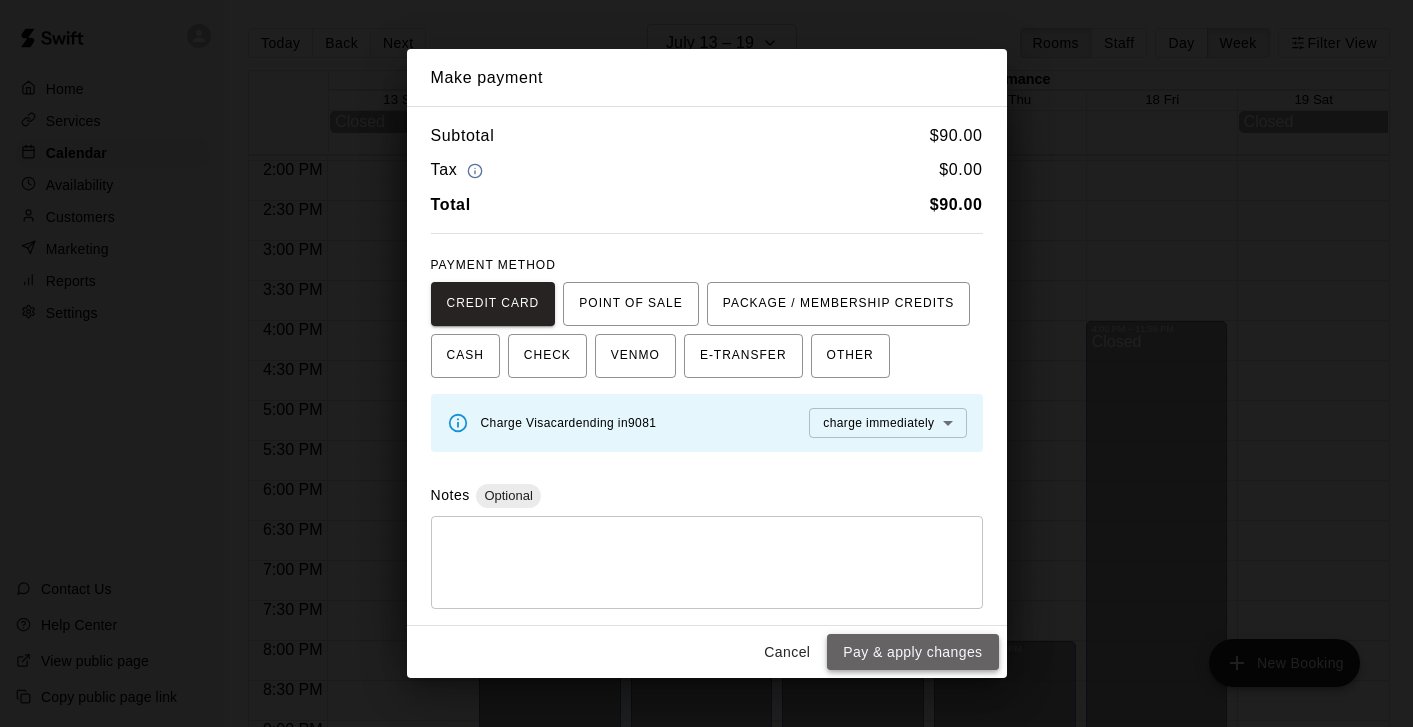 click on "Pay & apply changes" at bounding box center [912, 652] 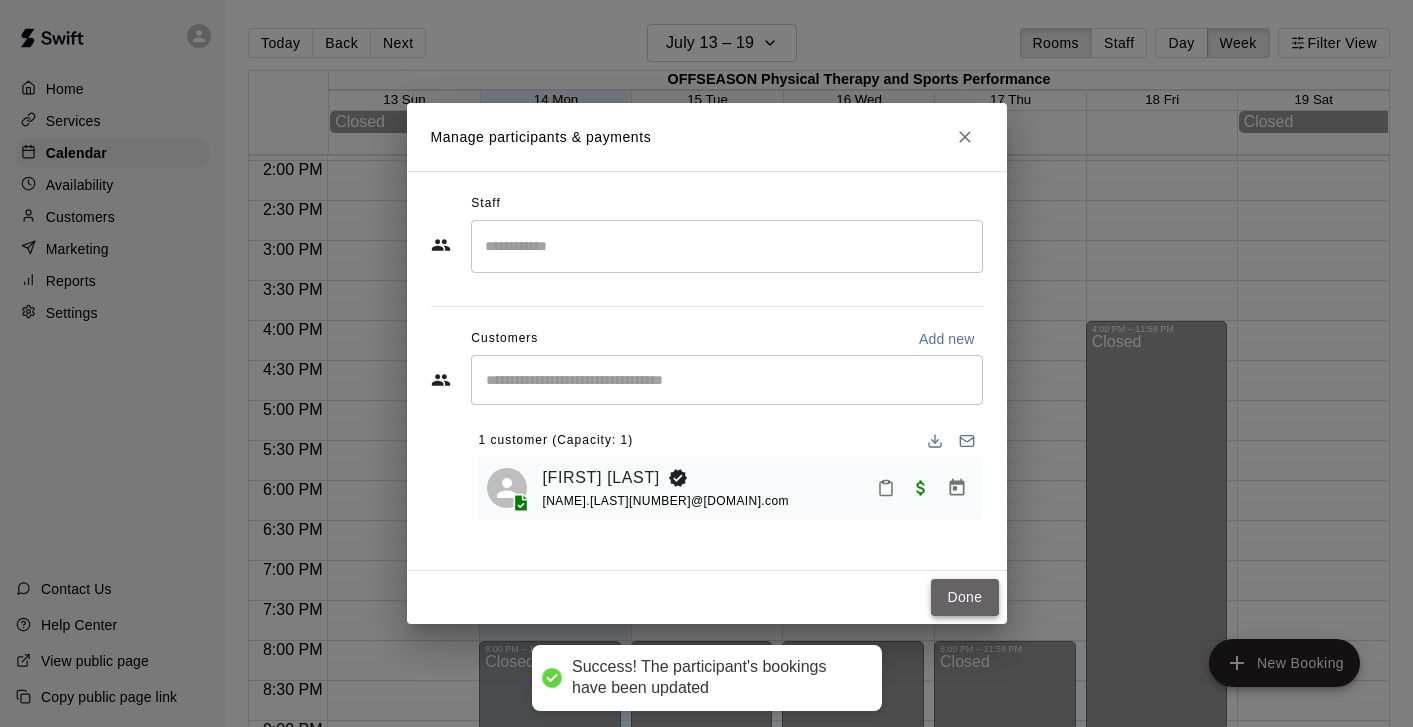 click on "Done" at bounding box center [964, 597] 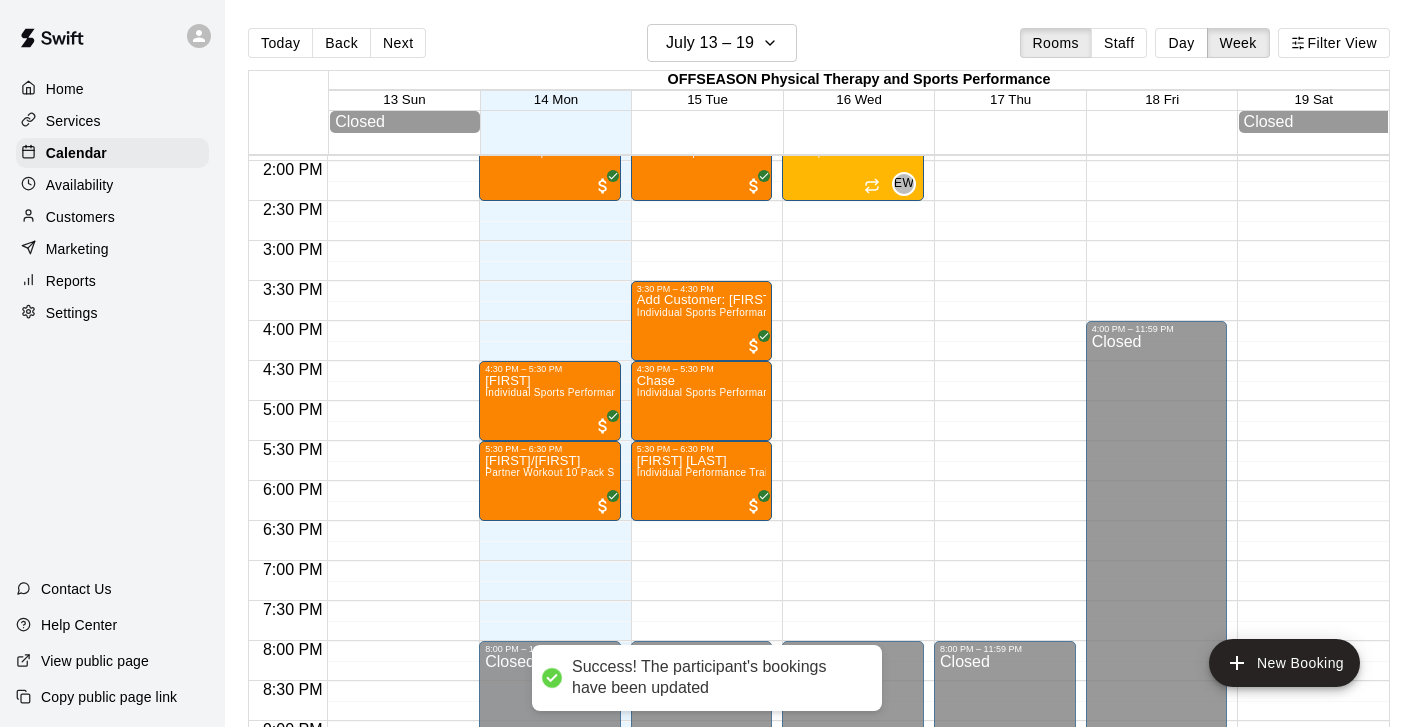 scroll, scrollTop: 1109, scrollLeft: 0, axis: vertical 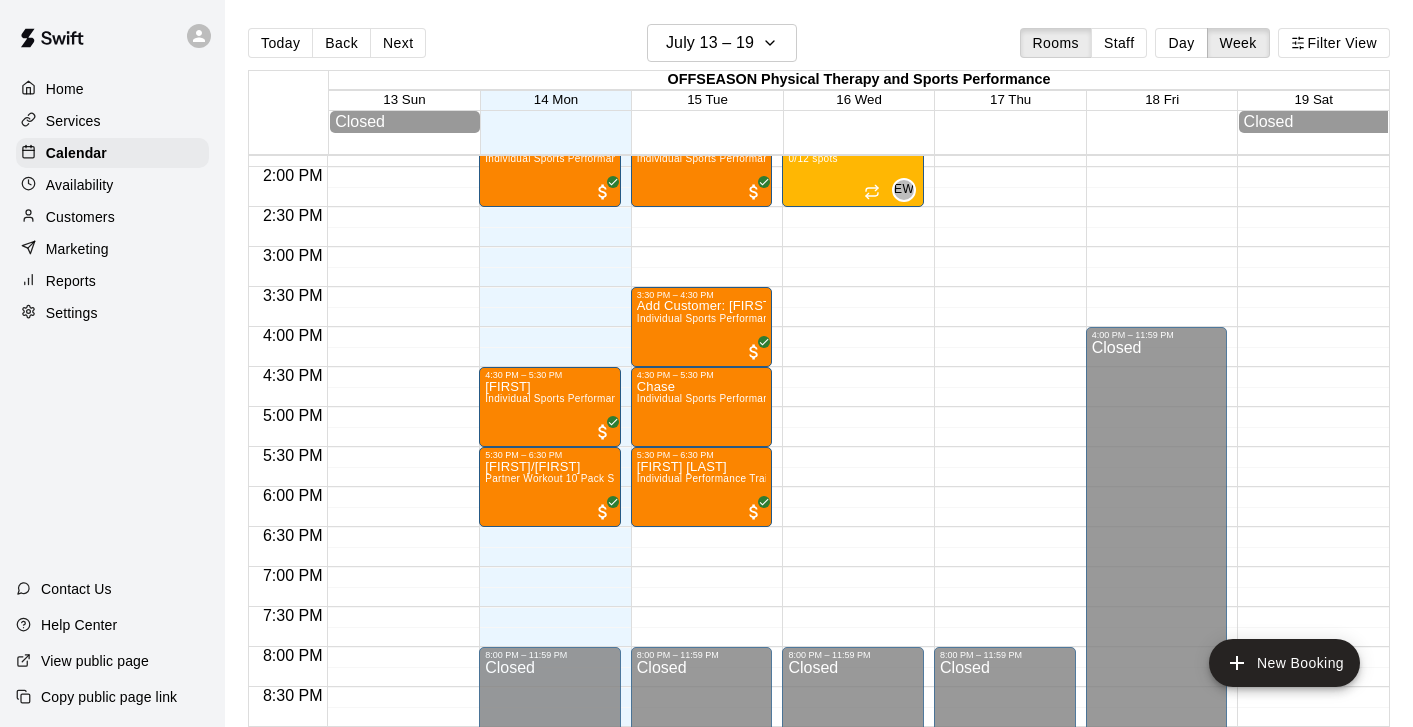 click on "Customers" at bounding box center [80, 217] 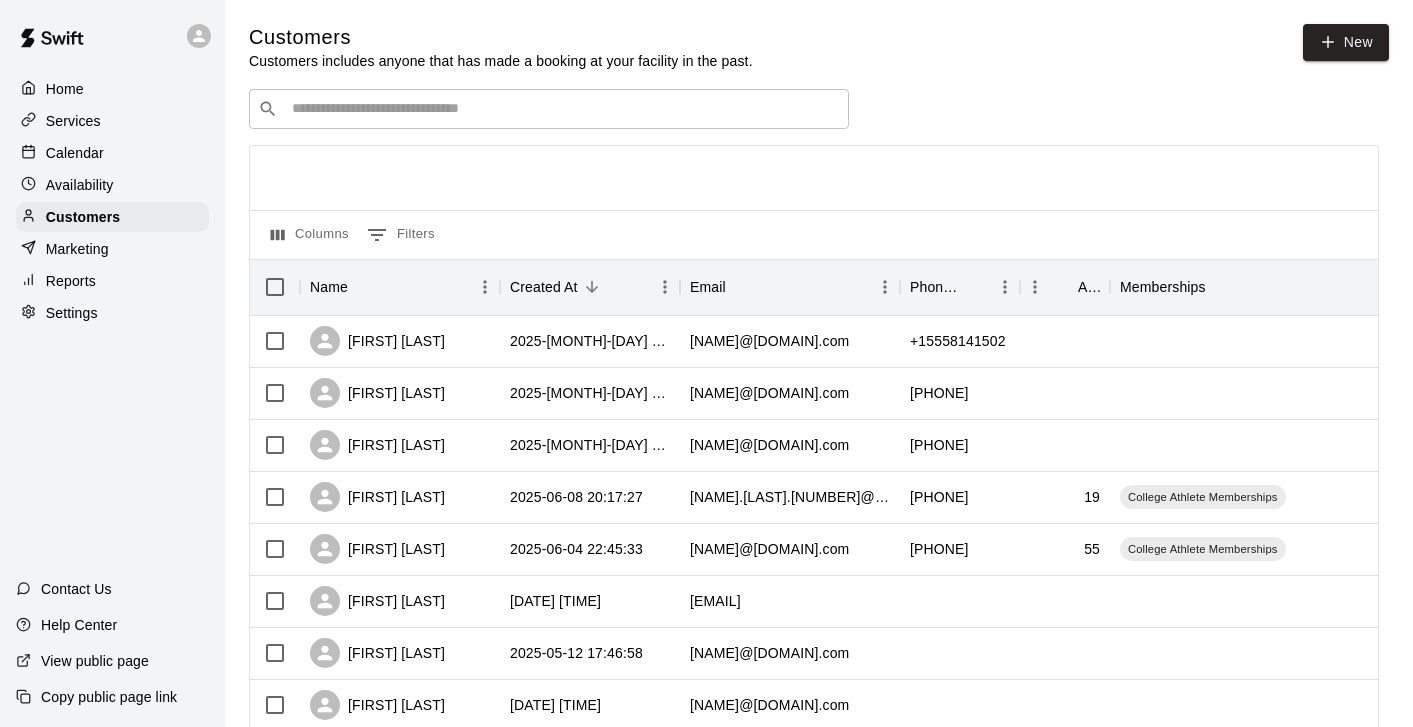 click on "​ ​" at bounding box center (549, 109) 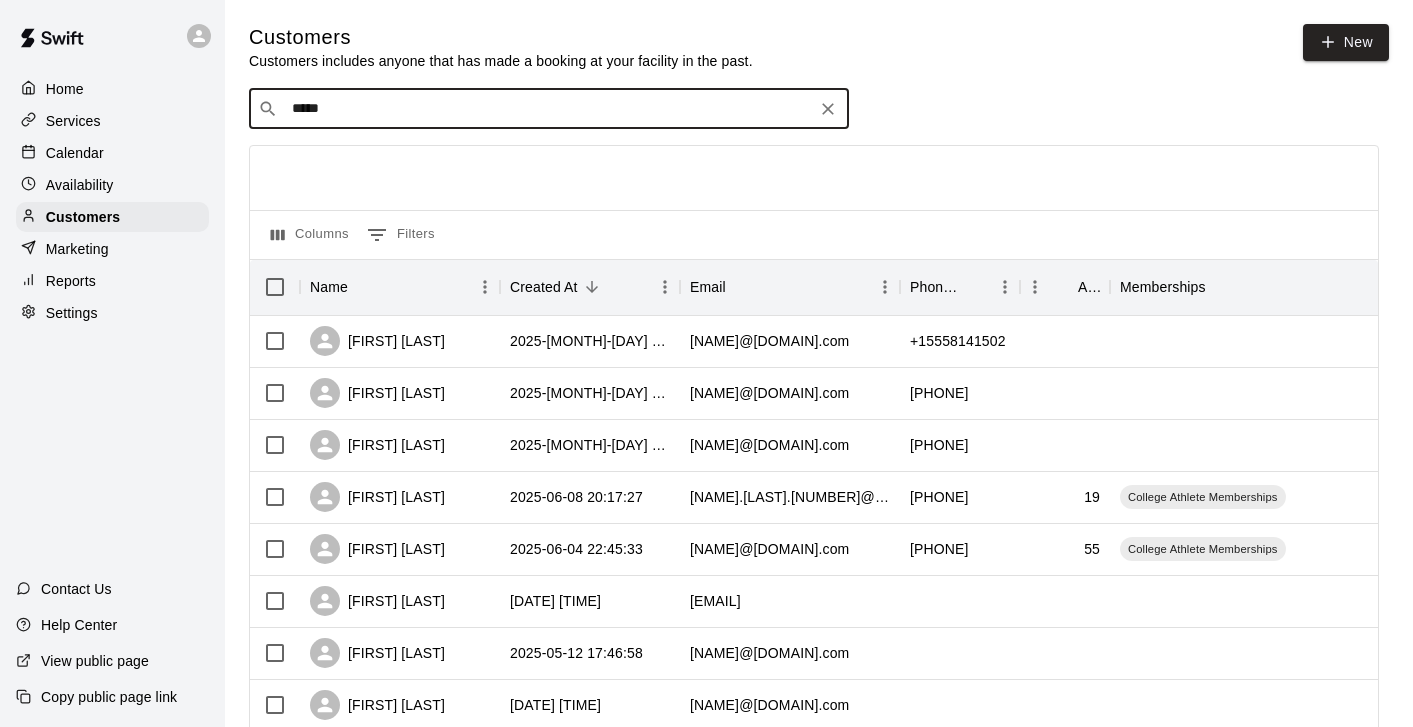 type on "*****" 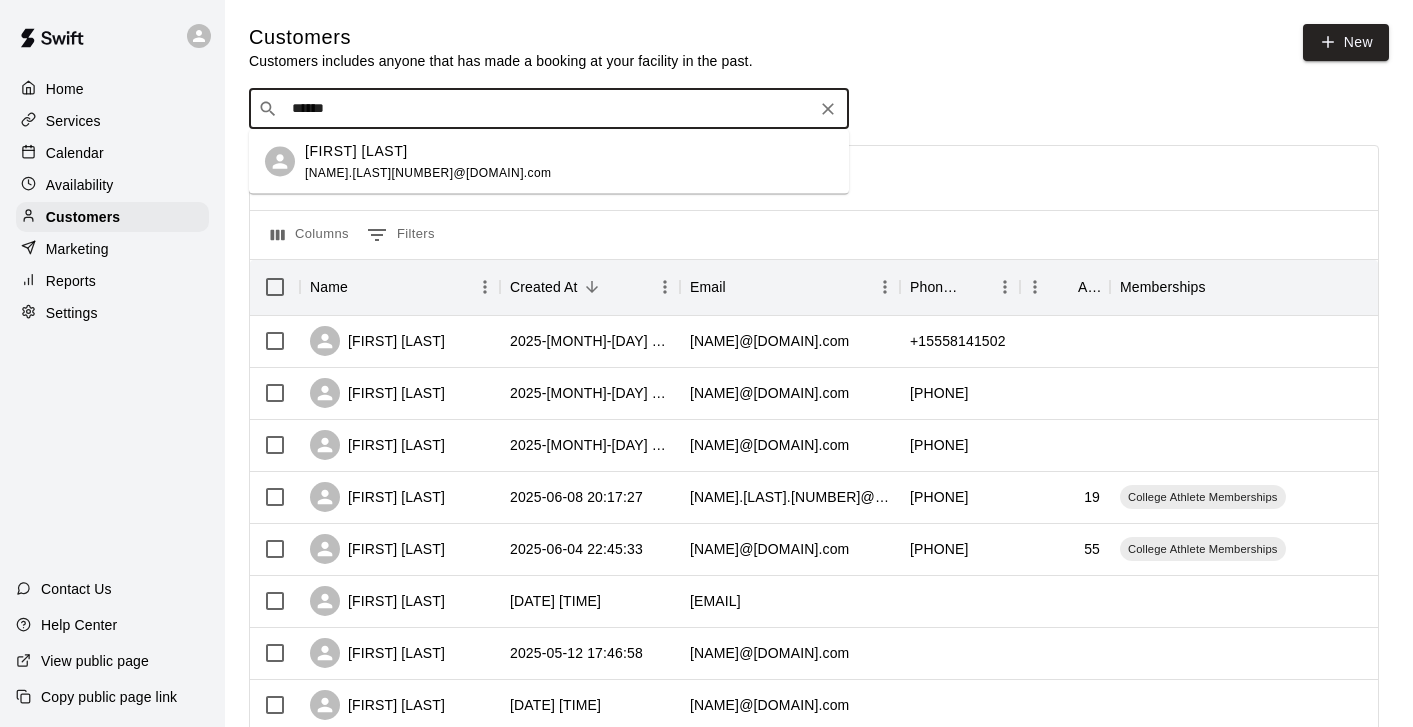 click on "[FIRST] [LAST]" at bounding box center (428, 150) 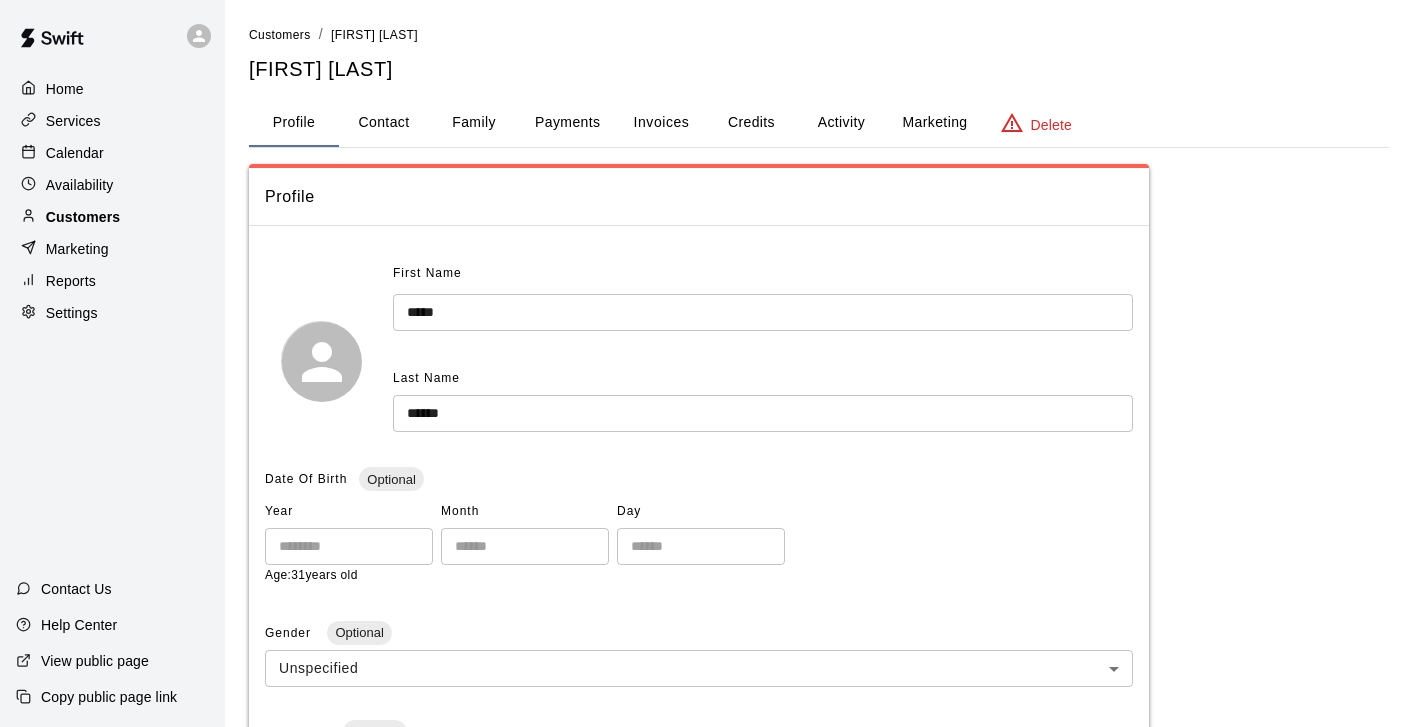 click on "Customers" at bounding box center (112, 217) 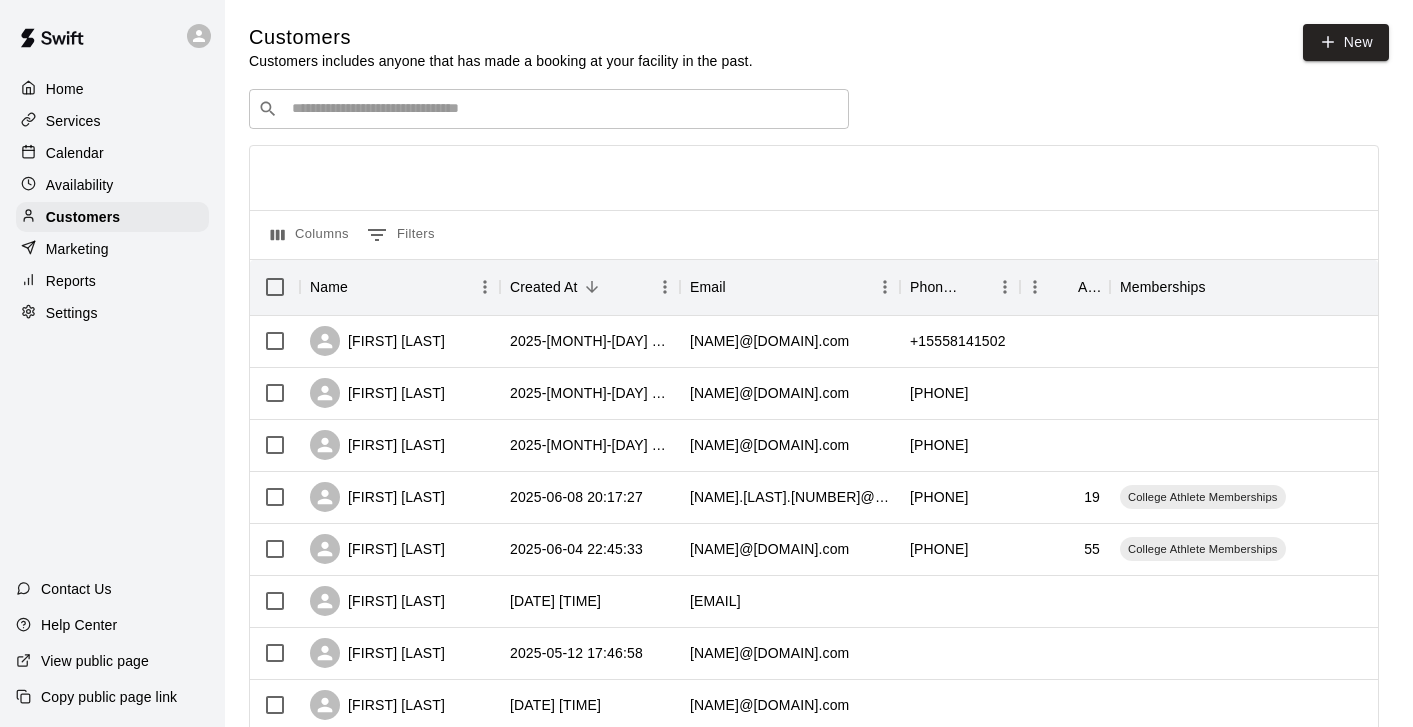 click on "Columns 0 Filters Name Created At Email Phone Number Age Memberships [FIRST] [LAST] [DATE] [TIME] [EMAIL] [PHONE] [FIRST] [LAST] [DATE] [TIME] [EMAIL] [PHONE] [FIRST] [LAST] [DATE] [TIME] [EMAIL] [PHONE] 19 College Athlete Memberships [FIRST] [LAST] [DATE] [TIME] [EMAIL] [PHONE] 55 College Athlete Memberships [FIRST] [LAST] [DATE] [TIME] [EMAIL] [PHONE] [FIRST] [LAST] [DATE] [TIME] [EMAIL] [PHONE] 31 [FIRST] [LAST] [DATE] [TIME] [EMAIL] [PHONE] 45 [FIRST] [LAST] [DATE] [TIME] [EMAIL] [PHONE] 18 [FIRST] Volleyball [DATE] [TIME] [EMAIL] [FIRST] [LAST] [DATE] [TIME] [EMAIL] [PHONE] 30 [FIRST] [LAST] 17 17" at bounding box center (814, 879) 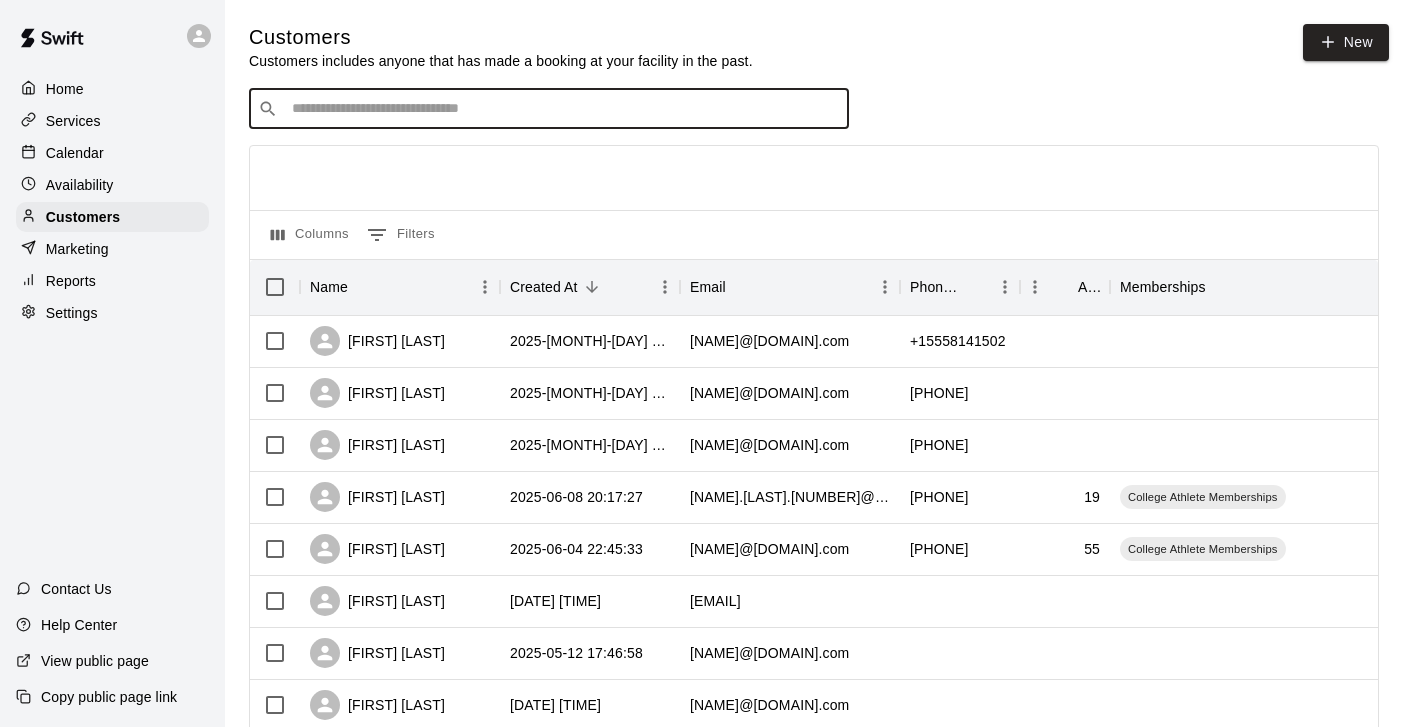 click at bounding box center (563, 109) 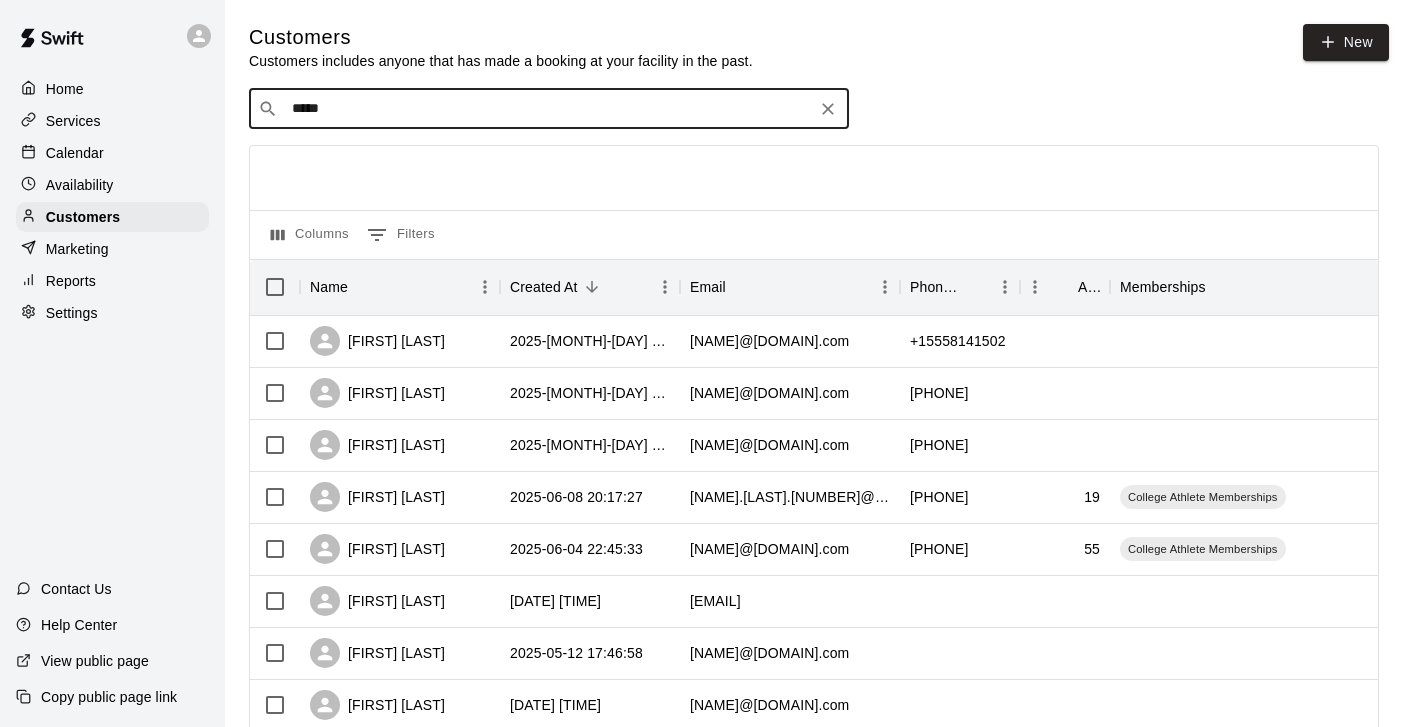 type on "******" 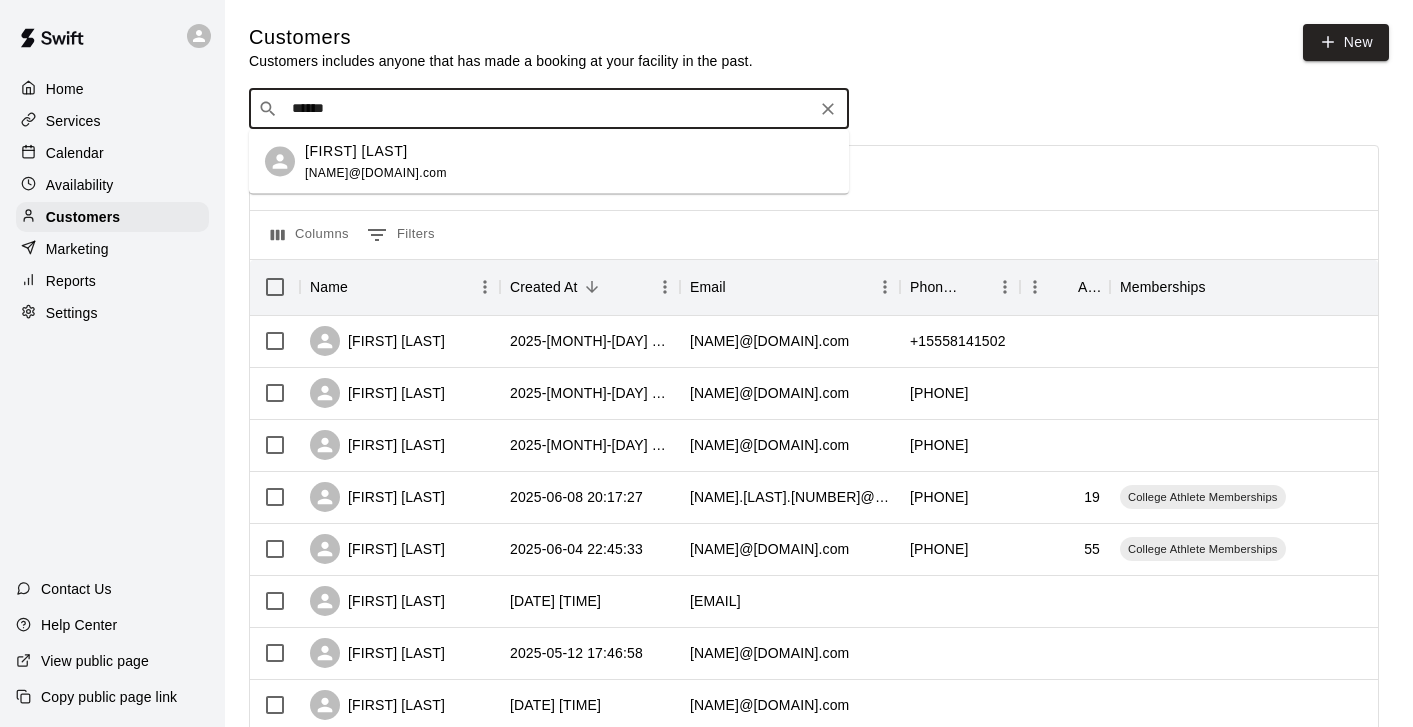 click on "[NAME]@[DOMAIN].com" at bounding box center [376, 172] 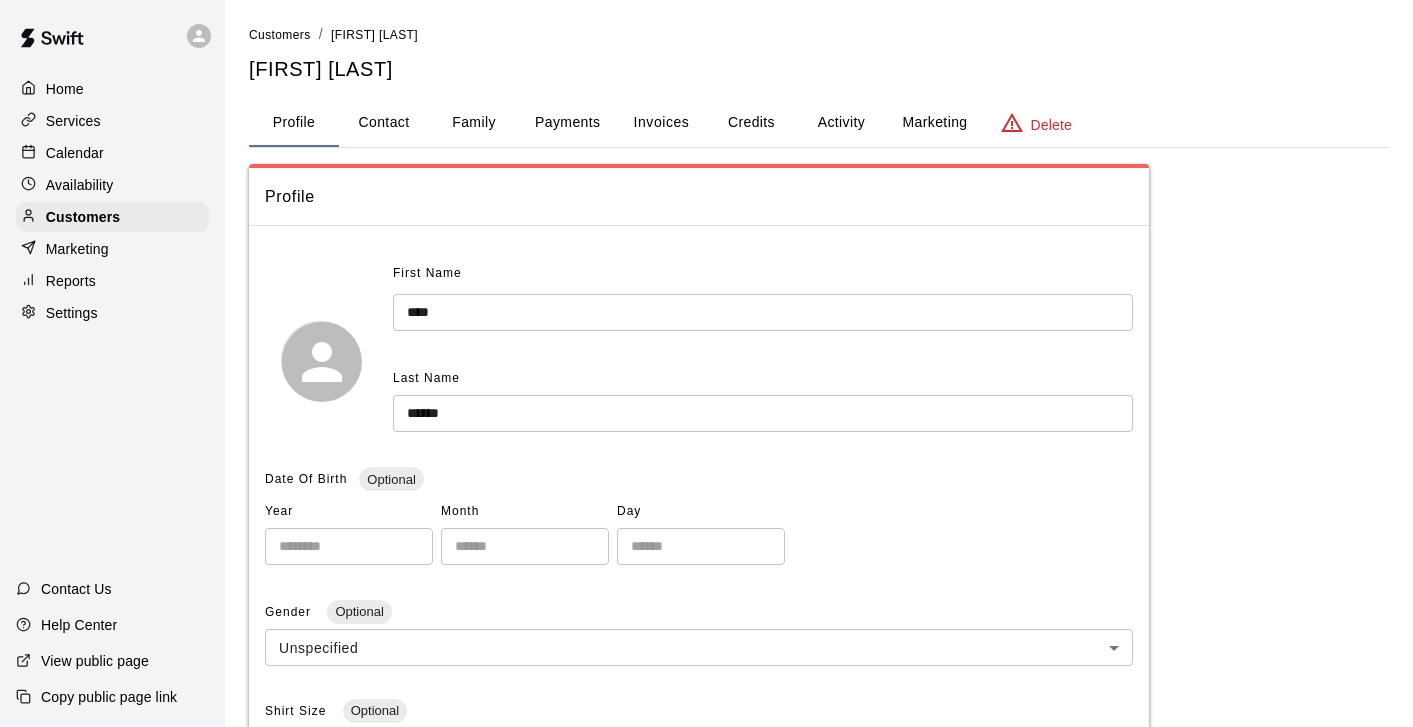 click on "Credits" at bounding box center [751, 123] 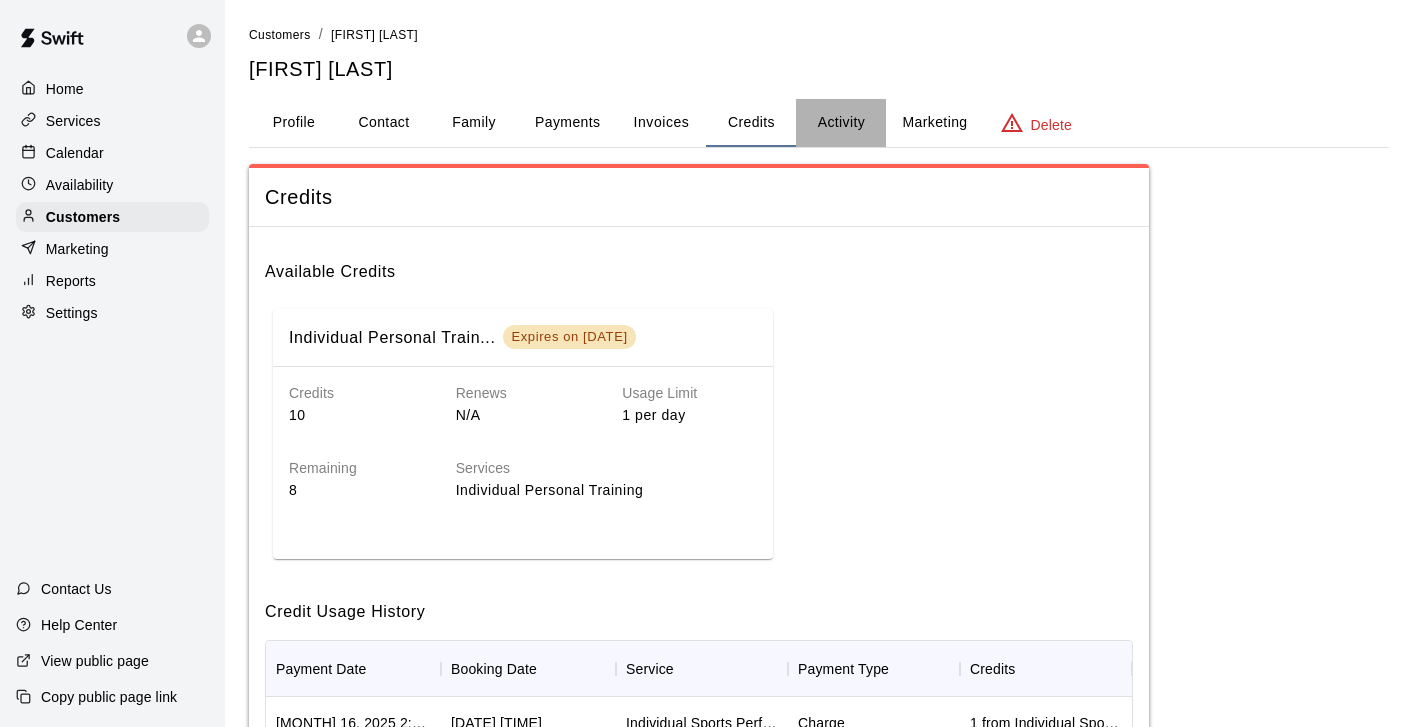 click on "Activity" at bounding box center (841, 123) 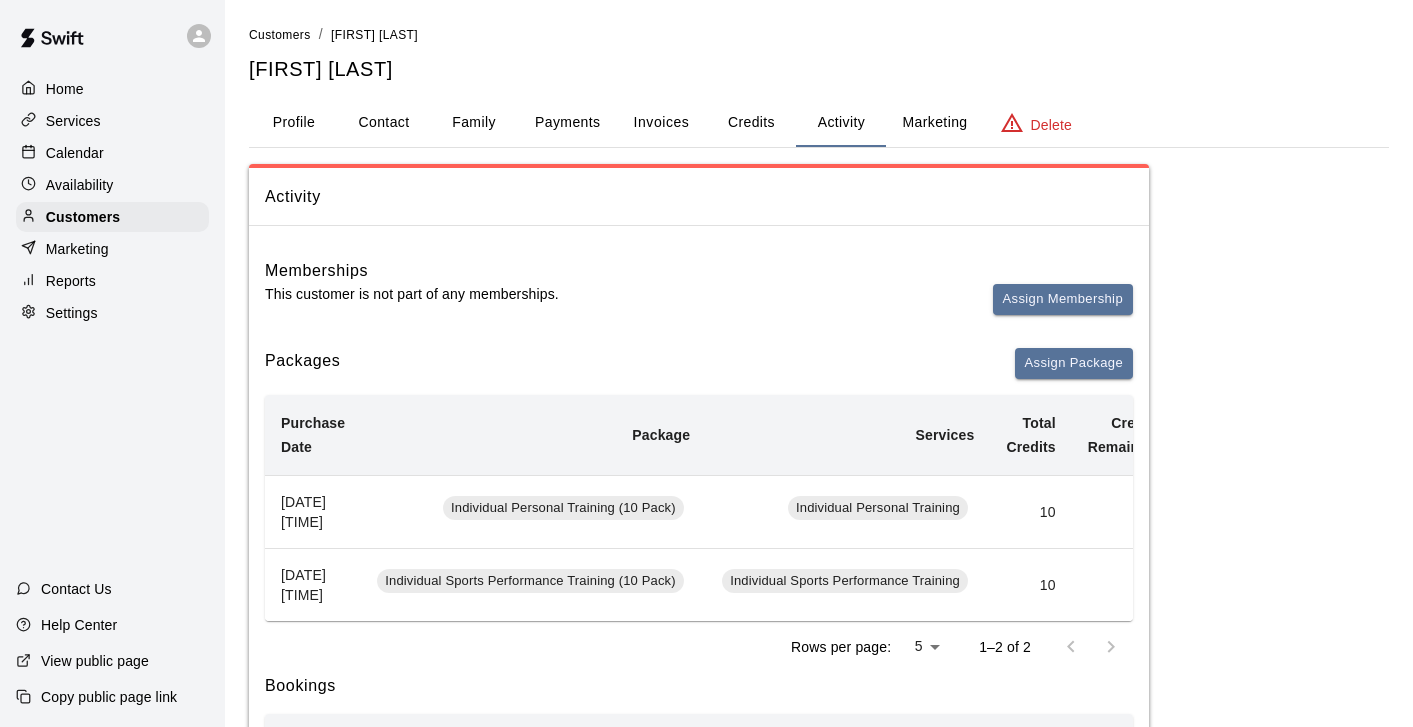 scroll, scrollTop: 0, scrollLeft: 252, axis: horizontal 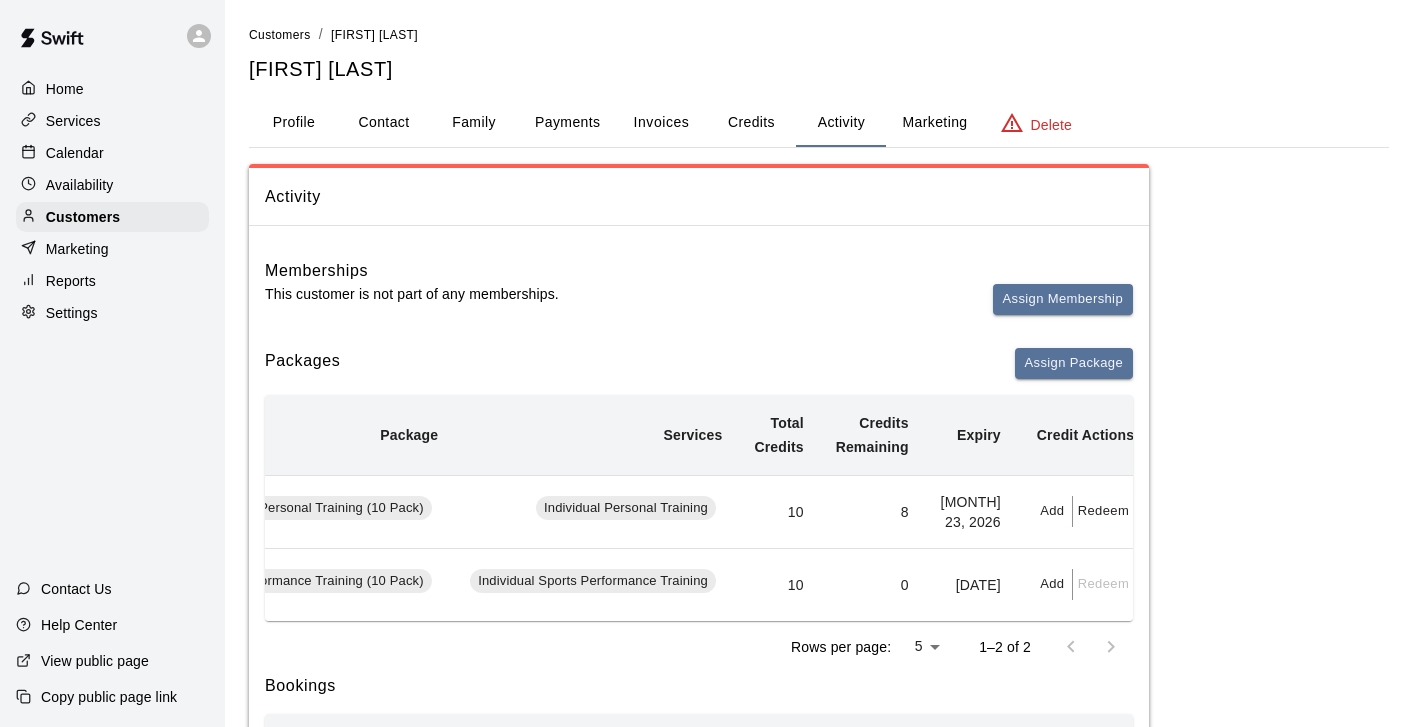click on "Redeem" at bounding box center (1103, 511) 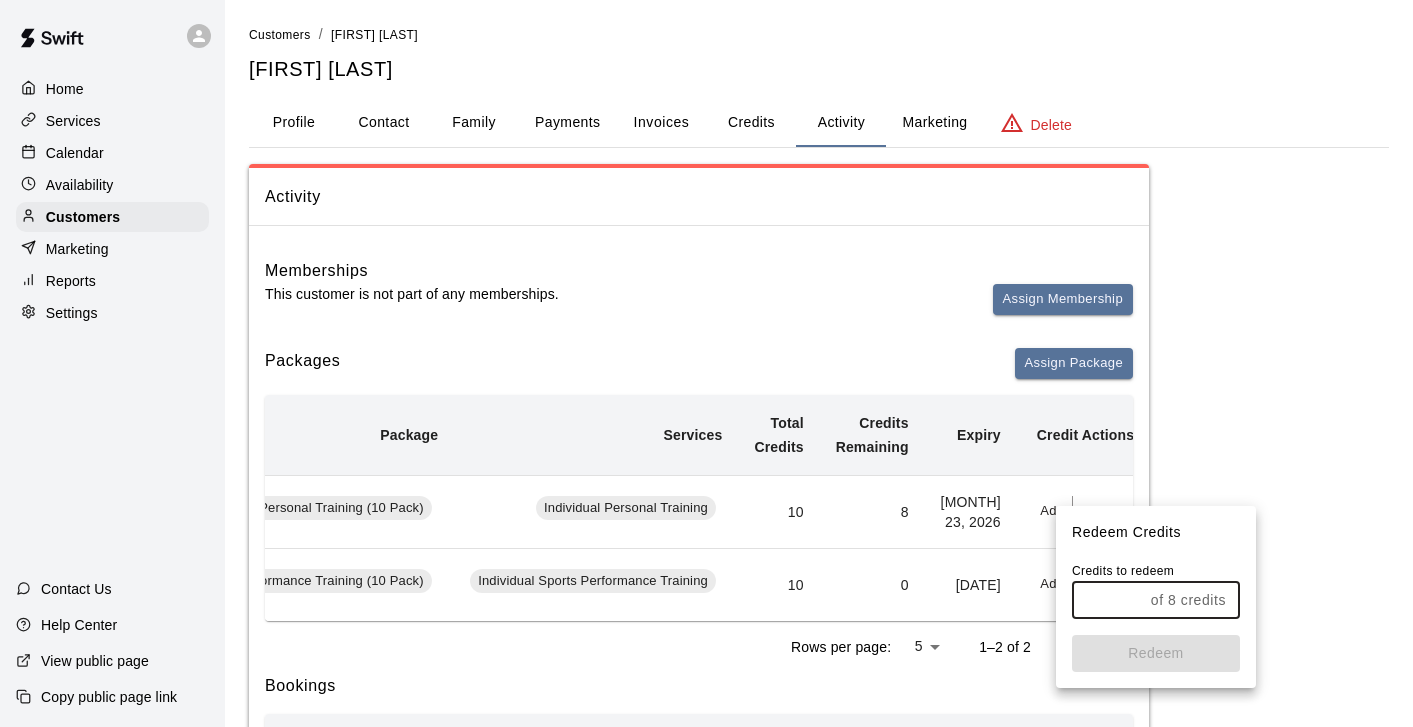 click at bounding box center [1107, 600] 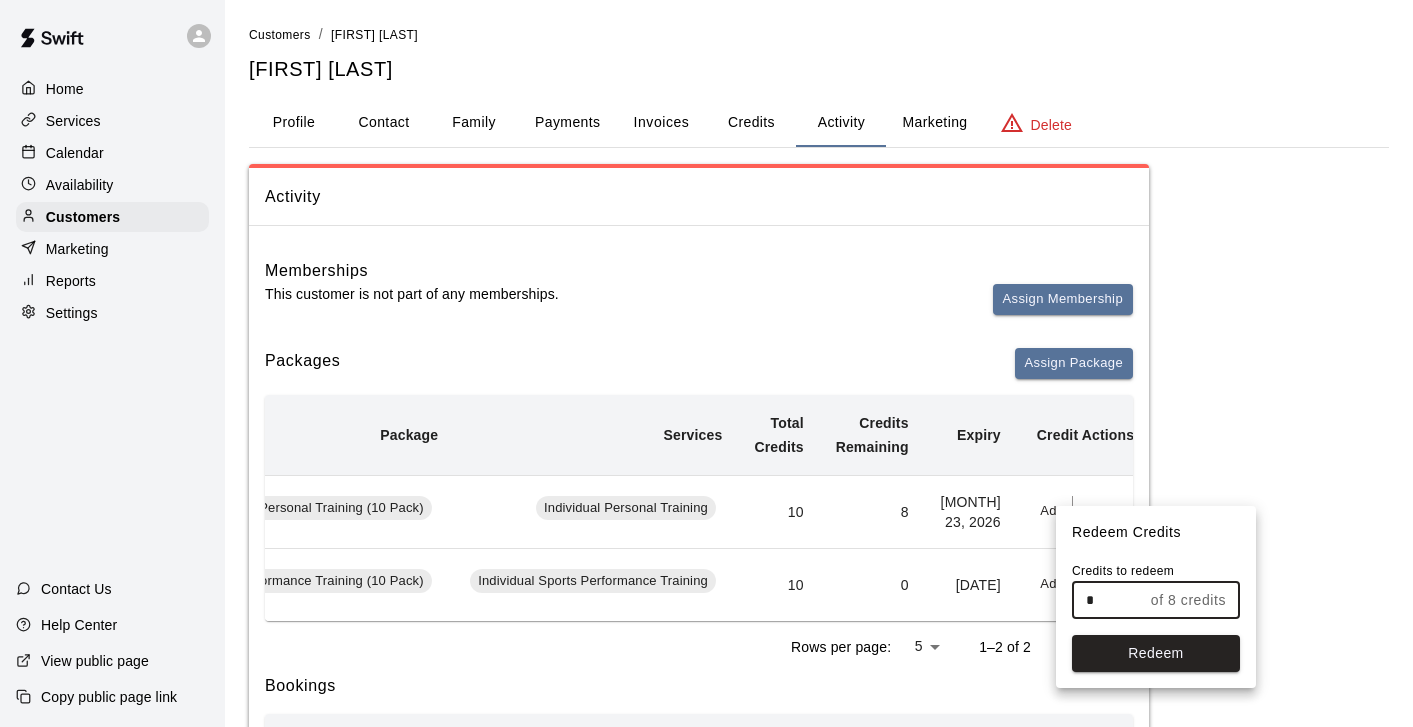 type on "*" 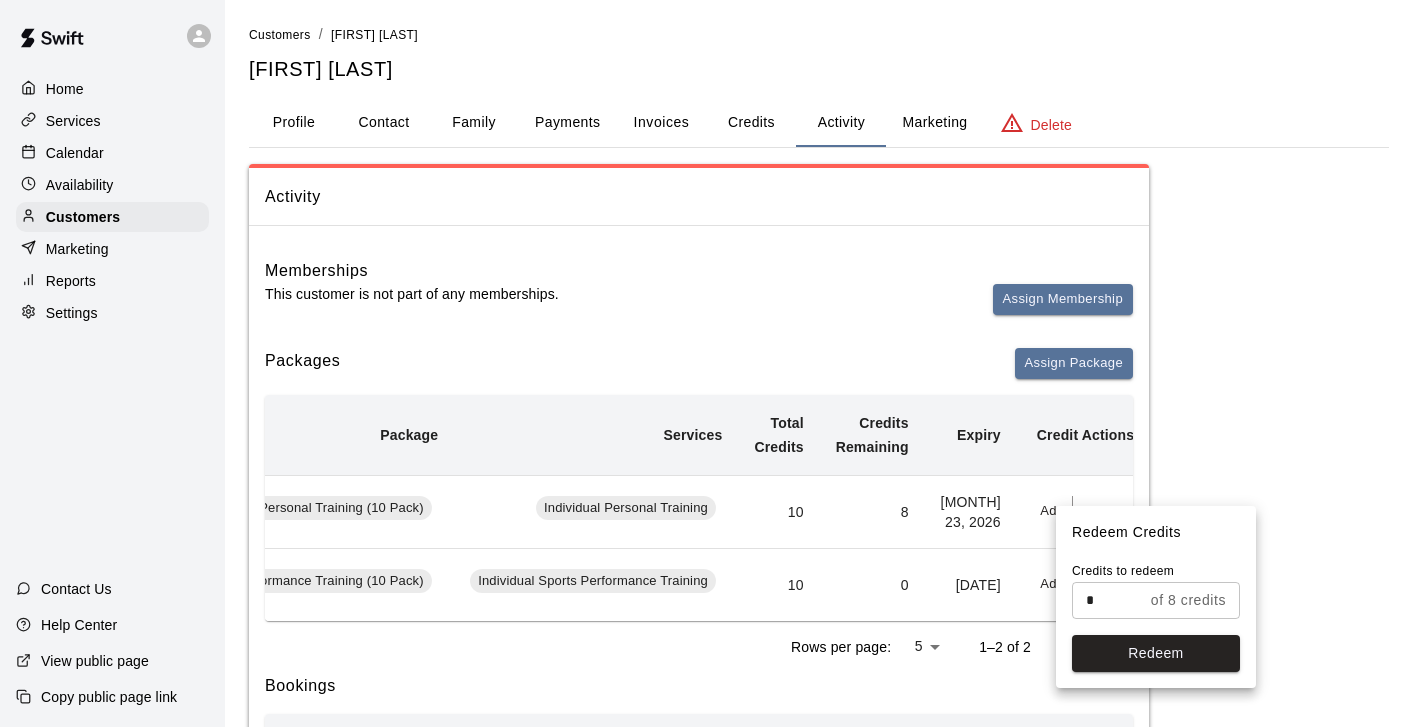 click on "Credits to   redeem * of 8 credits ​ Redeem" at bounding box center [1156, 625] 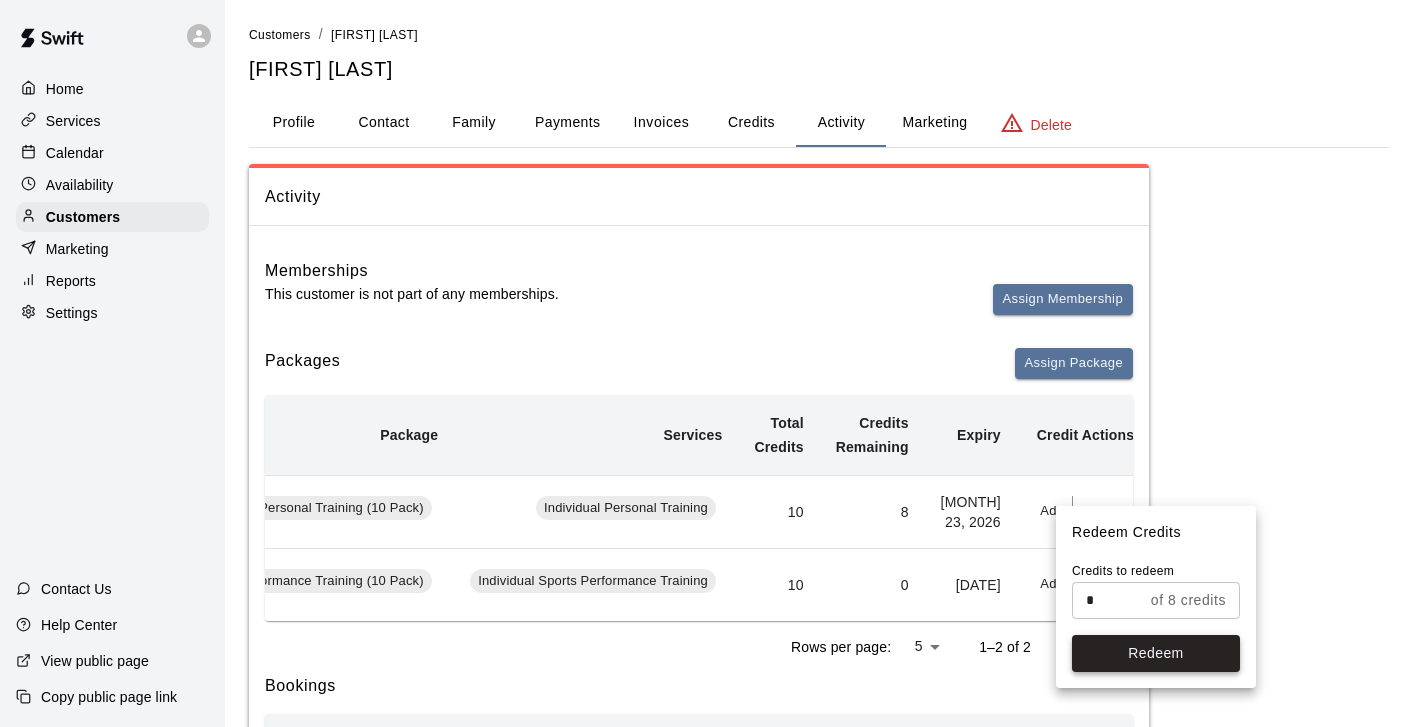 click on "Redeem" at bounding box center (1156, 653) 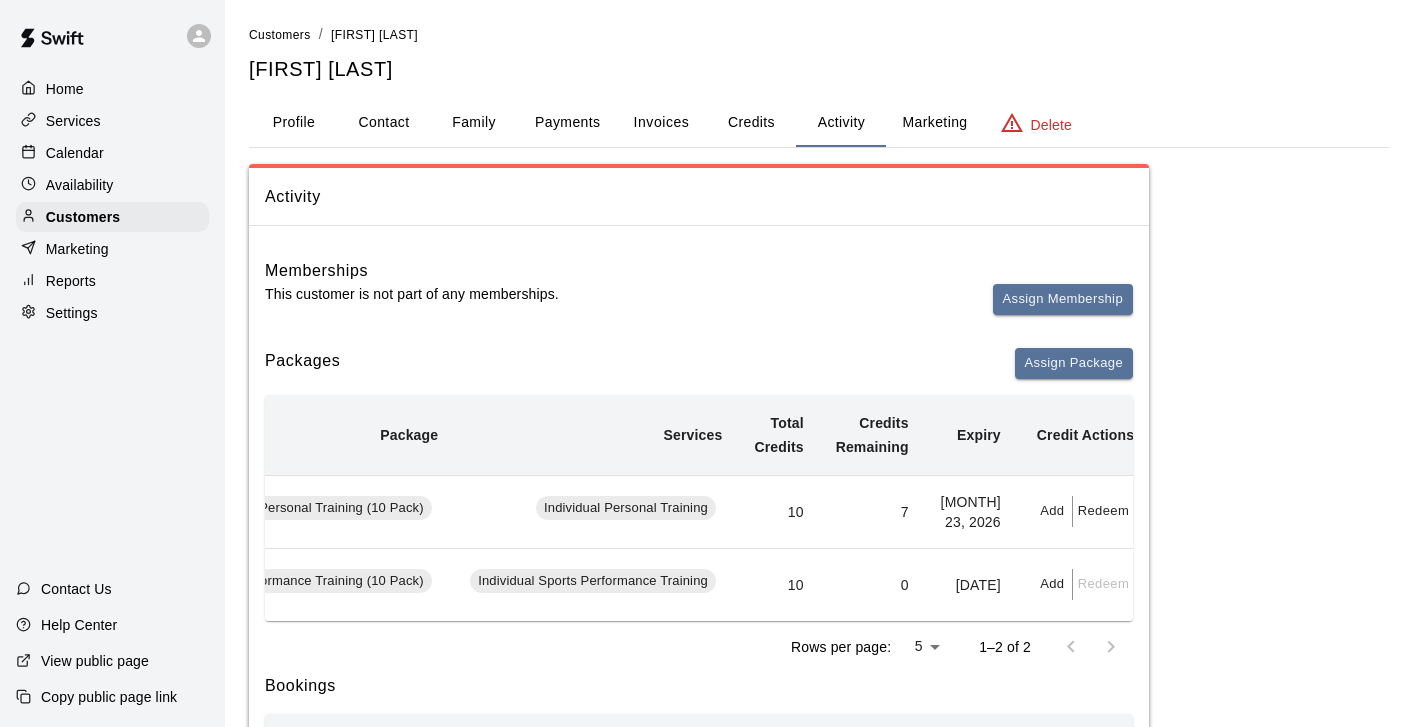 click on "Calendar" at bounding box center [75, 153] 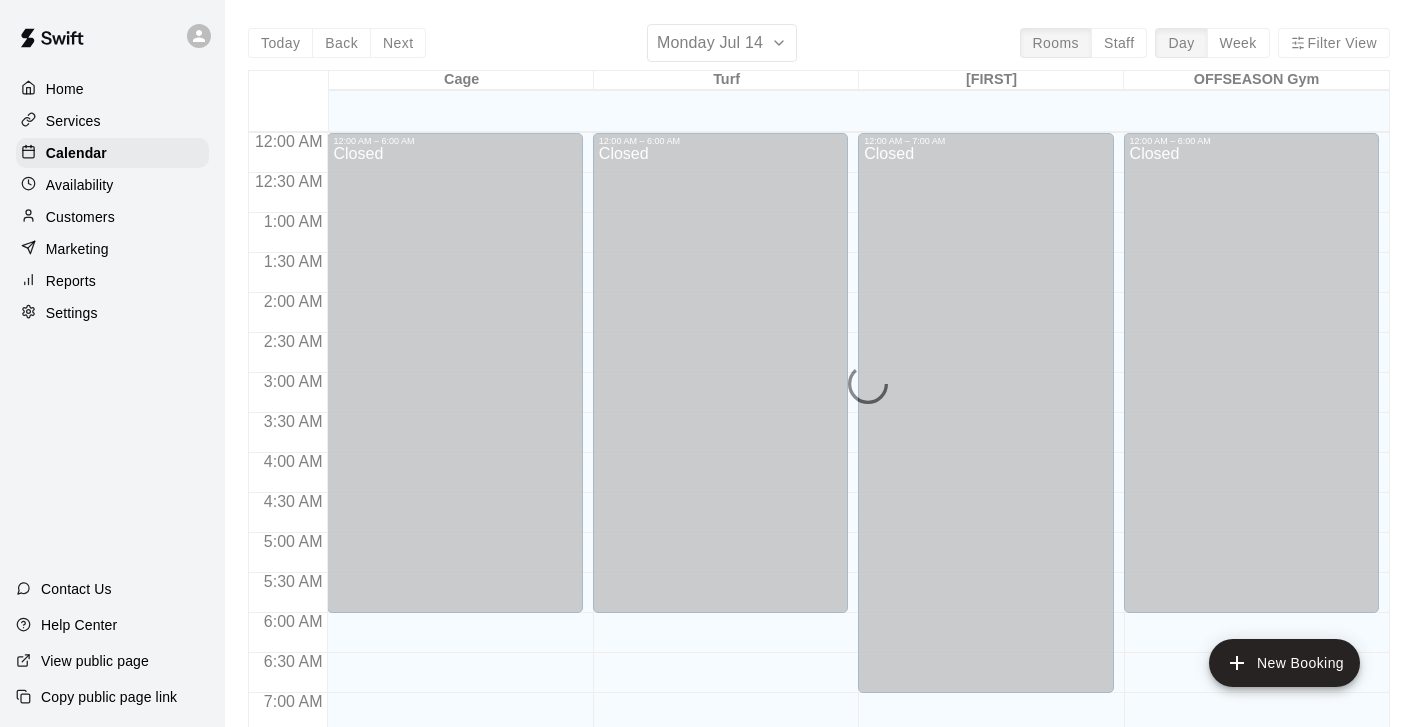 scroll, scrollTop: 718, scrollLeft: 0, axis: vertical 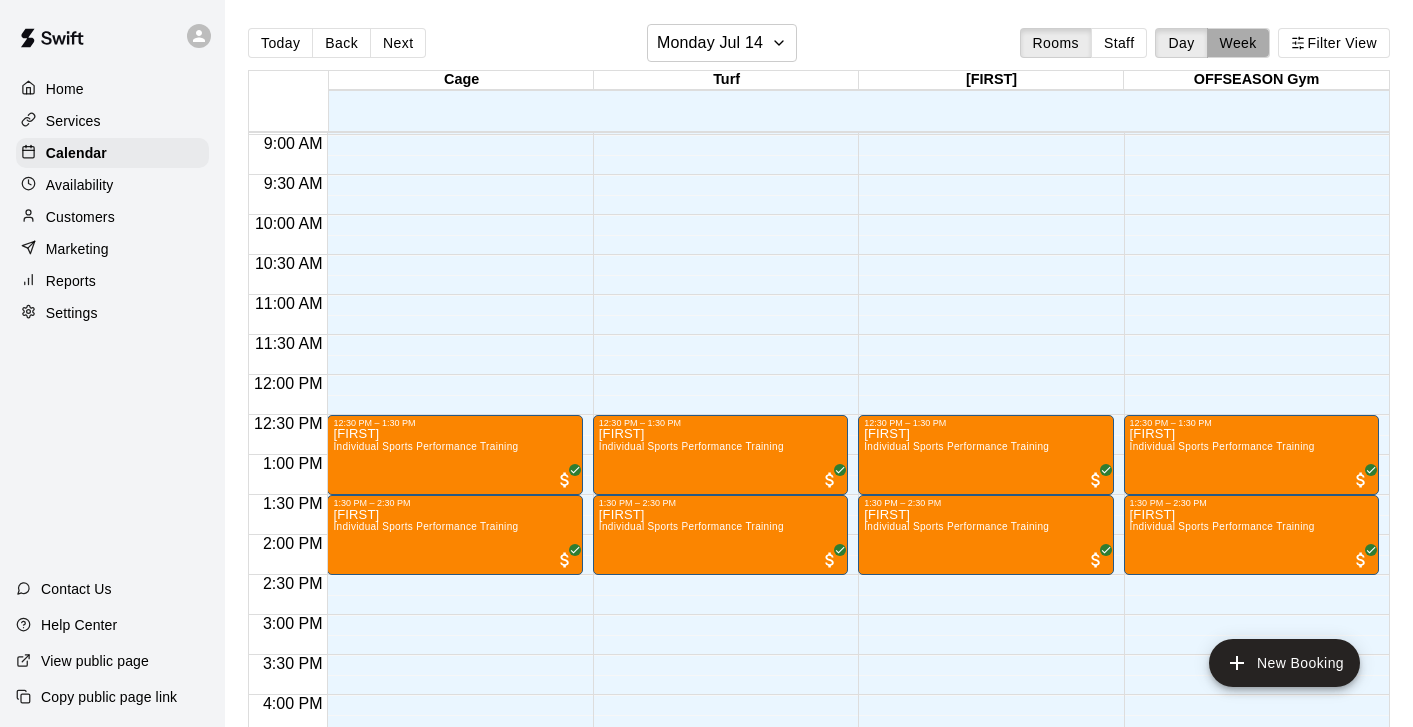 click on "Week" at bounding box center [1238, 43] 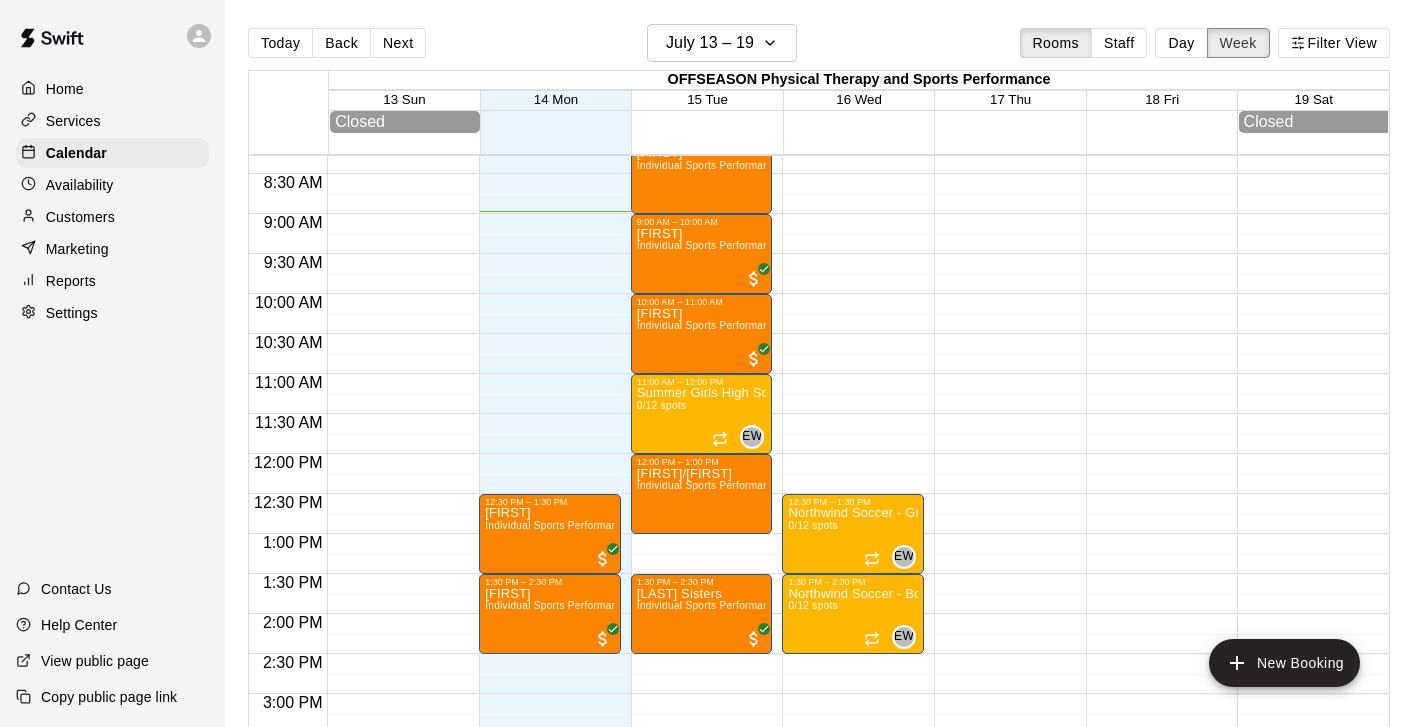 scroll, scrollTop: 695, scrollLeft: 0, axis: vertical 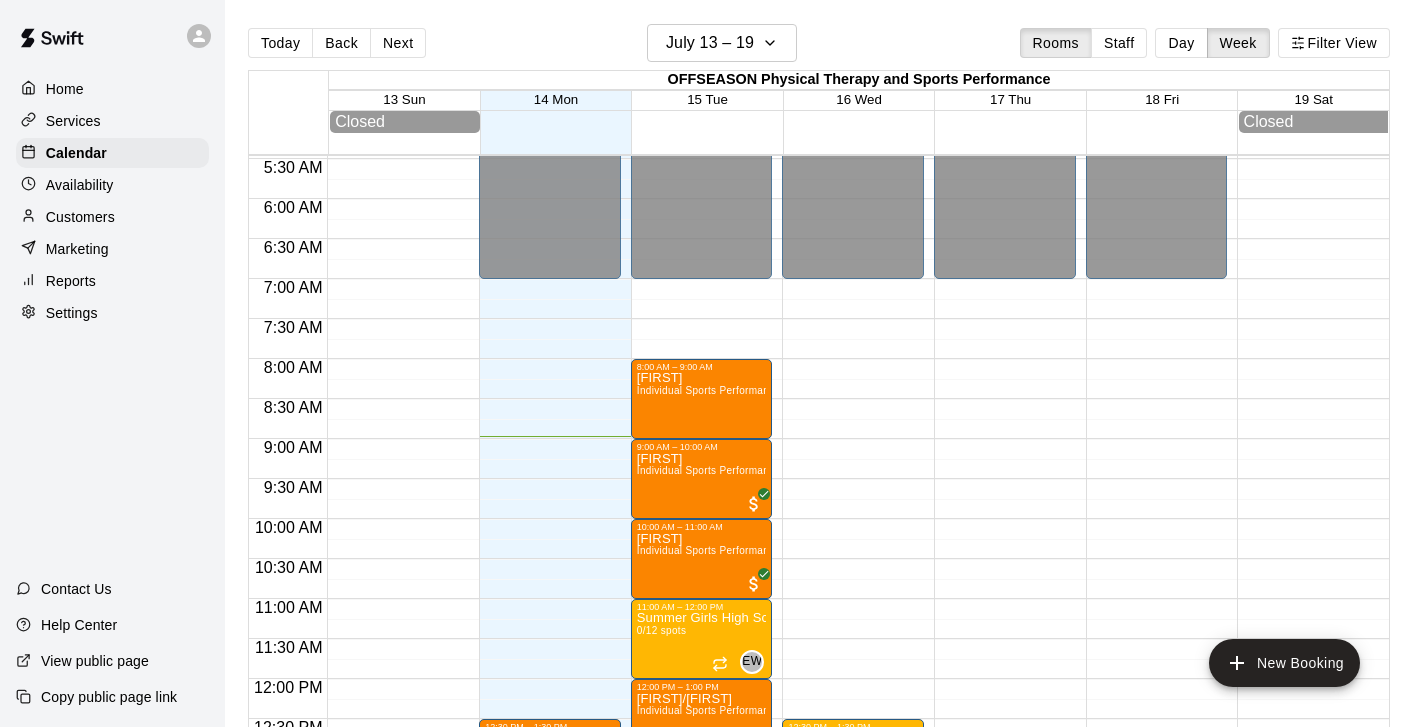 click on "12:00 AM – 7:00 AM Closed 12:30 PM – 1:30 PM Northwind Soccer - Girls Class 0/12 spots EW 0 1:30 PM – 2:30 PM Northwind Soccer - Boys Class 0/12 spots EW 0 8:00 PM – 11:59 PM Closed" at bounding box center [853, 679] 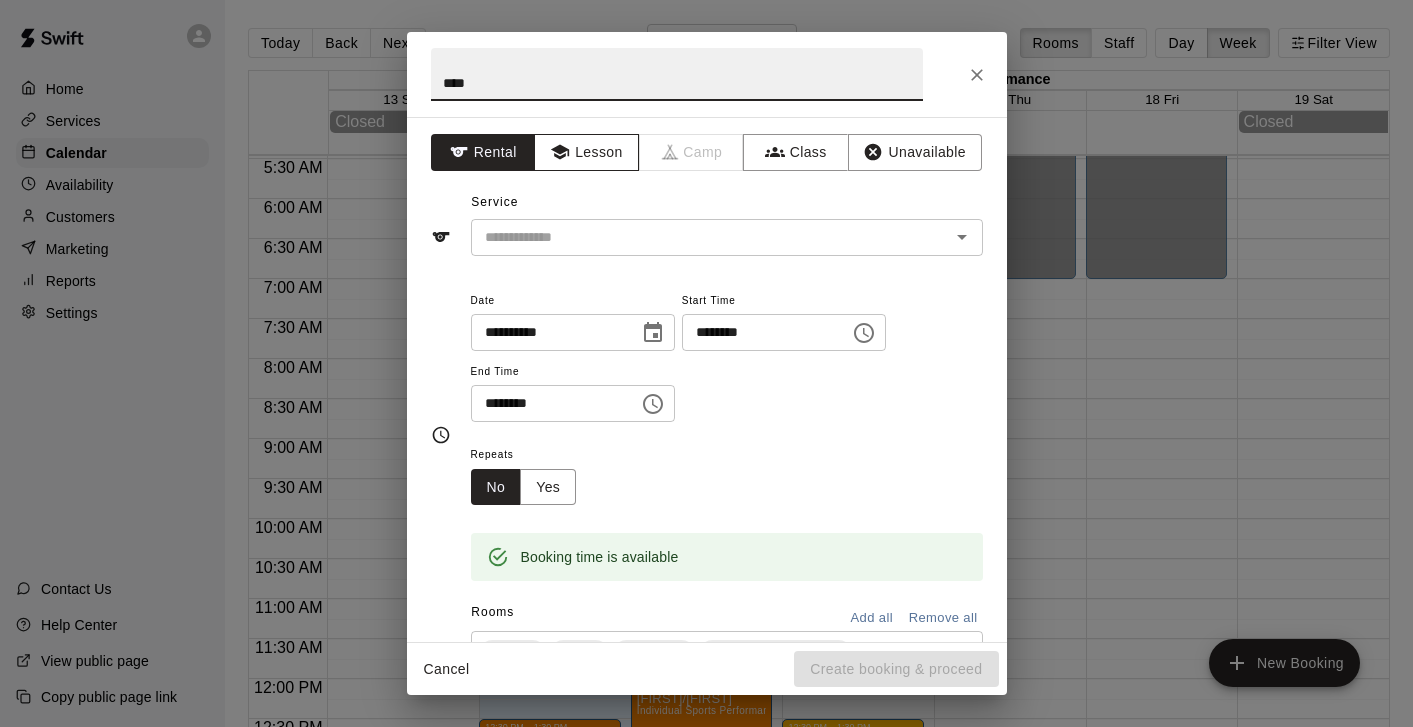 type on "****" 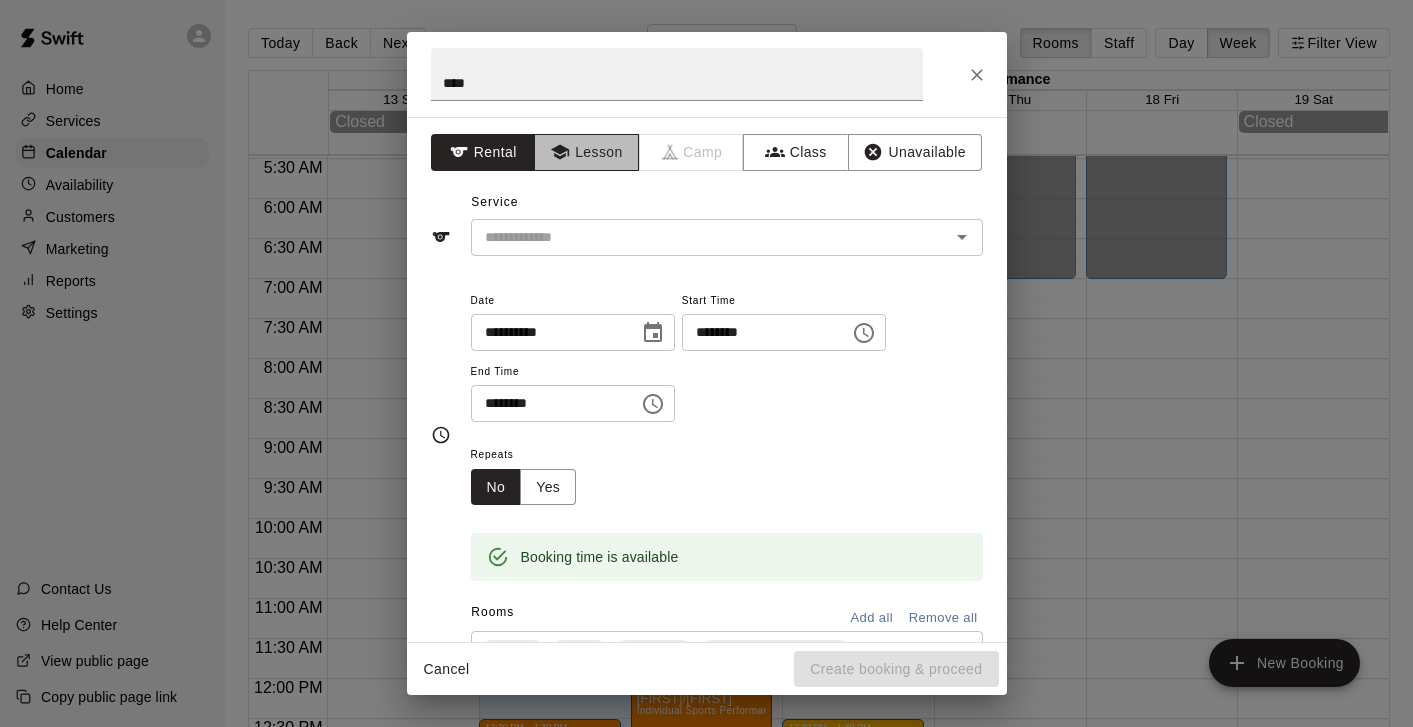 click on "Lesson" at bounding box center [586, 152] 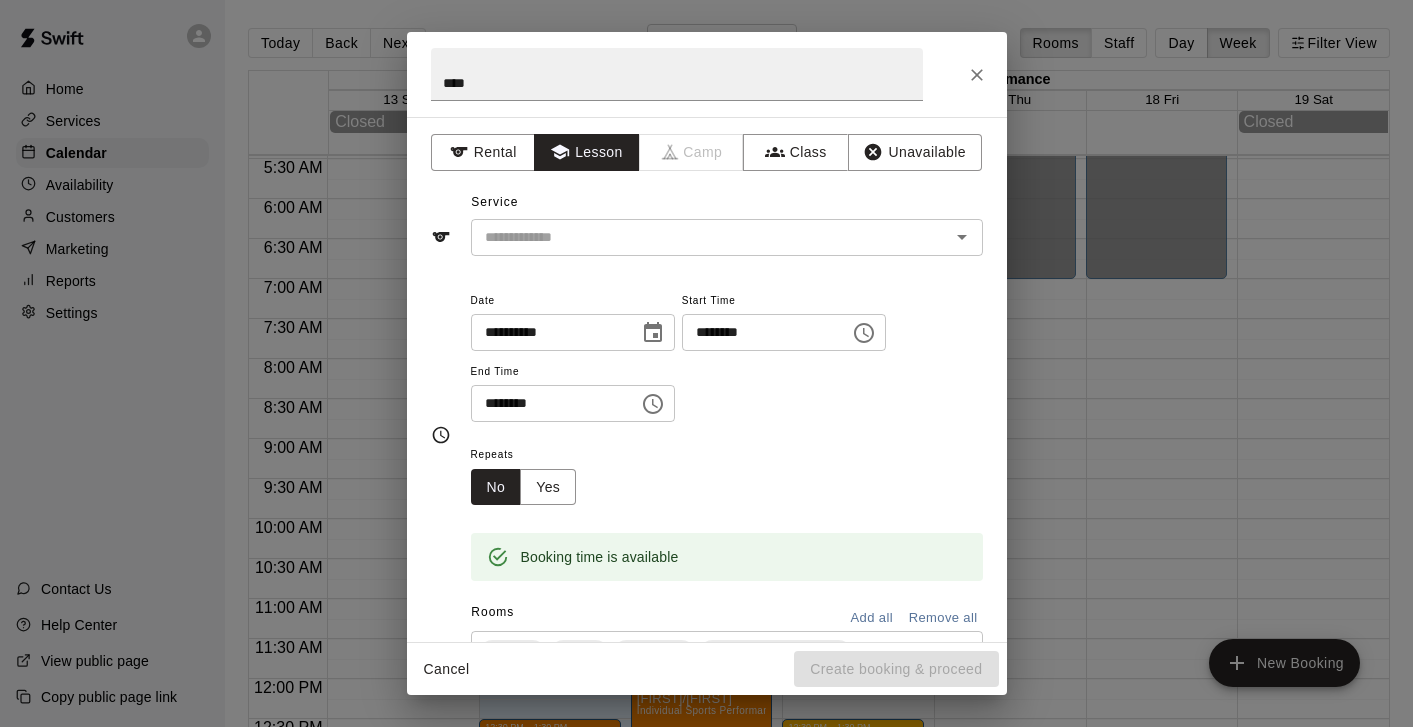 click on "**********" at bounding box center (707, 379) 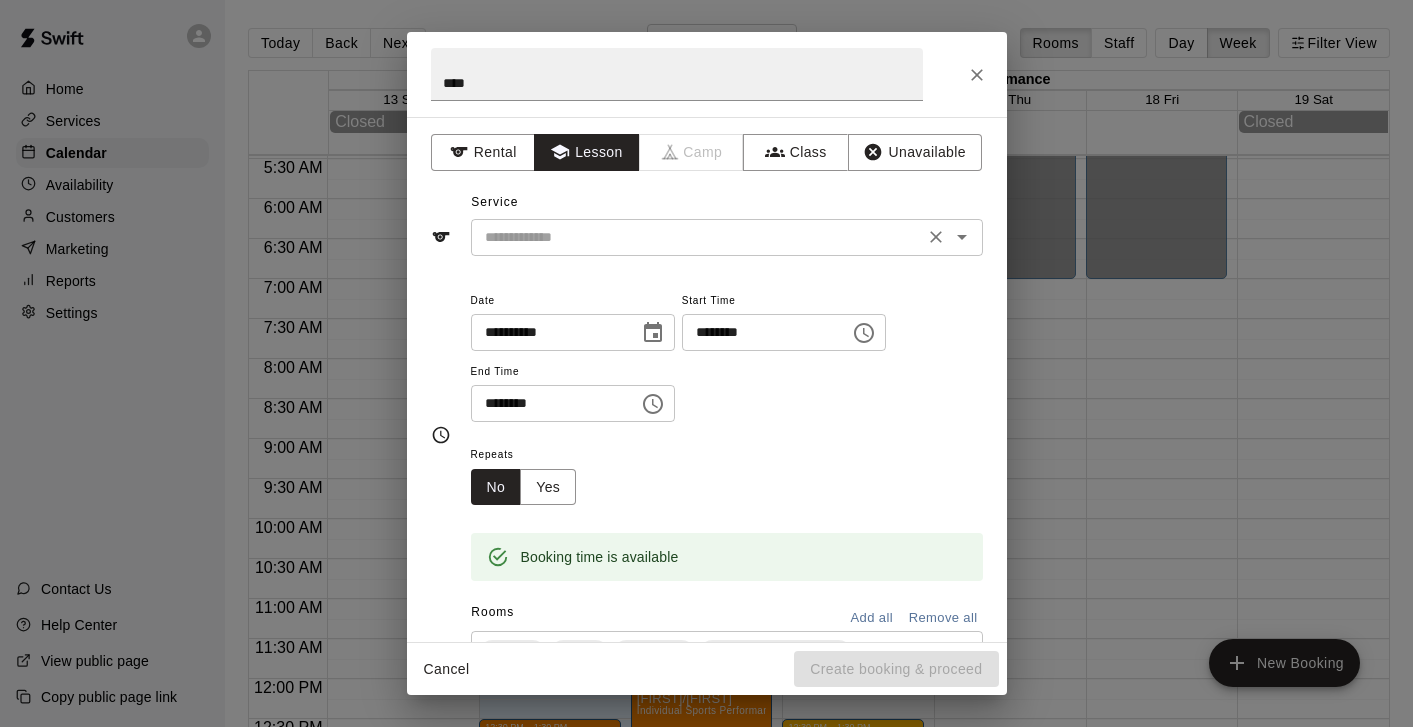 click at bounding box center [697, 237] 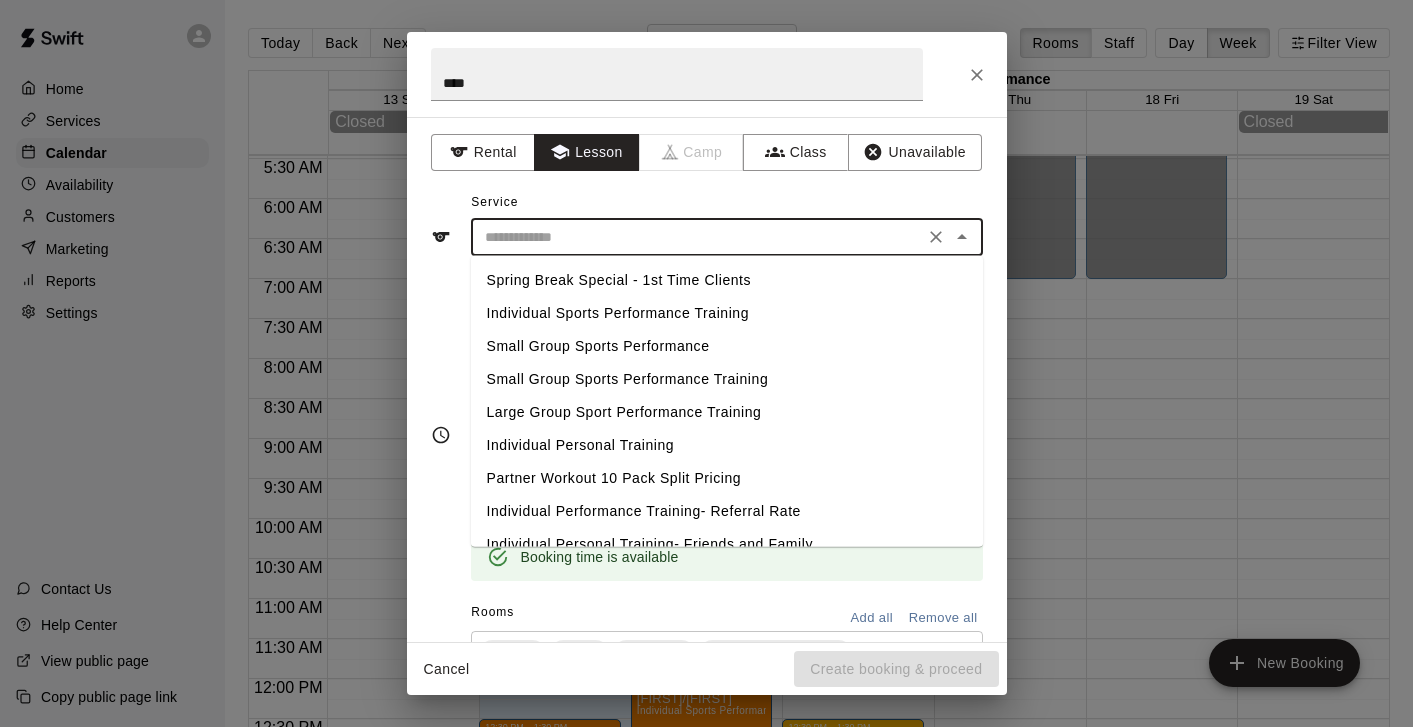 click on "Individual Sports Performance Training" at bounding box center (727, 313) 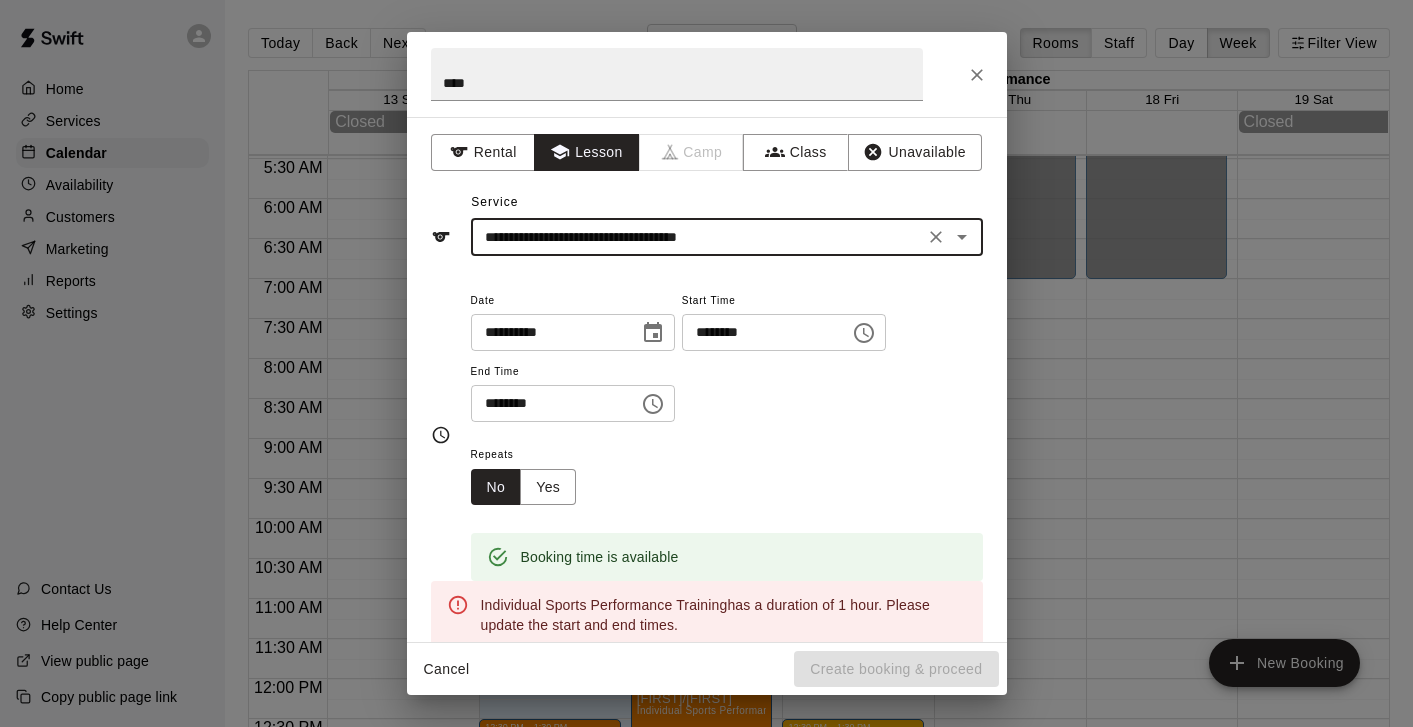 click on "********" at bounding box center (548, 403) 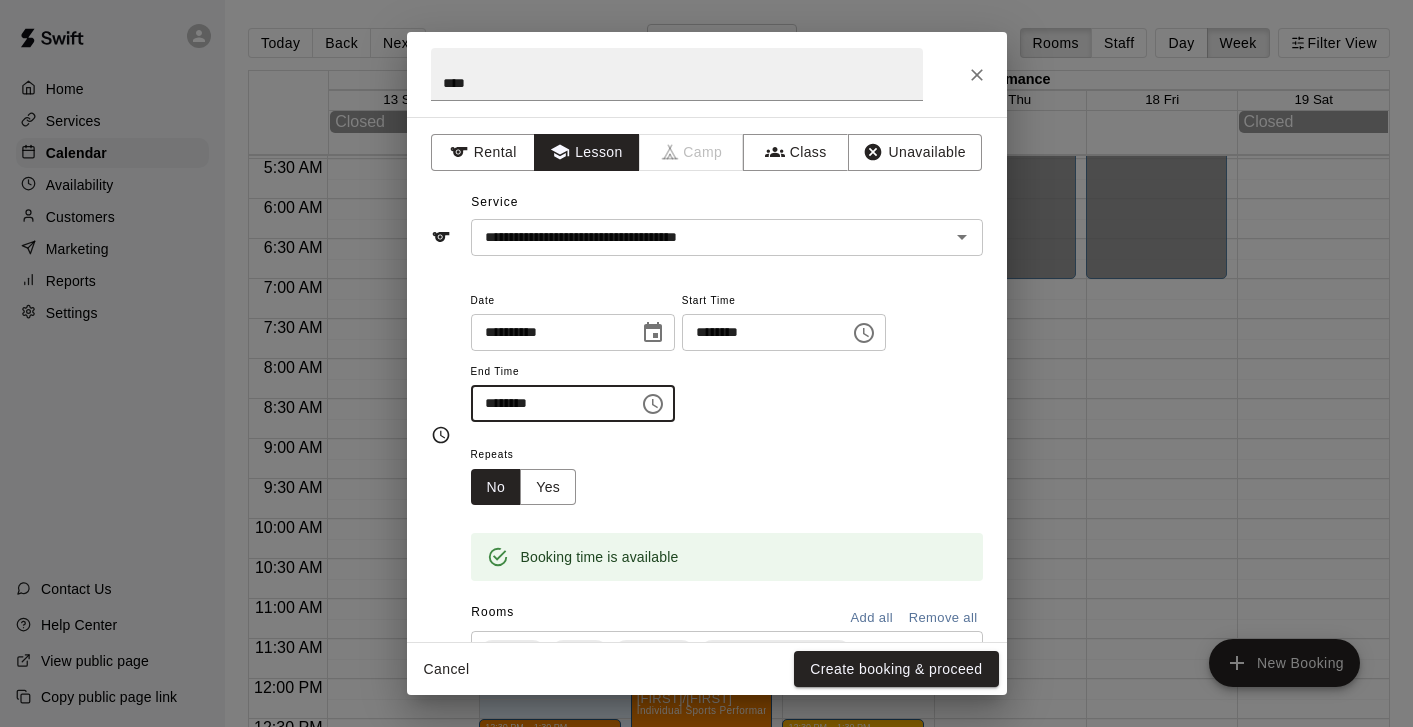 type on "********" 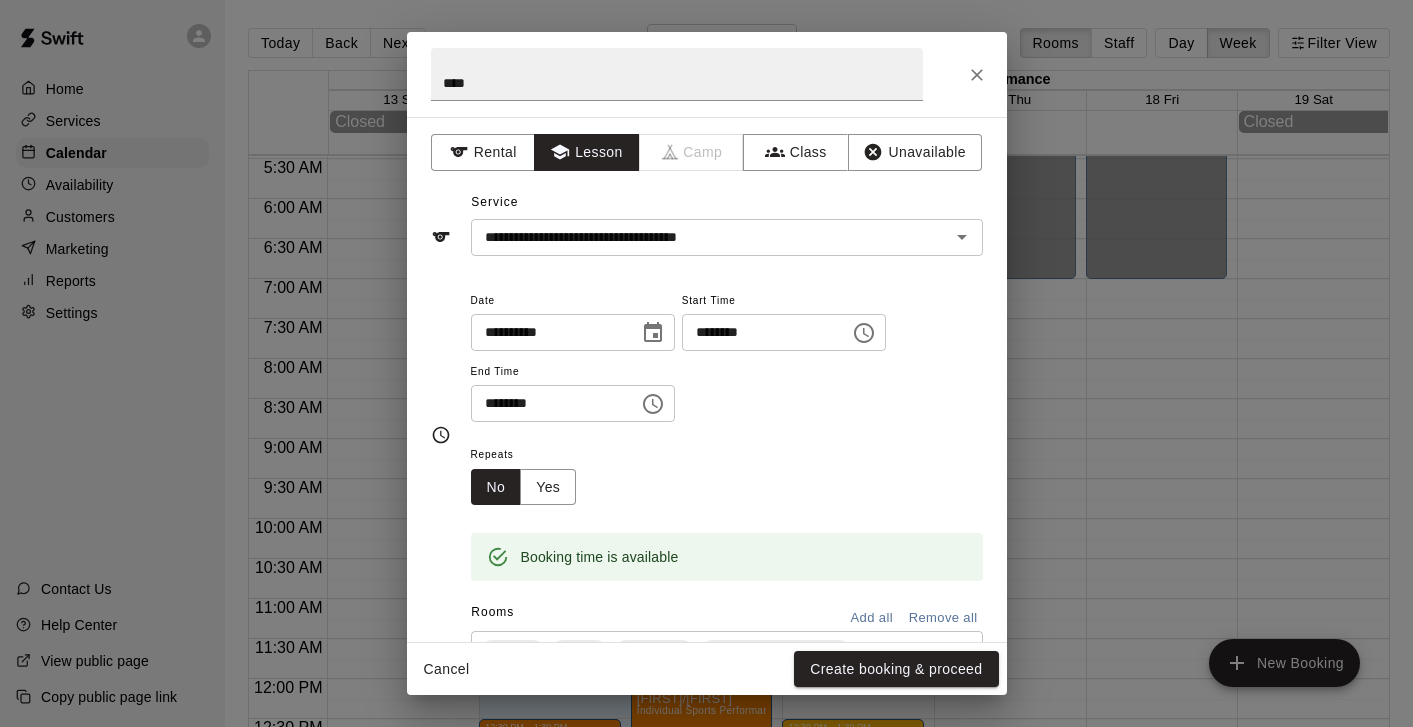 click on "Repeats No Yes" at bounding box center (727, 473) 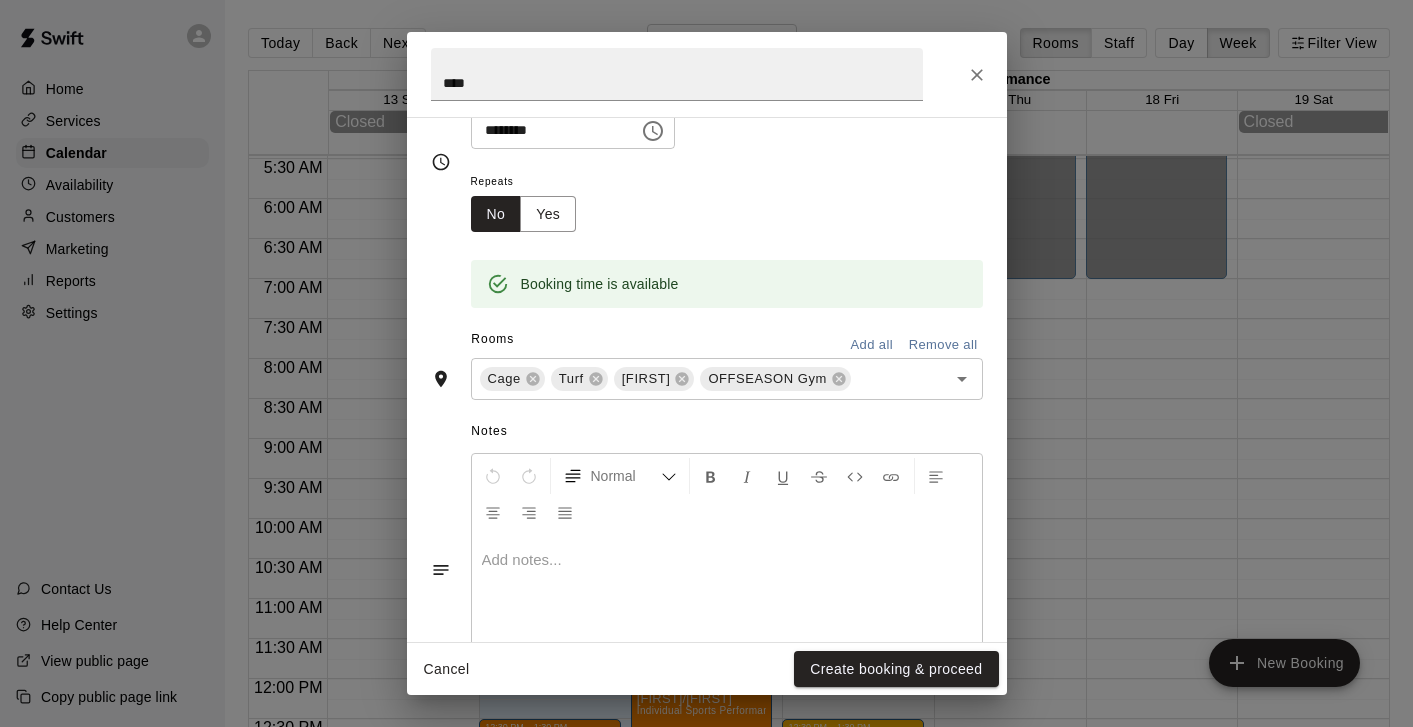 scroll, scrollTop: 354, scrollLeft: 0, axis: vertical 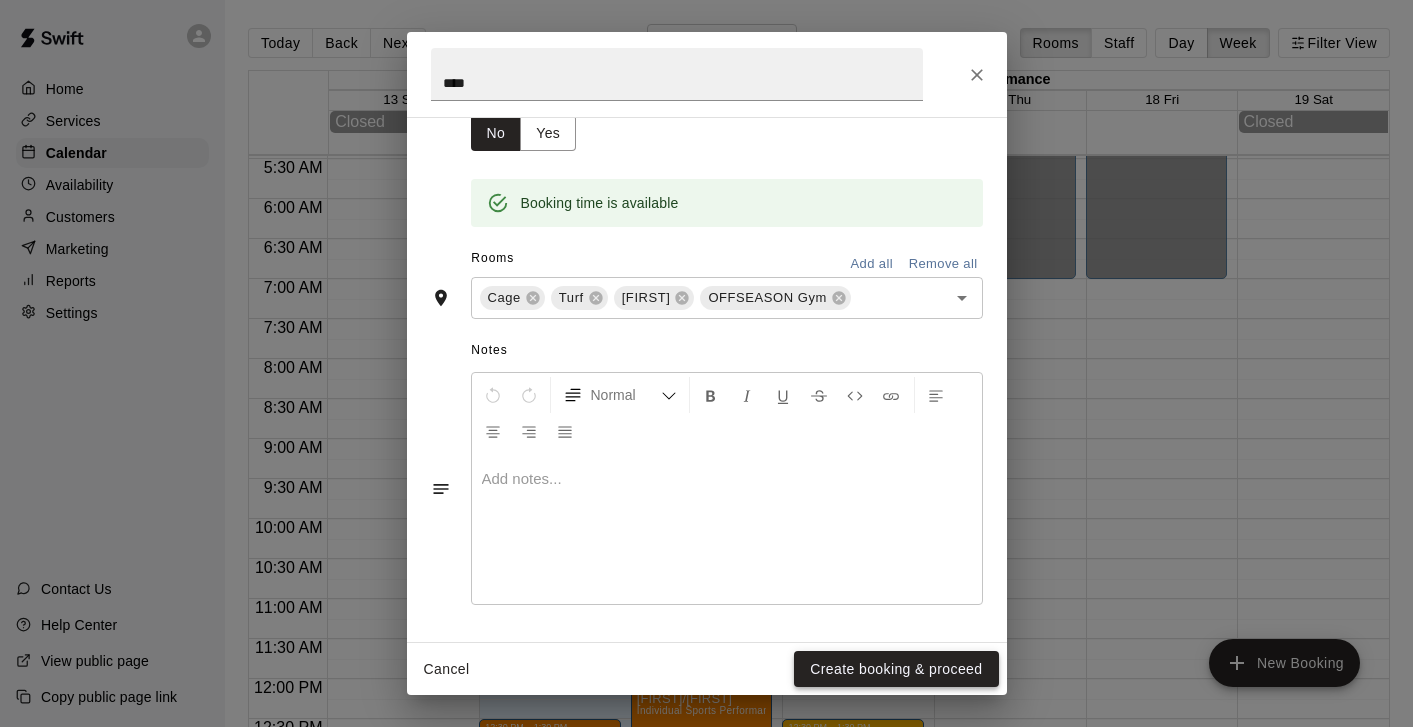 click on "Create booking & proceed" at bounding box center [896, 669] 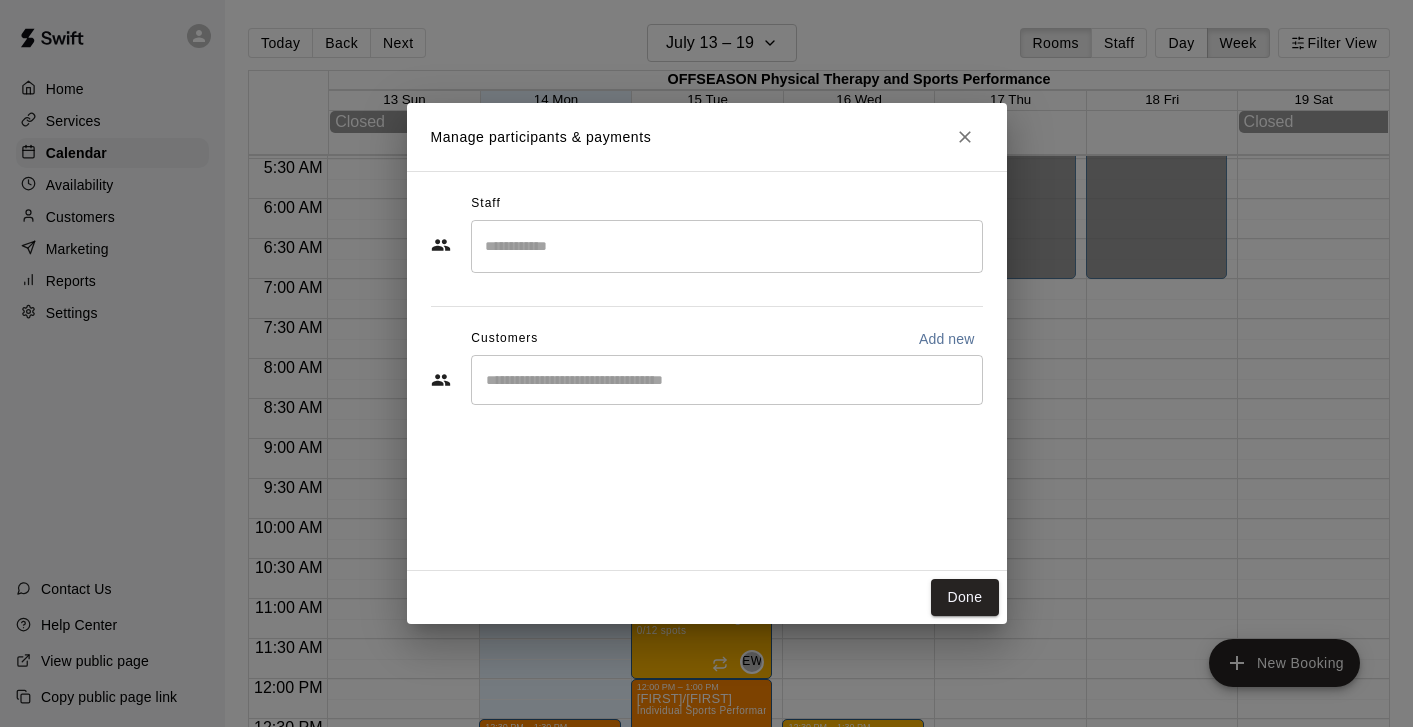 click at bounding box center (727, 380) 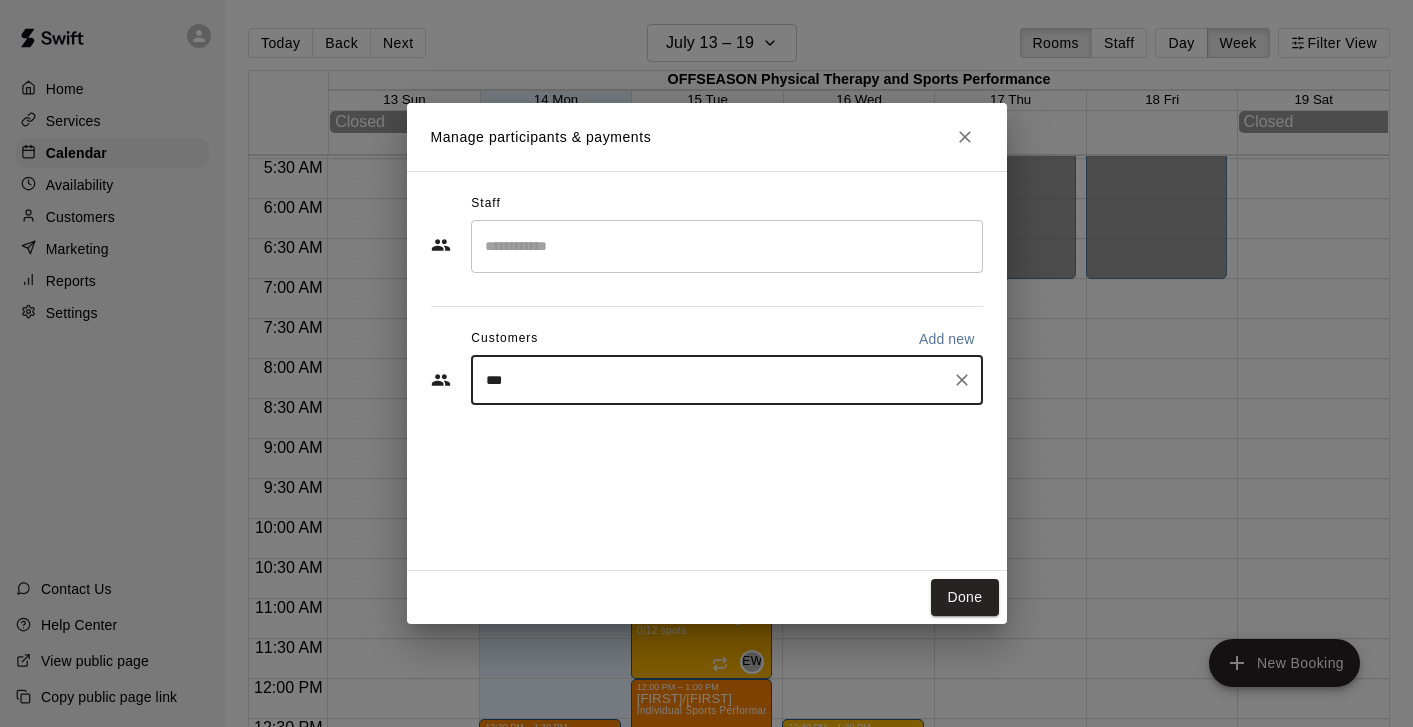 type on "****" 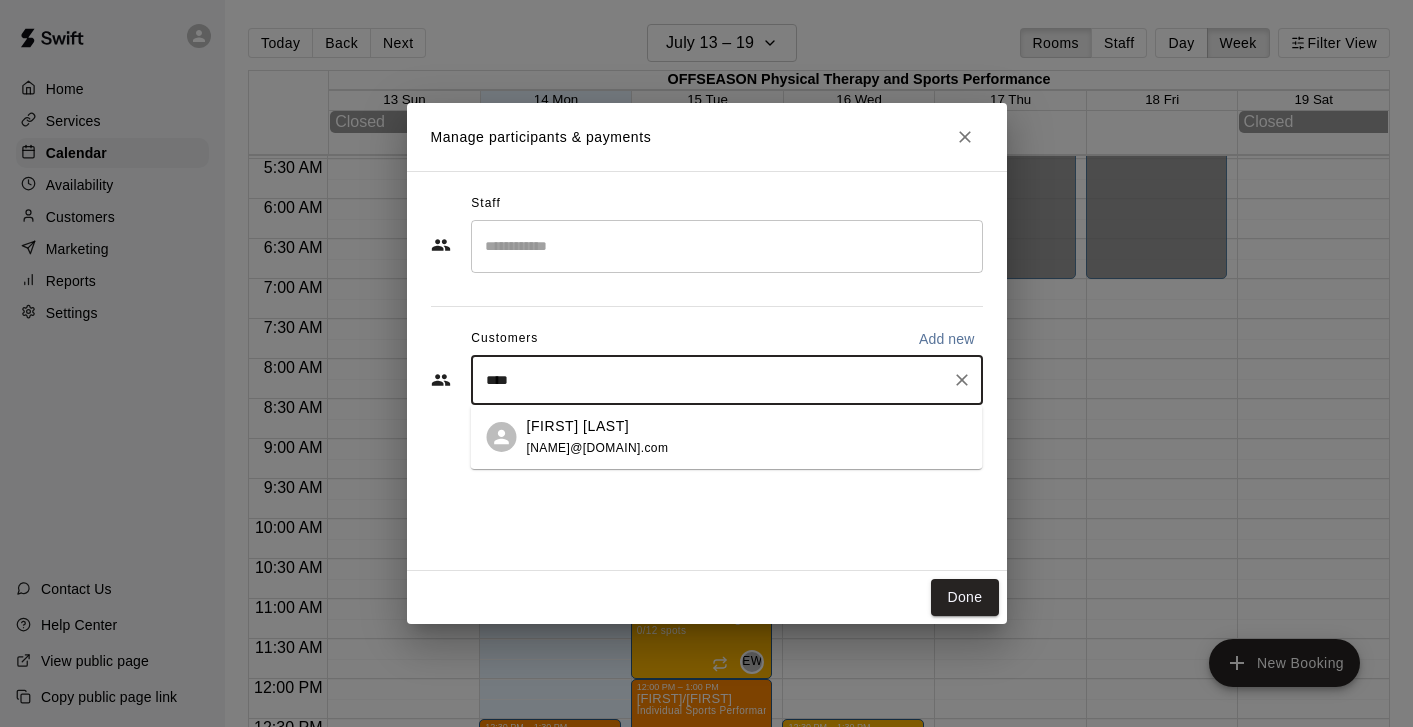 click on "[NAME]@[DOMAIN].com" at bounding box center [598, 448] 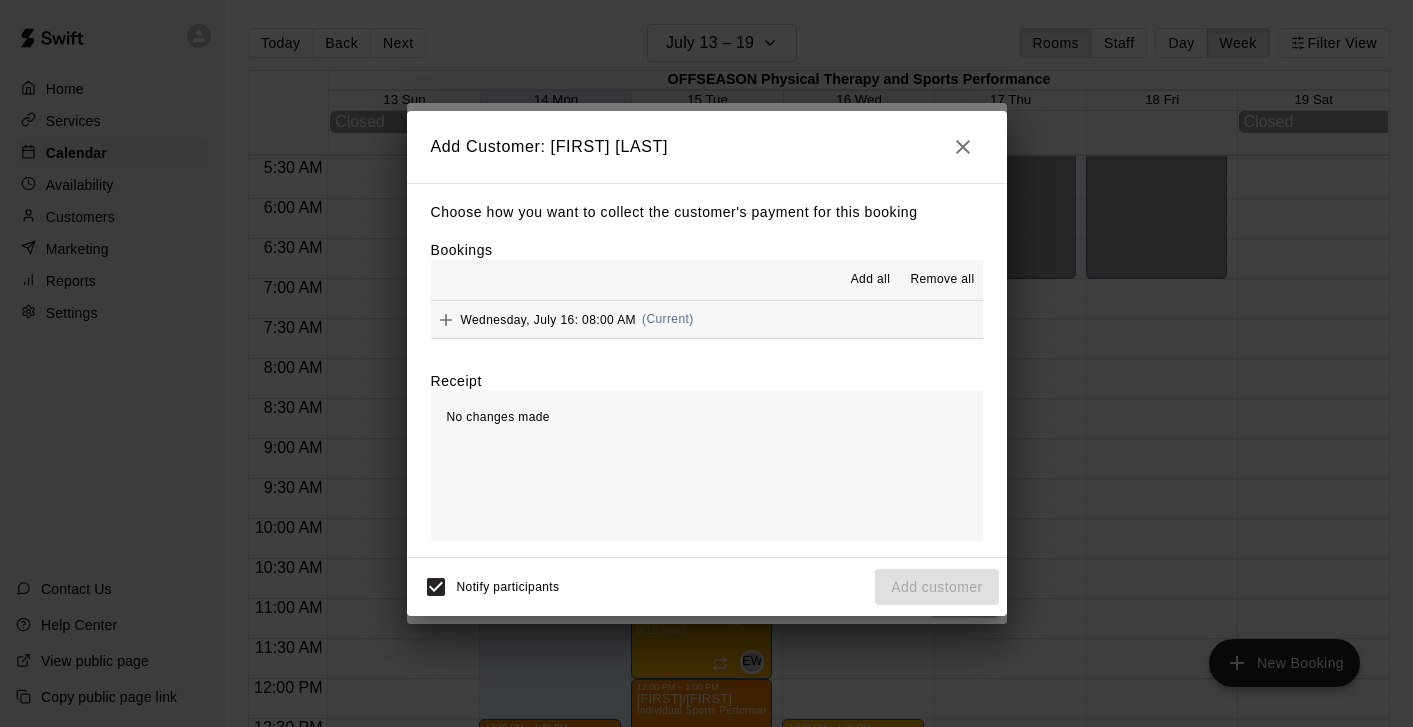 click on "July 13 – 19 Rooms Staff Day Week Filter View OFFSEASON Physical Therapy and Sports Performance 13 Sun 14 Mon 15 Tue 16 Wed 17 Thu 18 Fri 19 Sat Closed   Closed 12:00 AM 12:30 AM 1:00 AM 1:30 AM 2:00 AM 2:30 AM 3:00 AM 3:30 AM 4:00 AM 4:30 AM 5:00 AM 5:30 AM 6:00 AM 6:30 AM 7:00 AM 7:30 AM 8:00 AM 8:30 AM 9:00 AM 9:30 AM 10:00 AM 10:30 AM 11:00 AM 11:30 AM 12:00 PM 12:30 PM 1:00 PM 1:30 PM 2:00 PM 2:30 PM 3:00 PM 3:30 PM 4:00 PM 4:30 PM 5:00 PM 5:30 PM 6:00 PM 6:30 PM 7:00 PM 7:30 PM 8:00 PM 8:30 PM 9:00 PM 9:30 PM 10:00 PM 10:30 PM 11:00 PM 11:30 PM 12:00 AM – 7:00 AM Closed 12:30 PM – 1:30 PM [FIRST] Individual Sports Performance Training 1:30 PM – 2:30 PM [FIRST] Individual Sports Performance Training 4:30 PM – 5:30 PM [FIRST] Individual Sports Performance Training 5:30 PM – 6:30 PM [FIRST]/[FIRST] Partner Workout 10 Pack Split Pricing  Closed Closed EW 0" at bounding box center [706, 379] 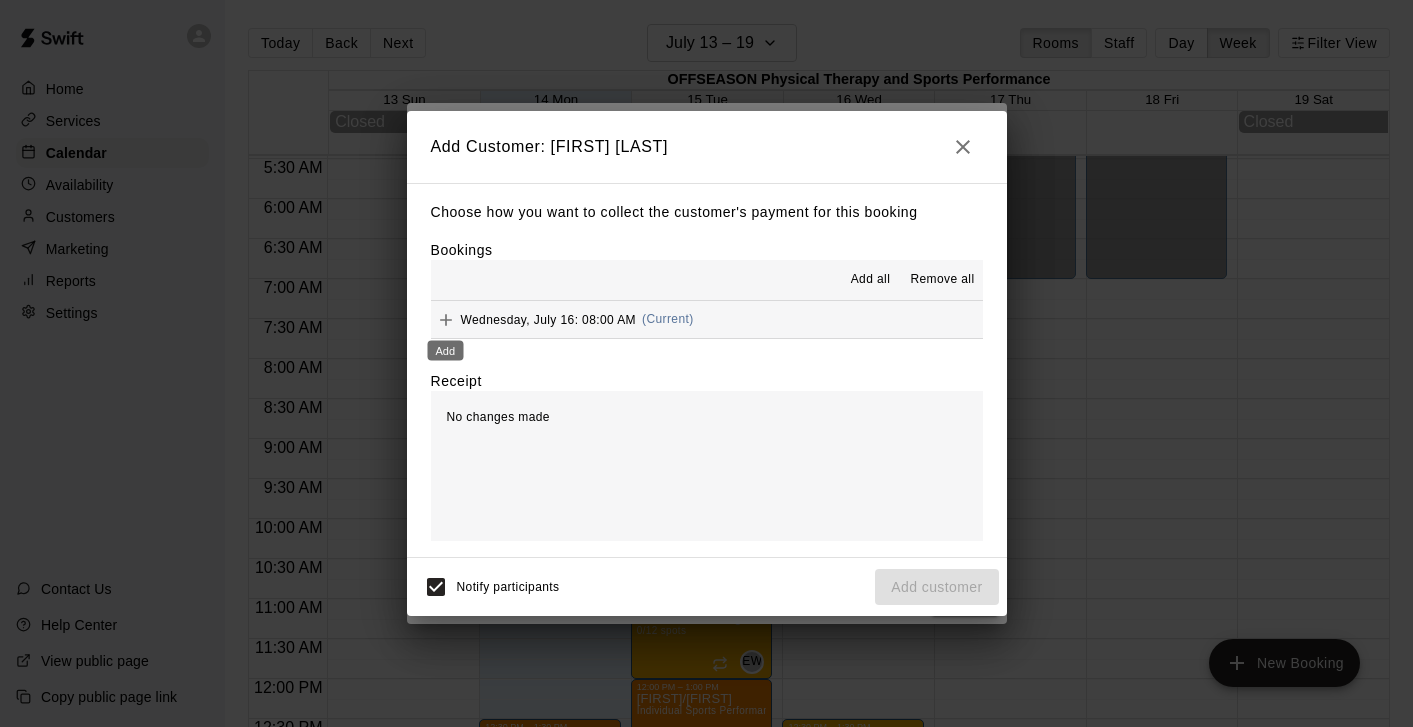 click 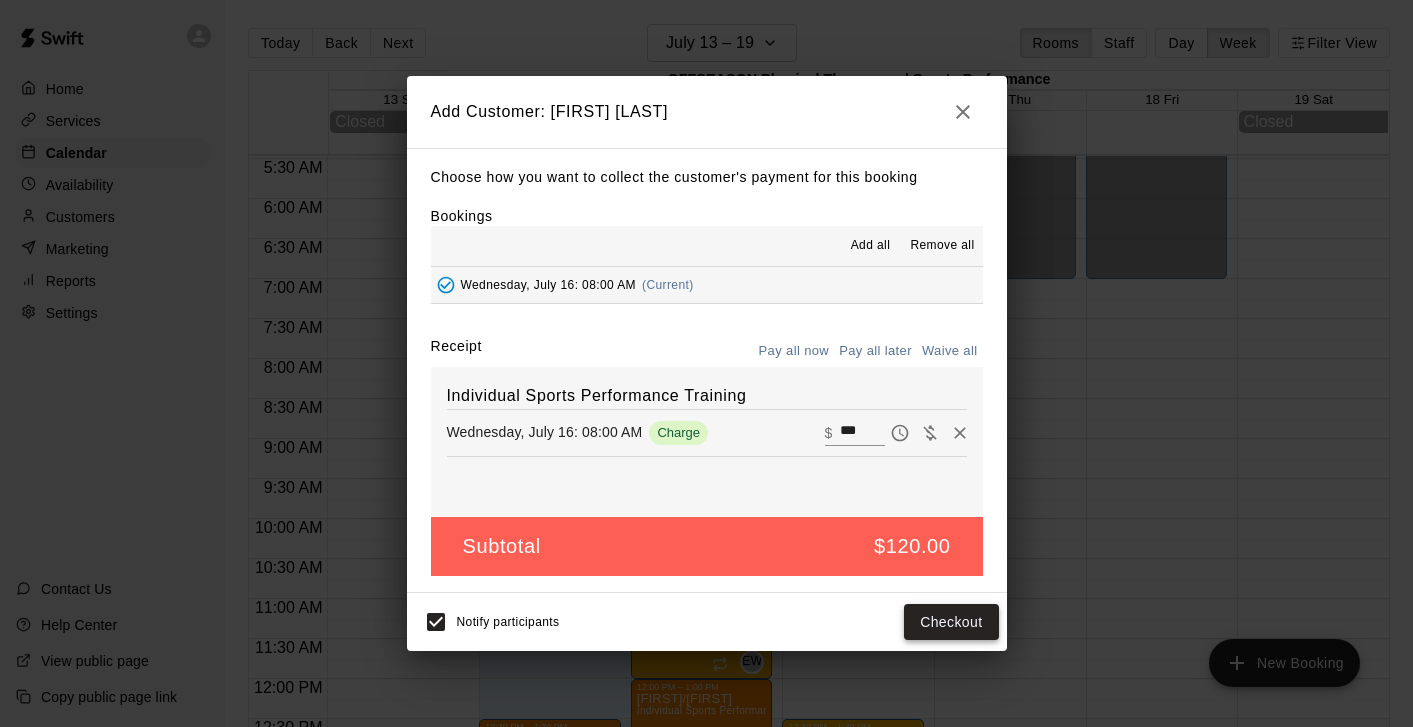 click on "Checkout" at bounding box center (951, 622) 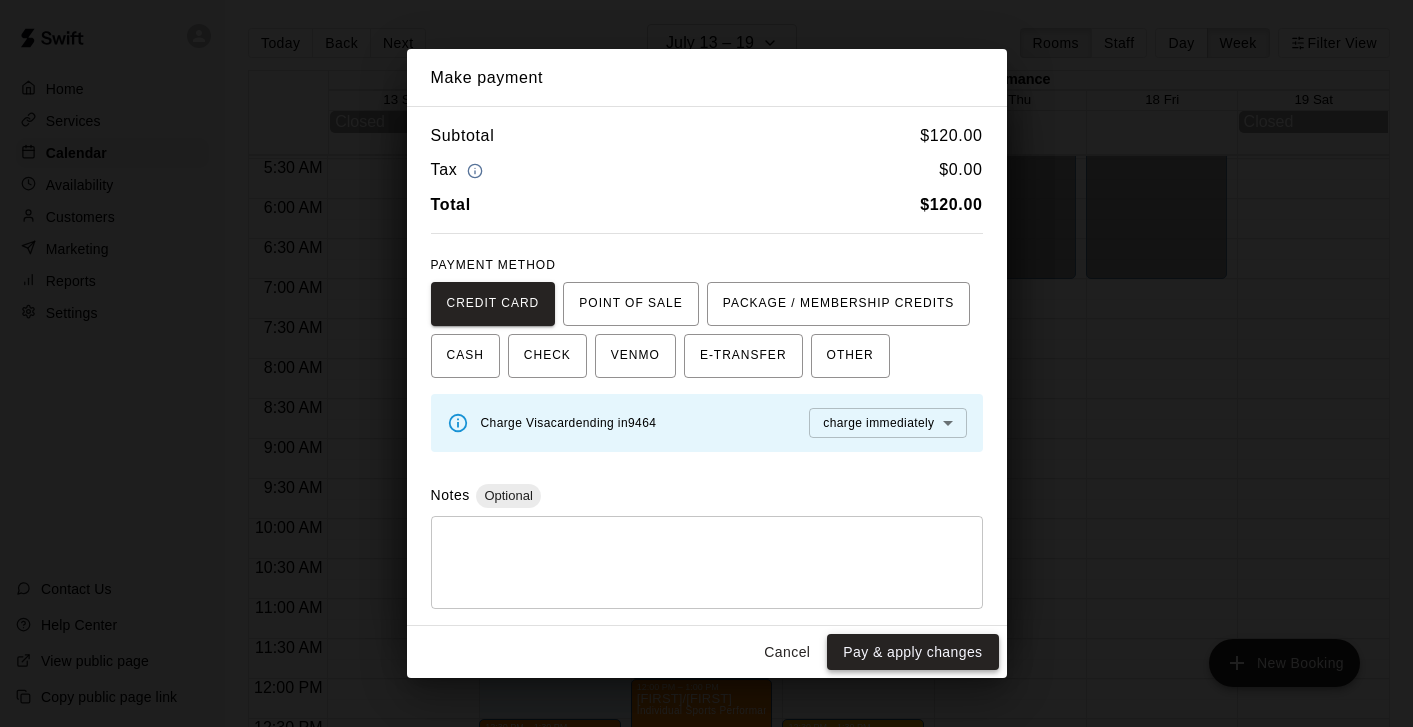 click on "Pay & apply changes" at bounding box center [912, 652] 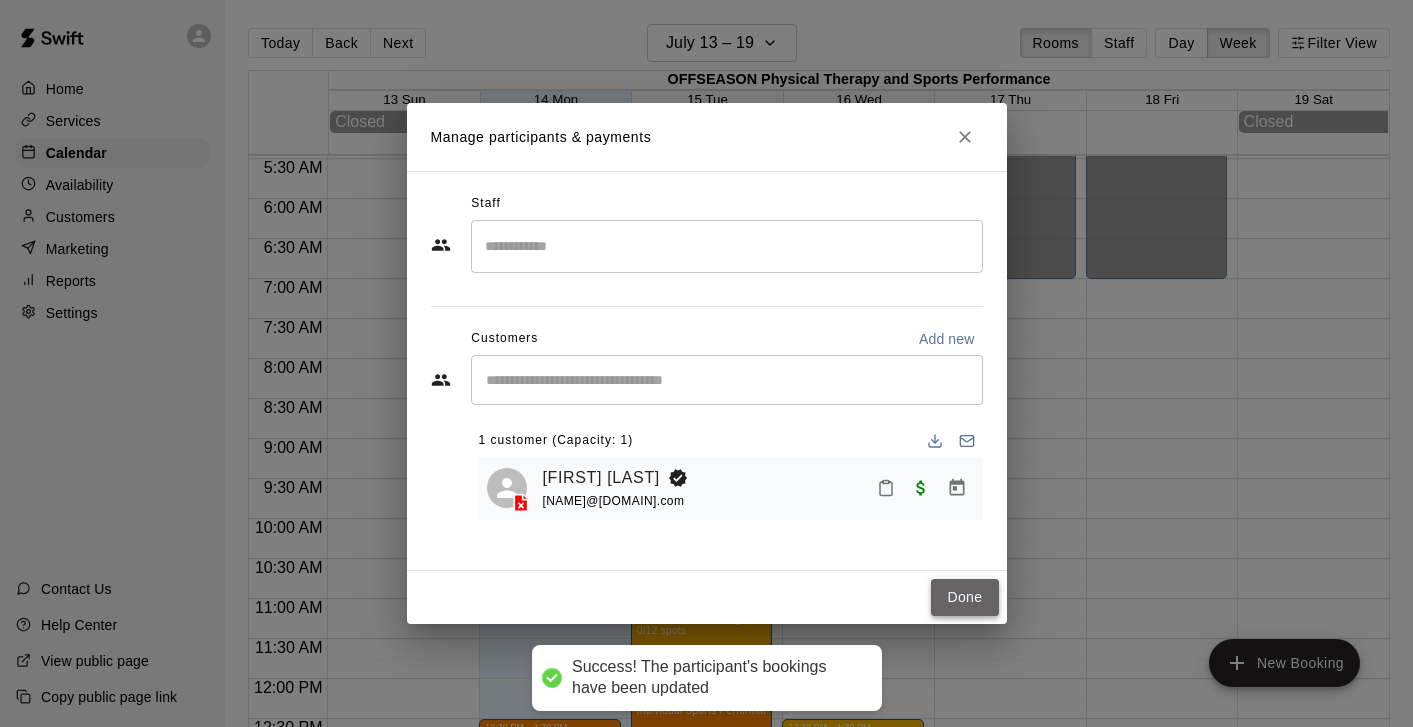 click on "Done" at bounding box center (964, 597) 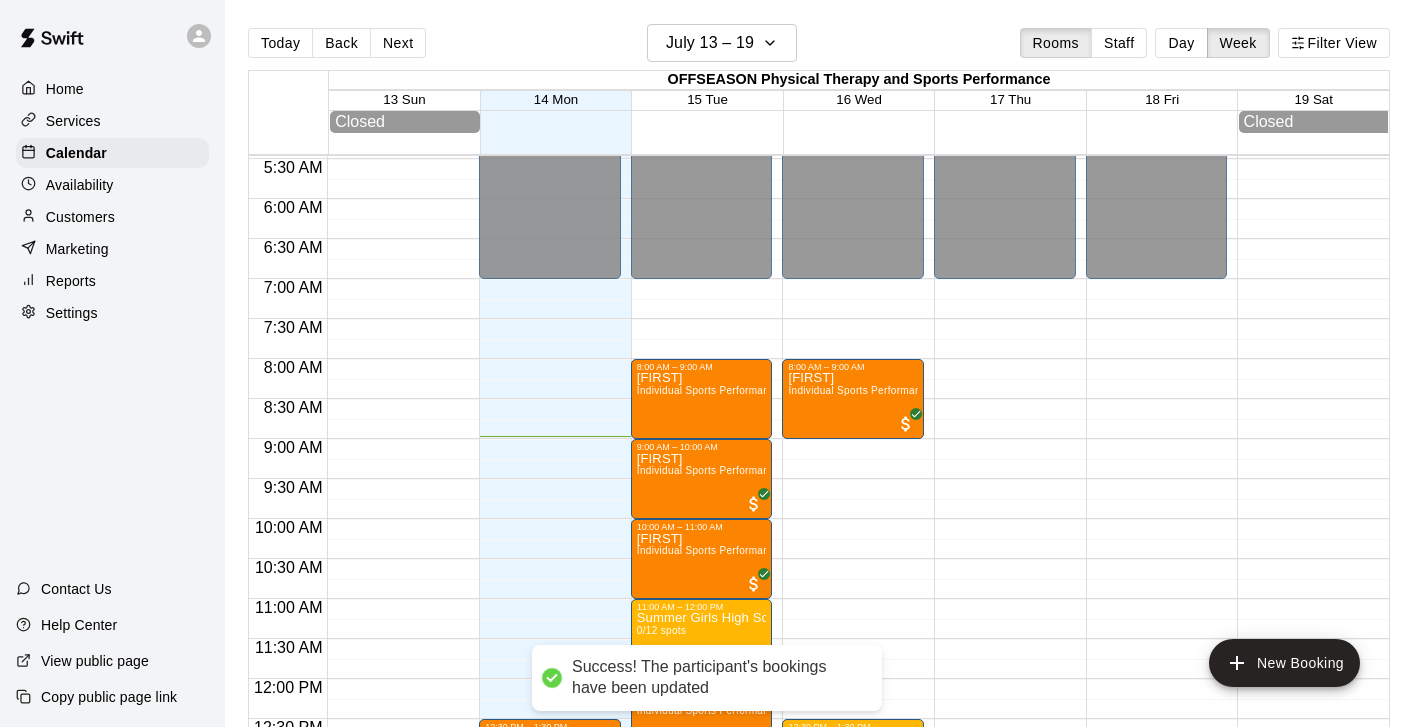 click on "12:00 AM – 7:00 AM Closed 8:00 AM – 9:00 AM Kate Individual Sports Performance Training 12:30 PM – 1:30 PM Northwind Soccer - Girls Class 0/12 spots EW 0 1:30 PM – 2:30 PM Northwind Soccer - Boys Class 0/12 spots EW 0 8:00 PM – 11:59 PM Closed" at bounding box center (853, 679) 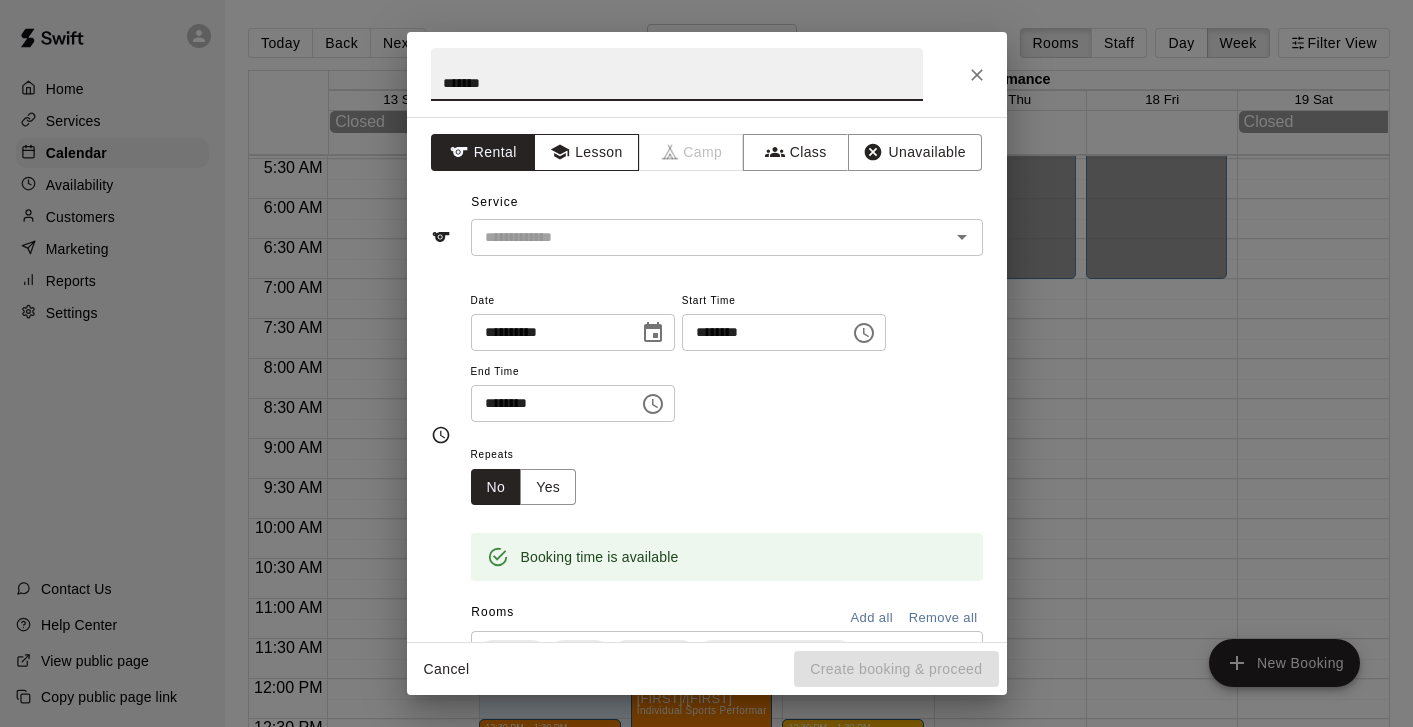 type on "*******" 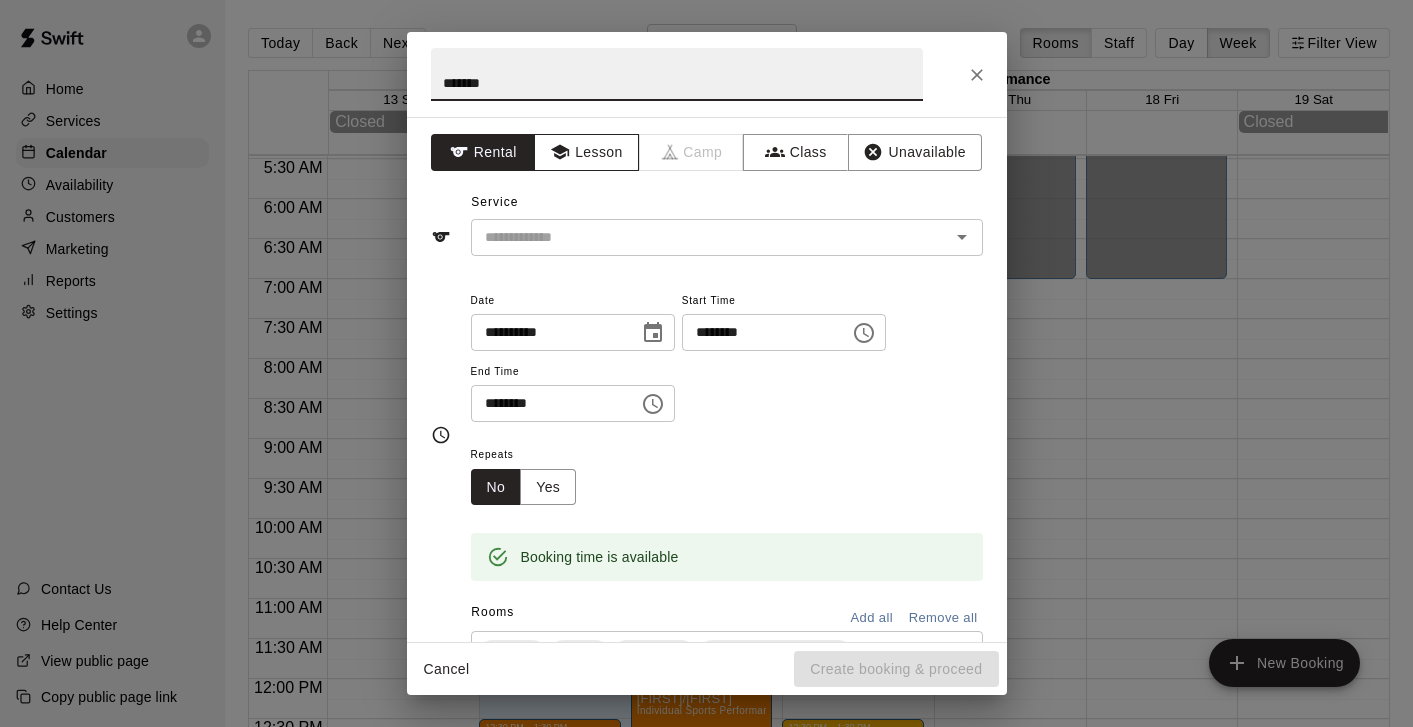 click on "Lesson" at bounding box center [586, 152] 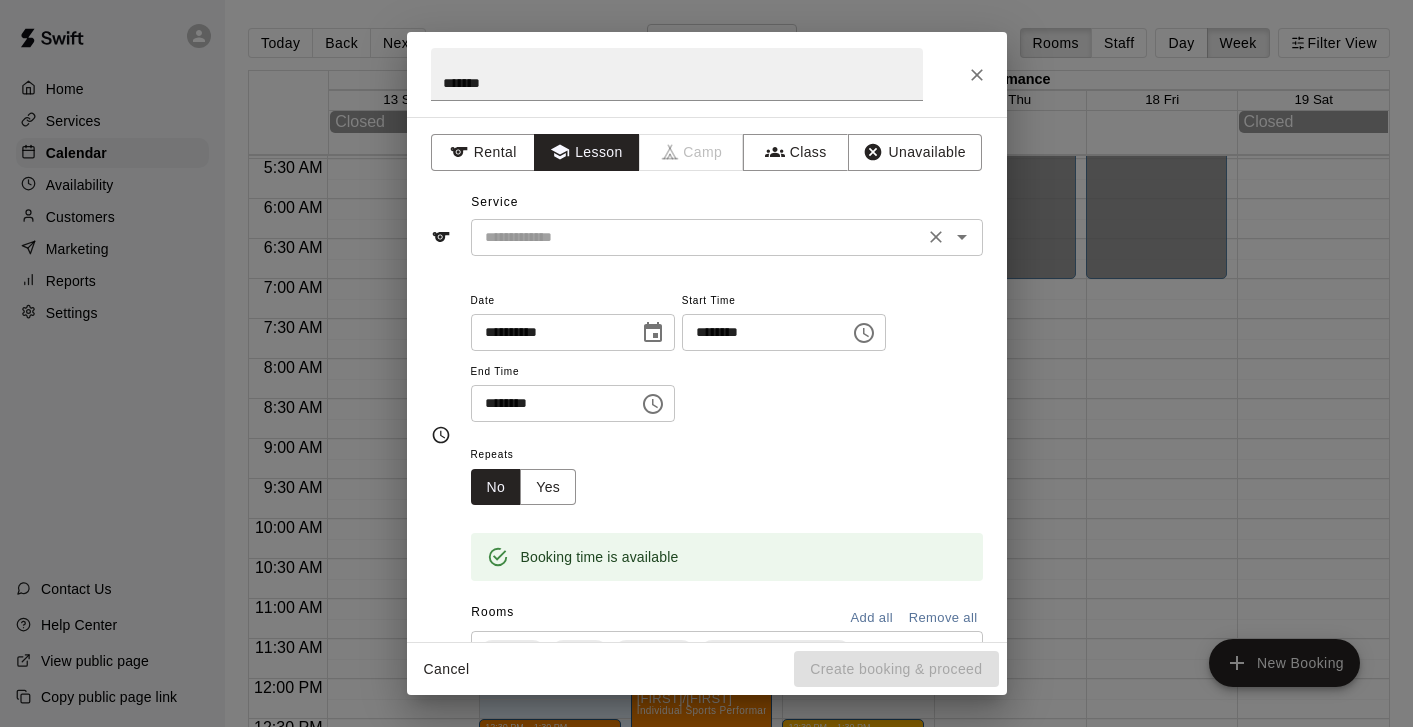 click at bounding box center (697, 237) 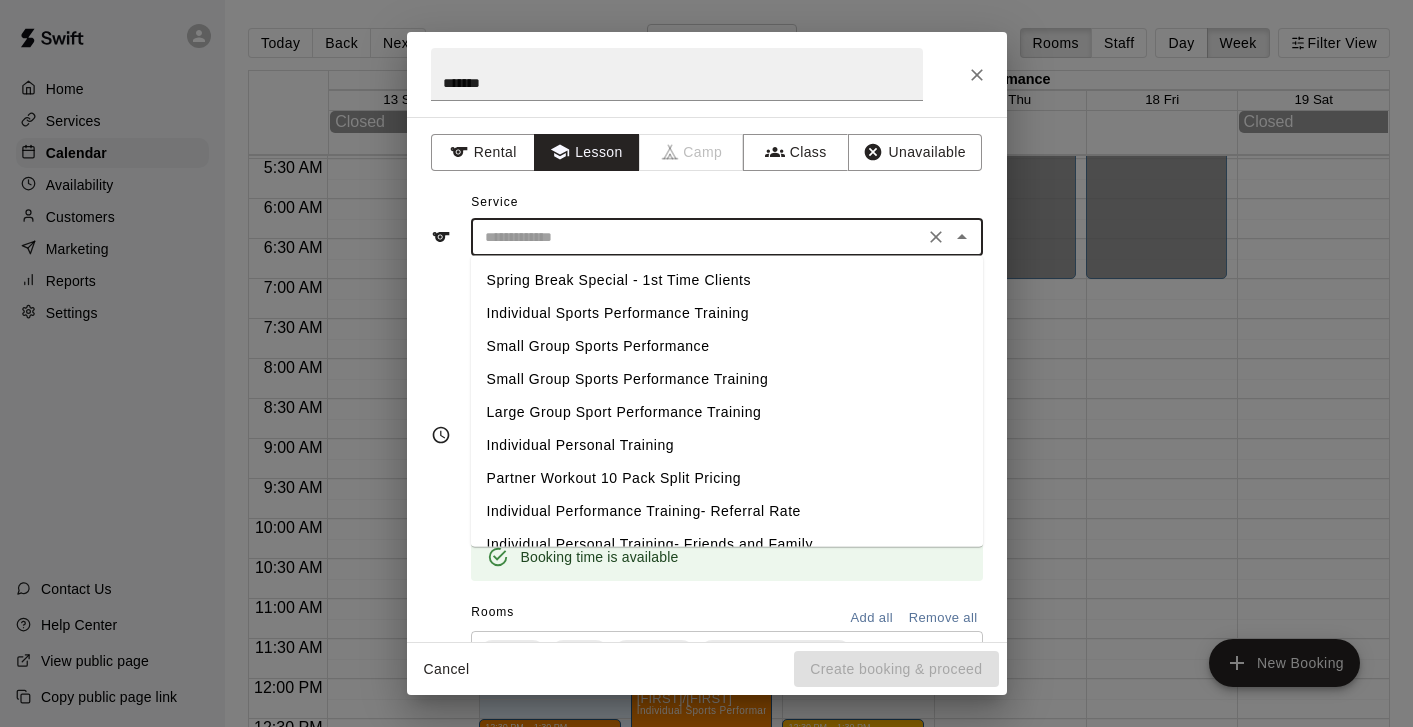 click on "Individual Sports Performance Training" at bounding box center (727, 313) 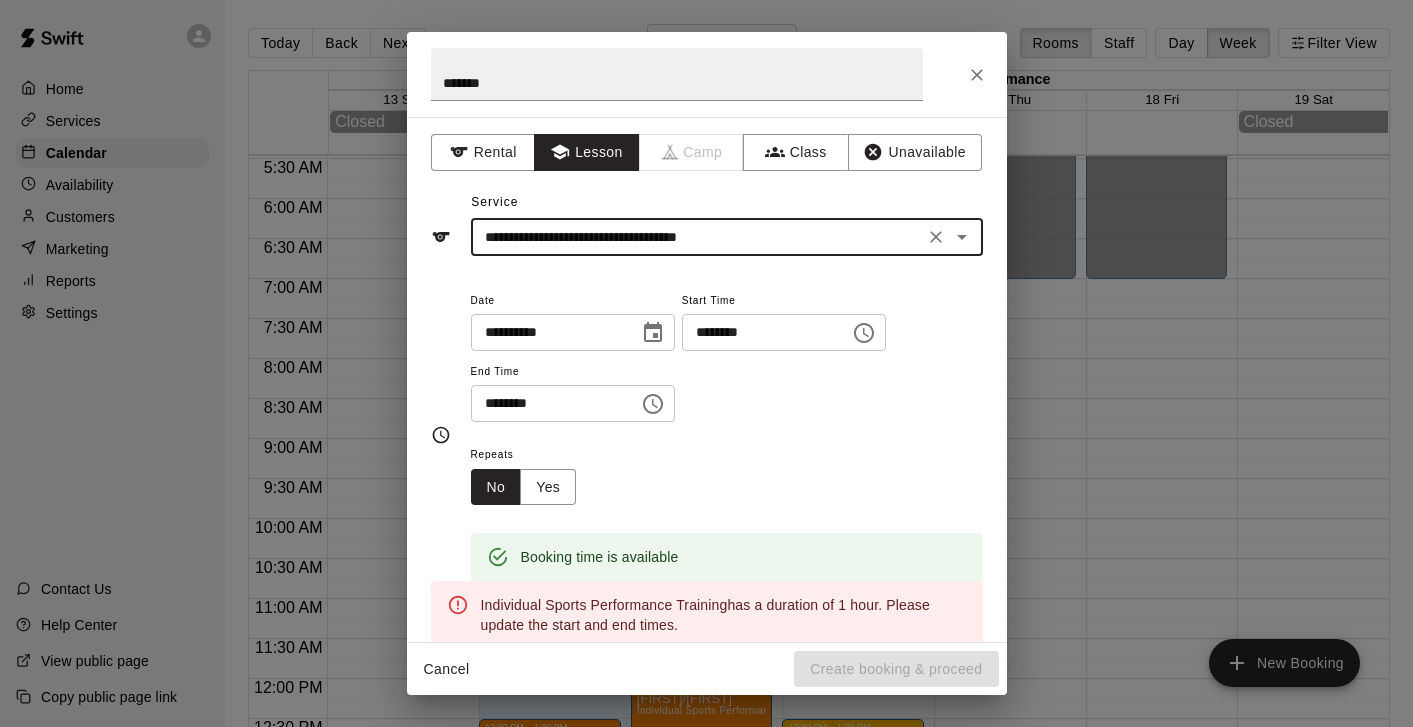 click on "********" at bounding box center [548, 403] 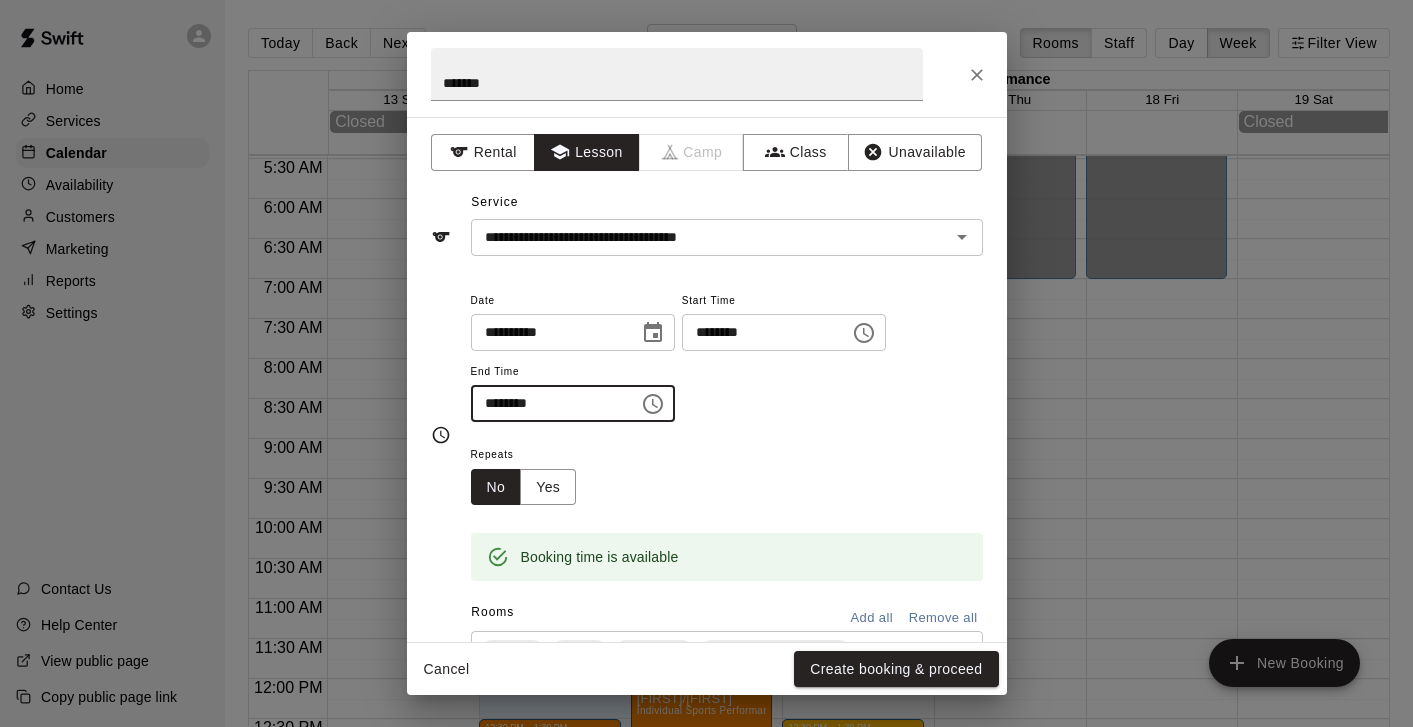 type on "********" 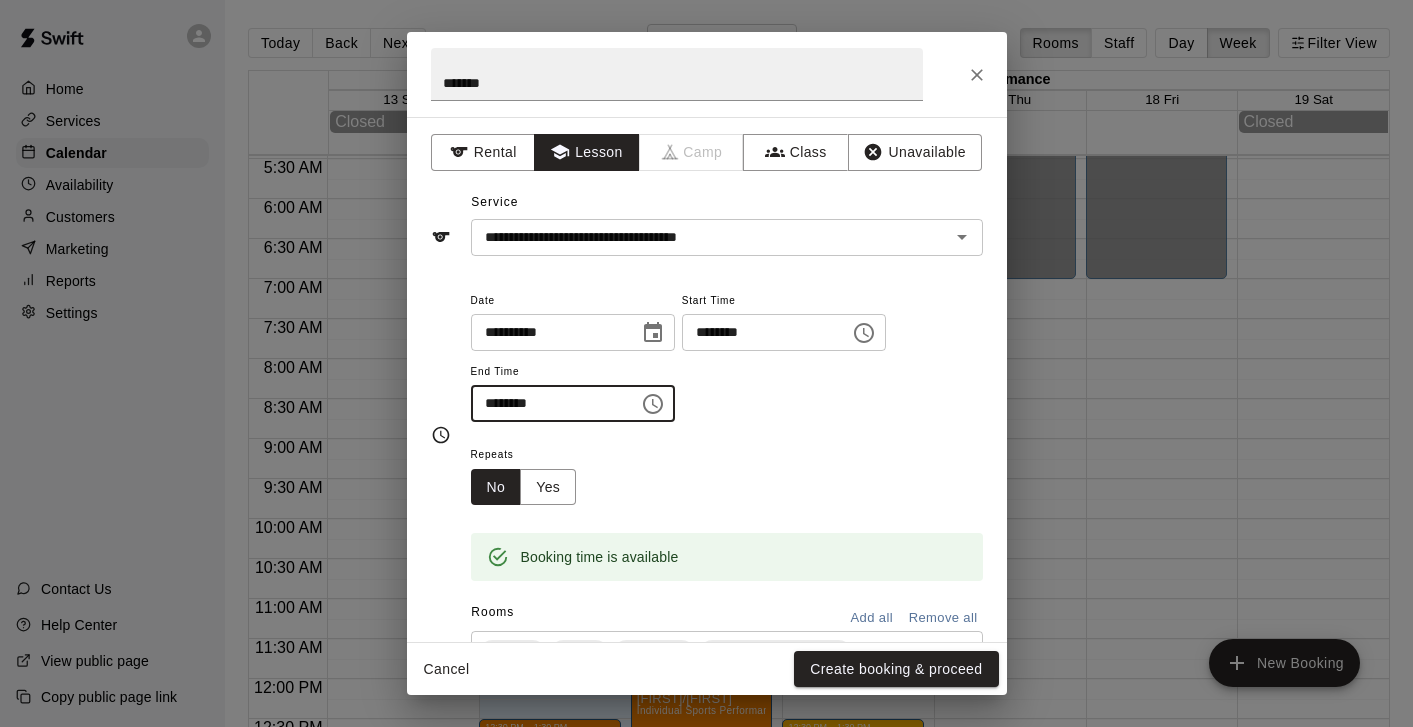 click on "Repeats No Yes" at bounding box center [727, 473] 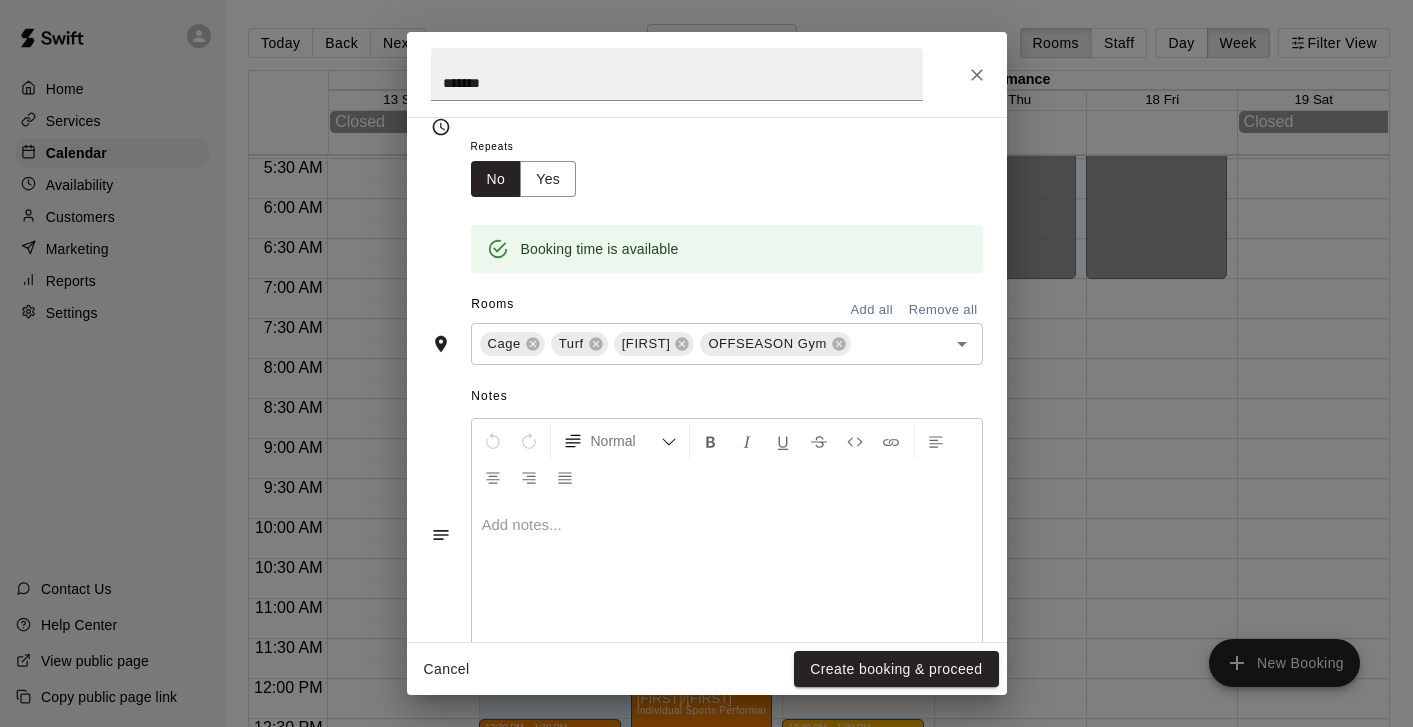 scroll, scrollTop: 310, scrollLeft: 0, axis: vertical 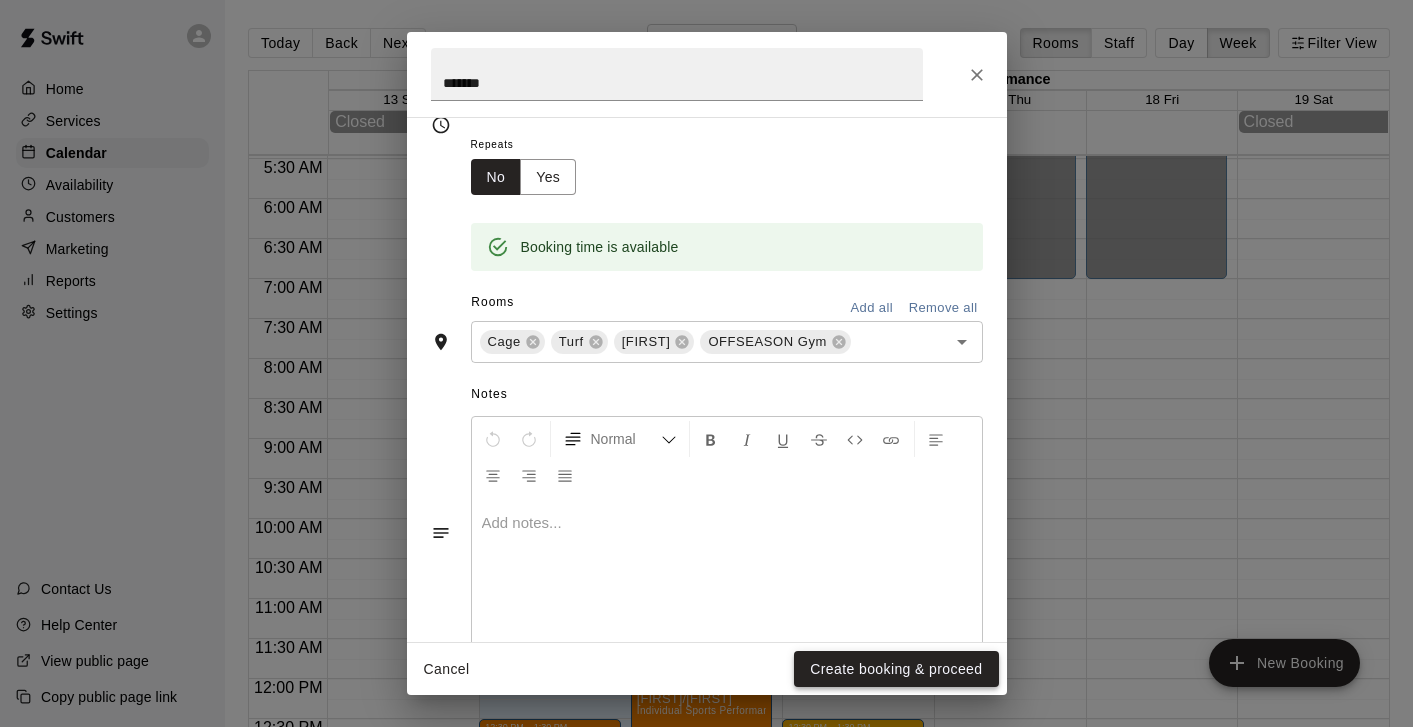 click on "Create booking & proceed" at bounding box center (896, 669) 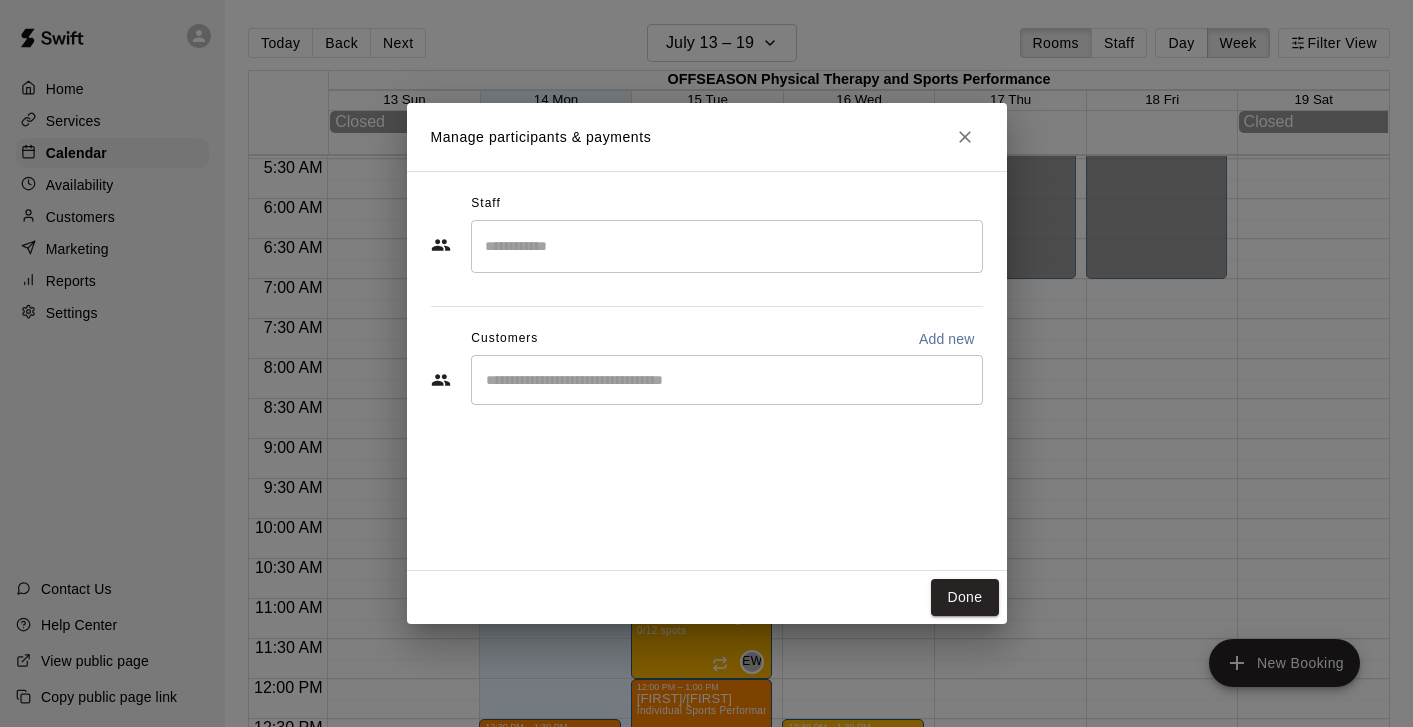 click at bounding box center (727, 380) 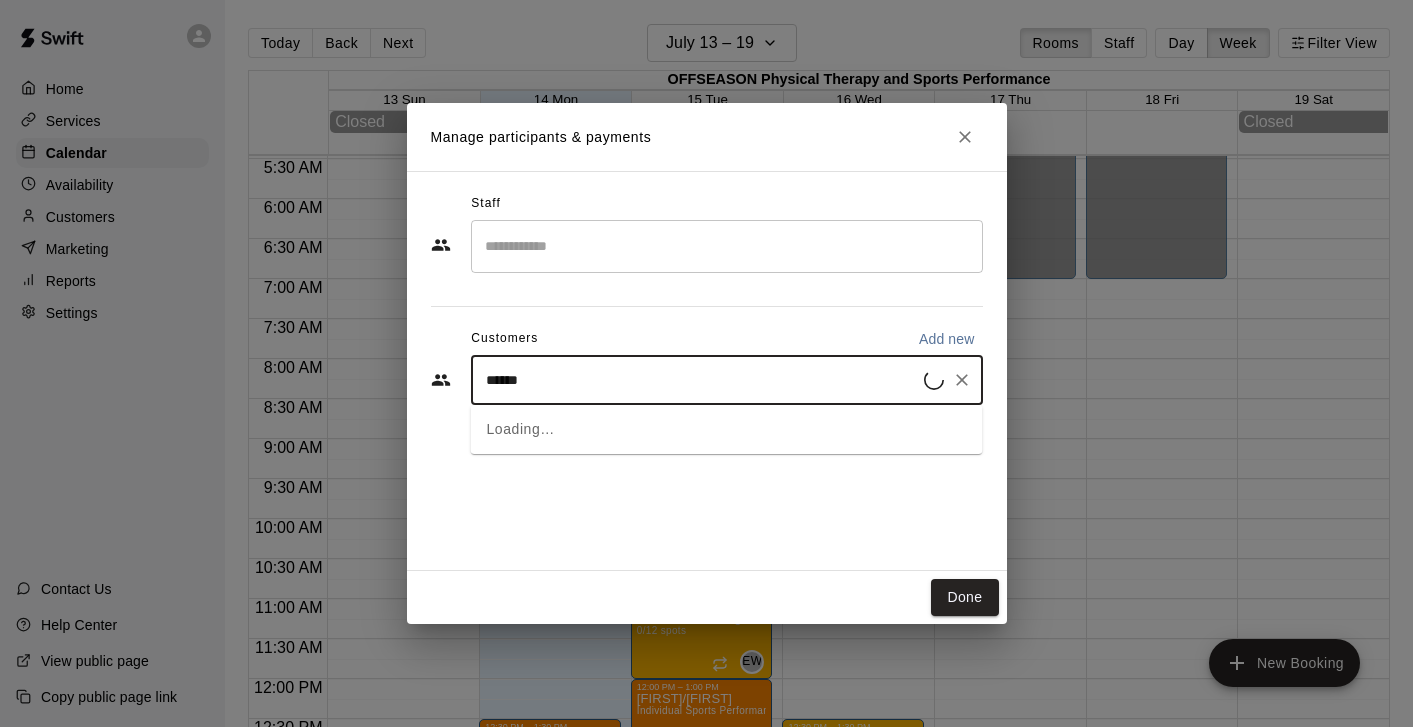 type on "*******" 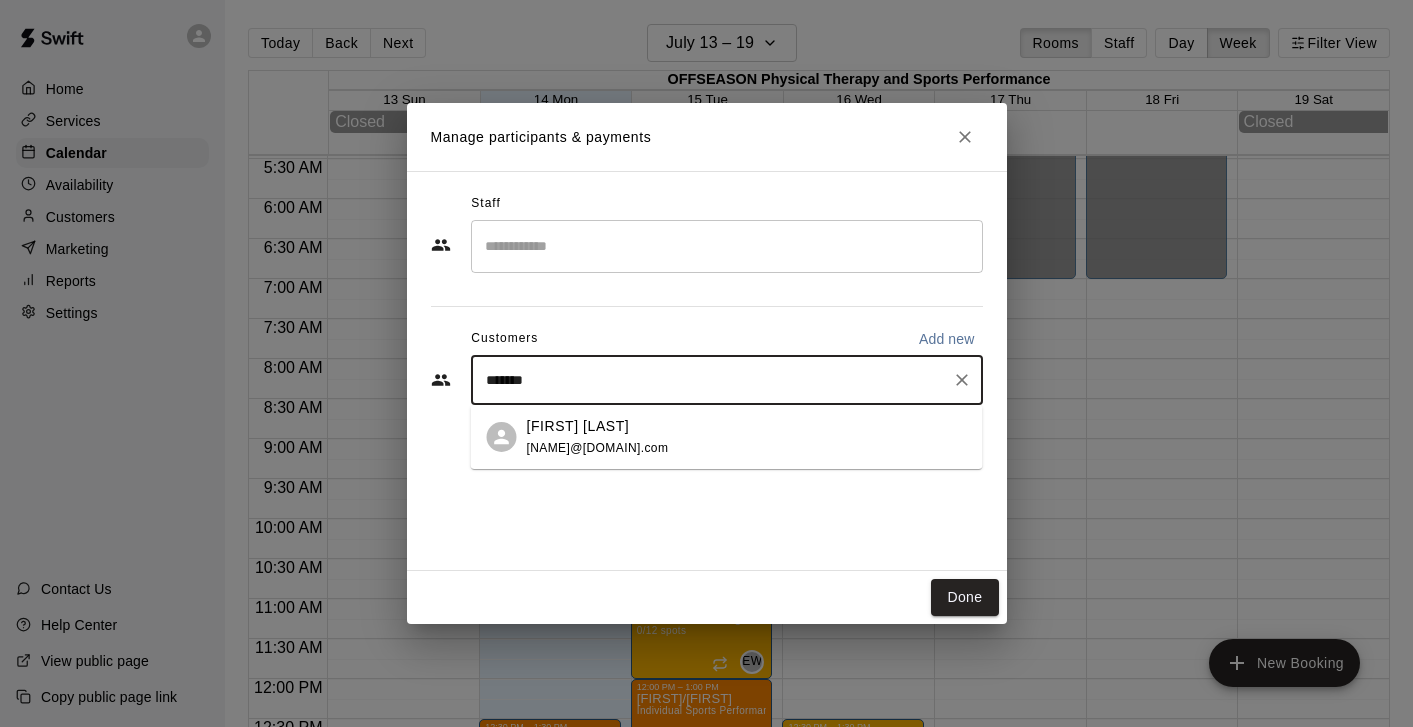 click on "[FIRST] [LAST]" at bounding box center (578, 426) 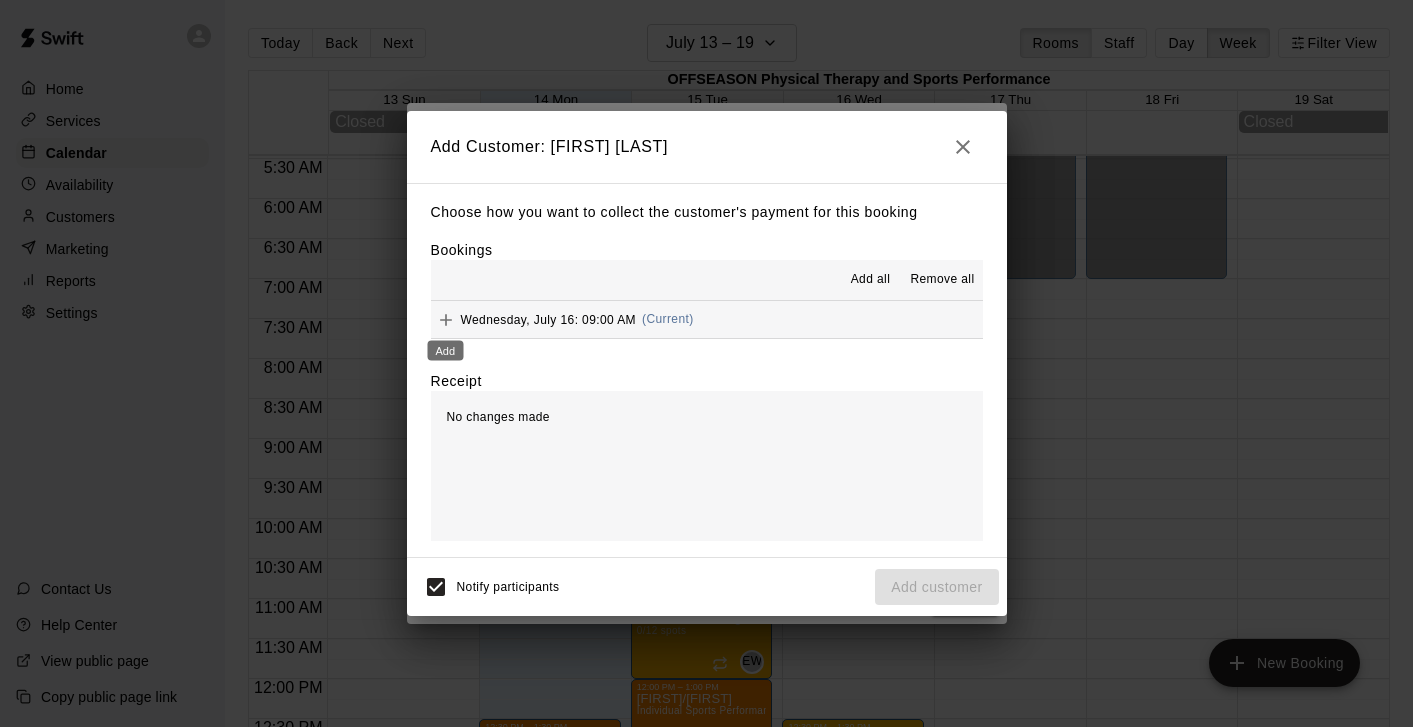 click 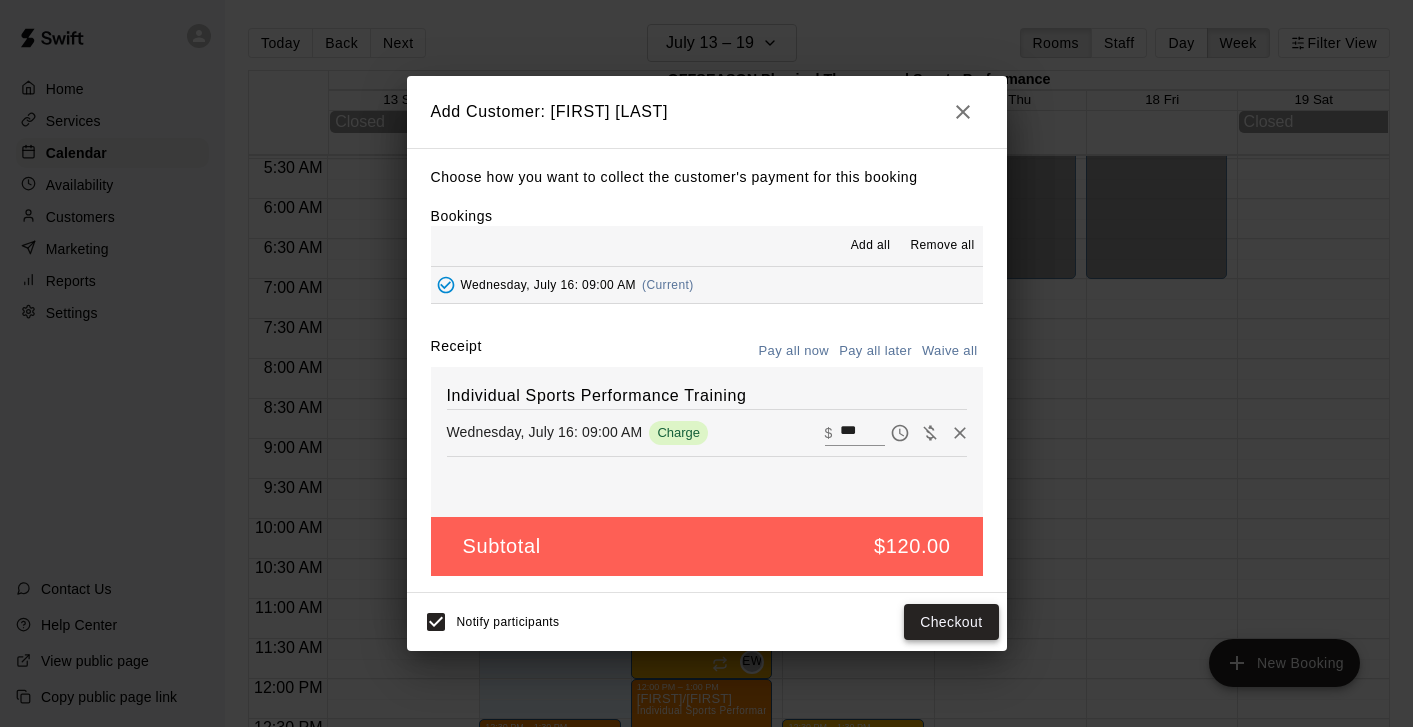click on "Checkout" at bounding box center (951, 622) 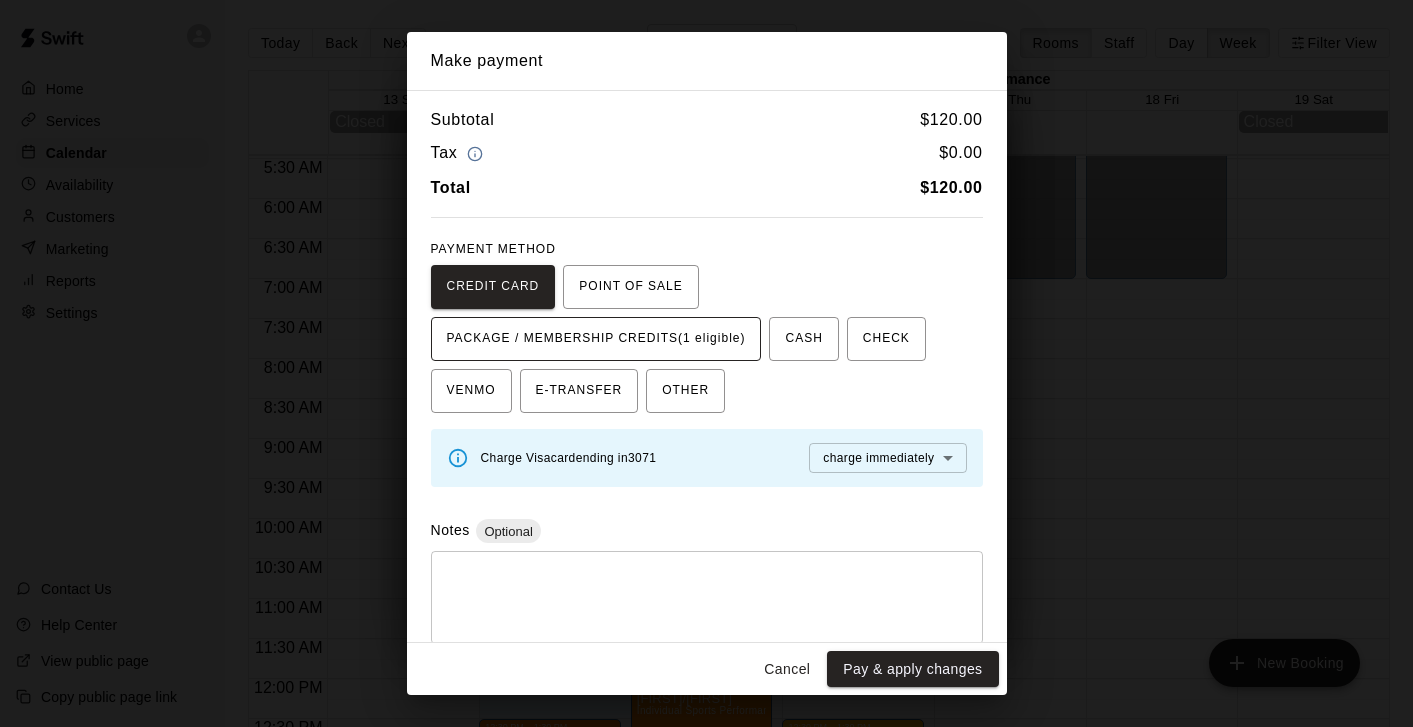 click on "PACKAGE / MEMBERSHIP CREDITS  (1 eligible)" at bounding box center (596, 339) 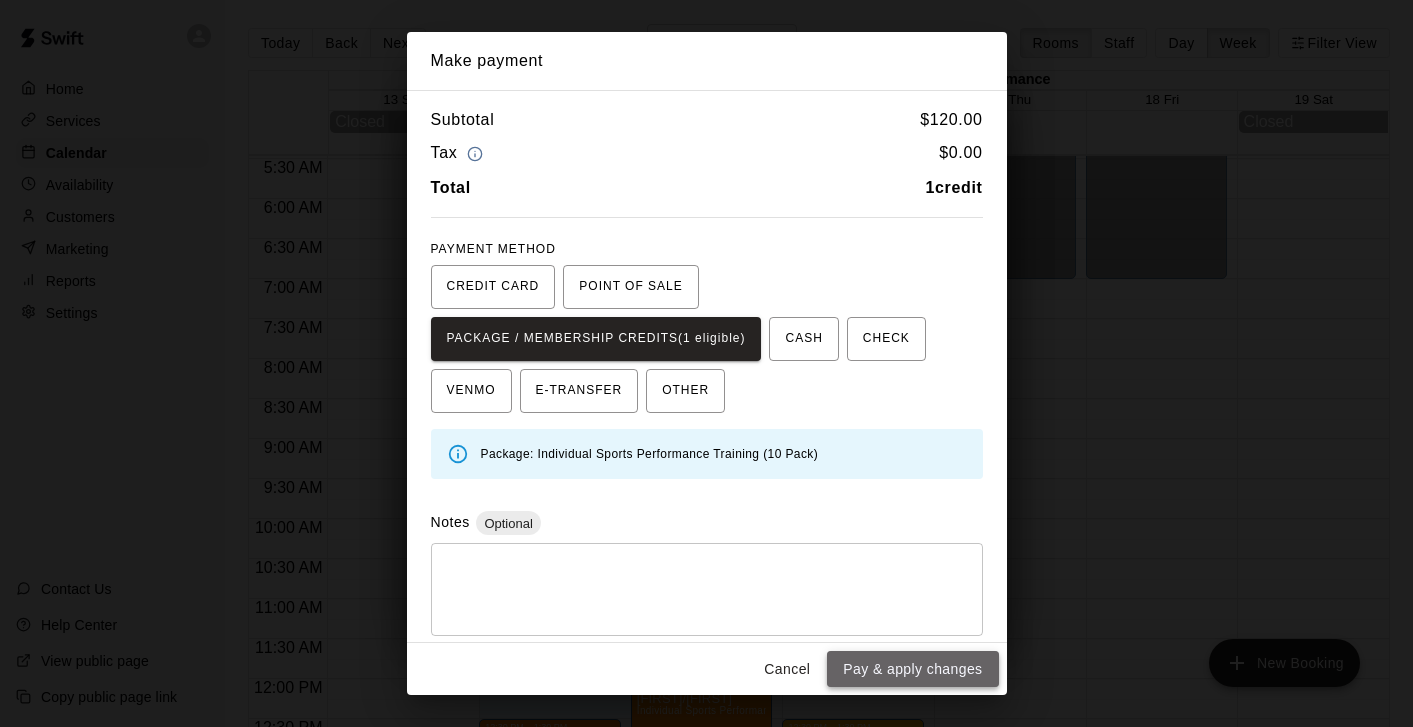 click on "Pay & apply changes" at bounding box center (912, 669) 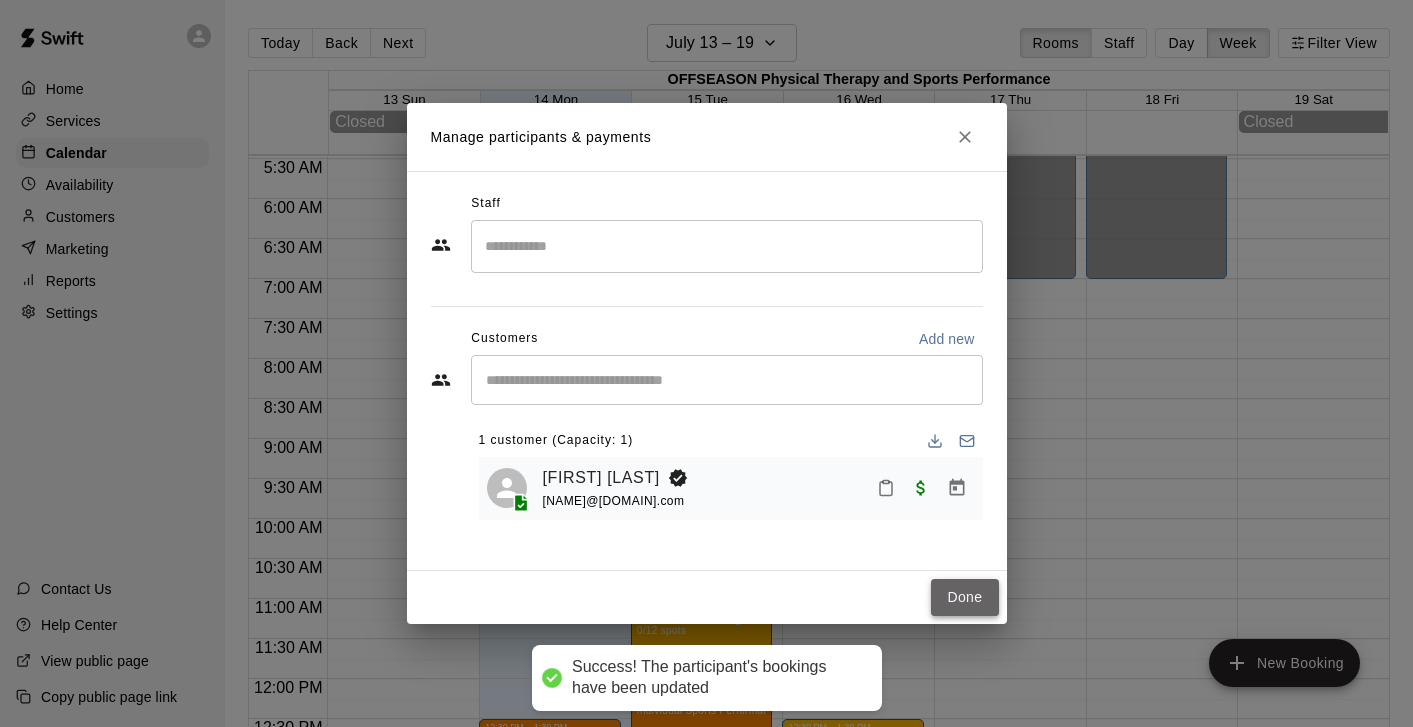click on "Done" at bounding box center [964, 597] 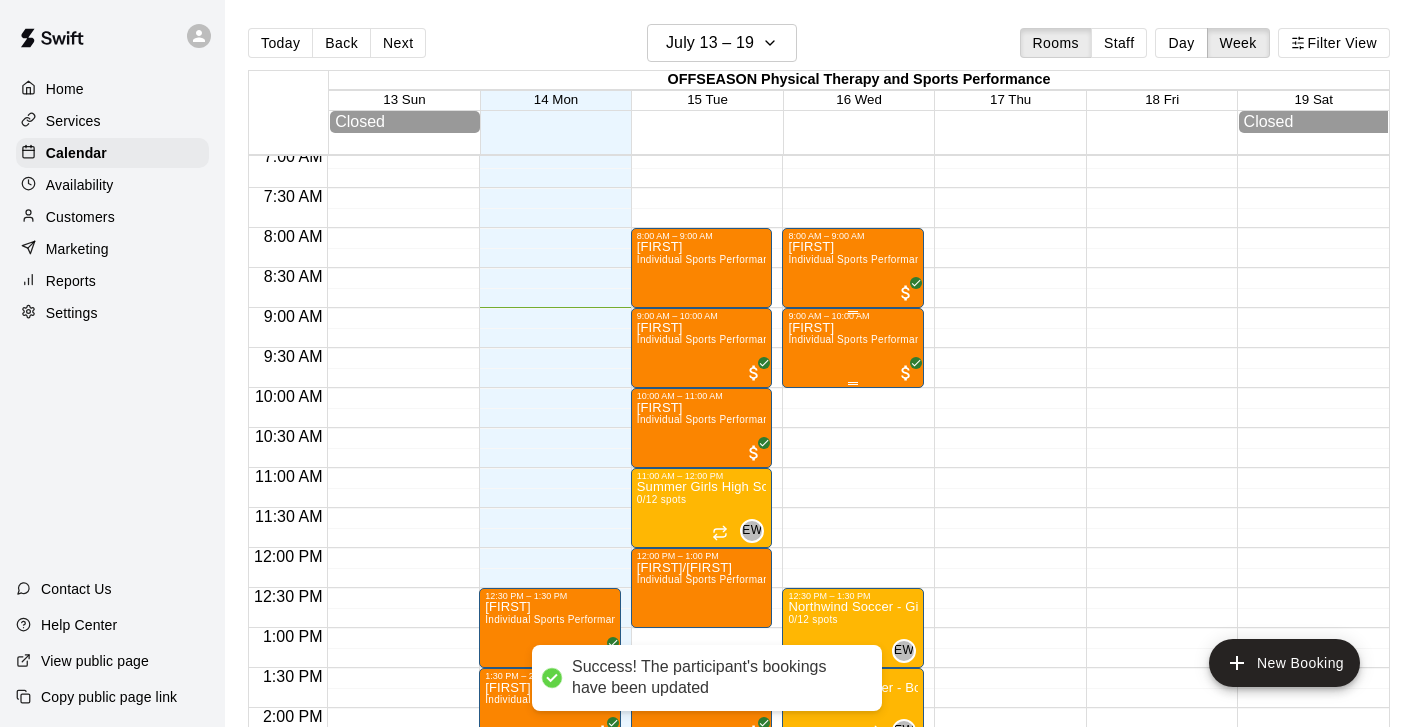 scroll, scrollTop: 586, scrollLeft: 0, axis: vertical 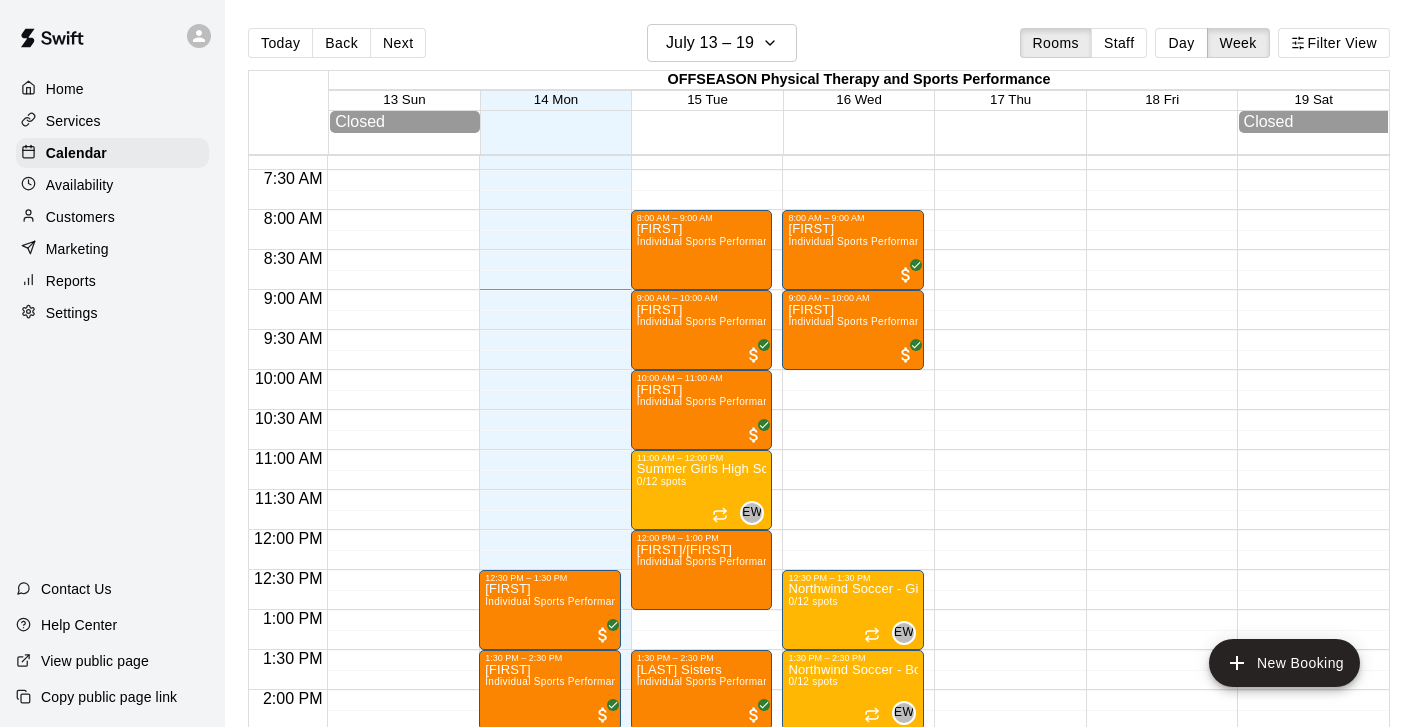 click on "12:00 AM – 7:00 AM Closed 8:00 AM – 9:00 AM Kate Individual Sports Performance Training 9:00 AM – 10:00 AM Marlowe Individual Sports Performance Training 12:30 PM – 1:30 PM Northwind Soccer - Girls Class 0/12 spots EW 0 1:30 PM – 2:30 PM Northwind Soccer - Boys Class 0/12 spots EW 0 8:00 PM – 11:59 PM Closed" at bounding box center [853, 530] 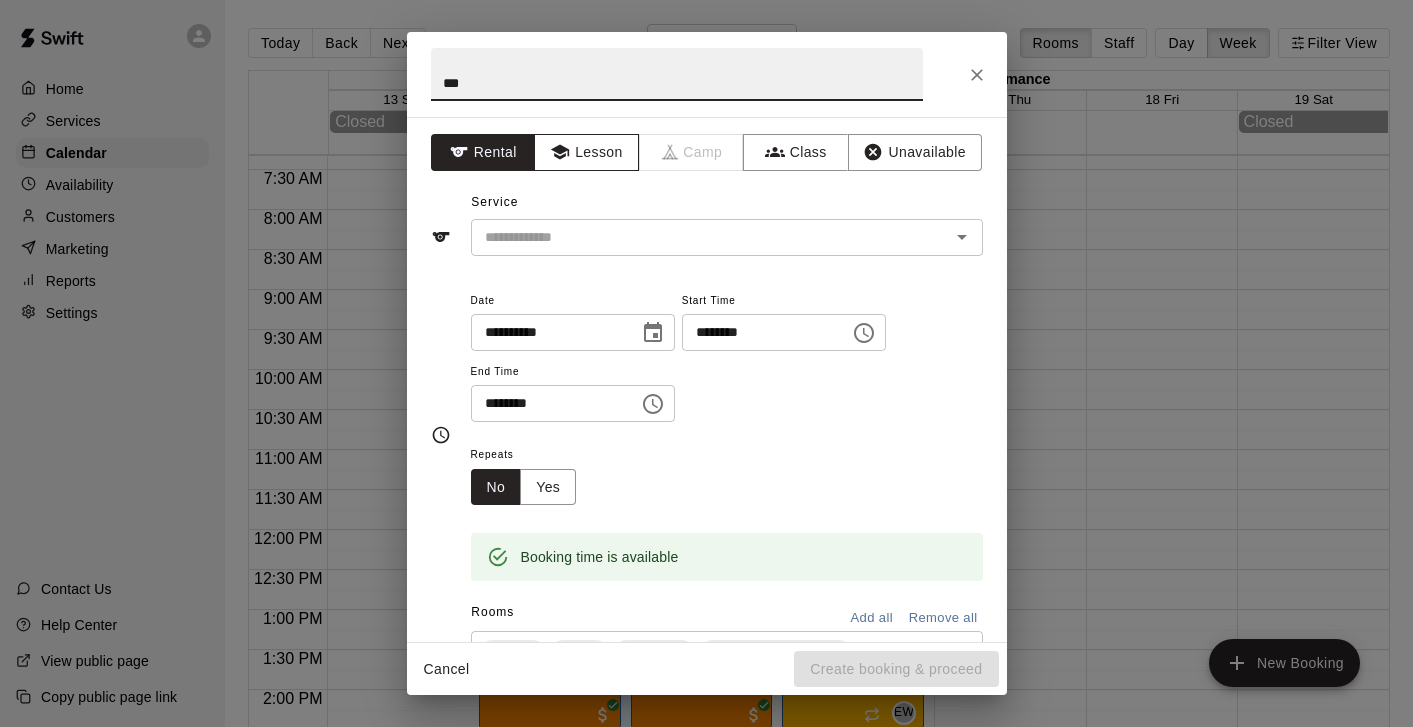 type on "***" 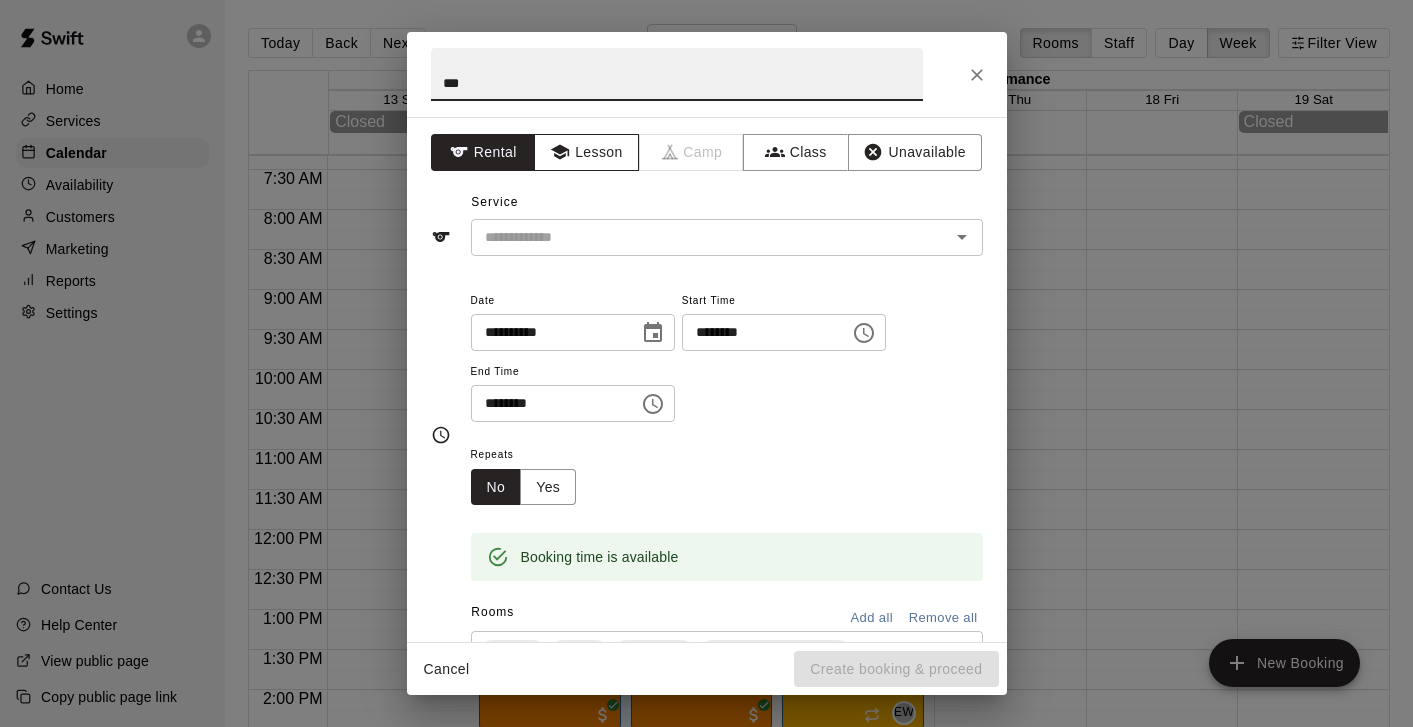 click on "Lesson" at bounding box center [586, 152] 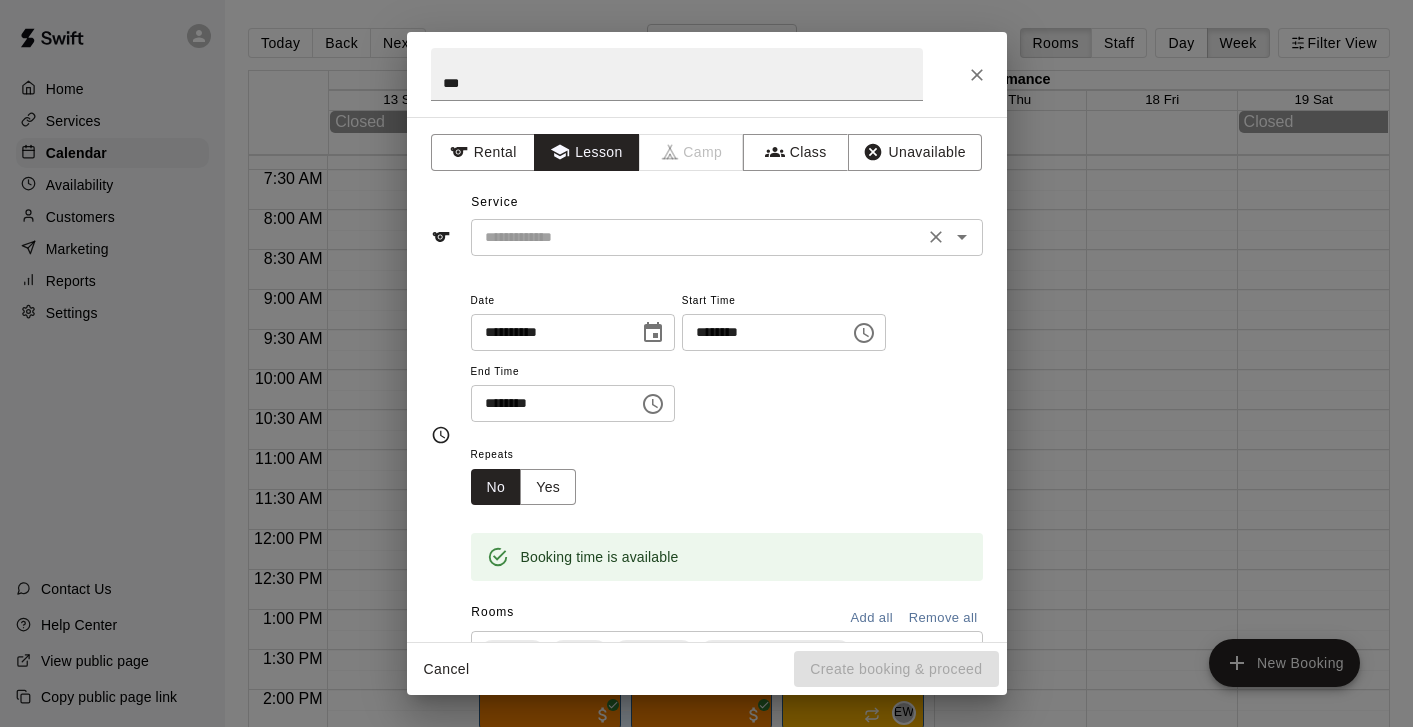 click on "​" at bounding box center (727, 237) 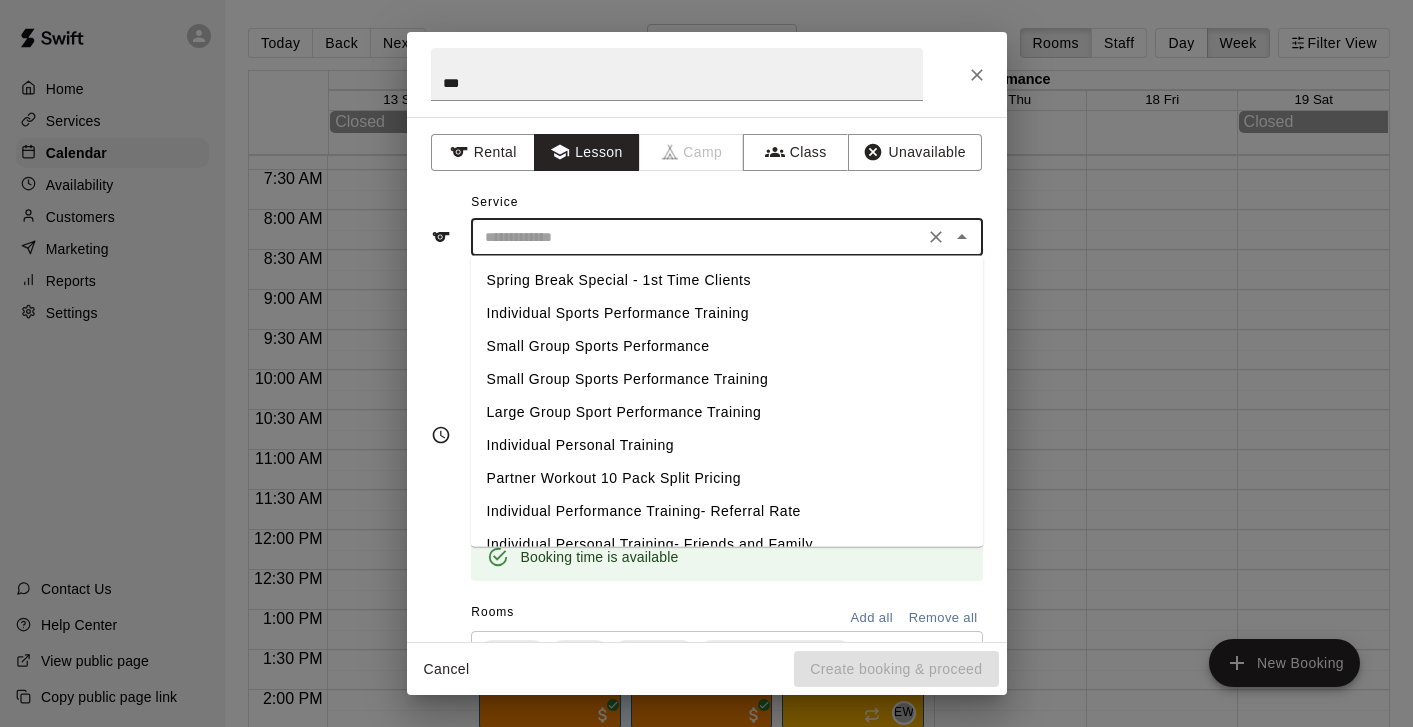 click on "Individual Sports Performance Training" at bounding box center (727, 313) 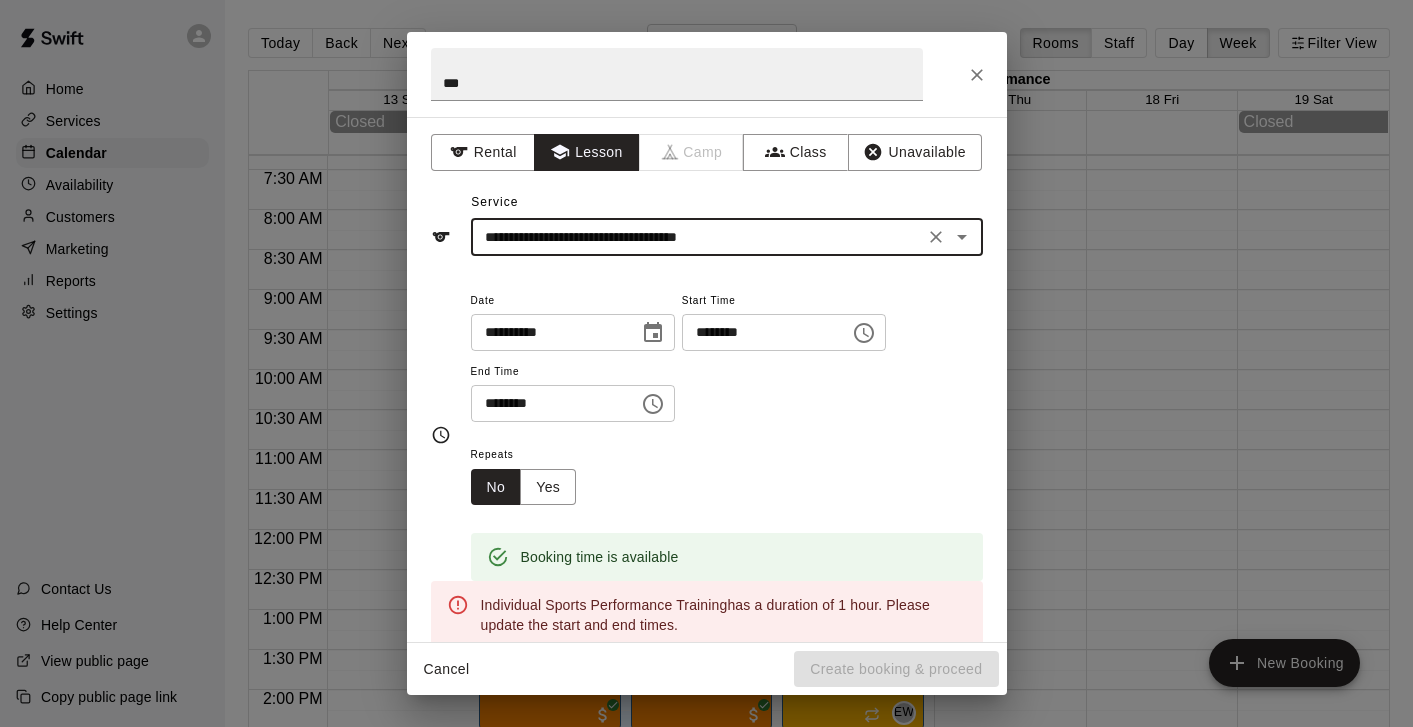 click on "********" at bounding box center [548, 403] 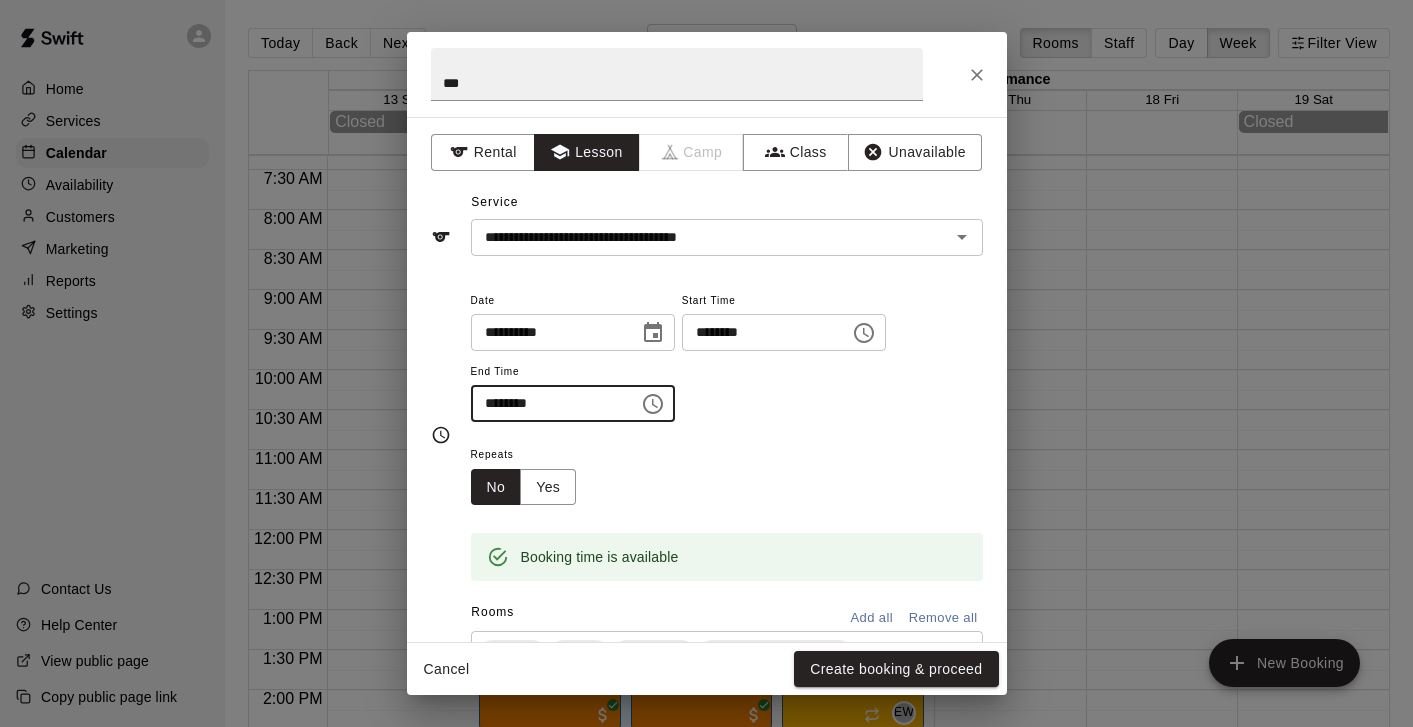 type on "********" 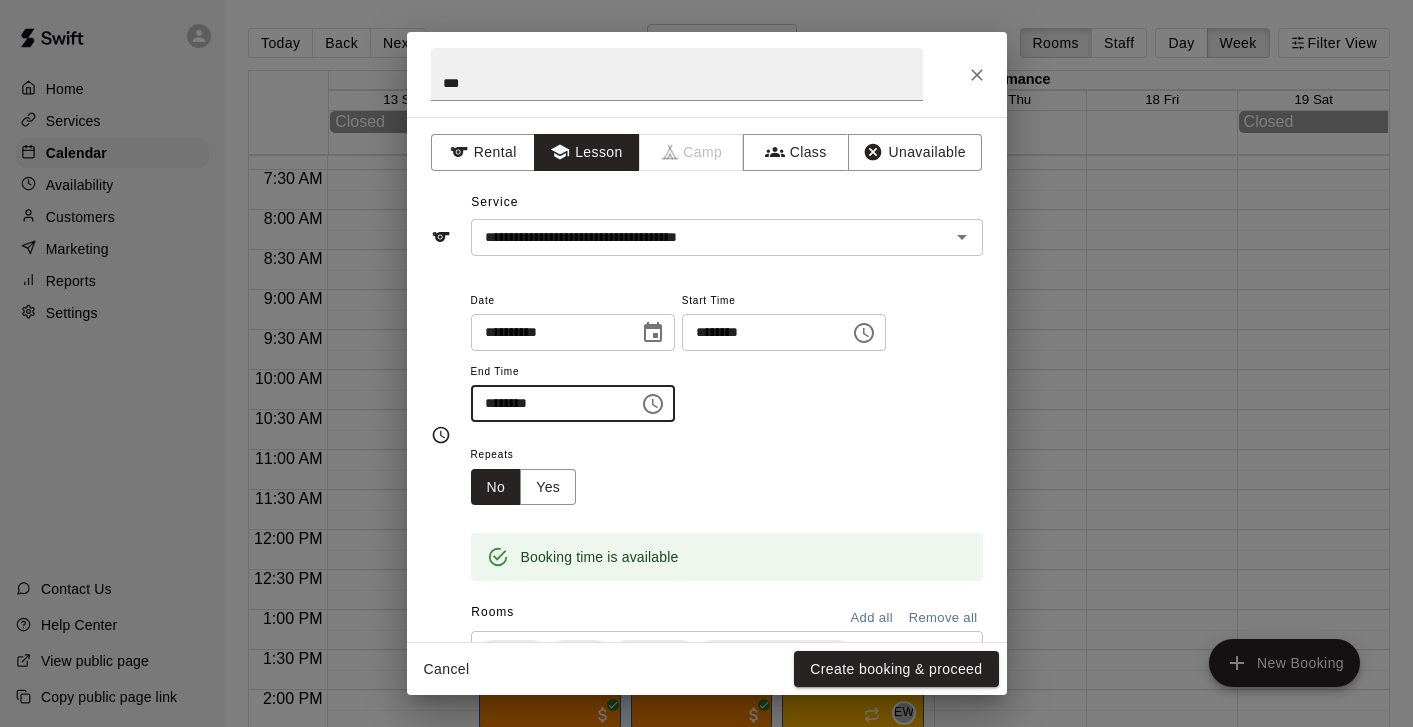 click on "Repeats No Yes" at bounding box center (727, 473) 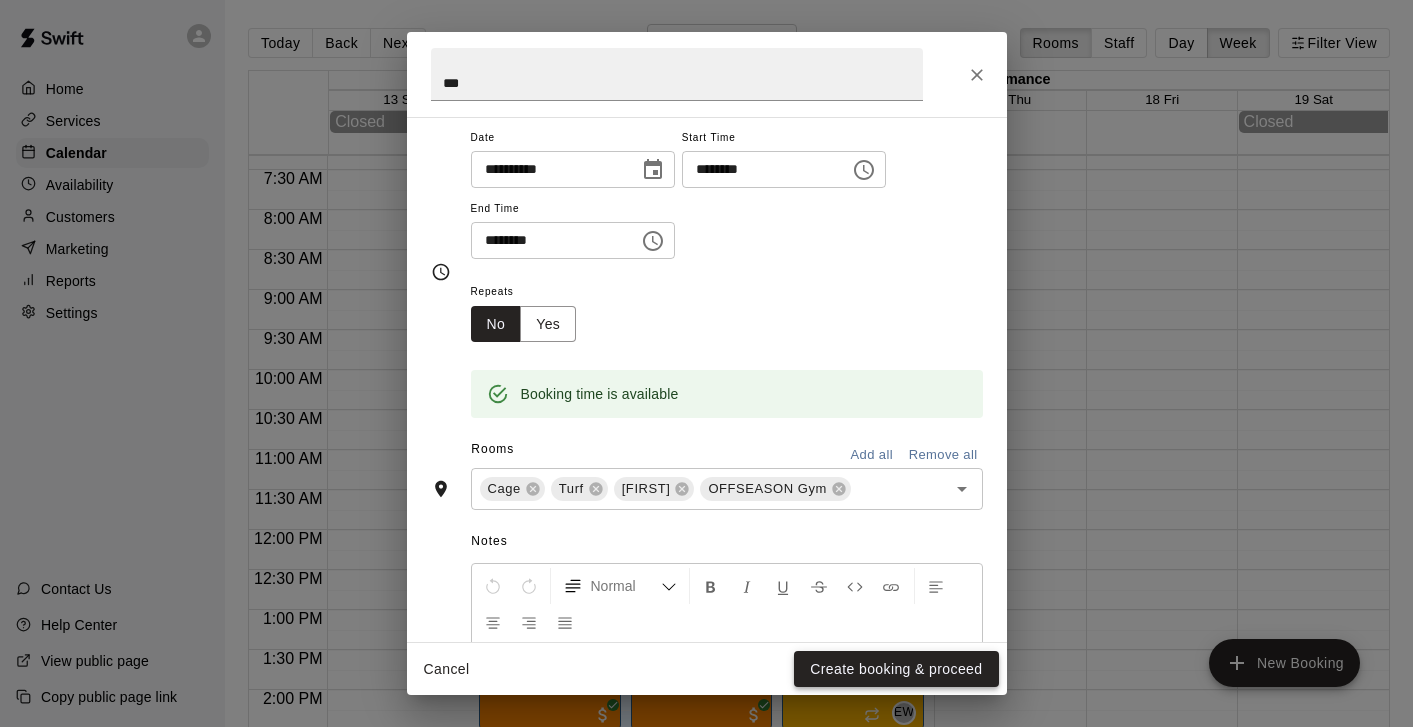 scroll, scrollTop: 354, scrollLeft: 0, axis: vertical 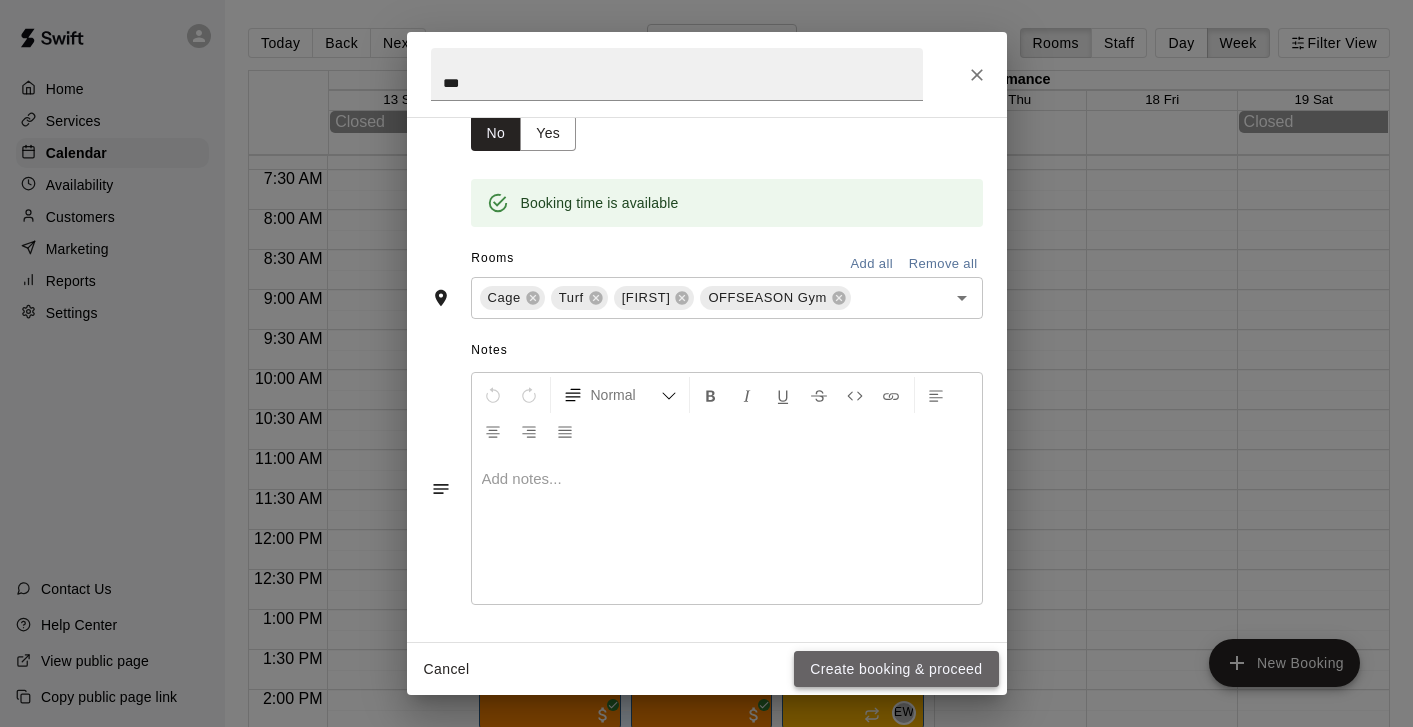 click on "Create booking & proceed" at bounding box center (896, 669) 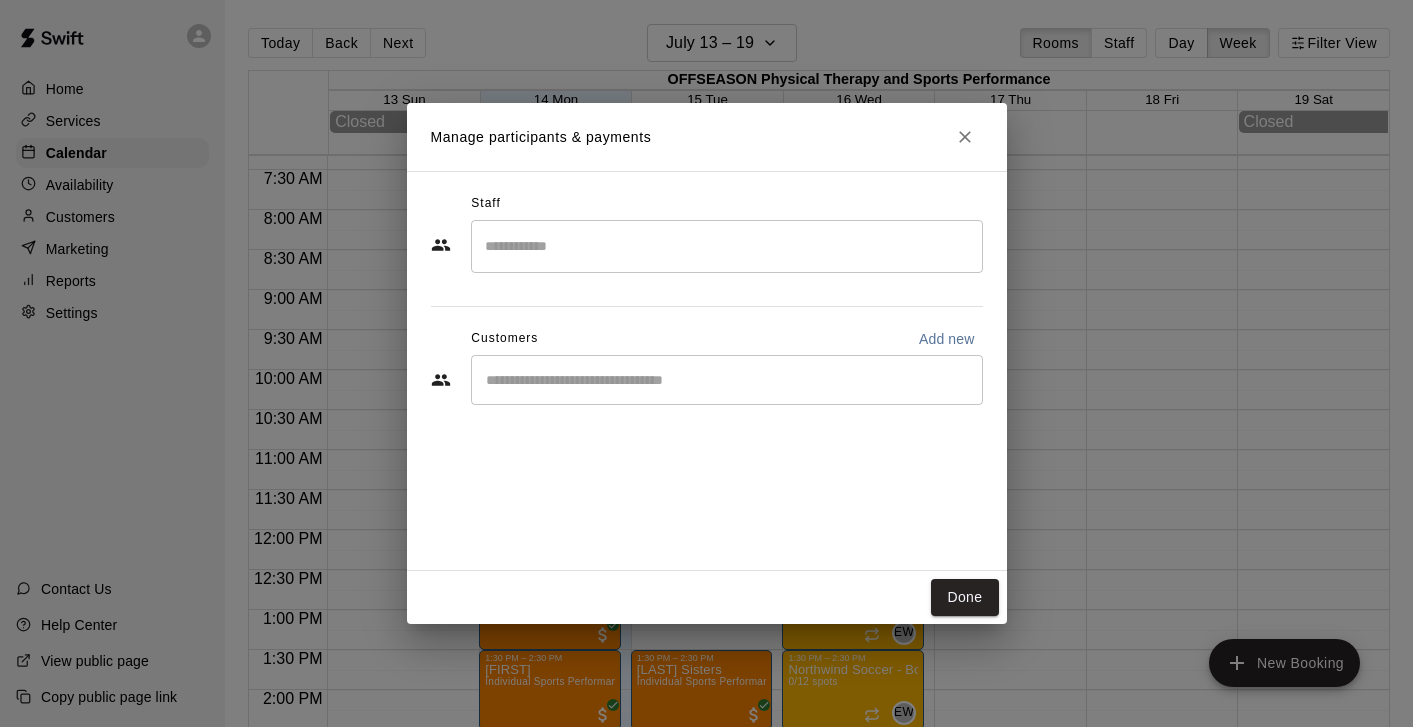 click on "​" at bounding box center [727, 380] 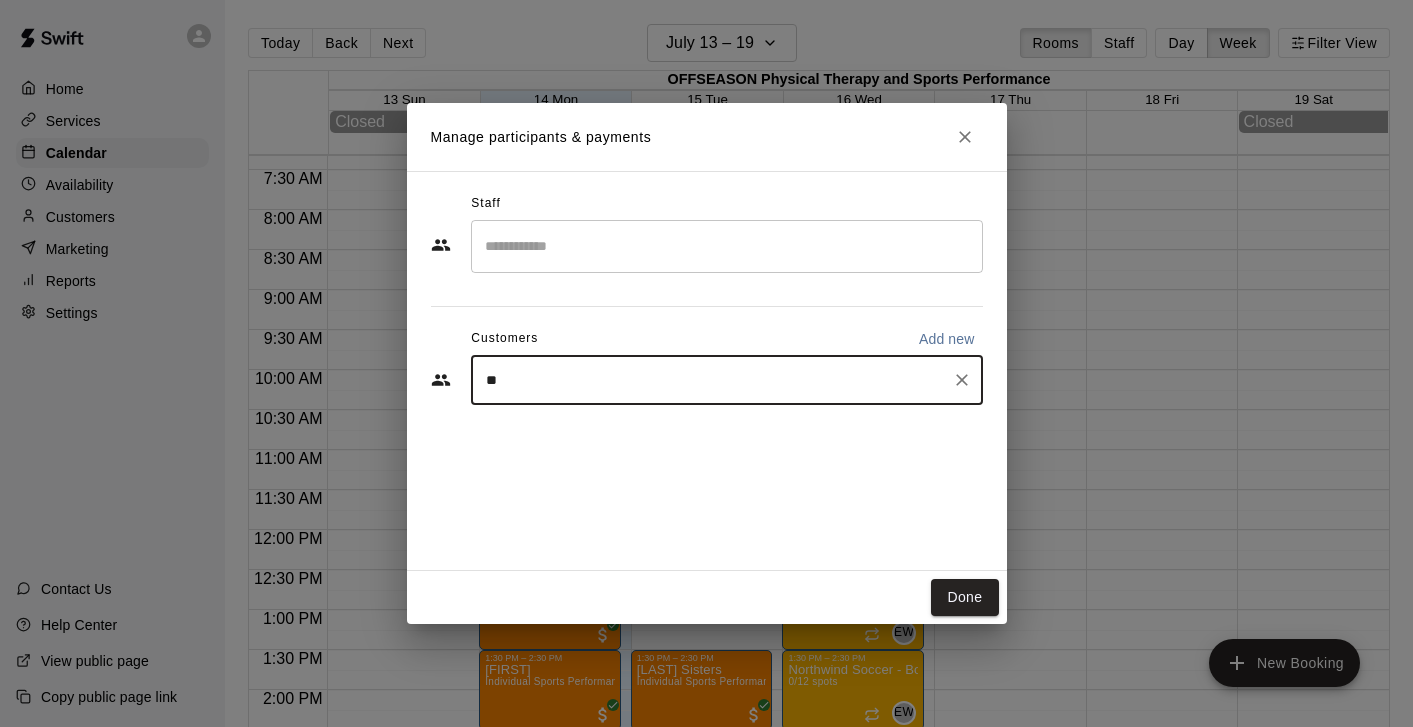 type on "***" 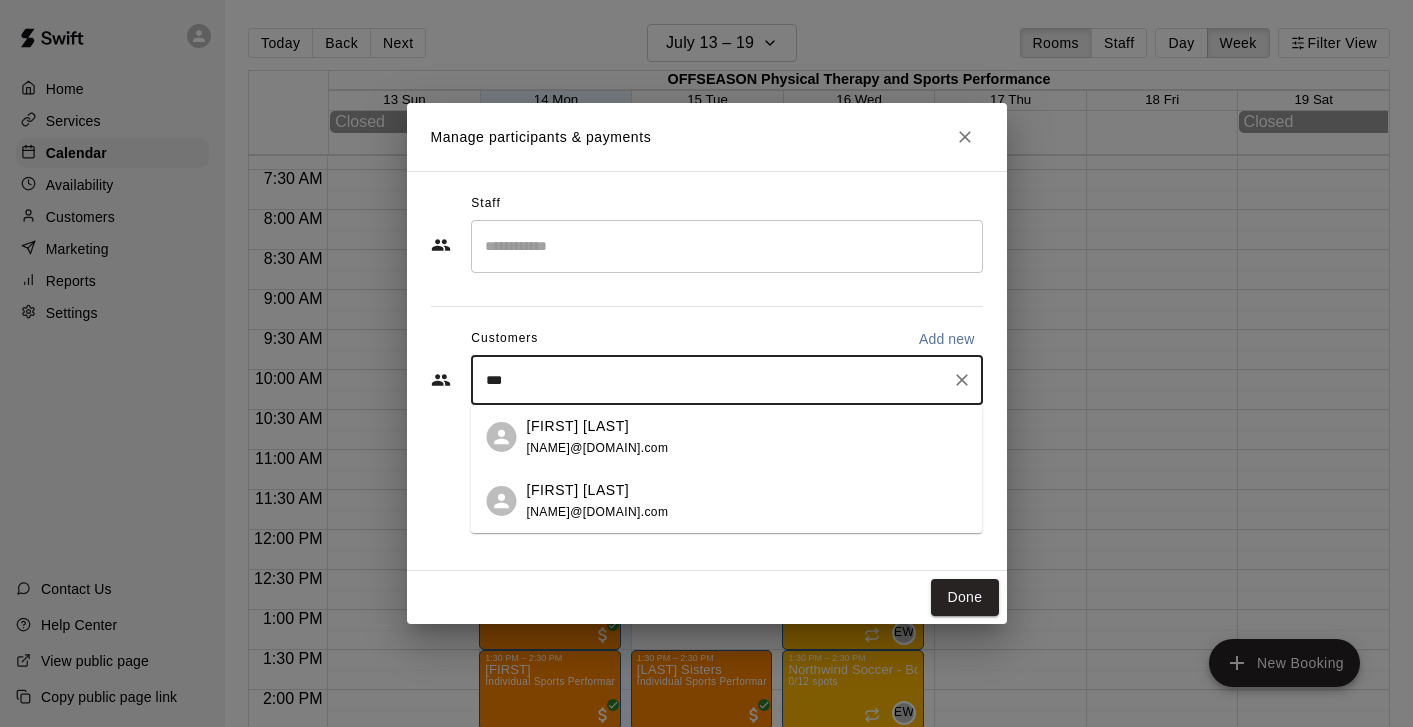 click on "[FIRST] [LAST]" at bounding box center (598, 426) 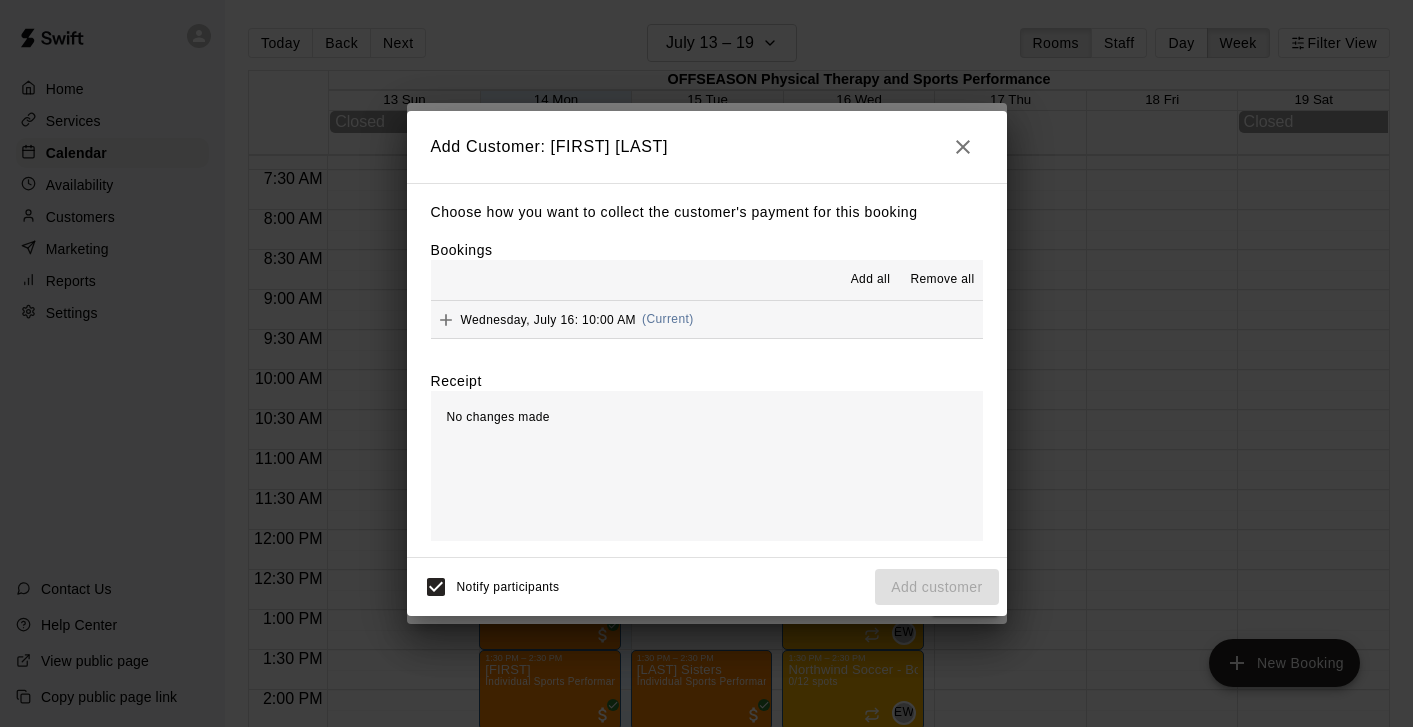 click 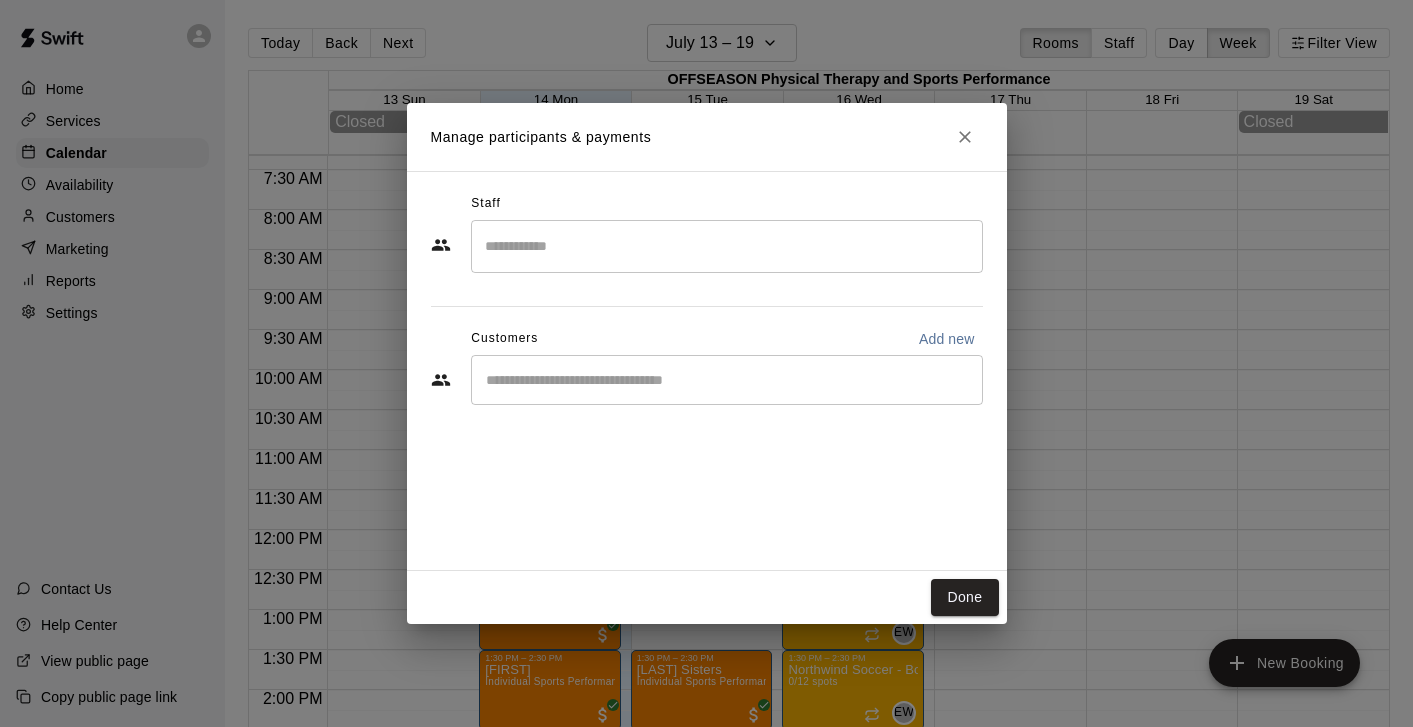 click at bounding box center (727, 380) 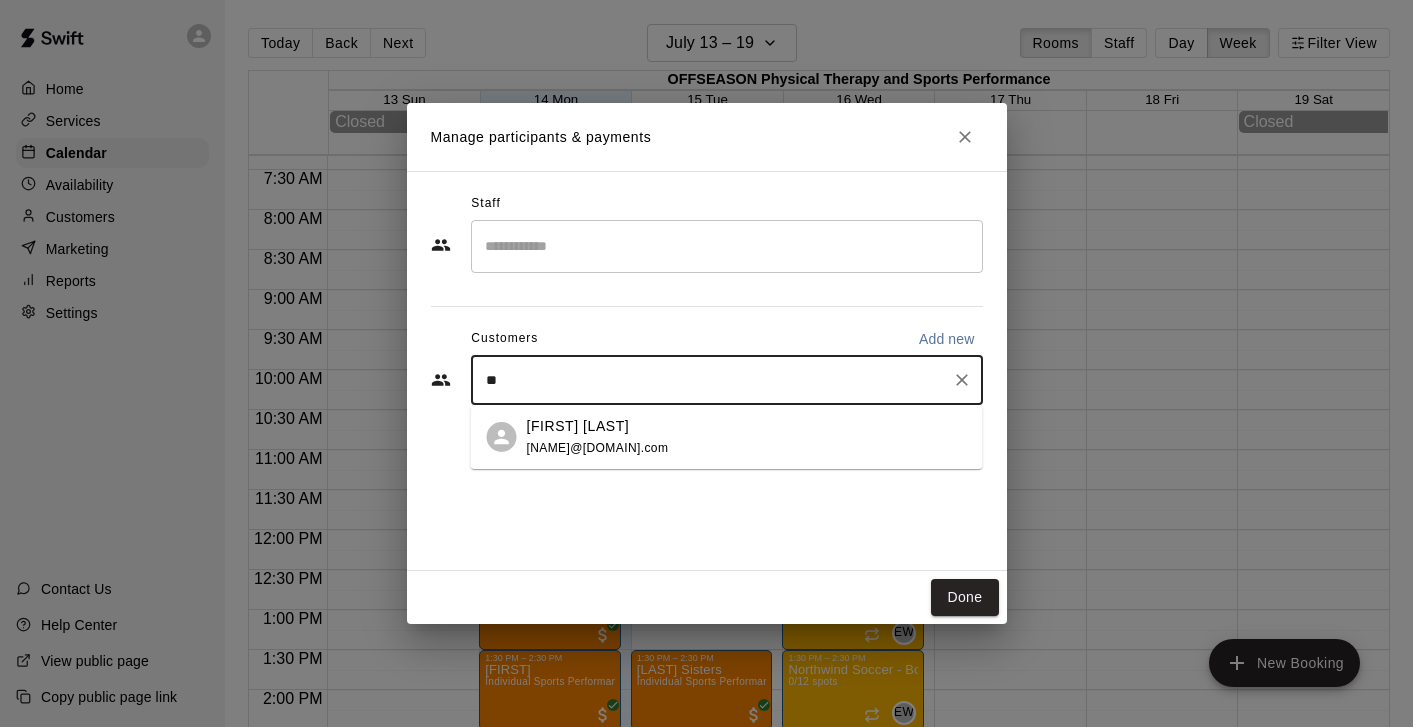 type on "***" 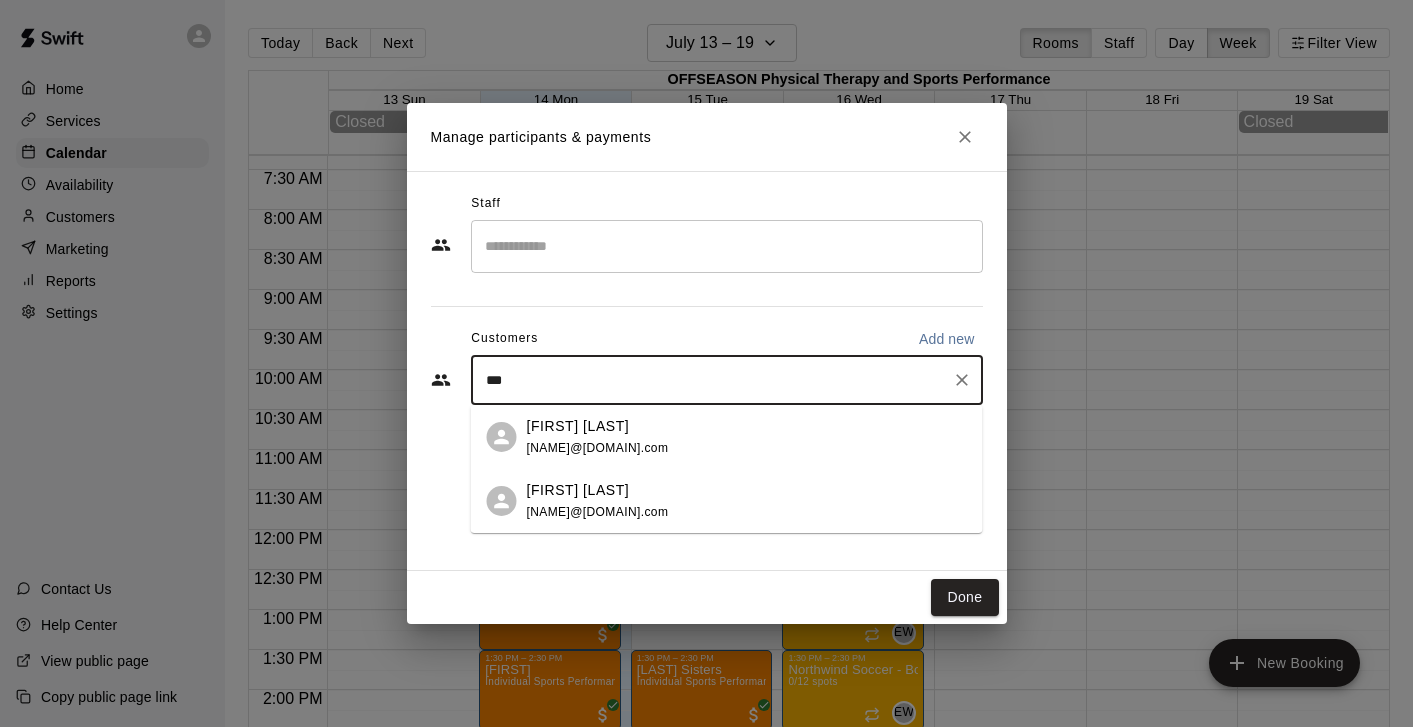click on "[FIRST] [LAST] [EMAIL]" at bounding box center (598, 501) 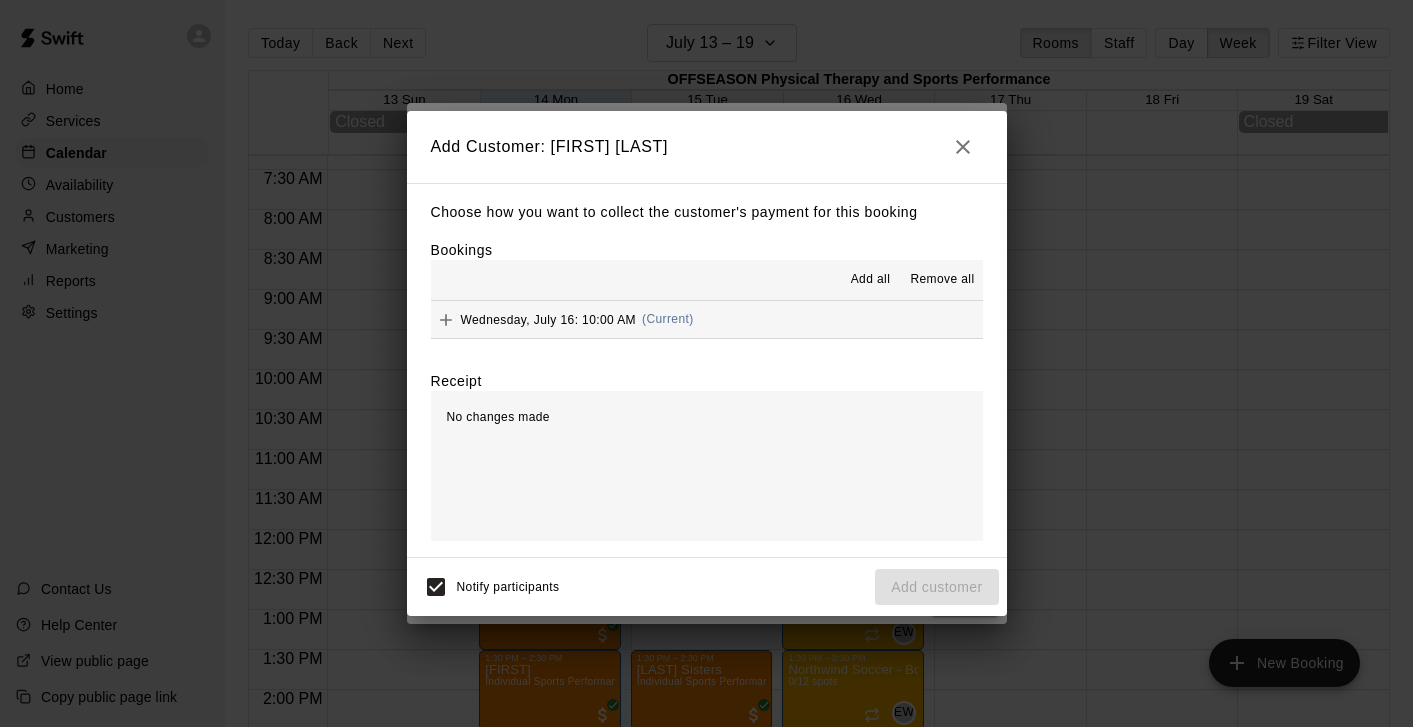 click 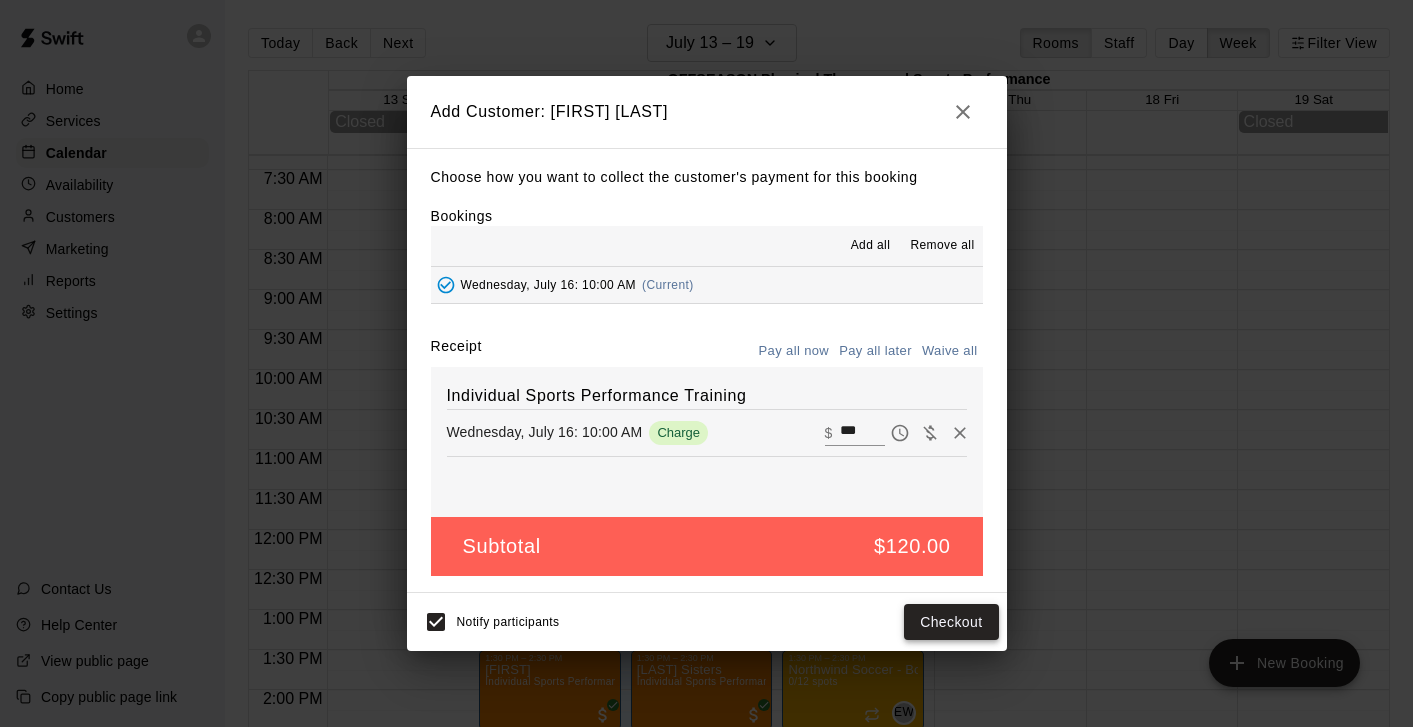 click on "Checkout" at bounding box center (951, 622) 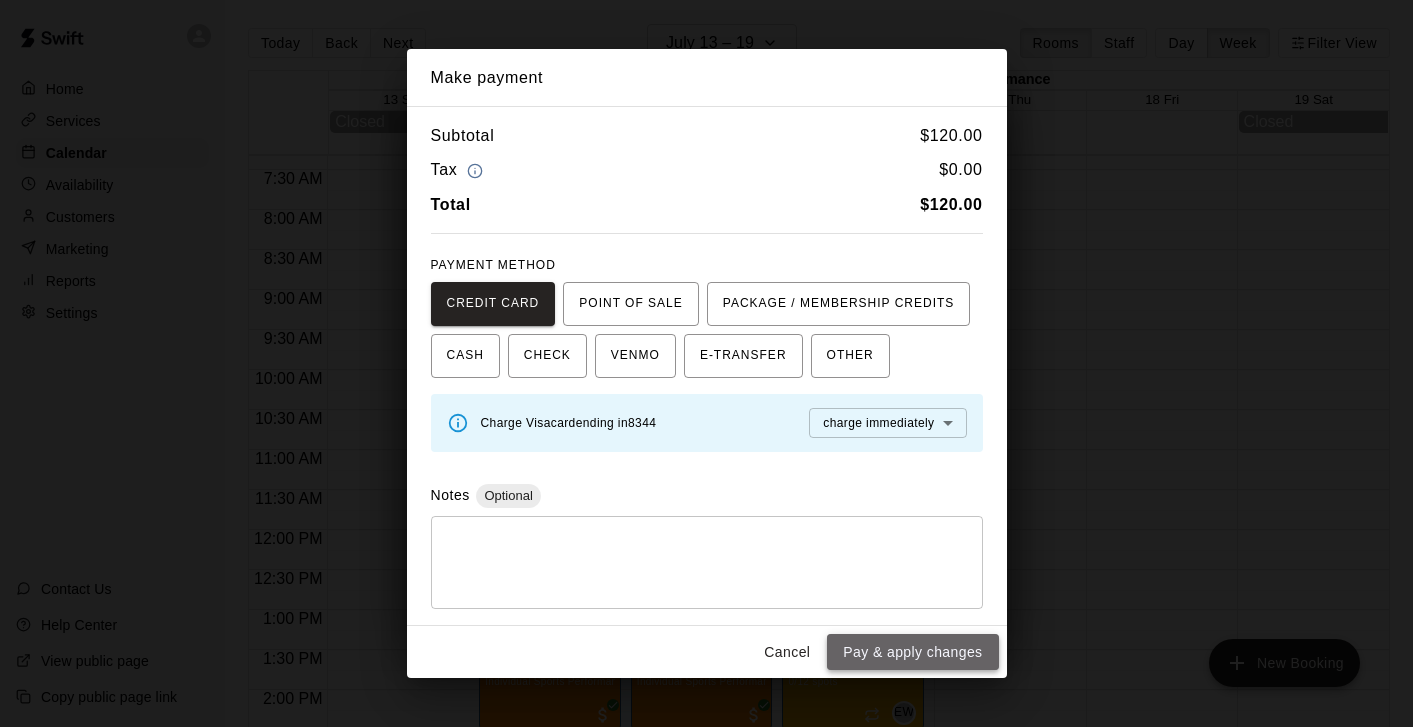 click on "Pay & apply changes" at bounding box center (912, 652) 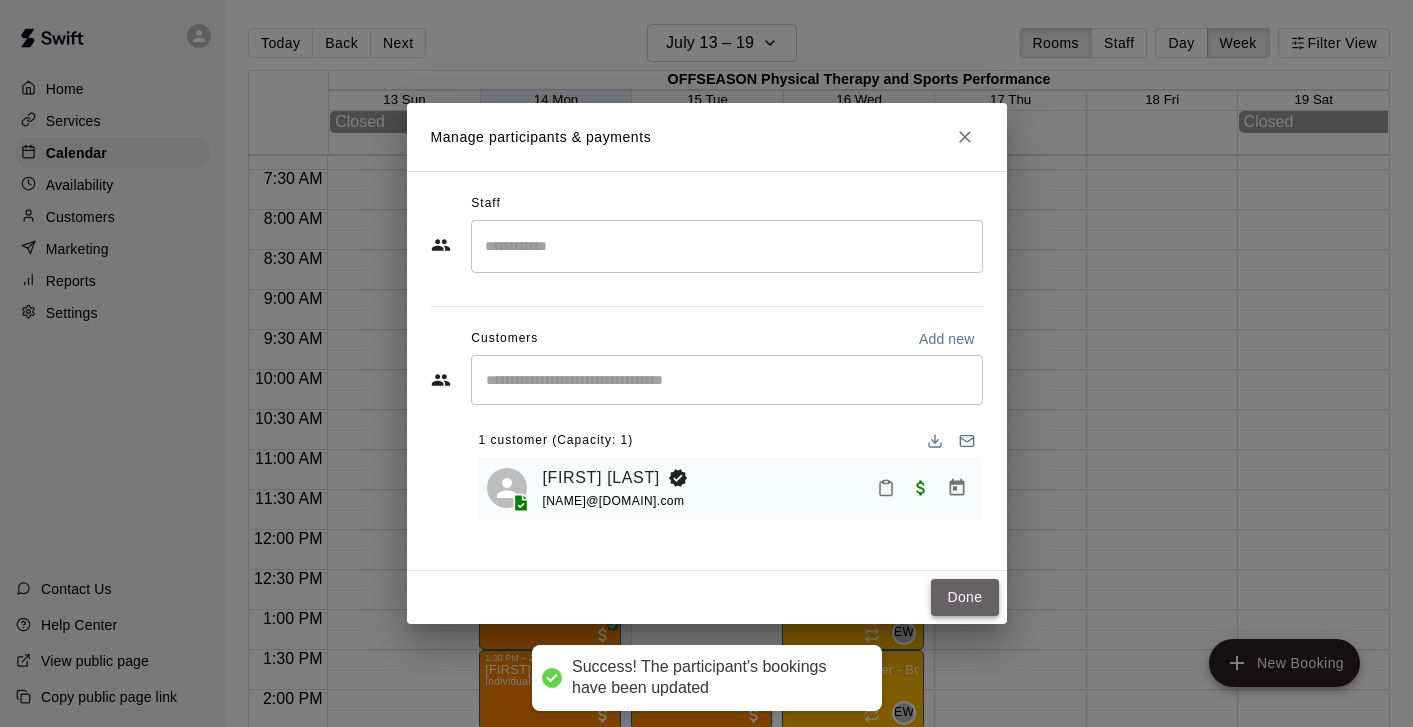 click on "Done" at bounding box center (964, 597) 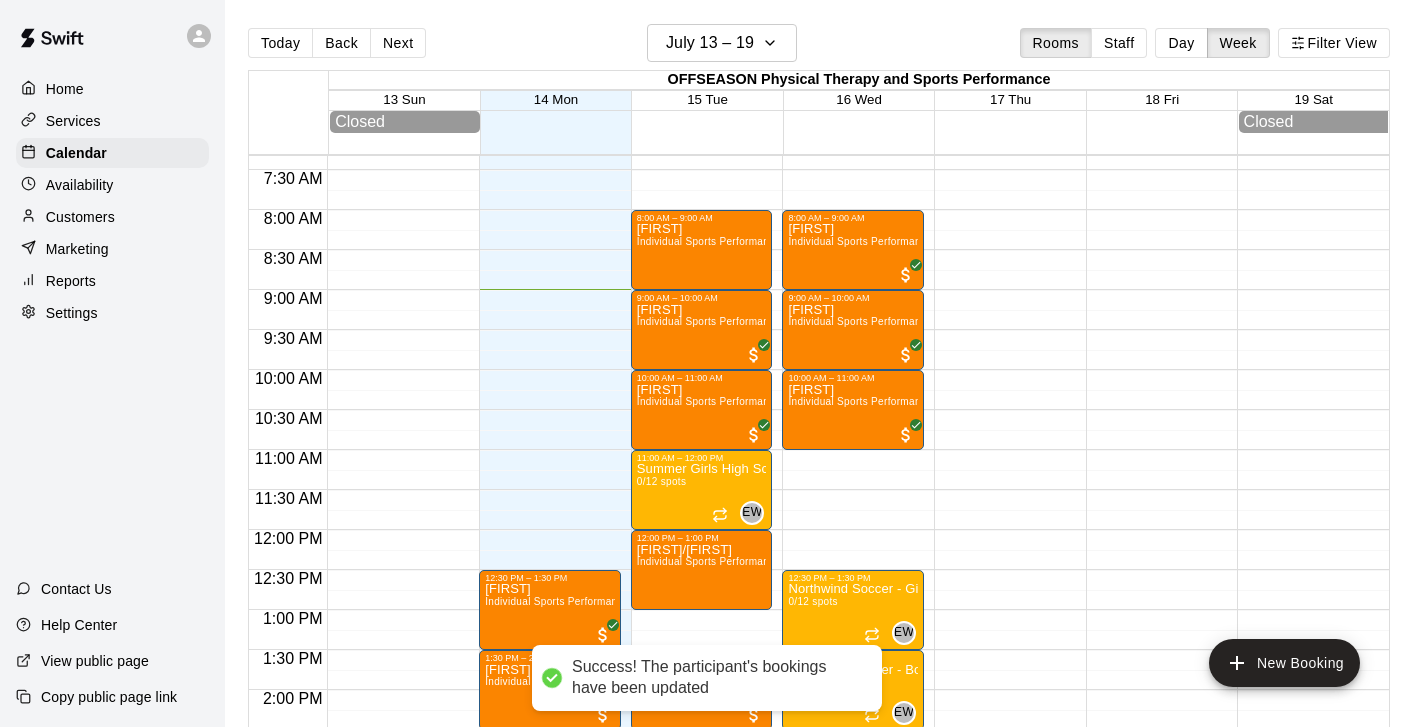 click on "12:00 AM – 7:00 AM Closed 8:00 AM – 9:00 AM [FIRST] Individual Sports Performance Training 9:00 AM – 10:00 AM [FIRST] Individual Sports Performance Training 10:00 AM – 11:00 AM [FIRST] Individual Sports Performance Training 12:30 PM – 1:30 PM Northwind Soccer - Girls Class 0/12 spots EW 0 1:30 PM – 2:30 PM Northwind Soccer - Boys Class 0/12 spots EW 0 8:00 PM – 11:59 PM Closed" at bounding box center (853, 530) 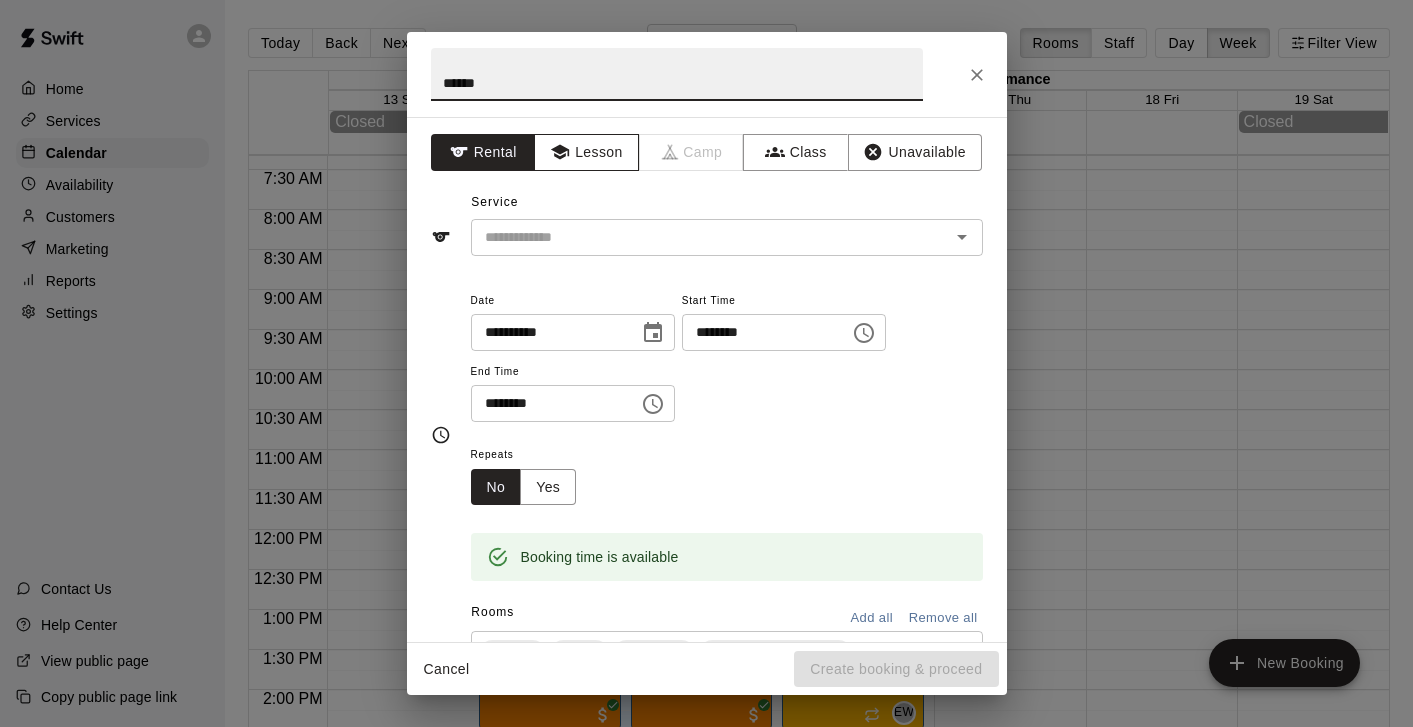 type on "*****" 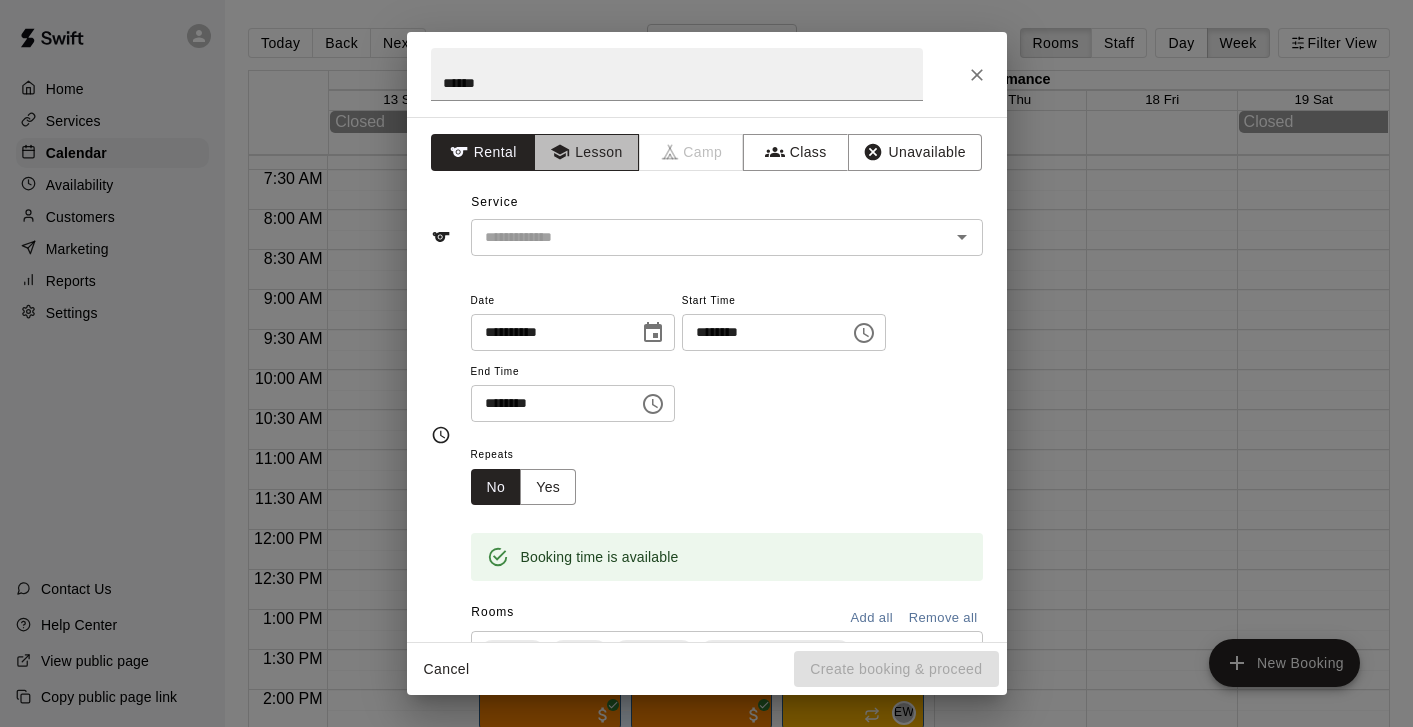 click on "Lesson" at bounding box center [586, 152] 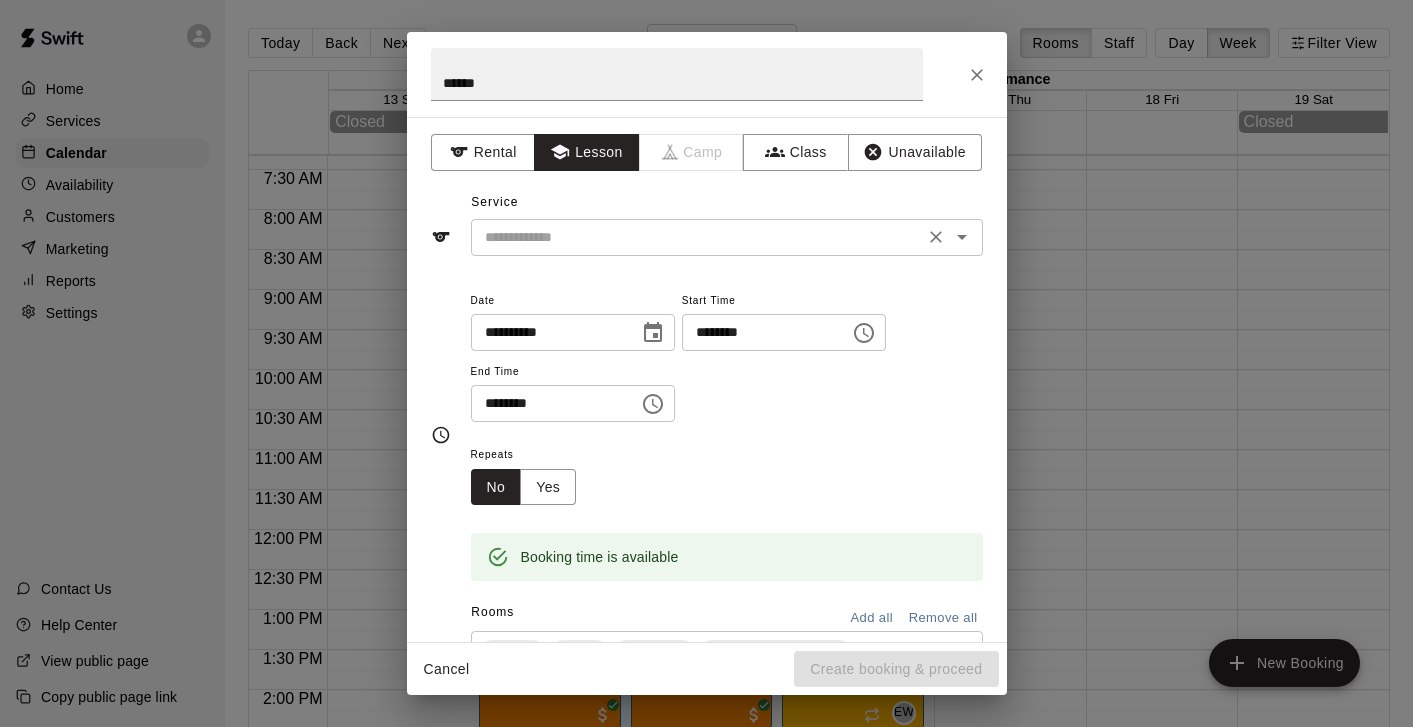 click at bounding box center [697, 237] 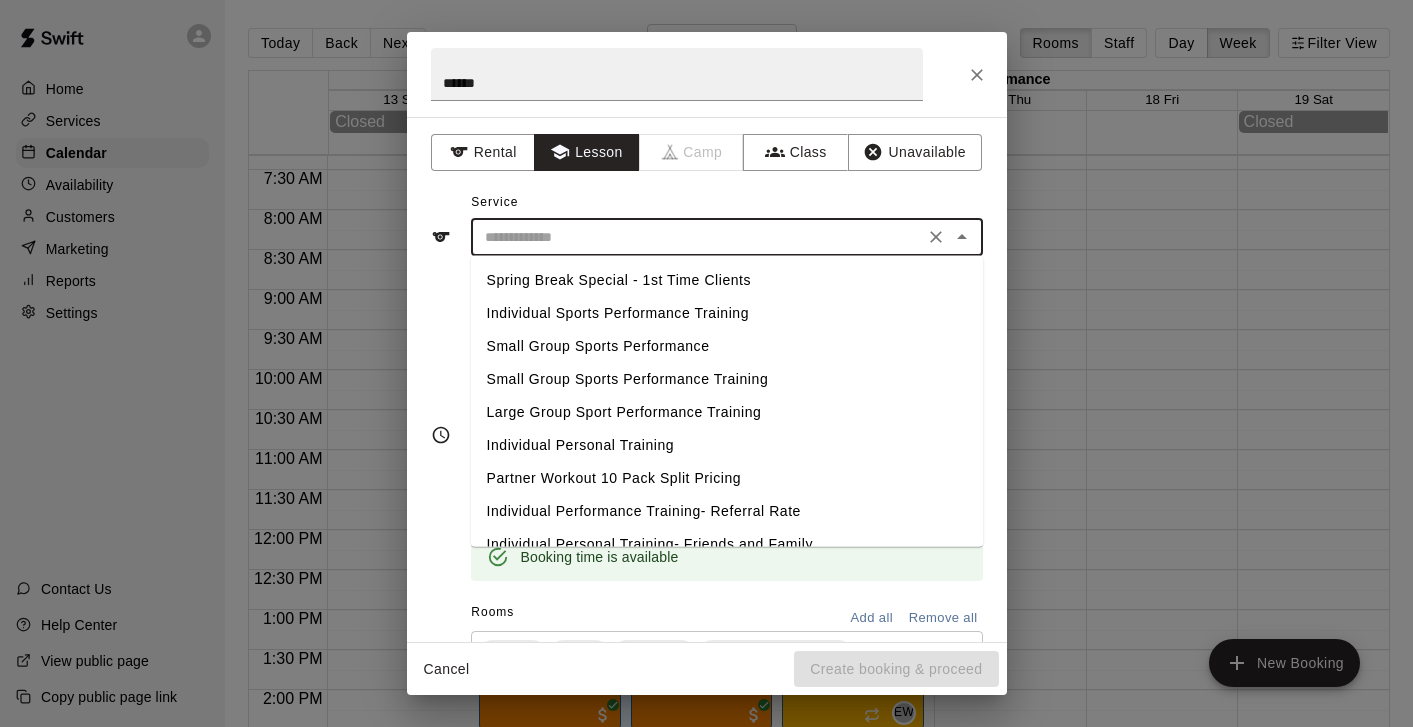 click on "Individual Sports Performance Training" at bounding box center [727, 313] 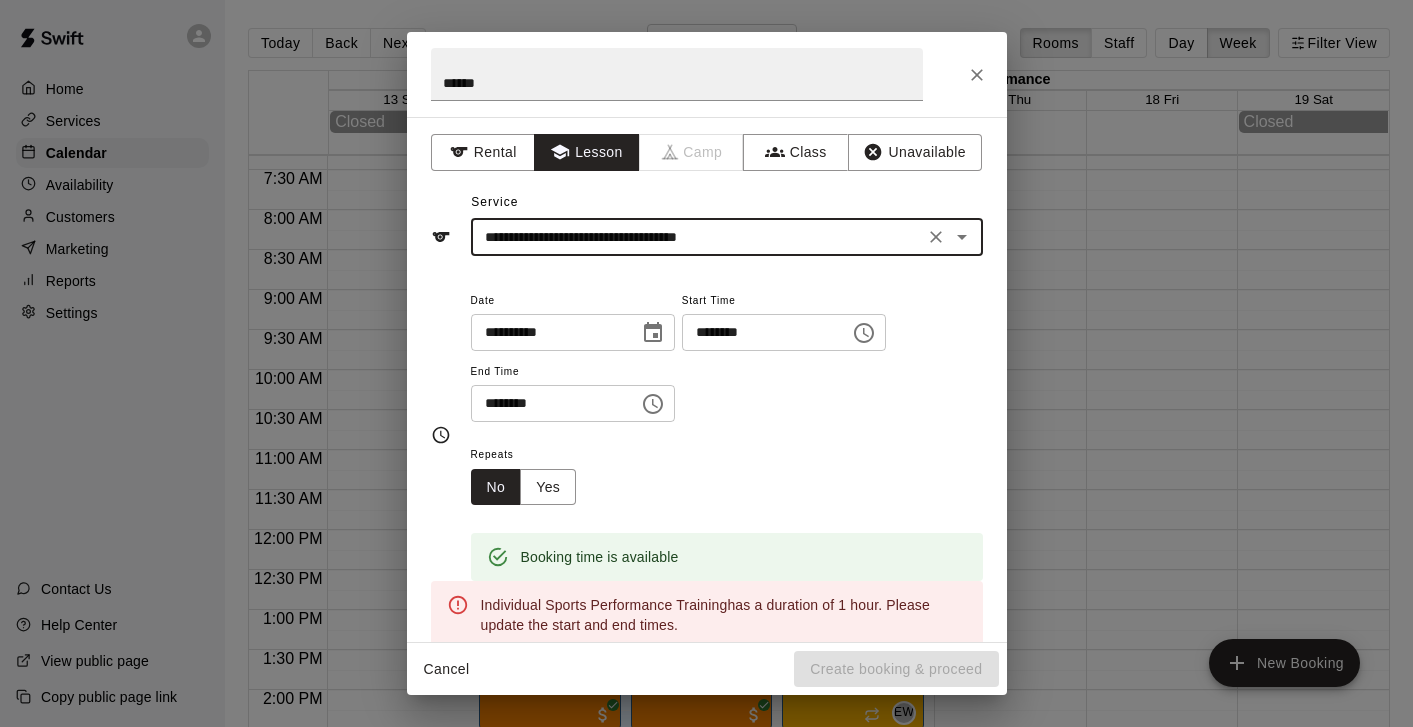 click on "********" at bounding box center [548, 403] 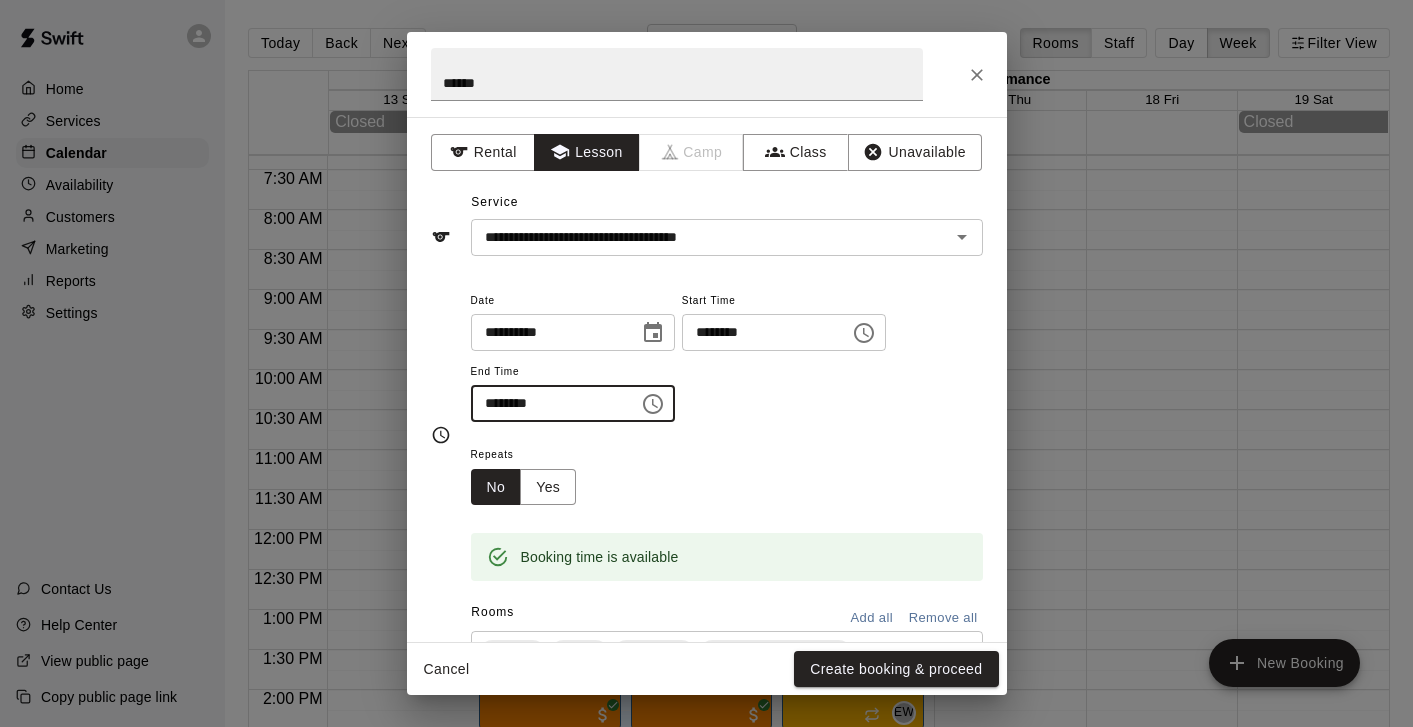 type on "********" 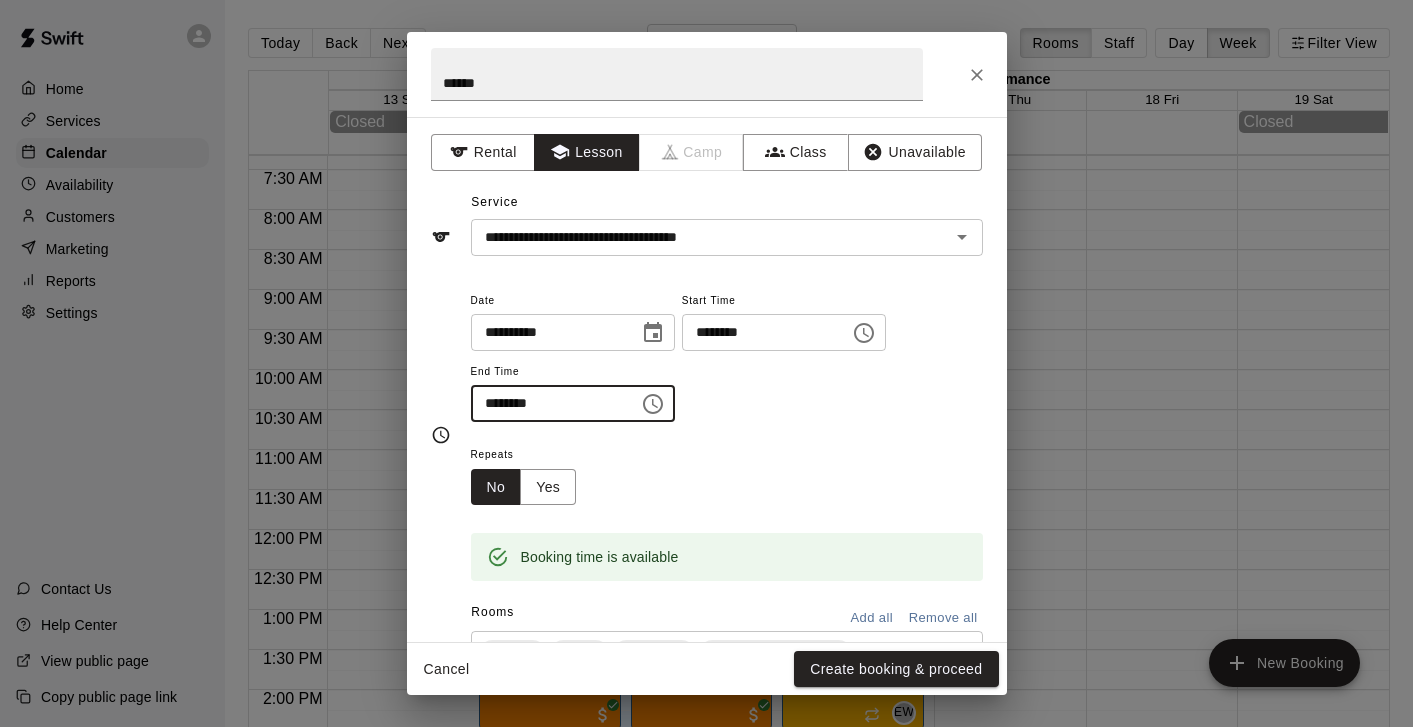 click on "Repeats No Yes" at bounding box center (727, 473) 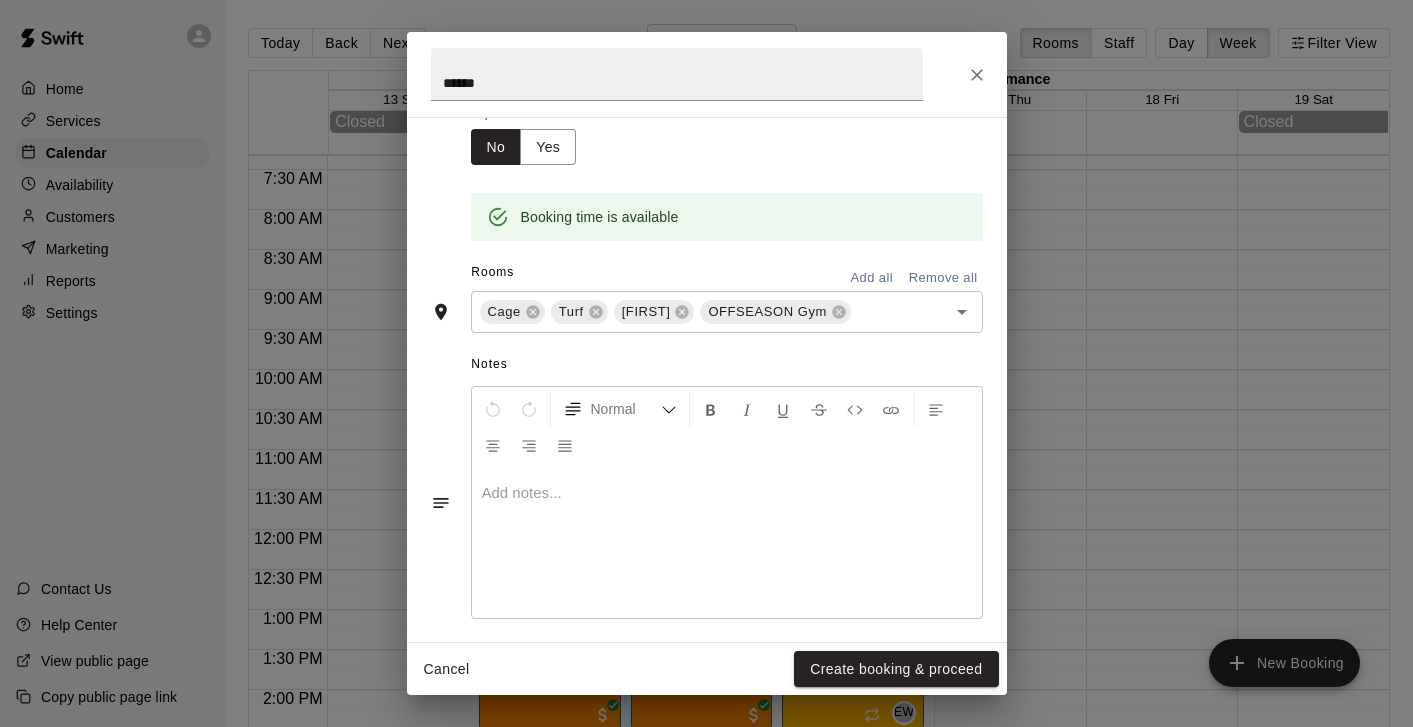 scroll, scrollTop: 354, scrollLeft: 0, axis: vertical 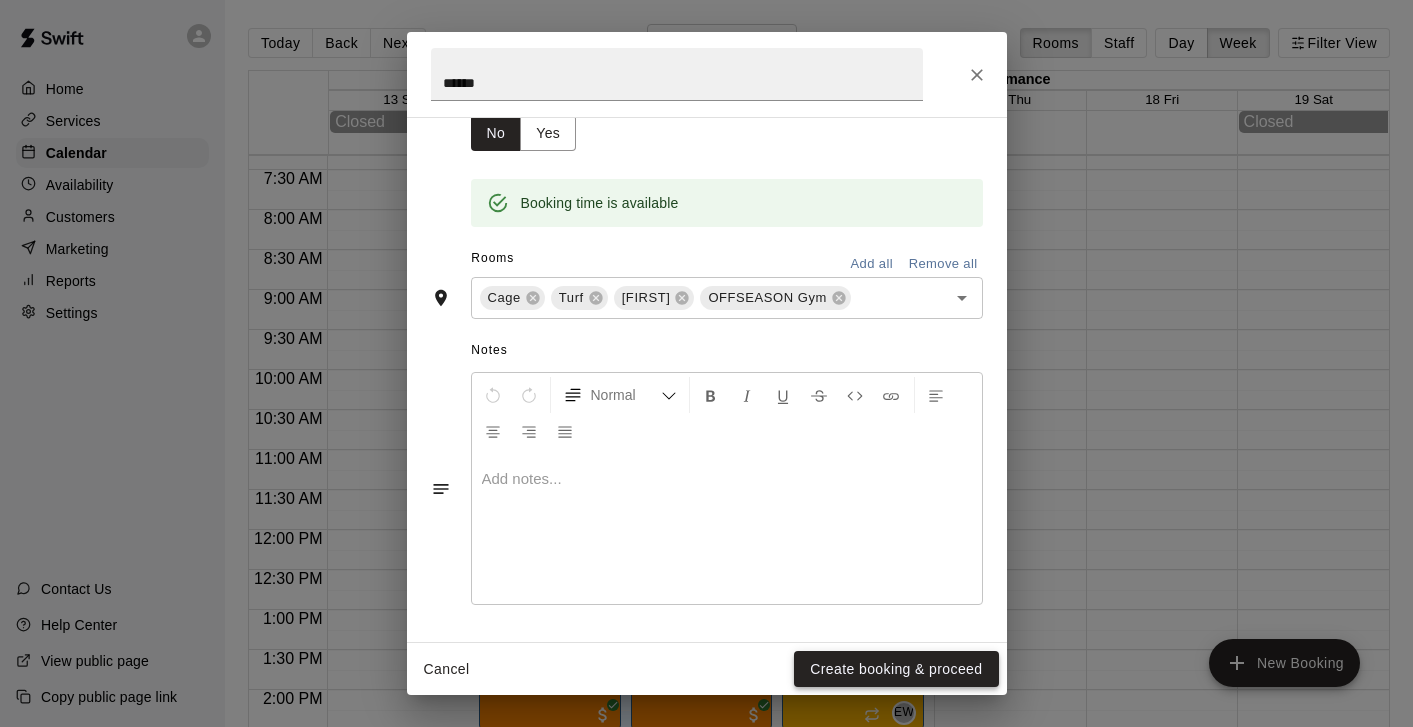 click on "Create booking & proceed" at bounding box center (896, 669) 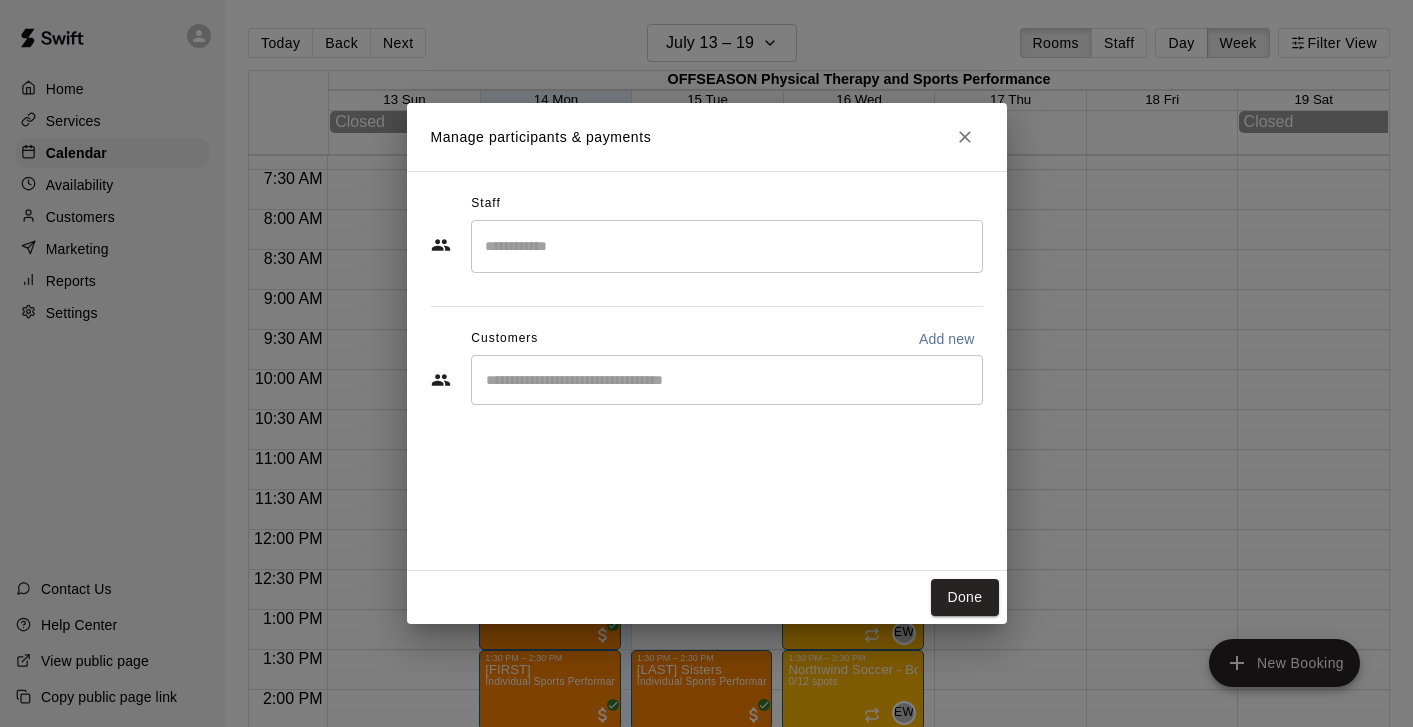 click at bounding box center [727, 380] 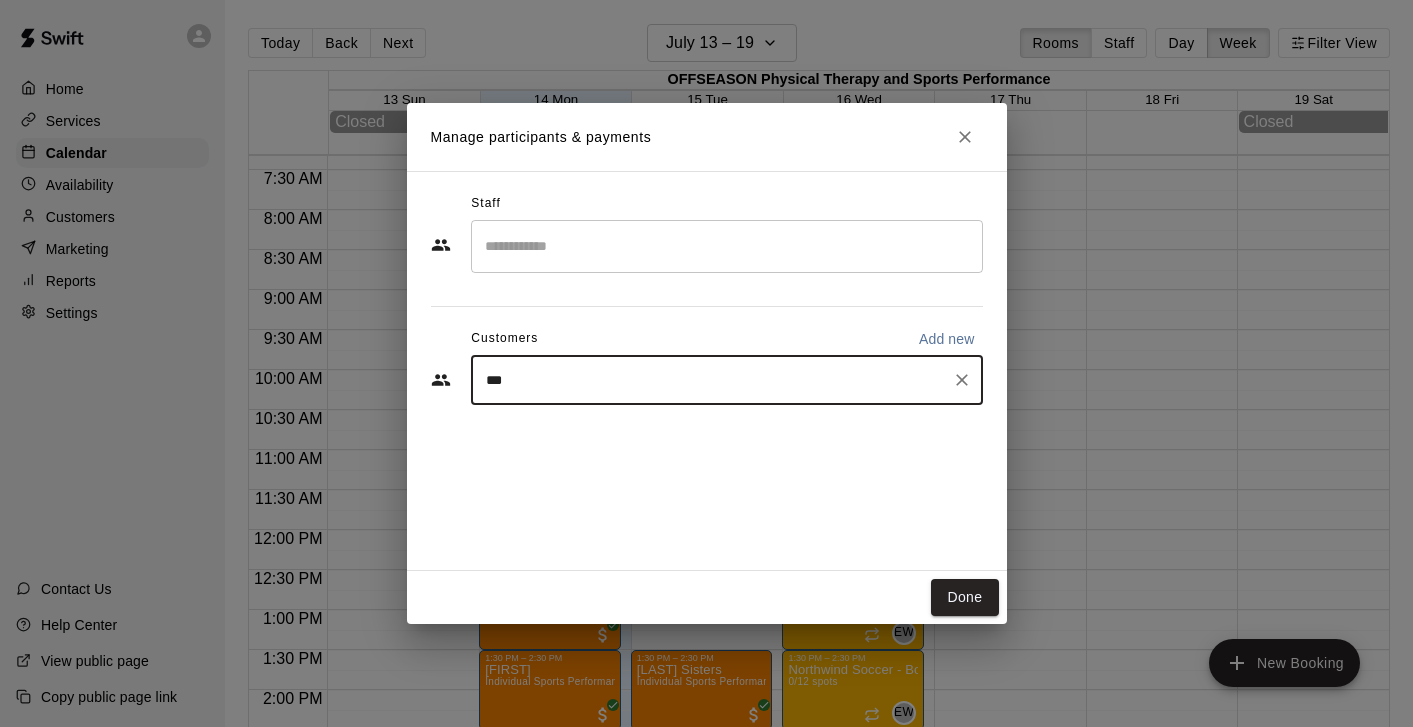 type on "****" 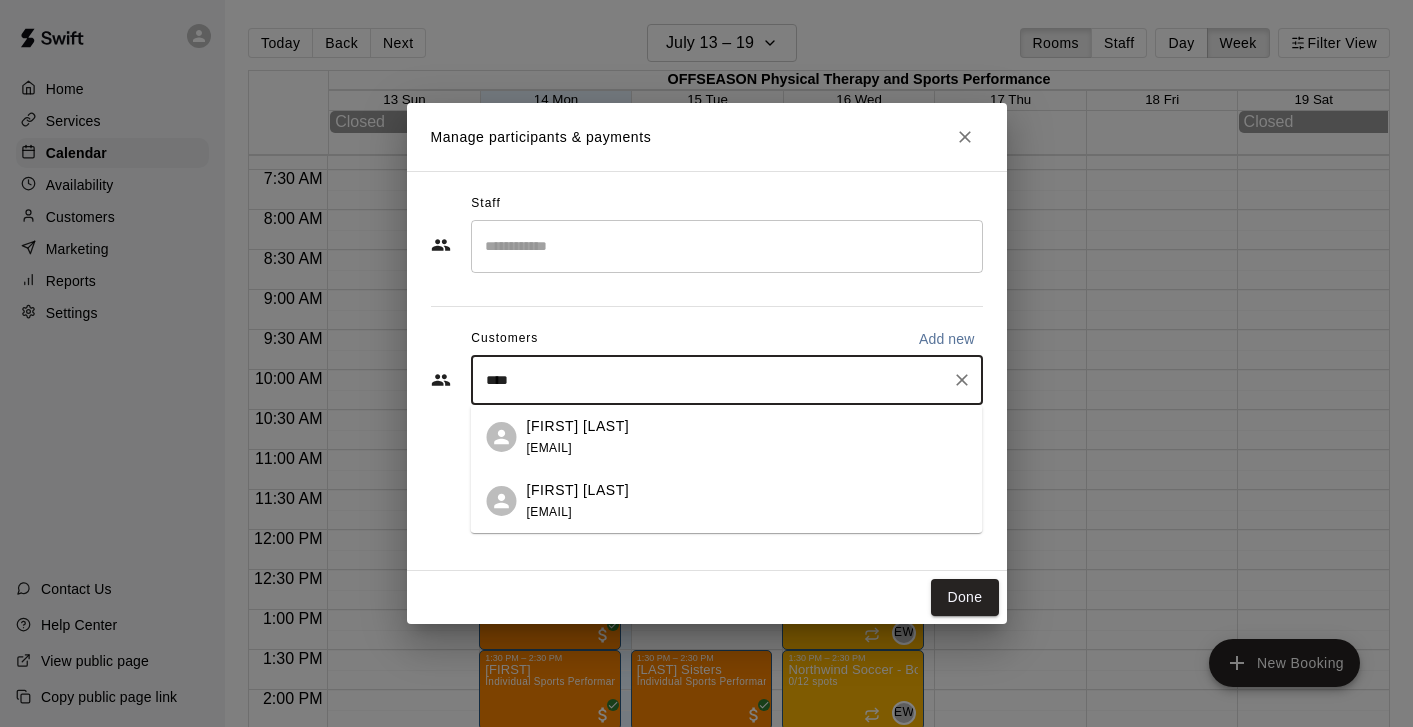 click on "[FIRST] [LAST]" at bounding box center (578, 426) 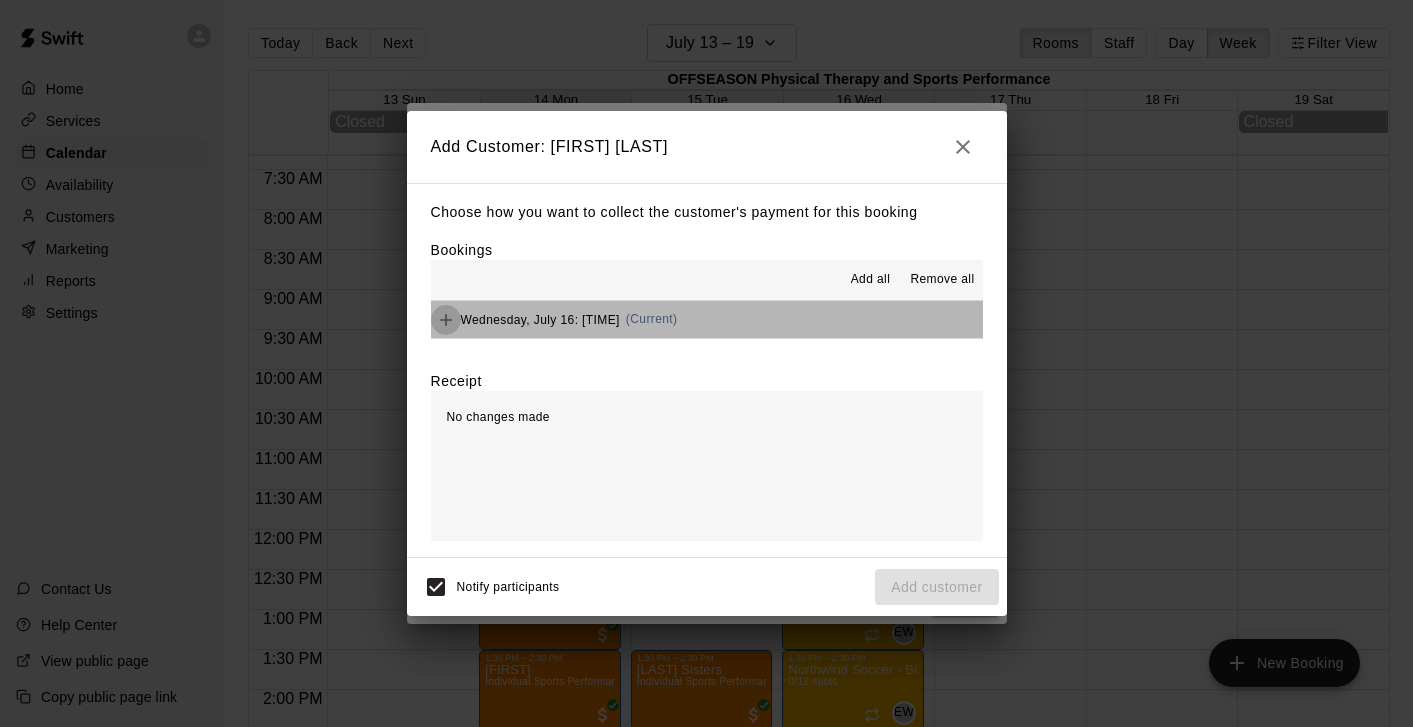 click 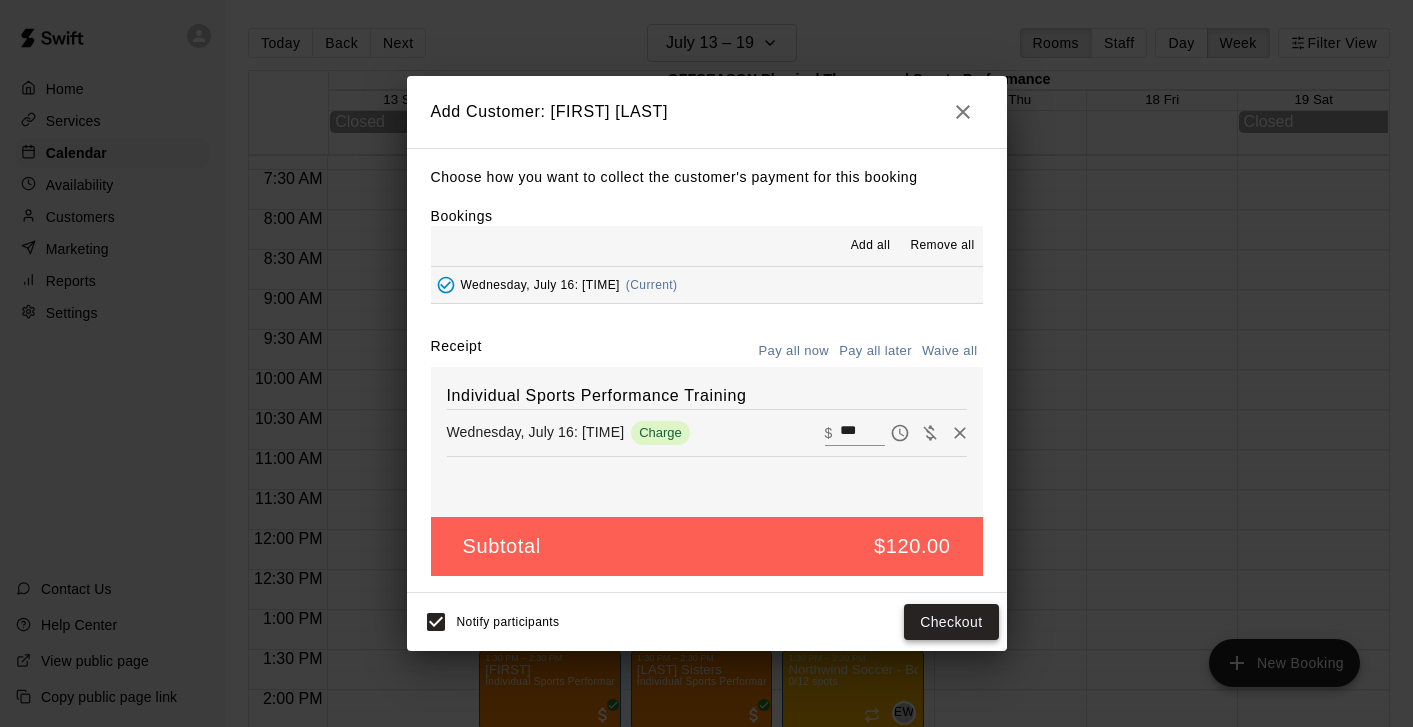 click on "Checkout" at bounding box center [951, 622] 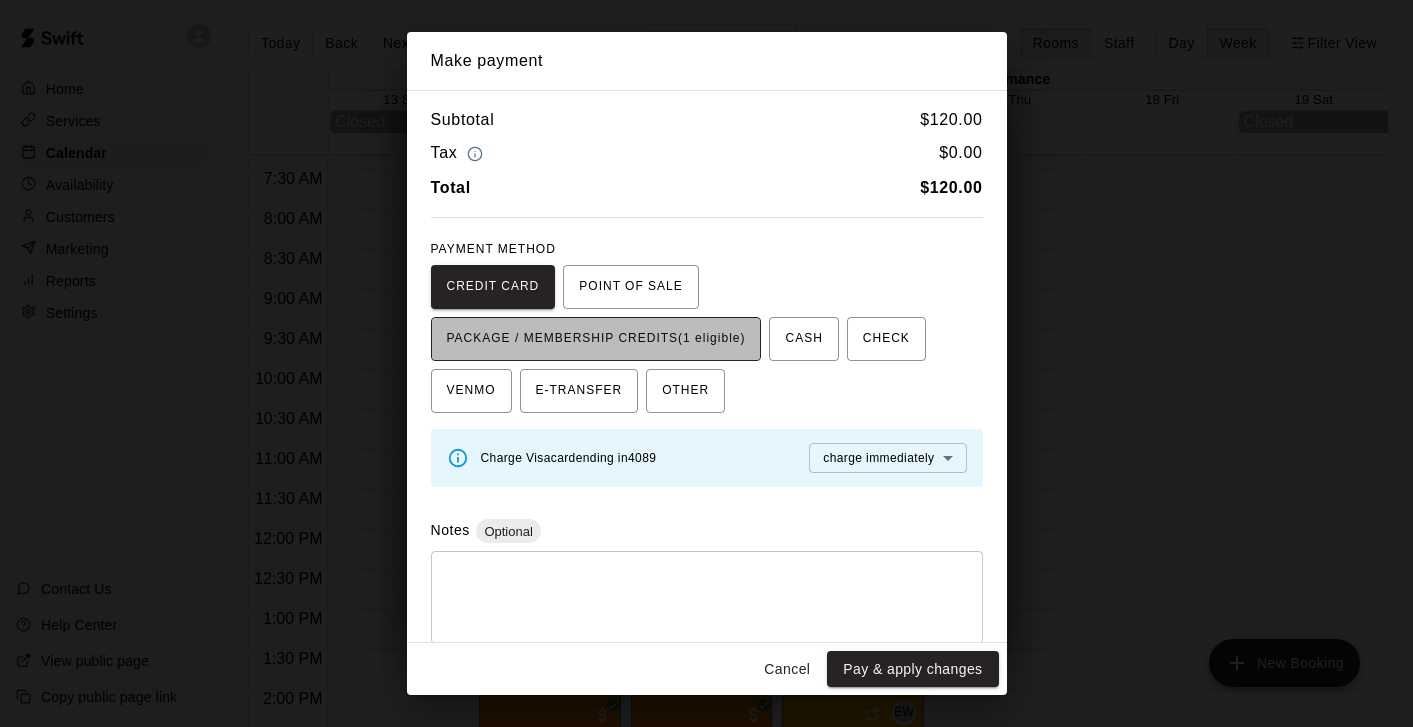 click on "PACKAGE / MEMBERSHIP CREDITS  (1 eligible)" at bounding box center (596, 339) 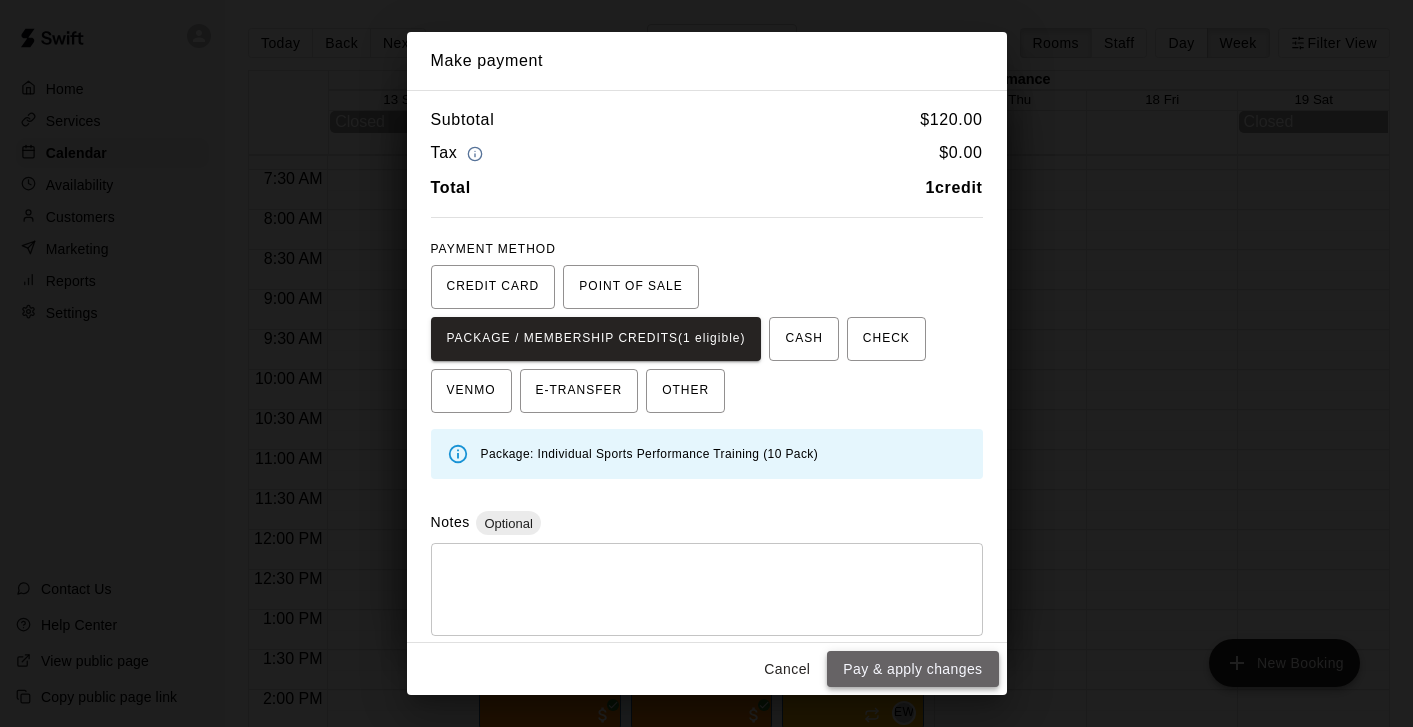 click on "Pay & apply changes" at bounding box center [912, 669] 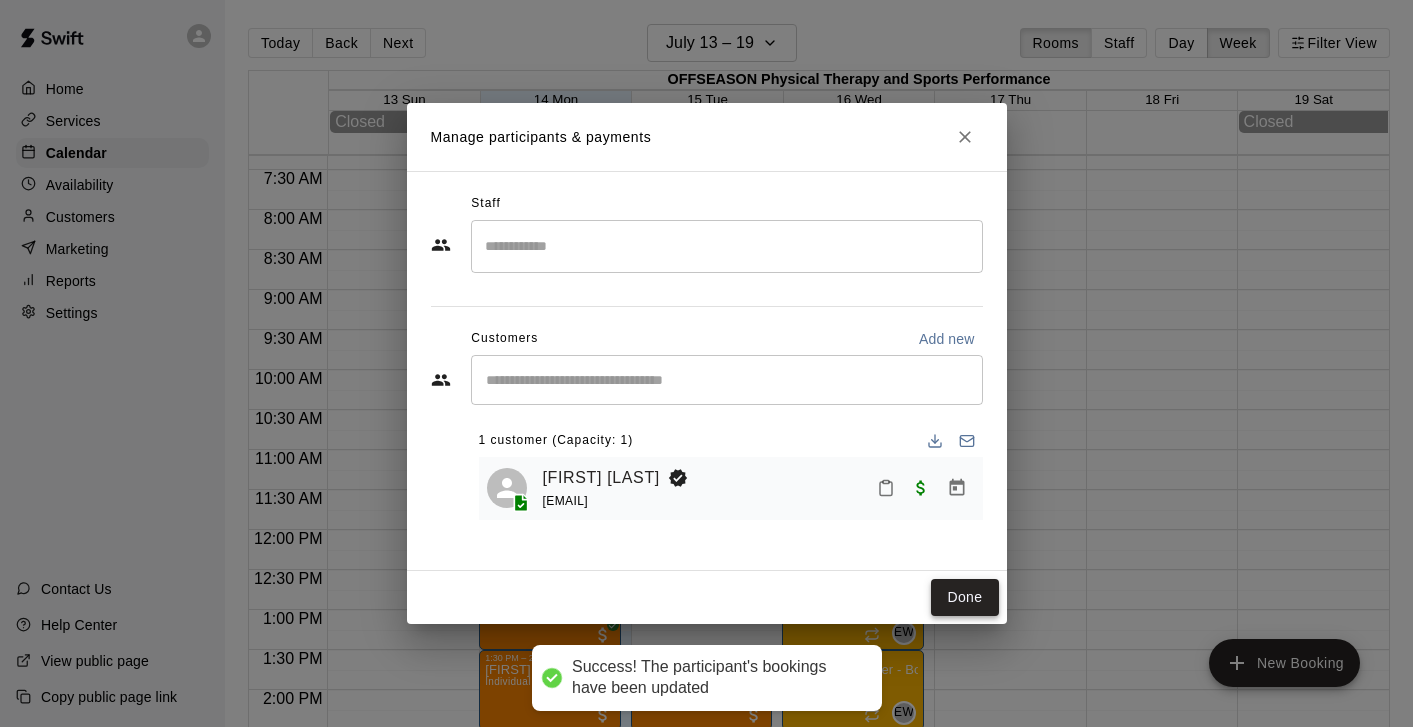 click on "Done" at bounding box center (964, 597) 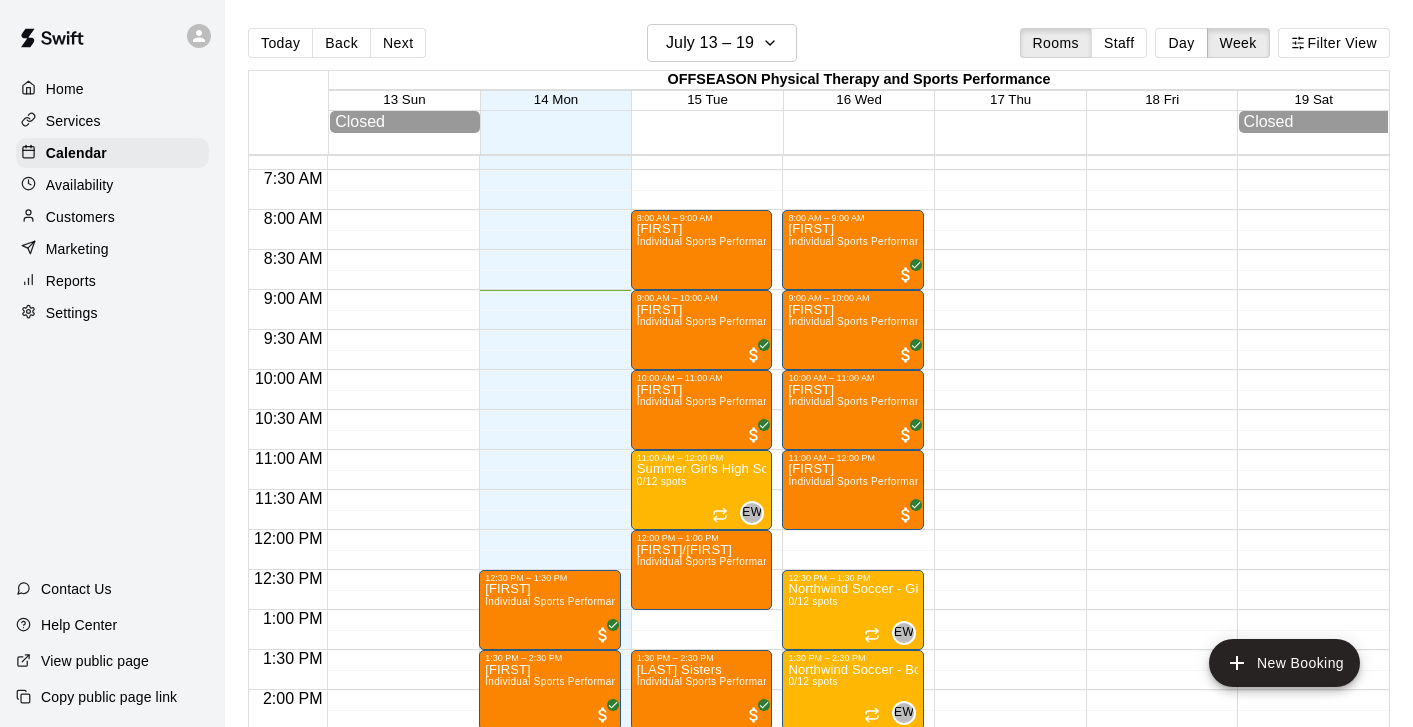 scroll, scrollTop: 32, scrollLeft: 0, axis: vertical 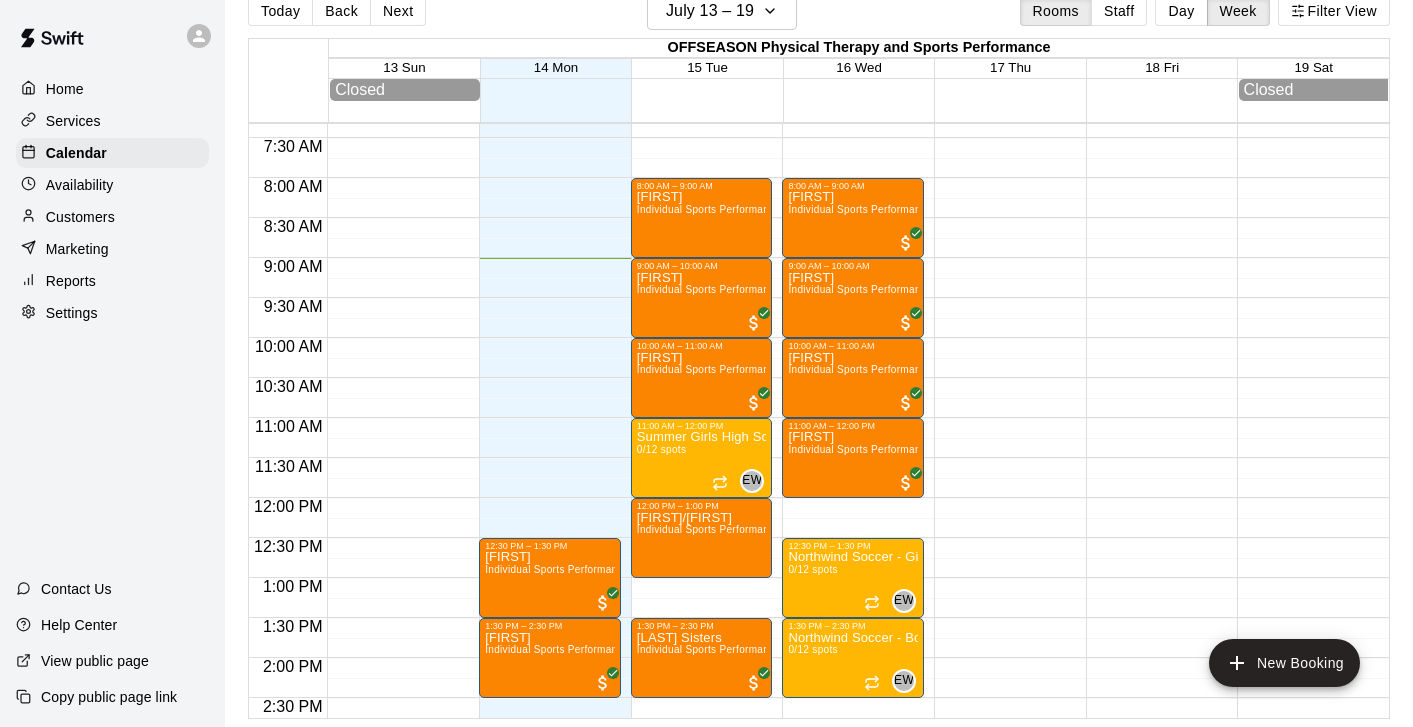 click at bounding box center [858, 508] 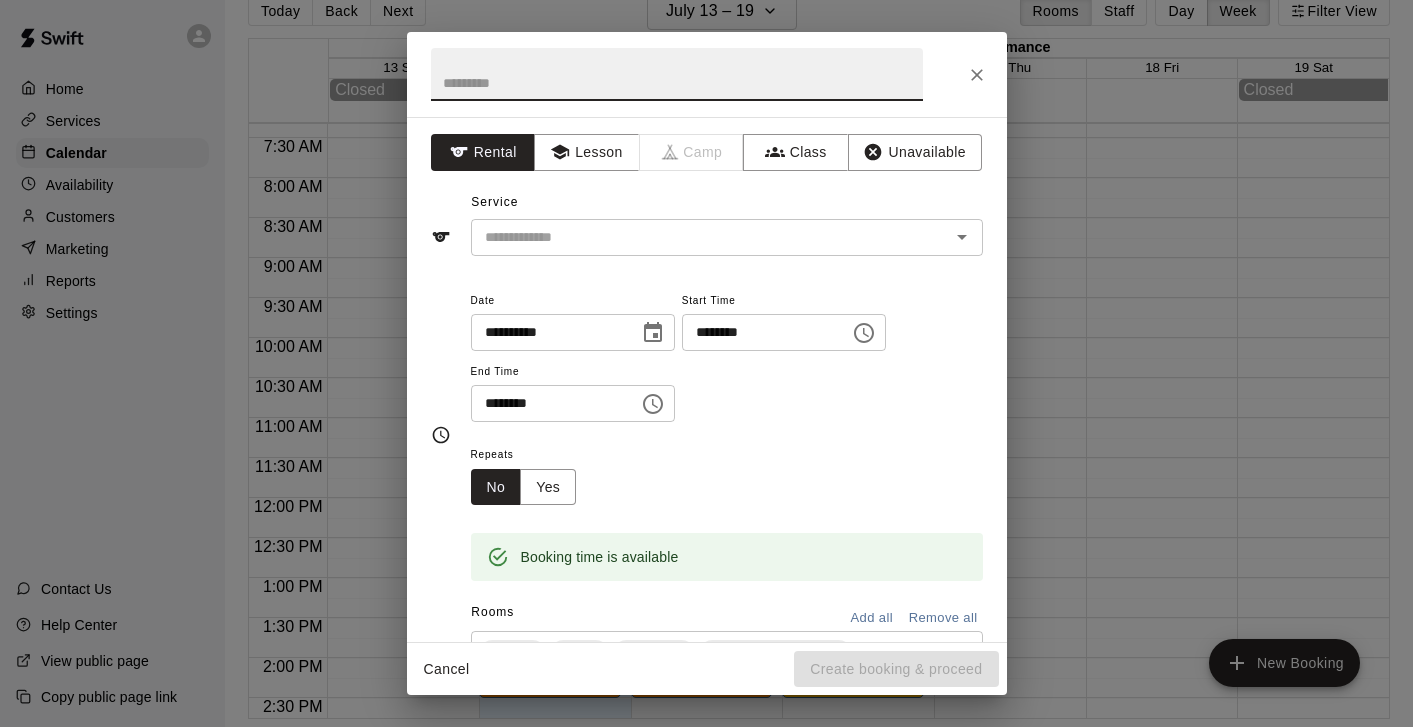 click on "********" at bounding box center [548, 403] 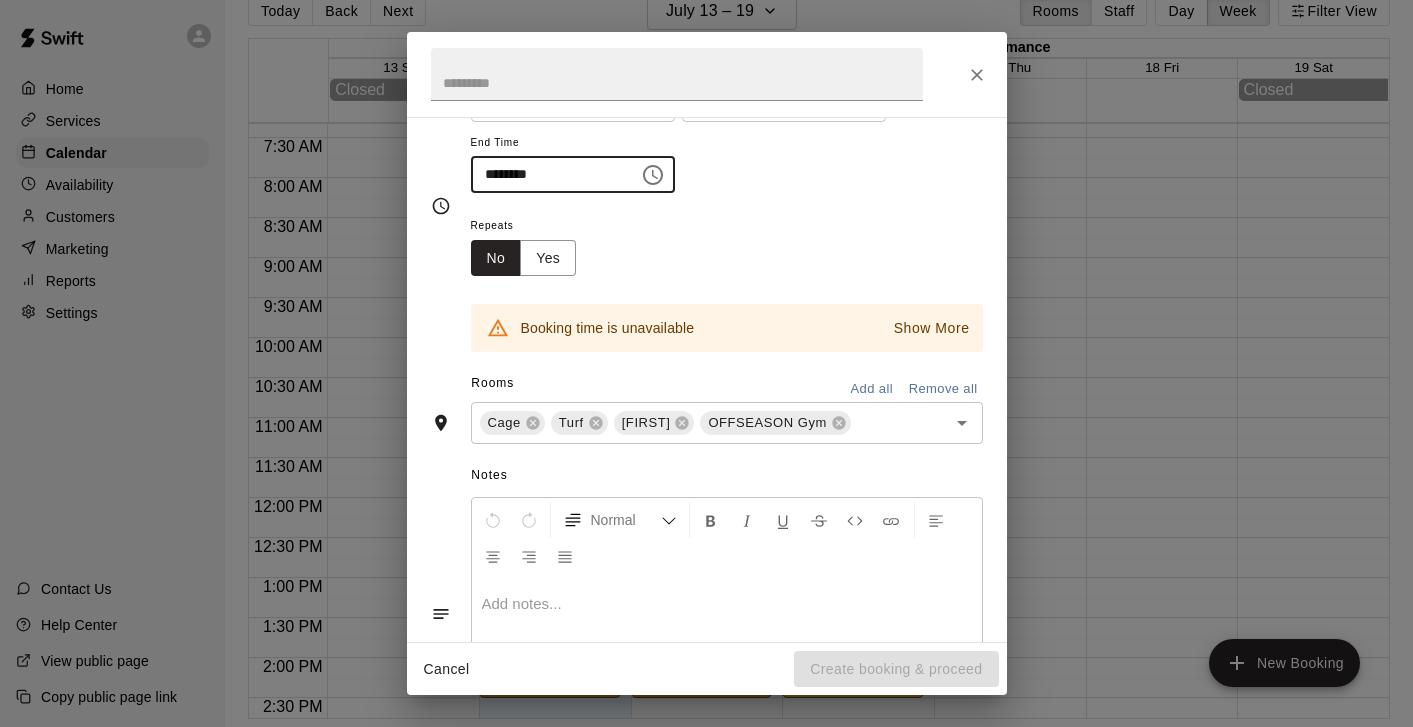 scroll, scrollTop: 230, scrollLeft: 0, axis: vertical 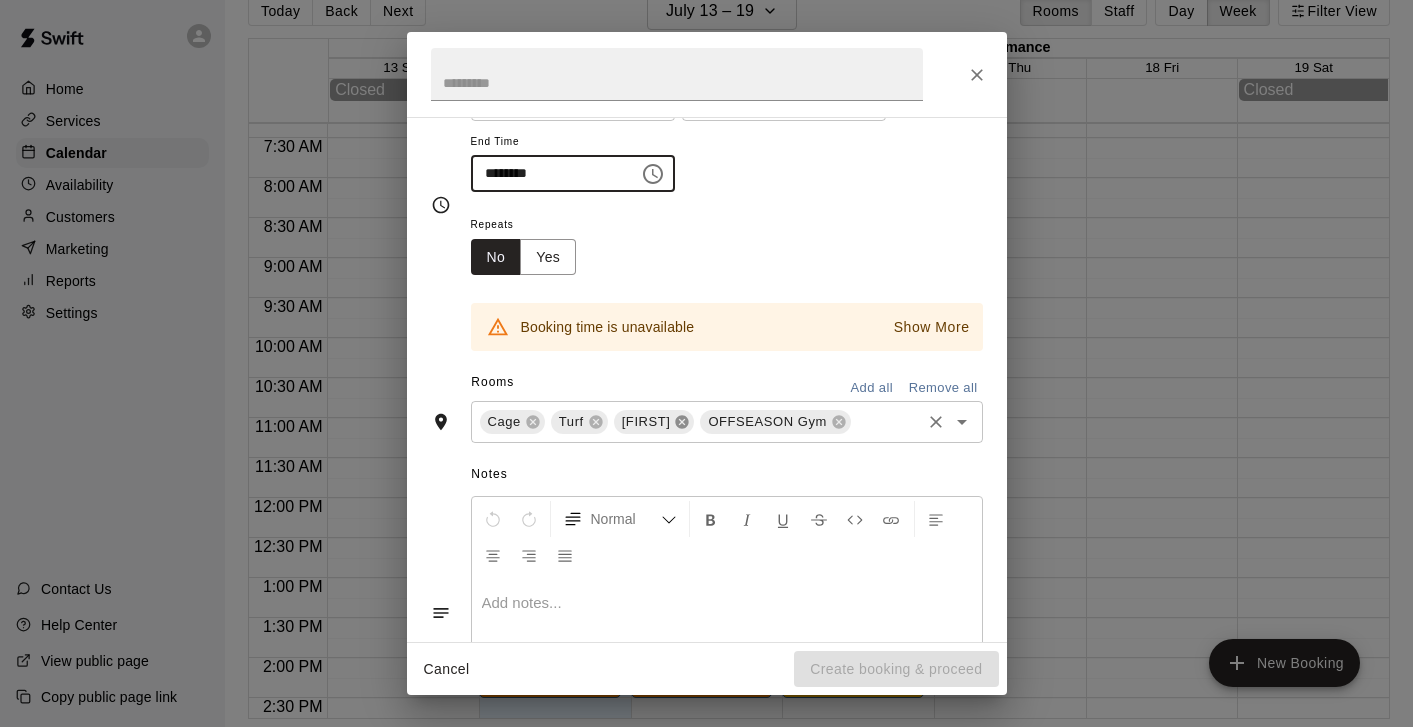 click 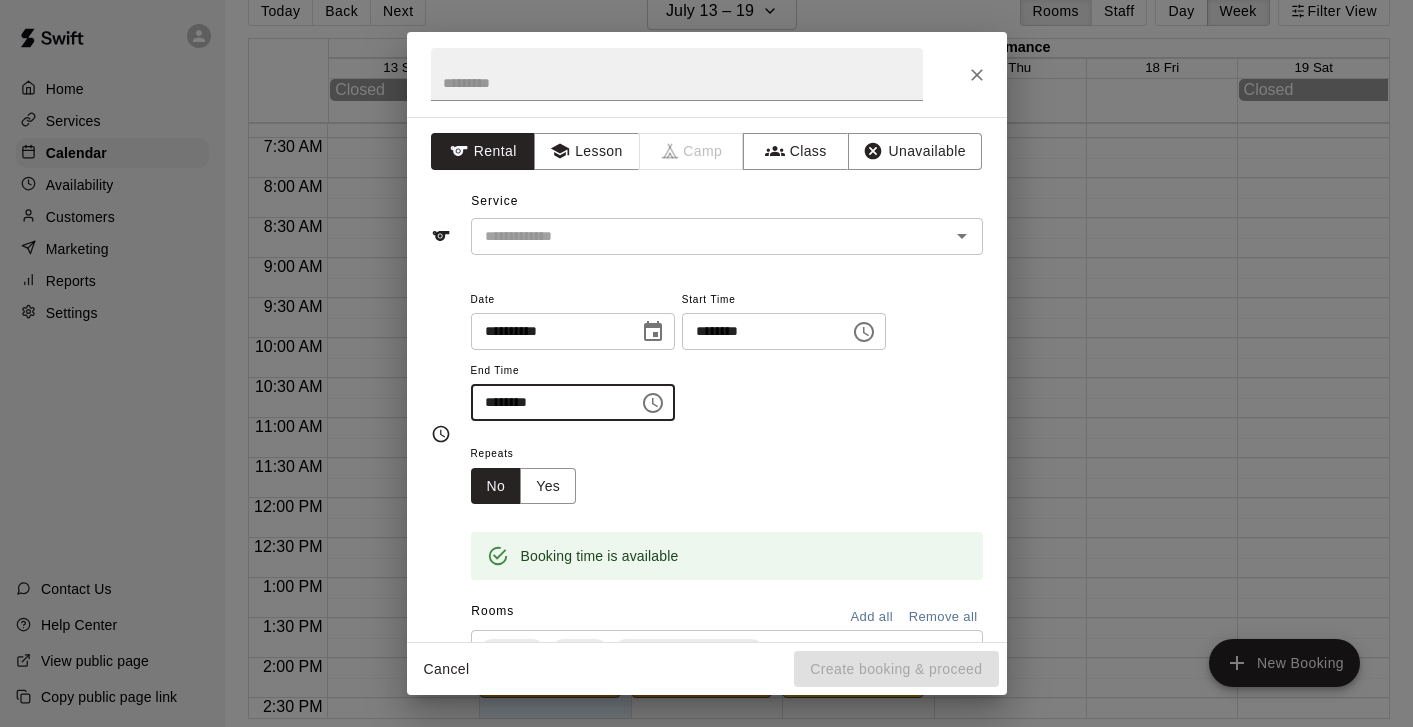 scroll, scrollTop: 0, scrollLeft: 0, axis: both 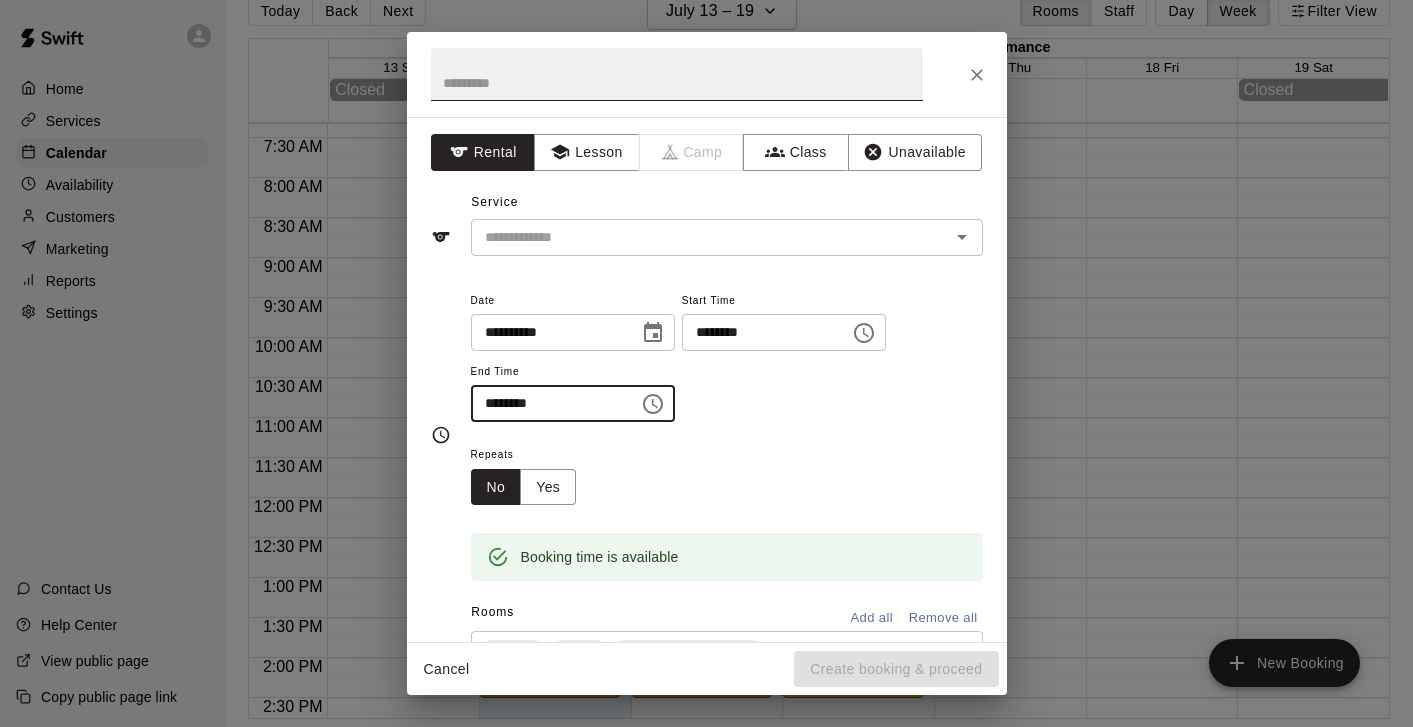 type on "********" 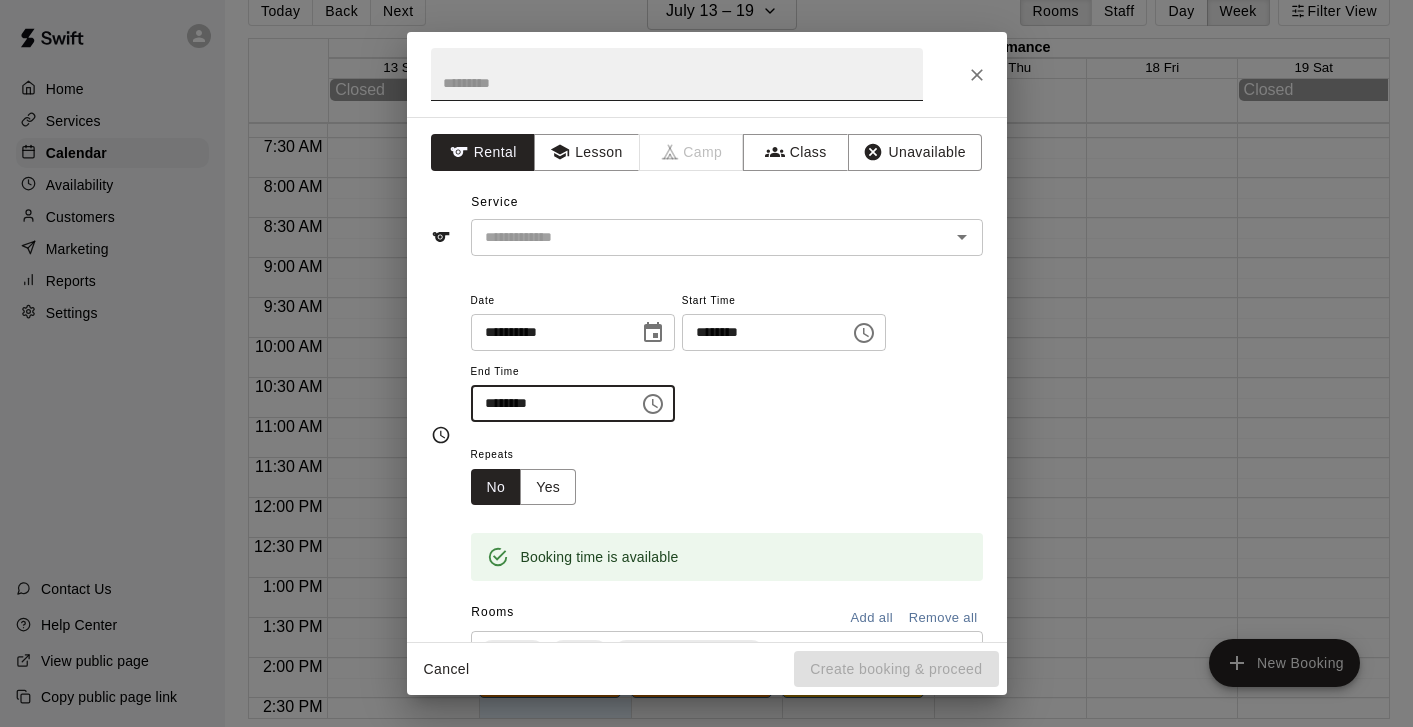 click at bounding box center [677, 74] 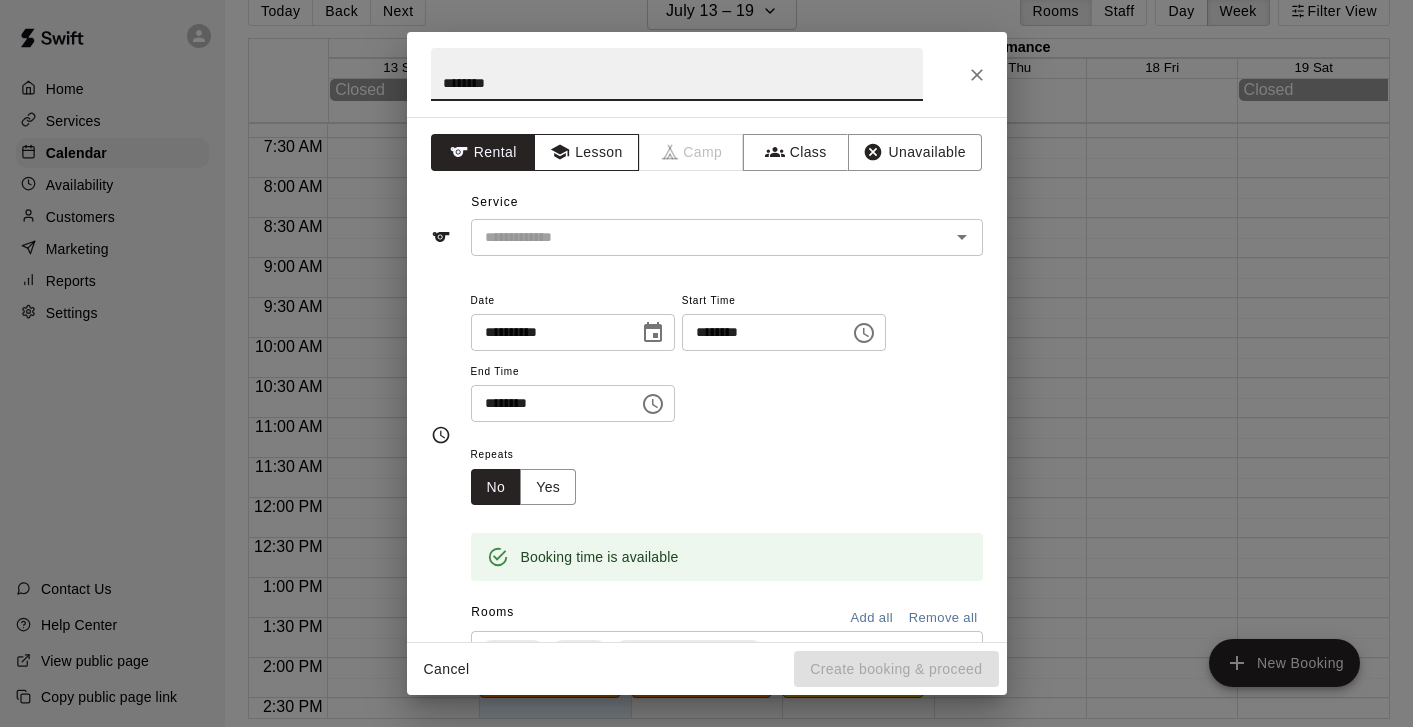 type on "********" 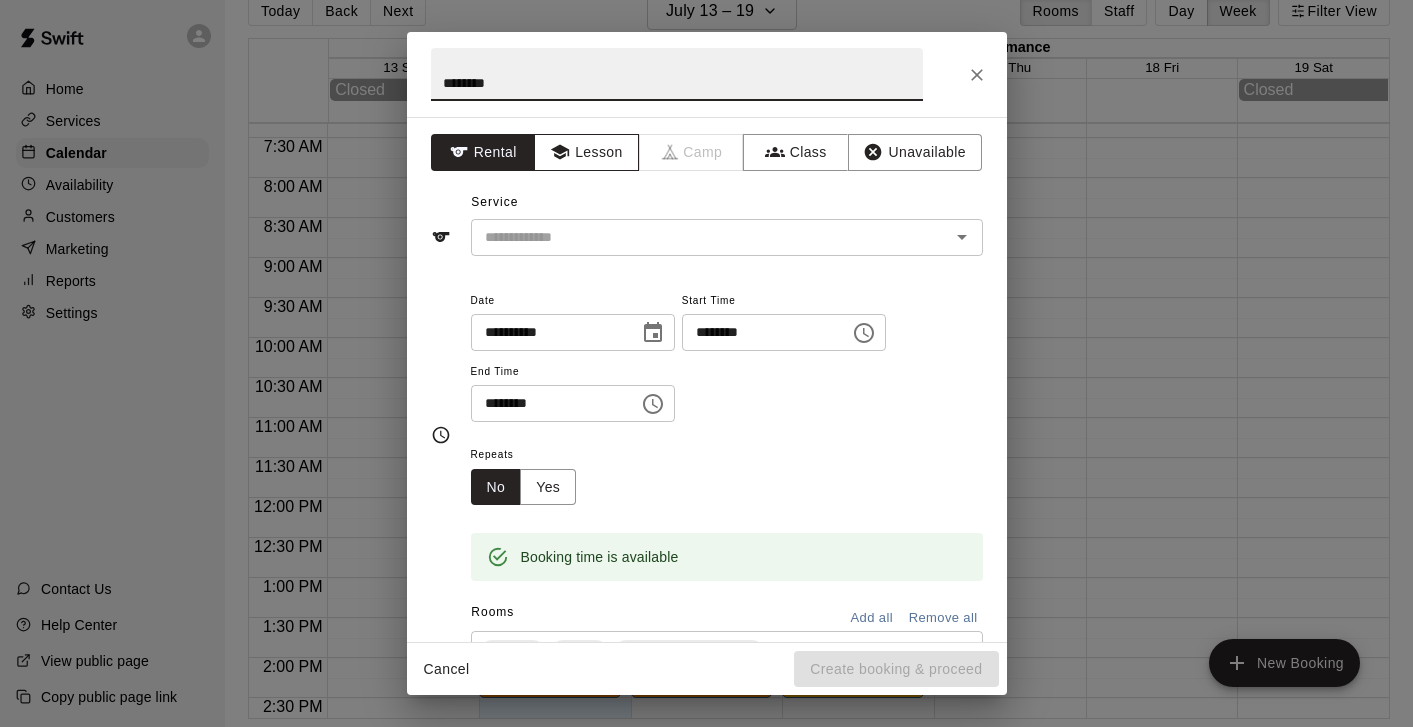 click on "Lesson" at bounding box center (586, 152) 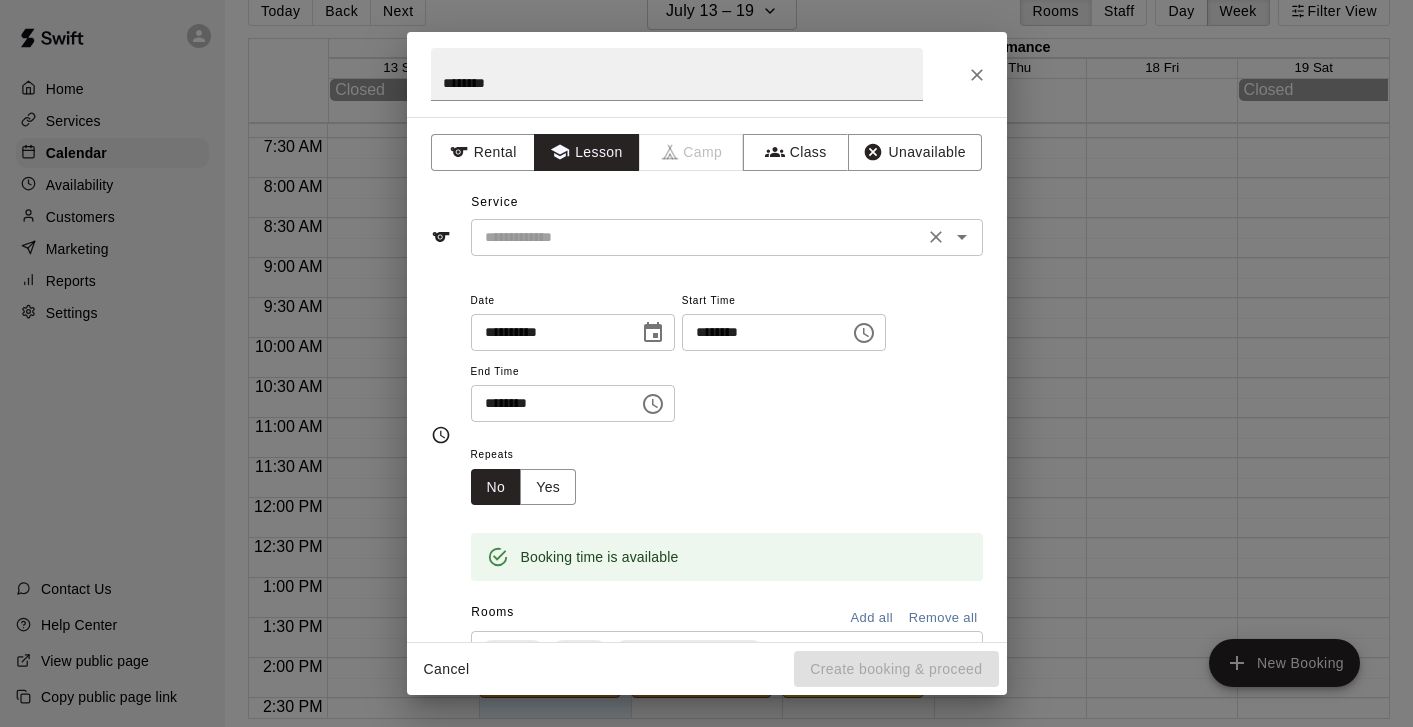 click at bounding box center (697, 237) 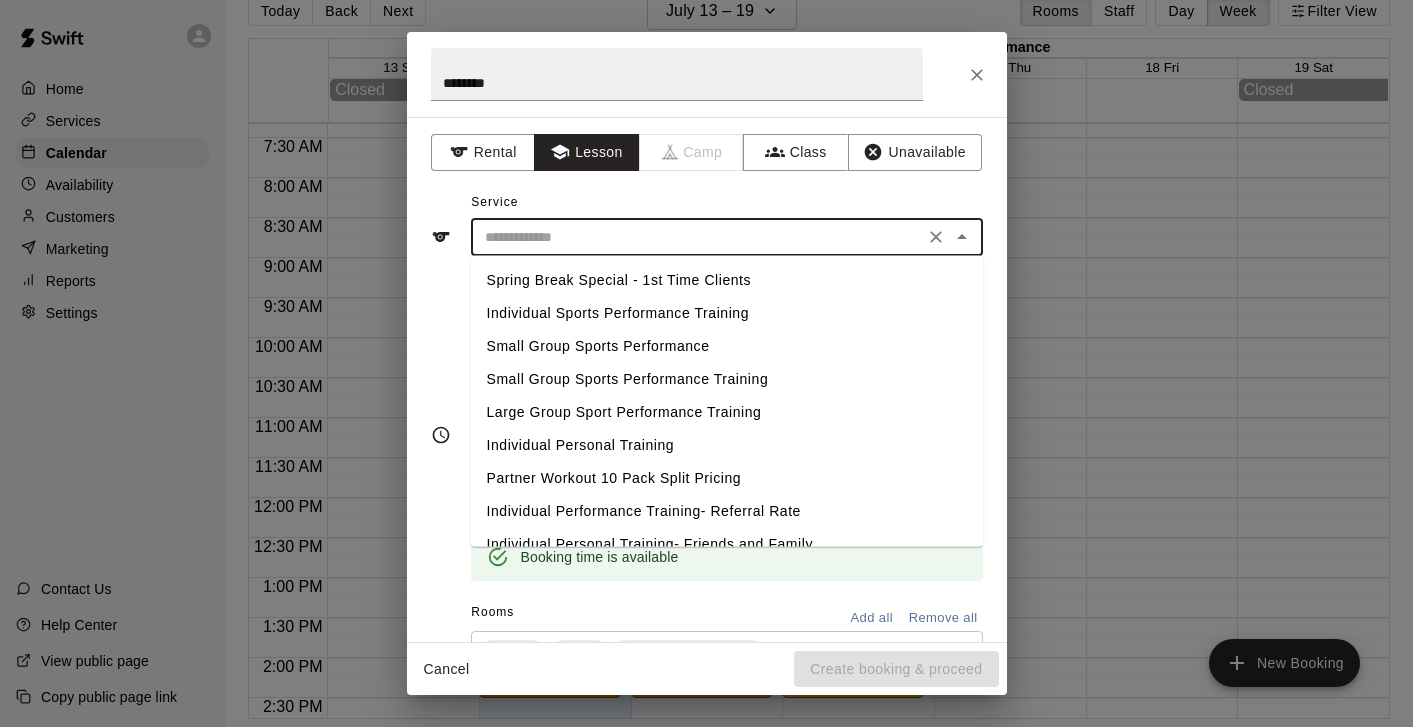 click on "Individual Sports Performance Training" at bounding box center [727, 313] 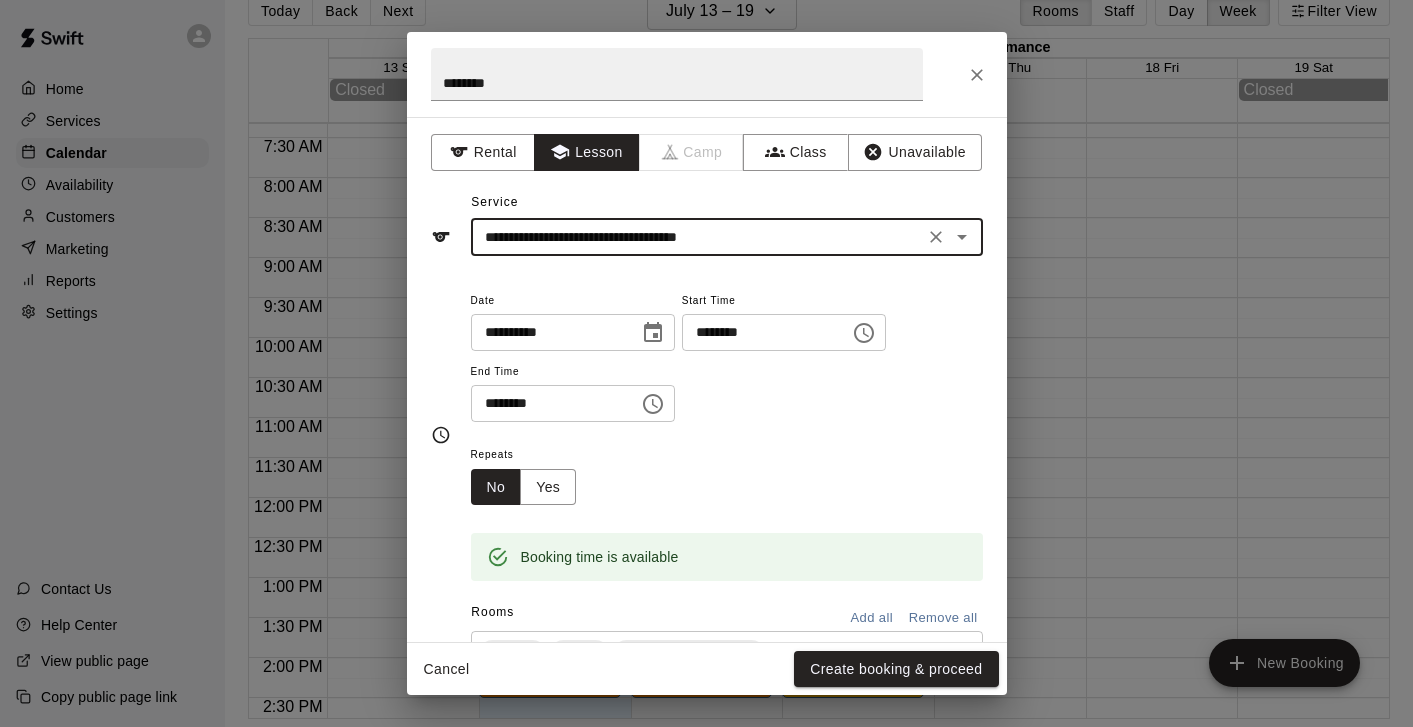 click on "**********" at bounding box center [727, 365] 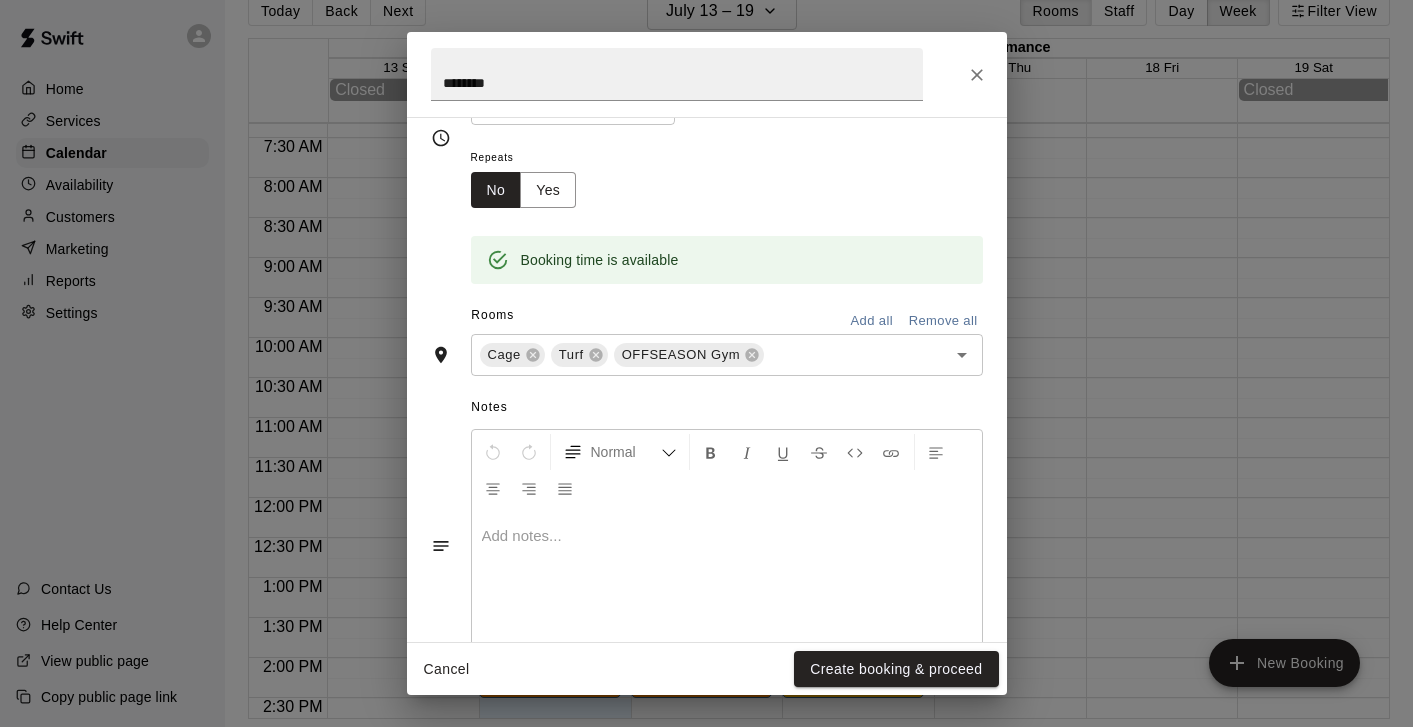 scroll, scrollTop: 354, scrollLeft: 0, axis: vertical 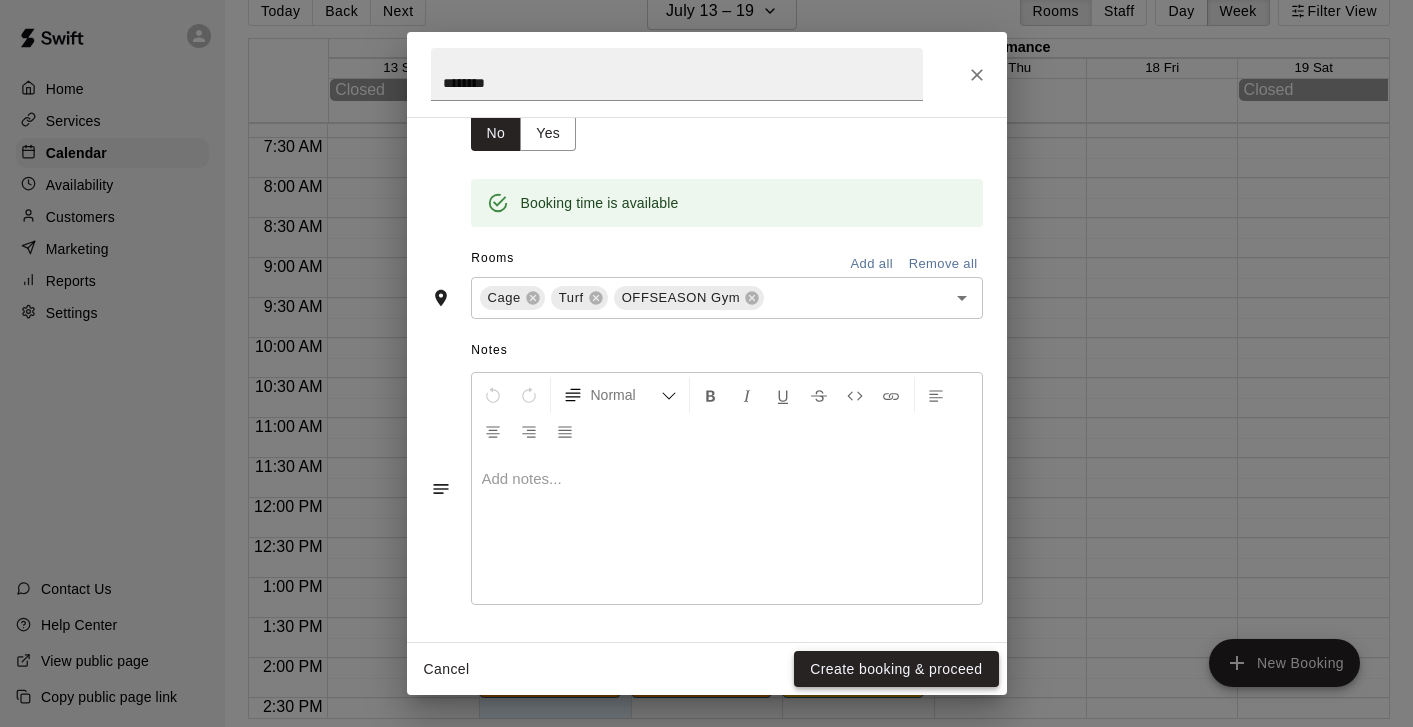 click on "Create booking & proceed" at bounding box center [896, 669] 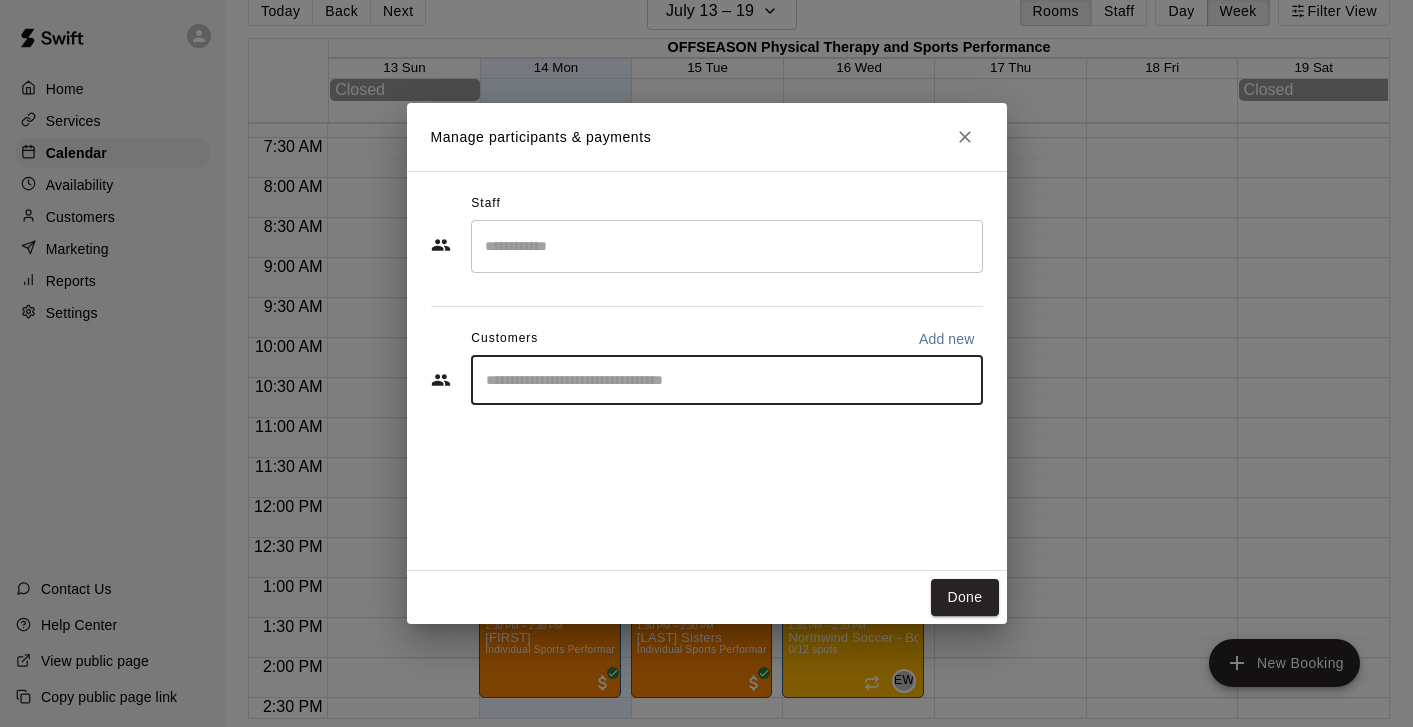 click at bounding box center [727, 380] 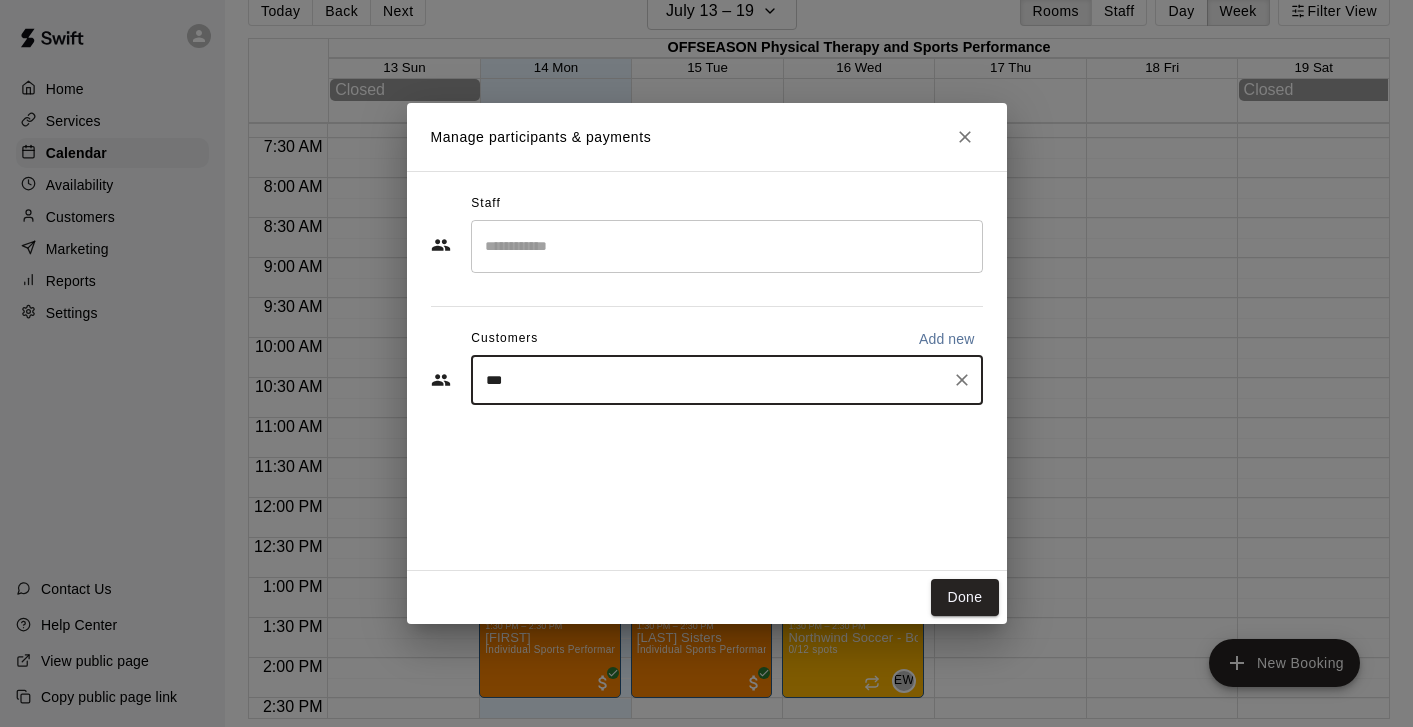 type on "****" 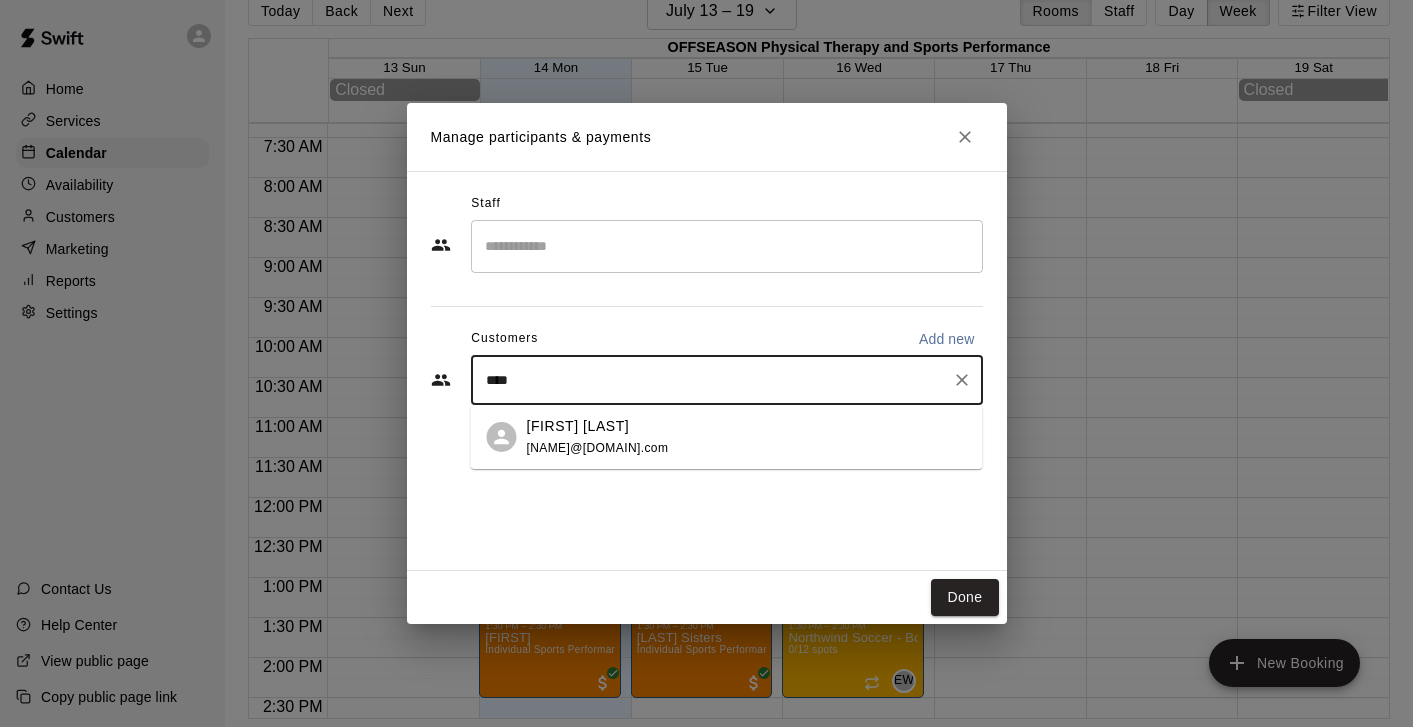 click on "[NAME]@[DOMAIN].com" at bounding box center (598, 448) 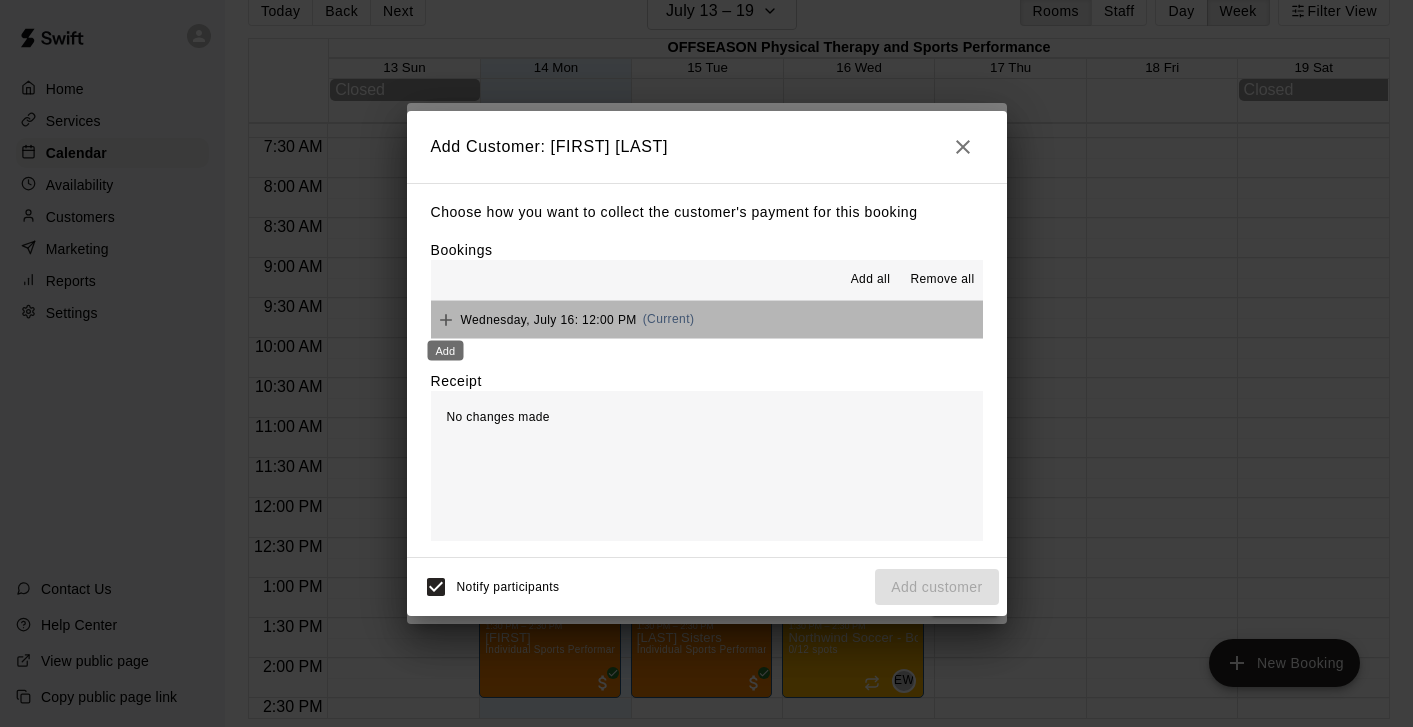 click on "July 13 – 19 Rooms Staff Day Week Filter View OFFSEASON Physical Therapy and Sports Performance 13 Sun 14 Mon 15 Tue 16 Wed 17 Thu 18 Fri 19 Sat Closed   Closed 12:00 AM 12:30 AM 1:00 AM 1:30 AM 2:00 AM 2:30 AM 3:00 AM 3:30 AM 4:00 AM 4:30 AM 5:00 AM 5:30 AM 6:00 AM 6:30 AM 7:00 AM 7:30 AM 8:00 AM 8:30 AM 9:00 AM 9:30 AM 10:00 AM 10:30 AM 11:00 AM 11:30 AM 12:00 PM 12:30 PM 1:00 PM 1:30 PM 2:00 PM 2:30 PM 3:00 PM 3:30 PM 4:00 PM 4:30 PM 5:00 PM 5:30 PM 6:00 PM 6:30 PM 7:00 PM 7:30 PM 8:00 PM 8:30 PM 9:00 PM 9:30 PM 10:00 PM 10:30 PM 11:00 PM 11:30 PM 12:00 AM – 7:00 AM Closed 12:30 PM – 1:30 PM [FIRST] Individual Sports Performance Training 1:30 PM – 2:30 PM [FIRST] Individual Sports Performance Training 4:30 PM – 5:30 PM [FIRST] Individual Sports Performance Training 5:30 PM – 6:30 PM [FIRST]/[FIRST] Partner Workout 10 Pack Split Pricing  Closed Closed EW 0" at bounding box center (706, 347) 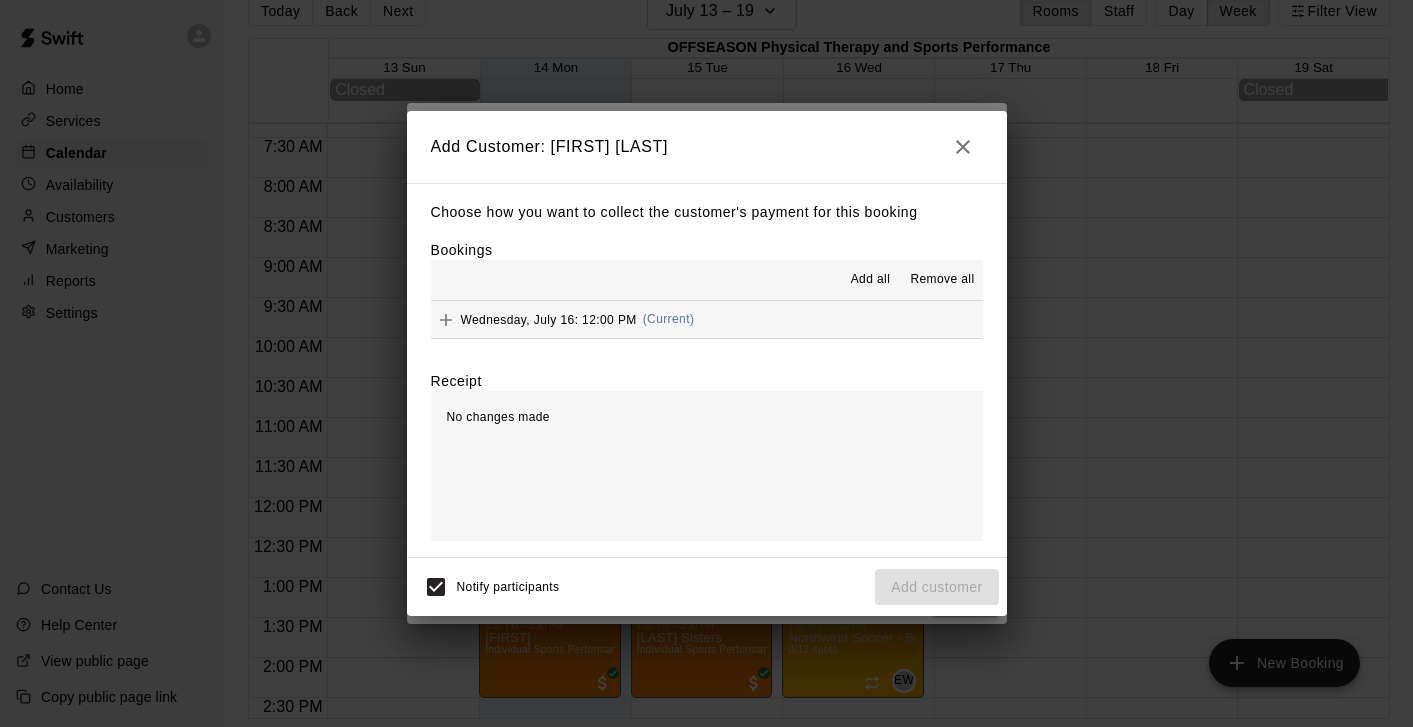 click on "Add" at bounding box center (446, 345) 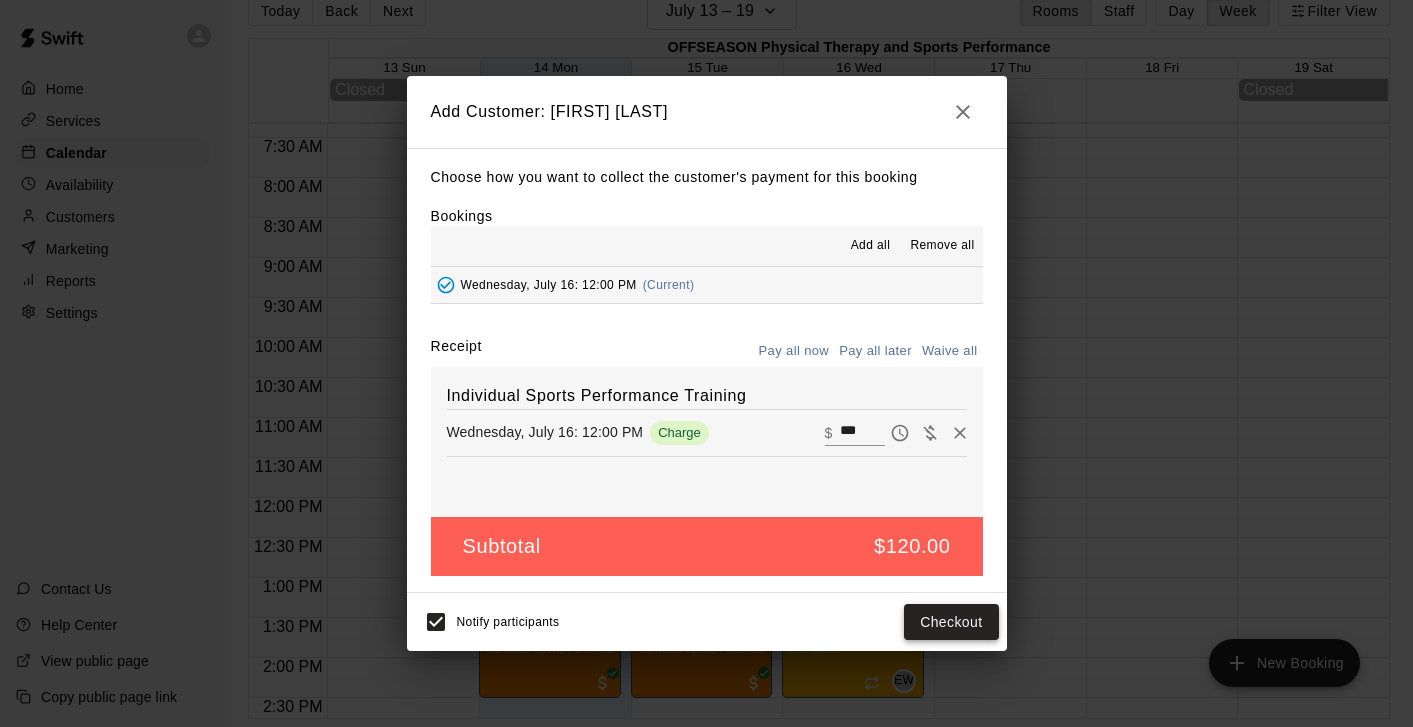 click on "Checkout" at bounding box center [951, 622] 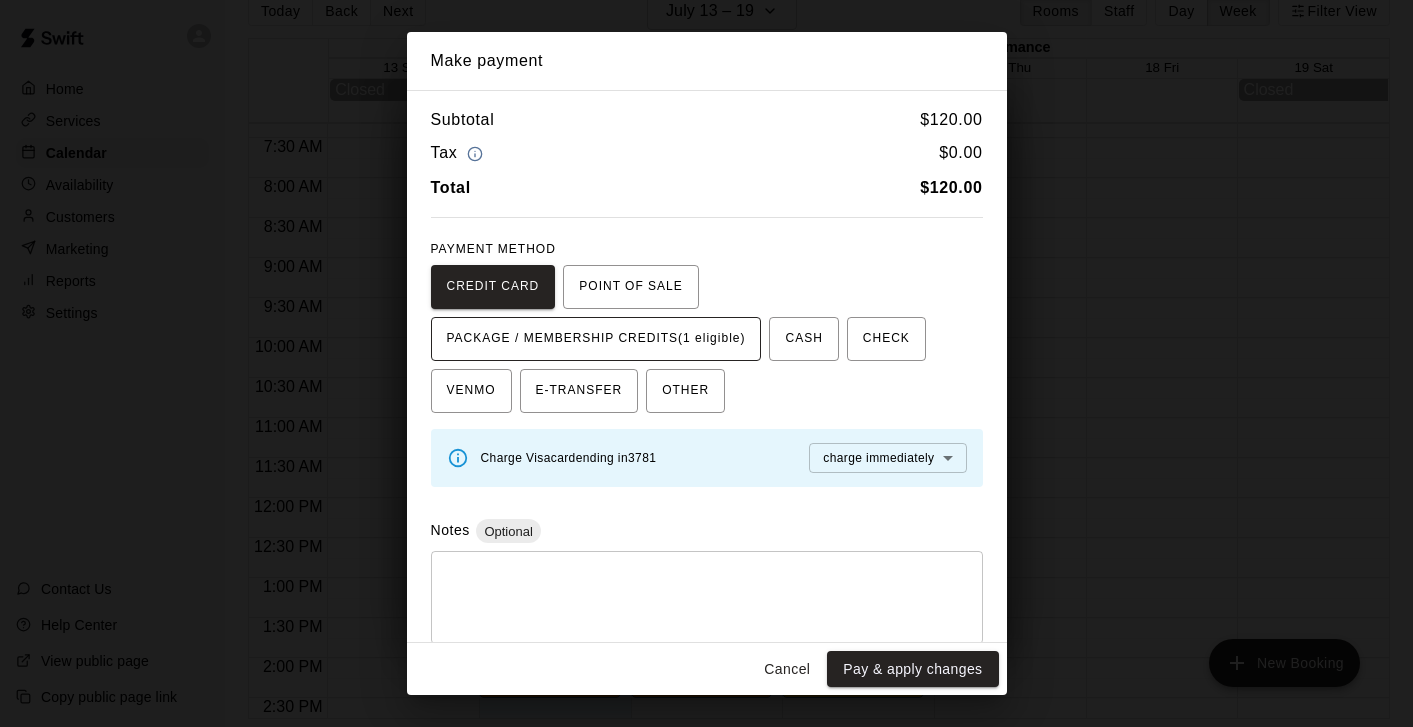 click on "PACKAGE / MEMBERSHIP CREDITS  (1 eligible)" at bounding box center (596, 339) 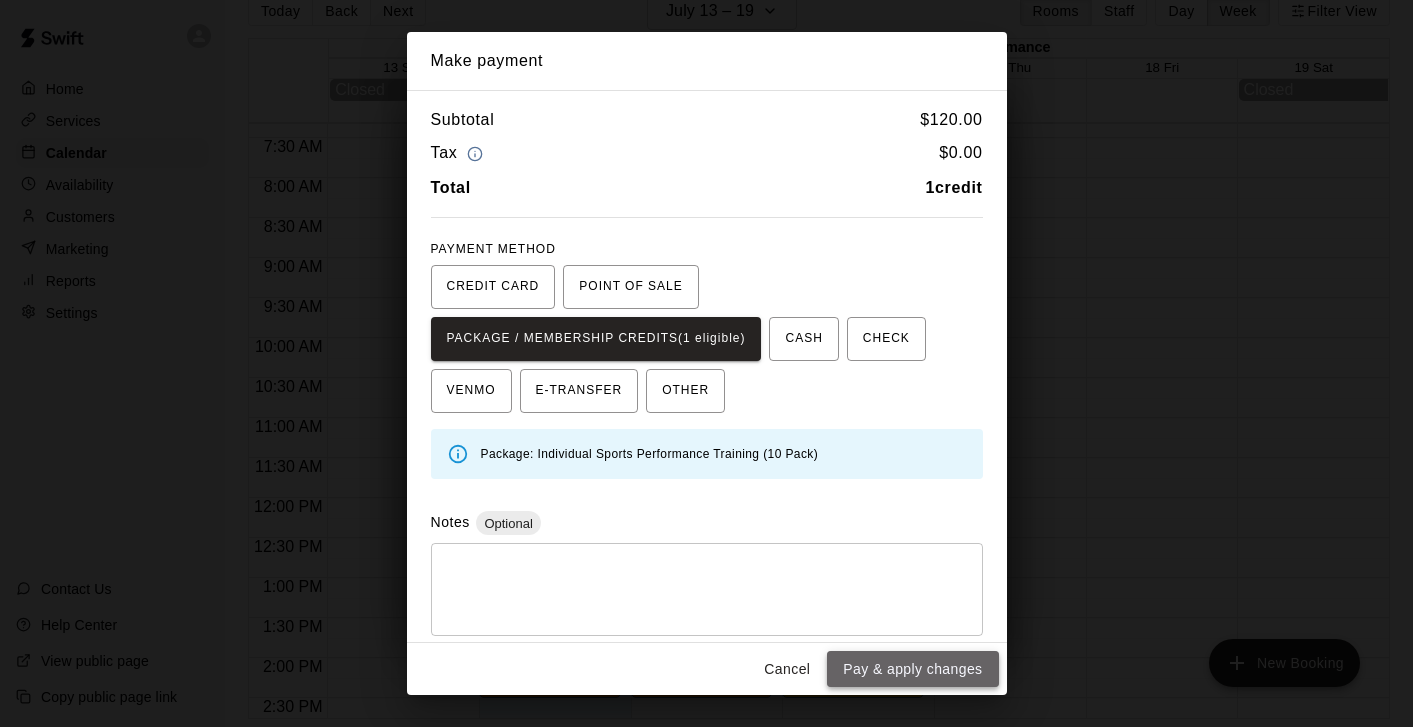 click on "Pay & apply changes" at bounding box center [912, 669] 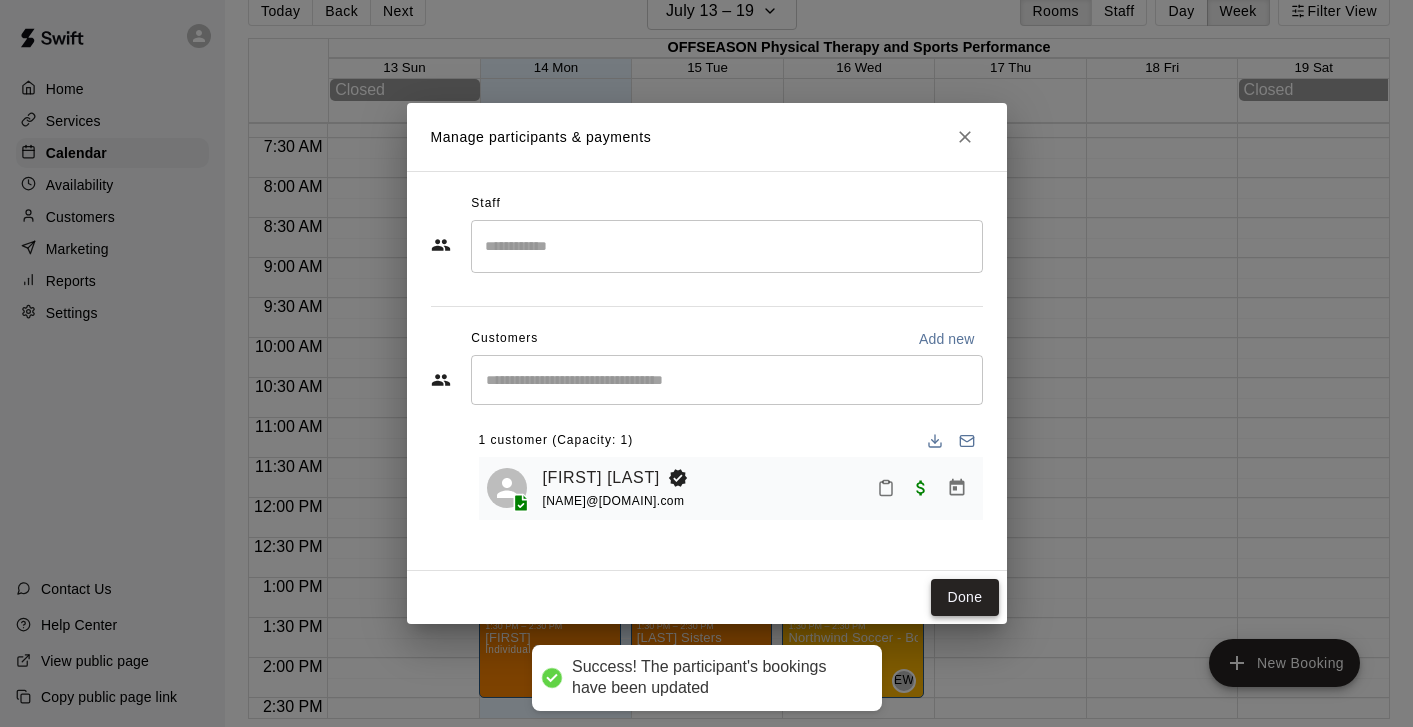 click on "Done" at bounding box center (964, 597) 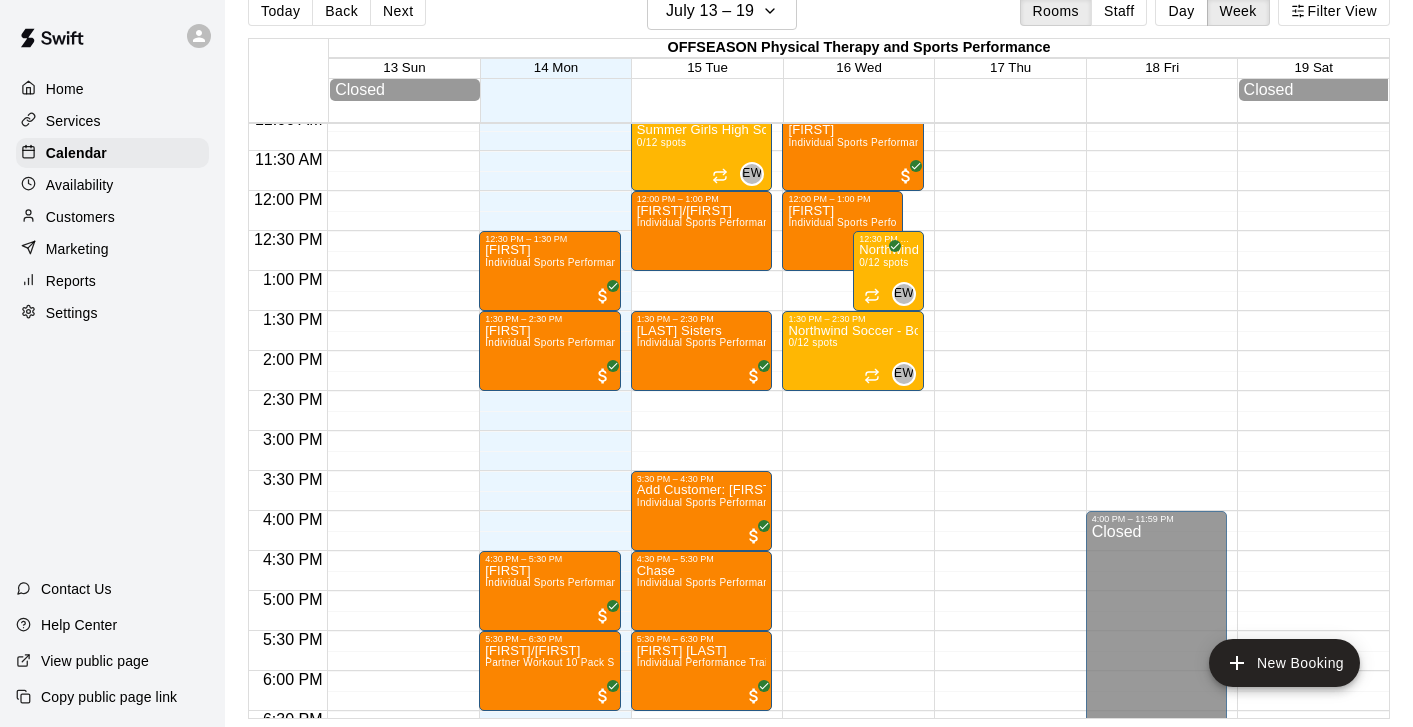 scroll, scrollTop: 890, scrollLeft: 0, axis: vertical 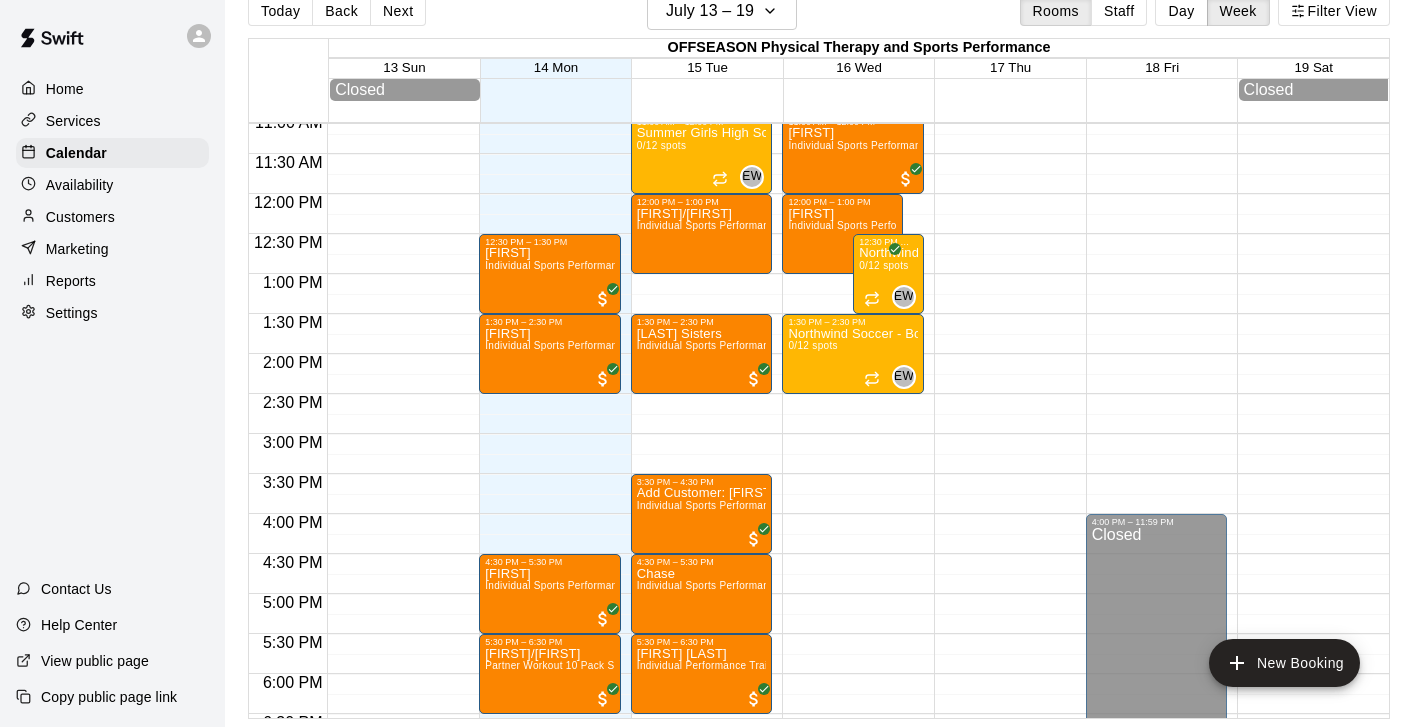 click on "12:00 AM – 7:00 AM Closed 8:00 AM – 9:00 AM [FIRST] Individual Sports Performance Training 9:00 AM – 10:00 AM [FIRST] Individual Sports Performance Training 10:00 AM – 11:00 AM [FIRST] Individual Sports Performance Training 11:00 AM – 12:00 PM [FIRST]  Individual Sports Performance Training 12:00 PM – 1:00 PM [FIRST] Individual Sports Performance Training 1:30 PM – 2:30 PM Northwind Soccer - Boys Class 0/12 spots EW 0 12:30 PM – 1:30 PM Northwind Soccer - Girls Class 0/12 spots EW 0 8:00 PM – 11:59 PM Closed" at bounding box center [853, 194] 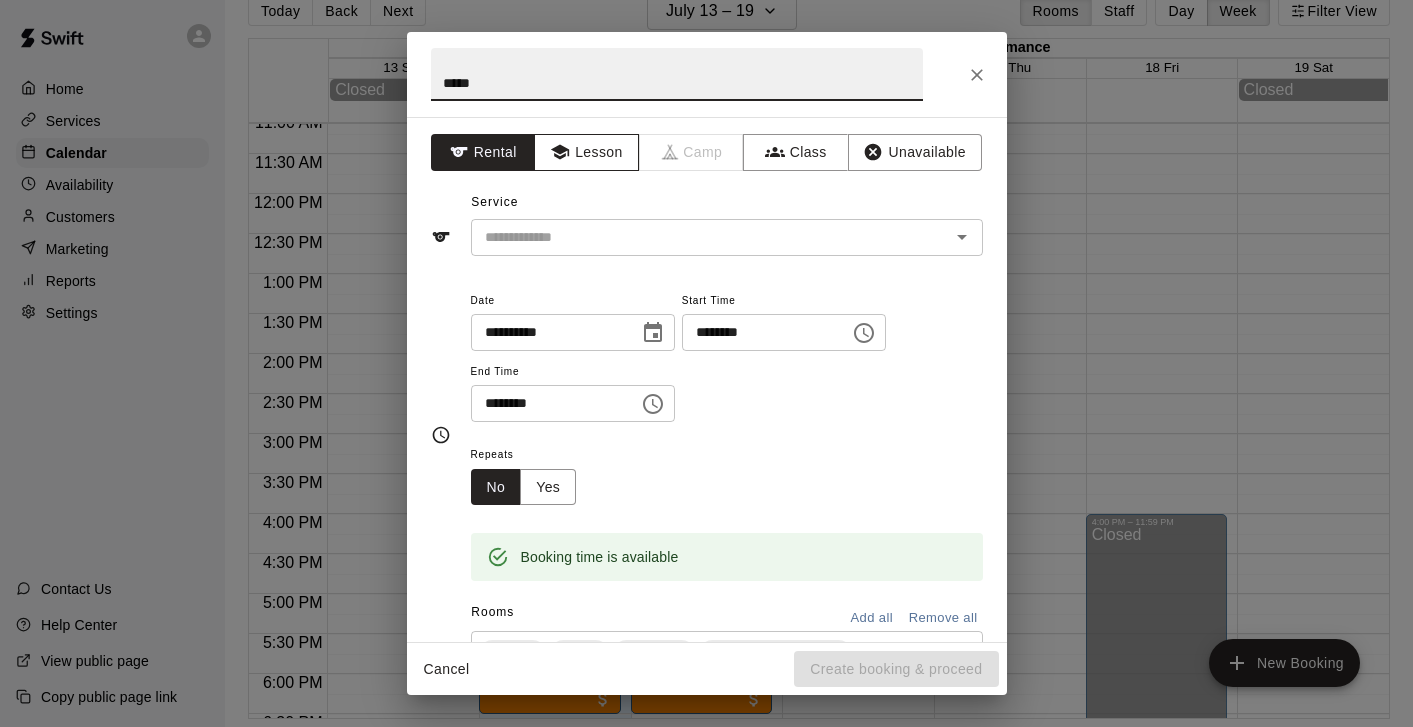 type on "*****" 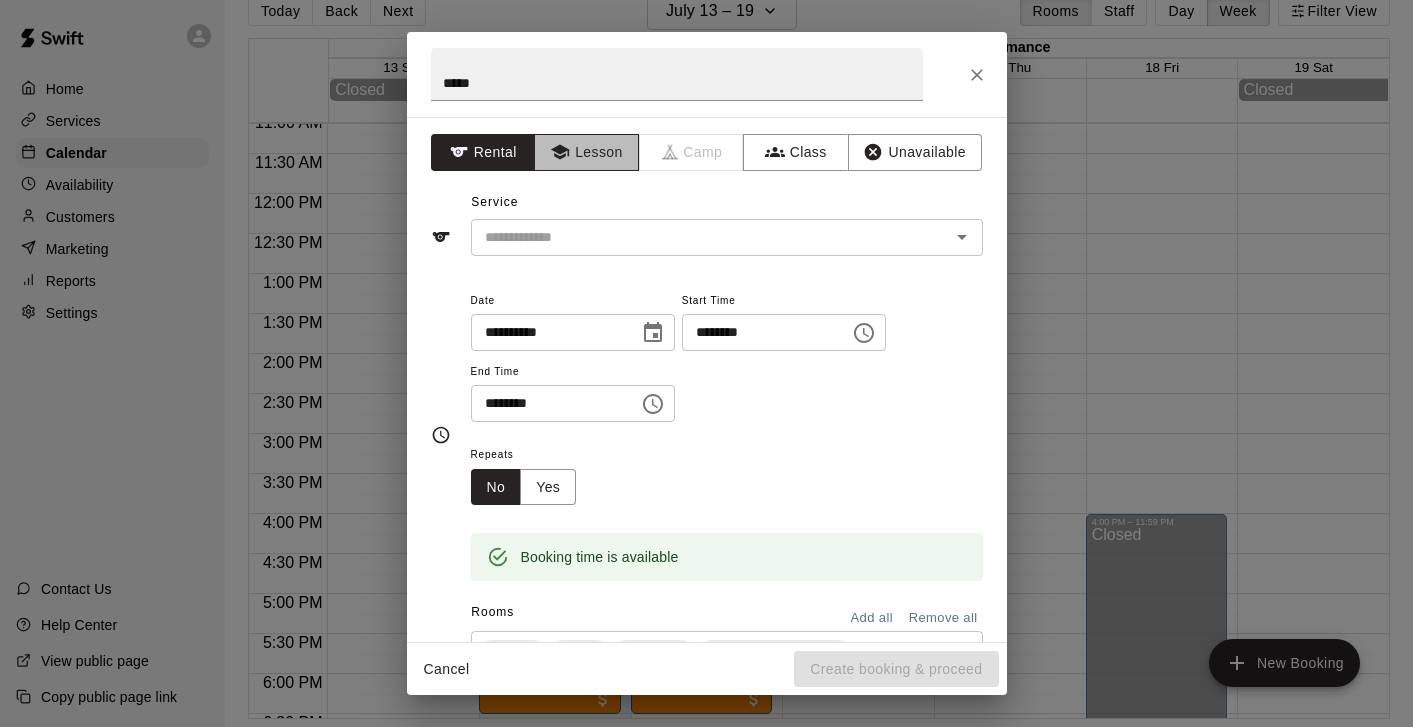 click on "Lesson" at bounding box center (586, 152) 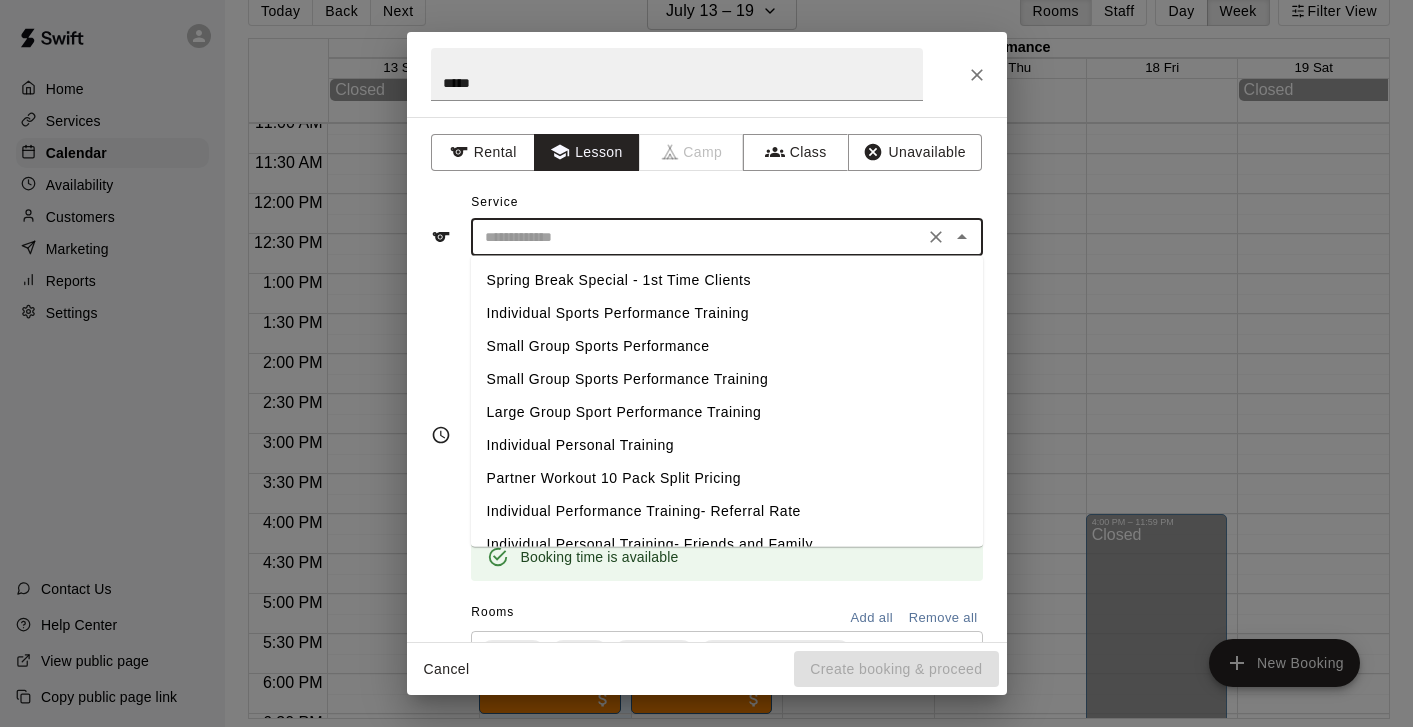 click at bounding box center (697, 237) 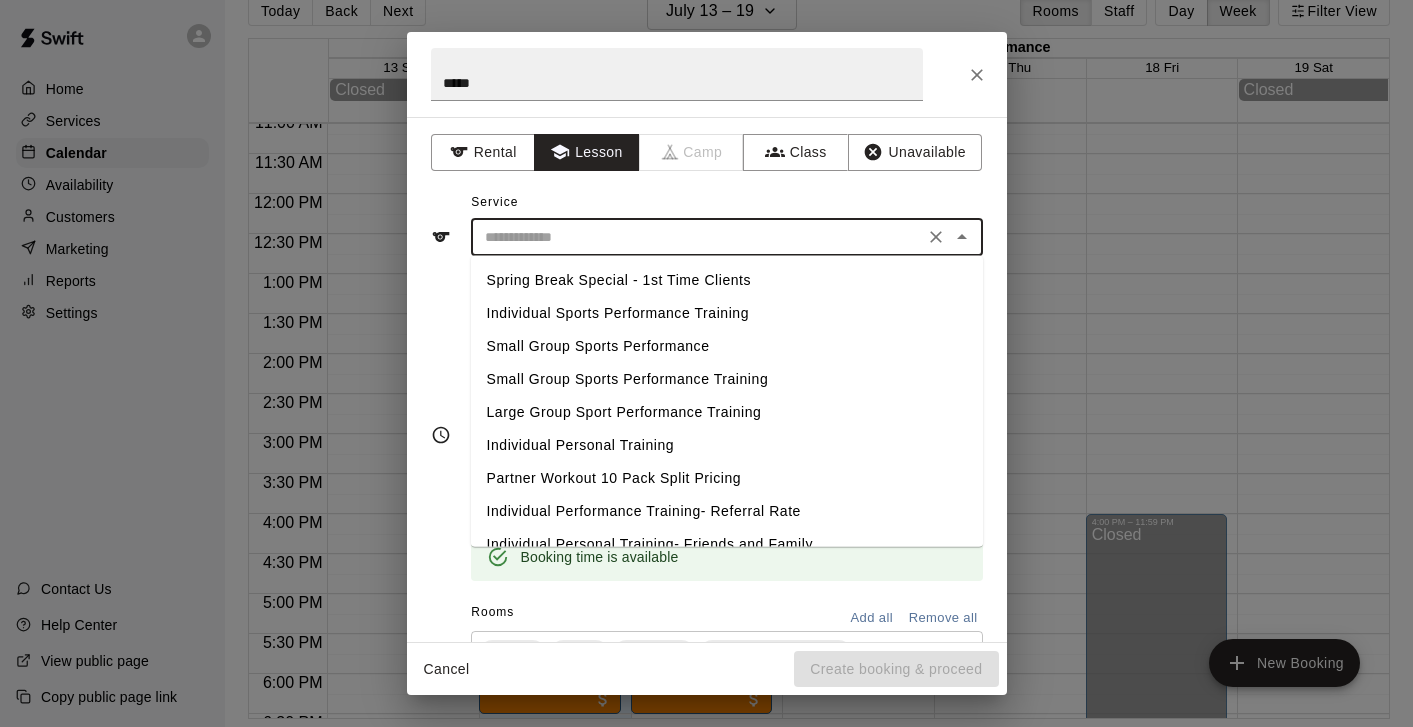 click on "Individual Sports Performance Training" at bounding box center [727, 313] 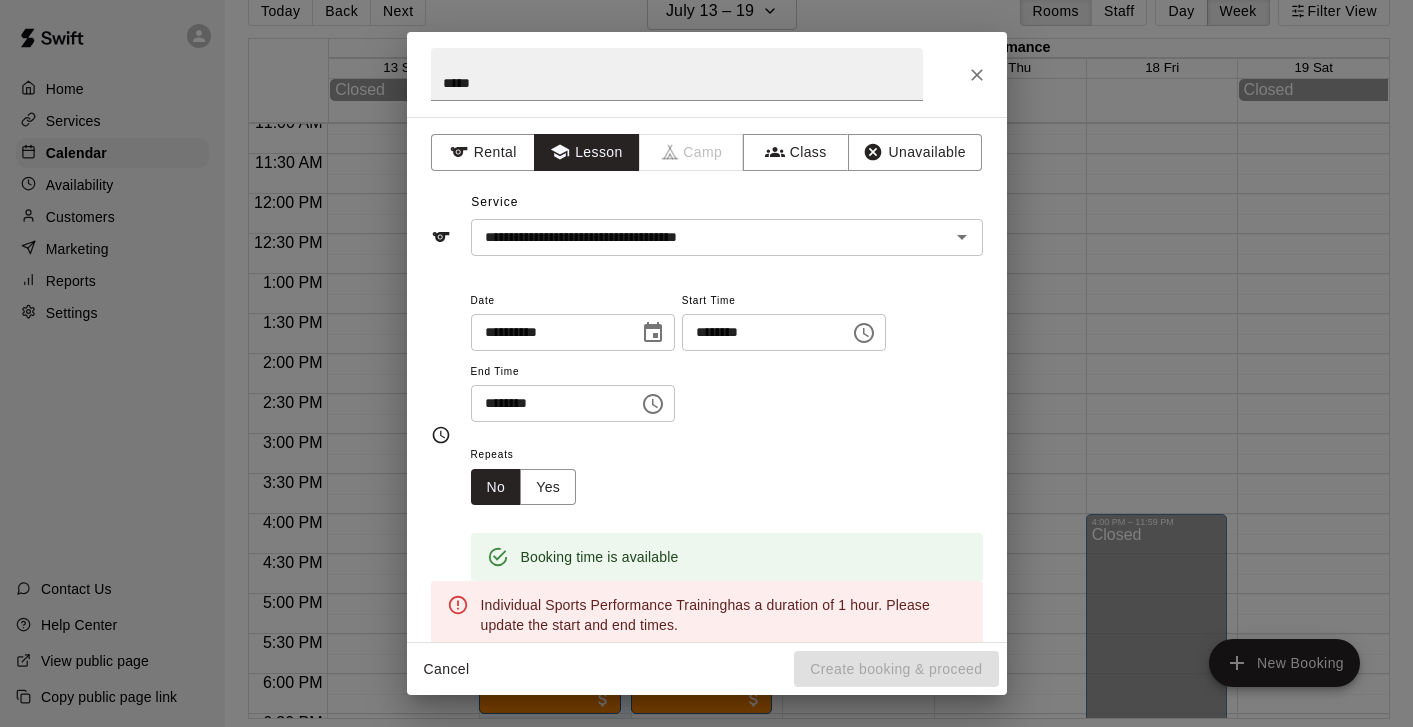 click on "**********" at bounding box center [727, 355] 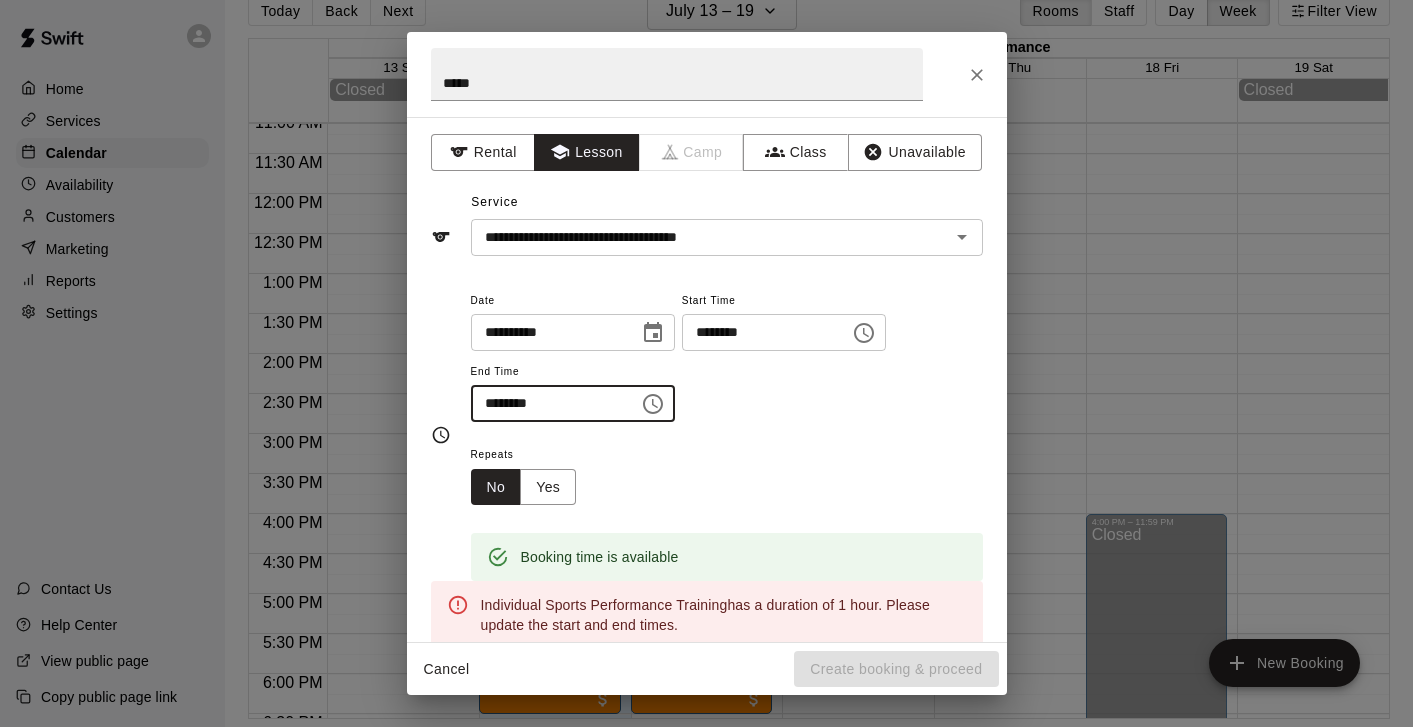 click on "********" at bounding box center (548, 403) 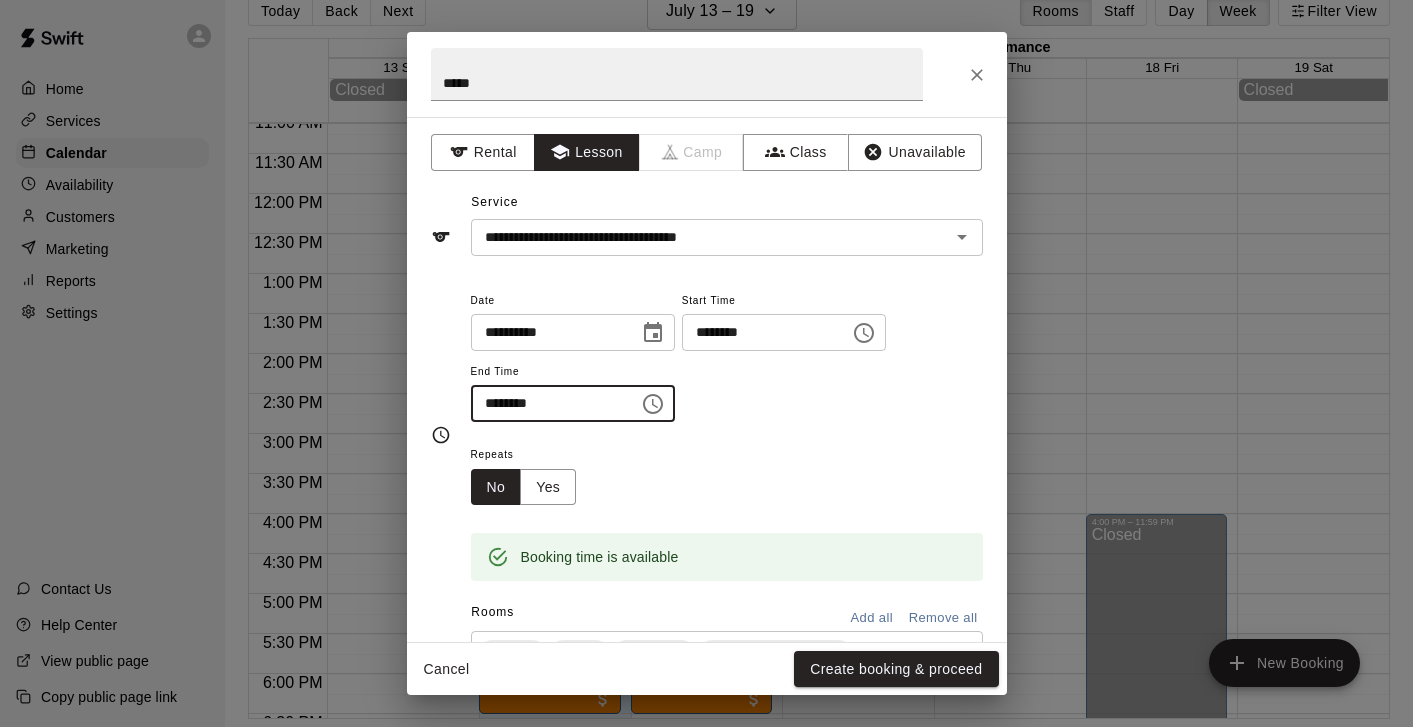 type on "********" 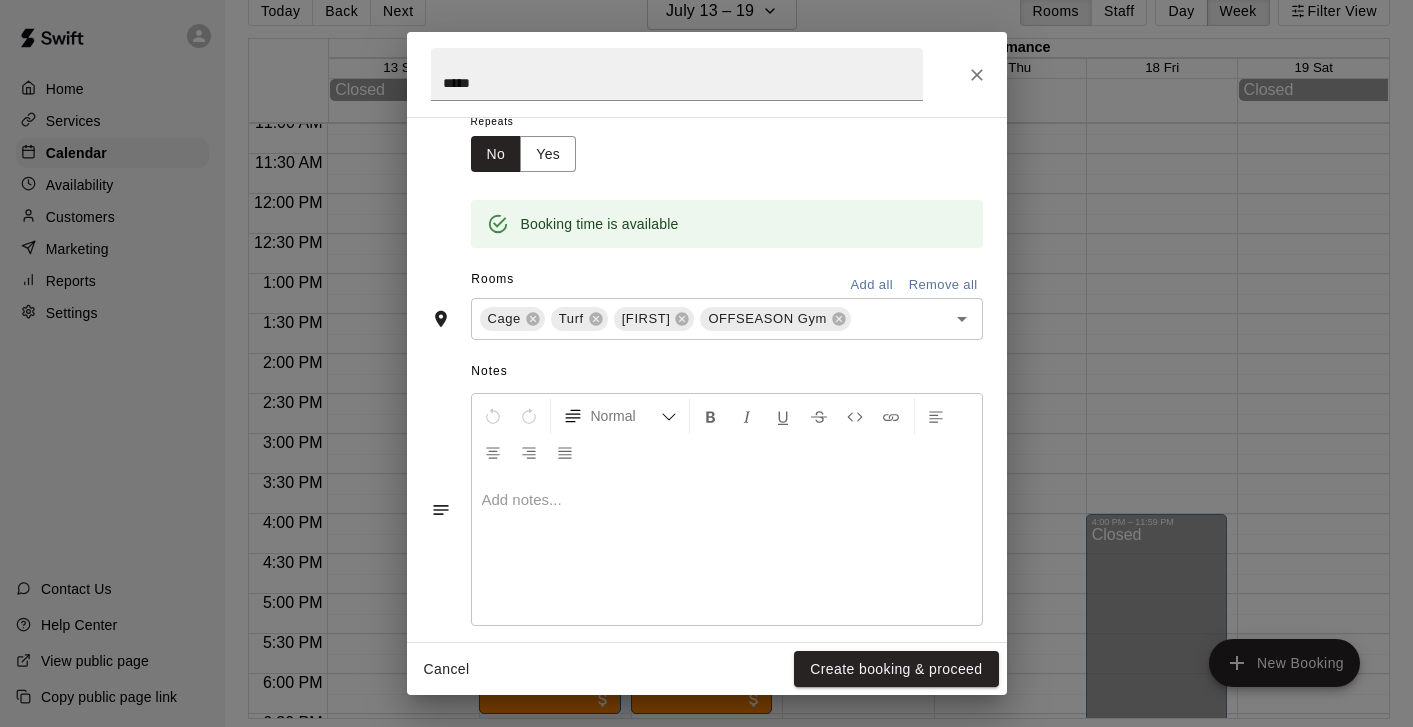 scroll, scrollTop: 354, scrollLeft: 0, axis: vertical 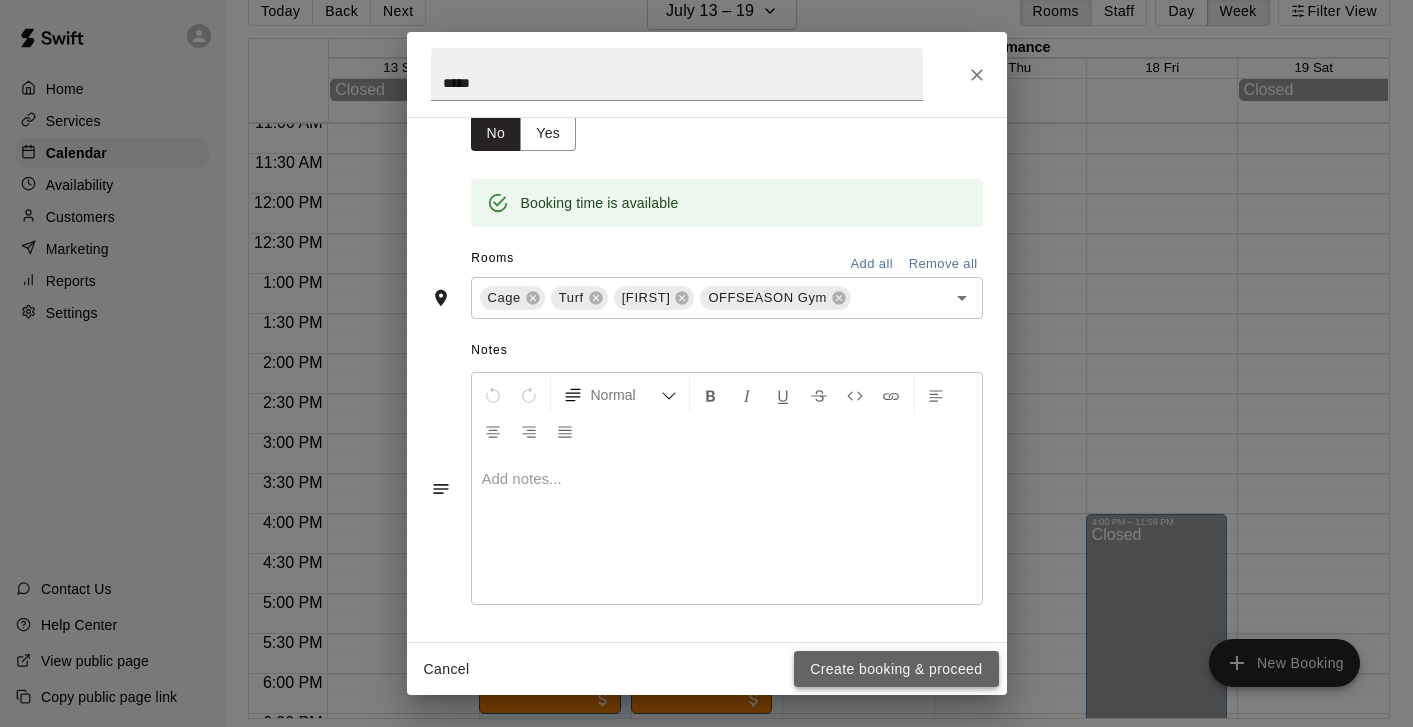 click on "Create booking & proceed" at bounding box center [896, 669] 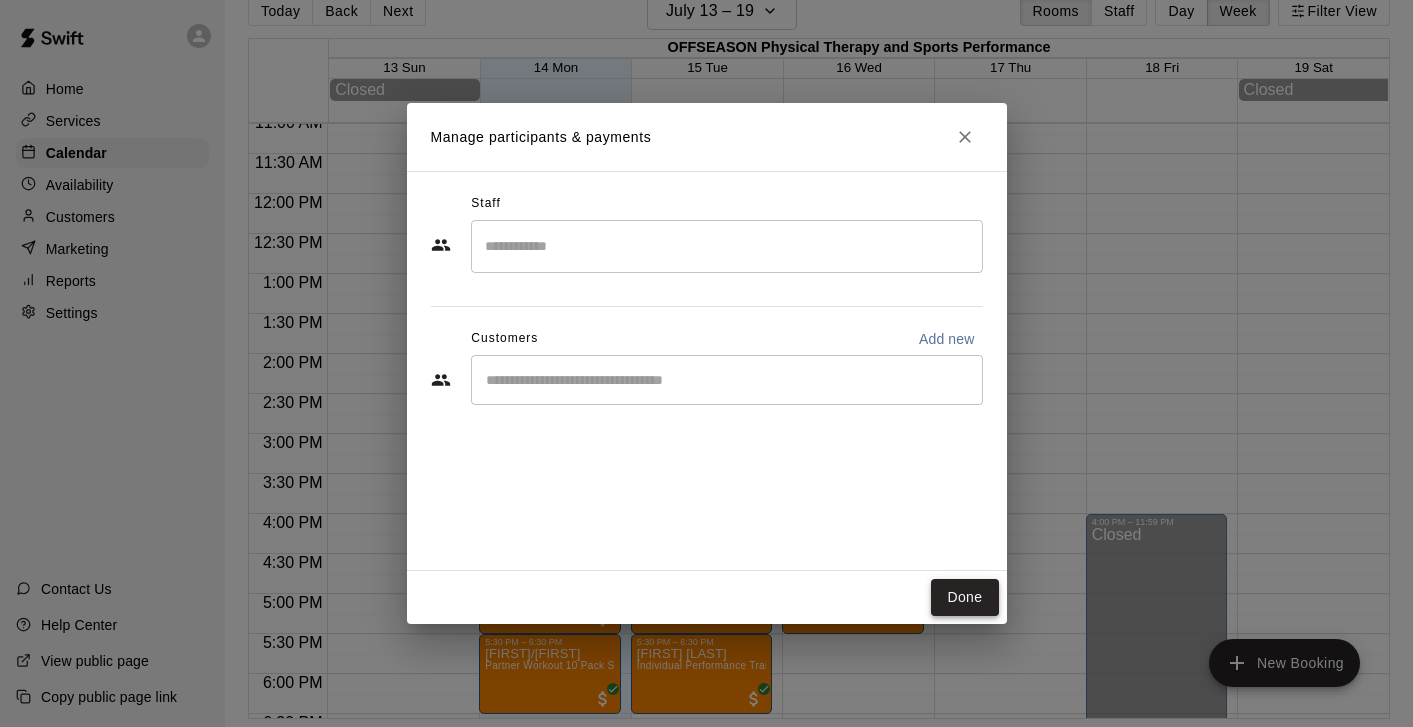 click on "Done" at bounding box center [964, 597] 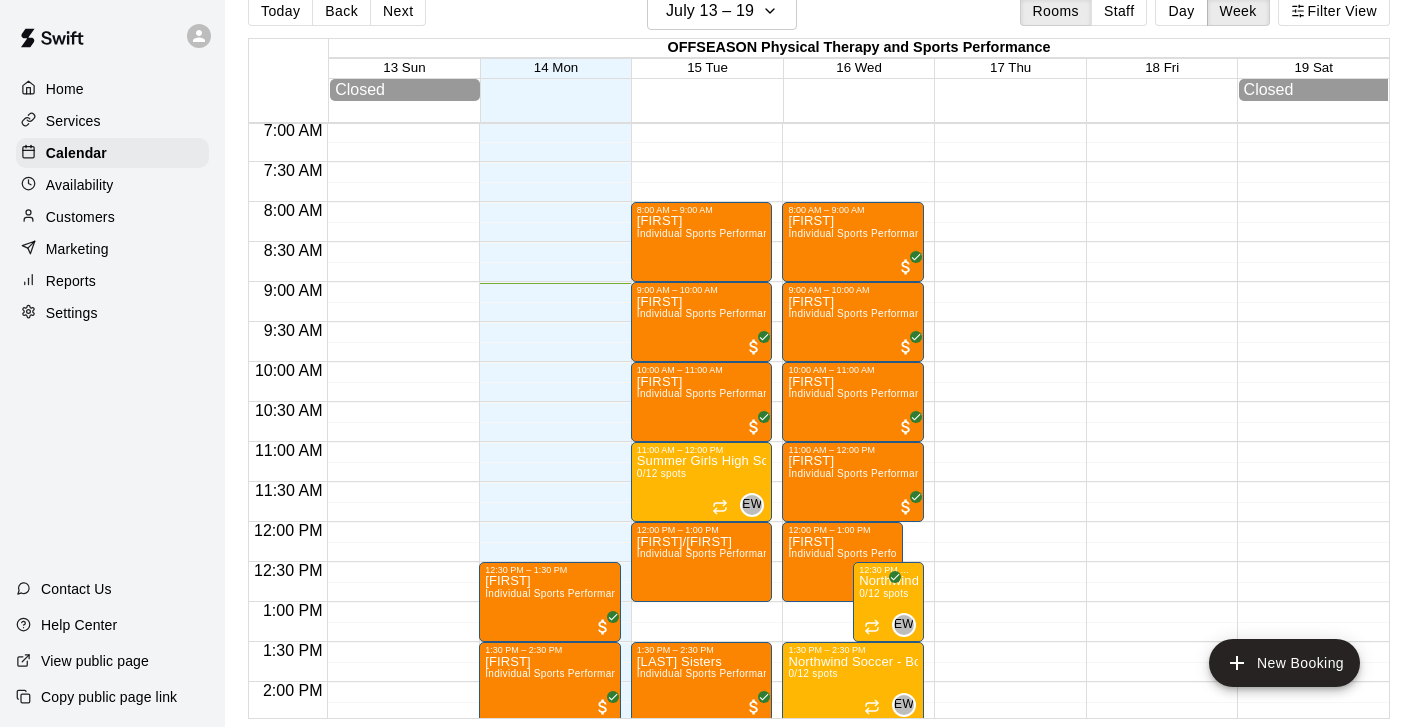 scroll, scrollTop: 558, scrollLeft: 0, axis: vertical 